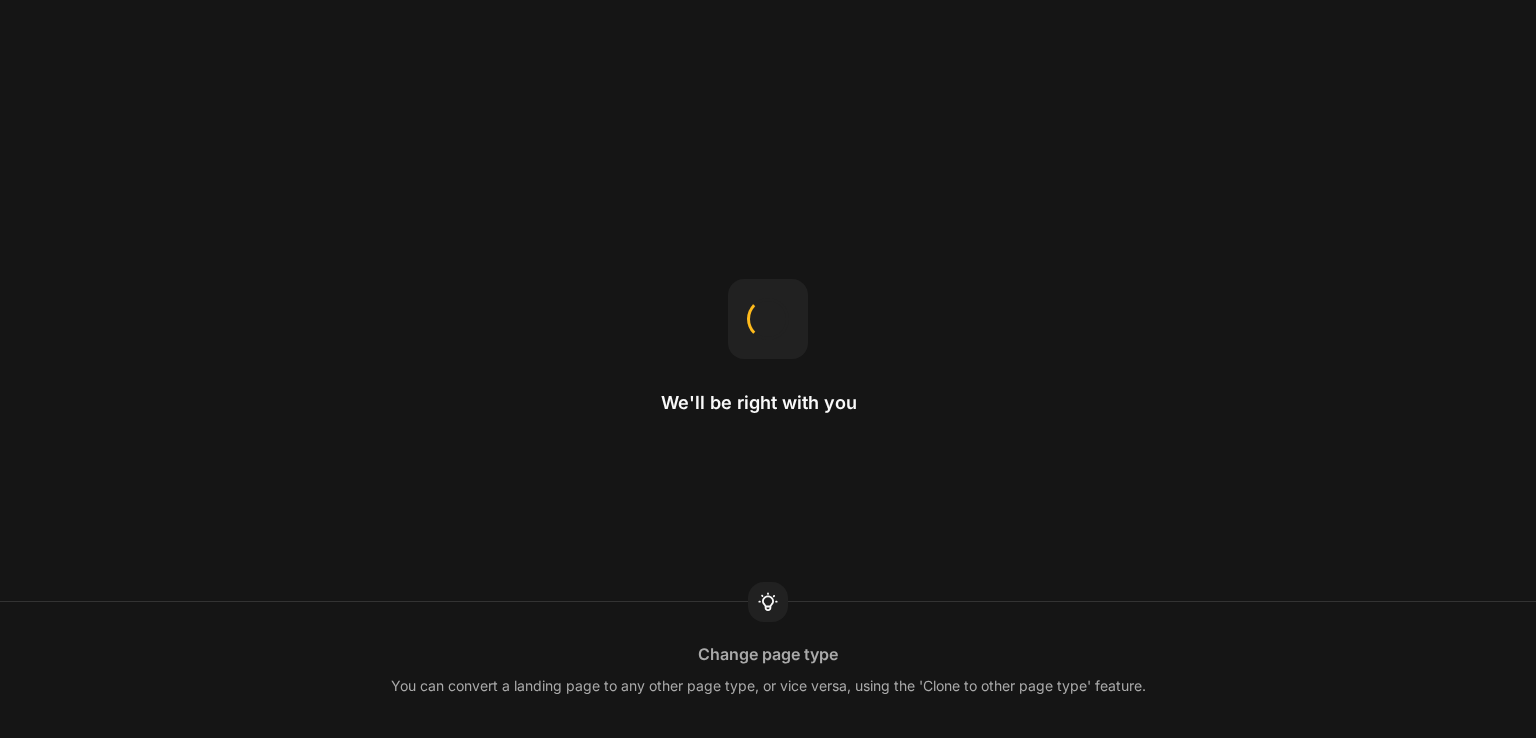 scroll, scrollTop: 0, scrollLeft: 0, axis: both 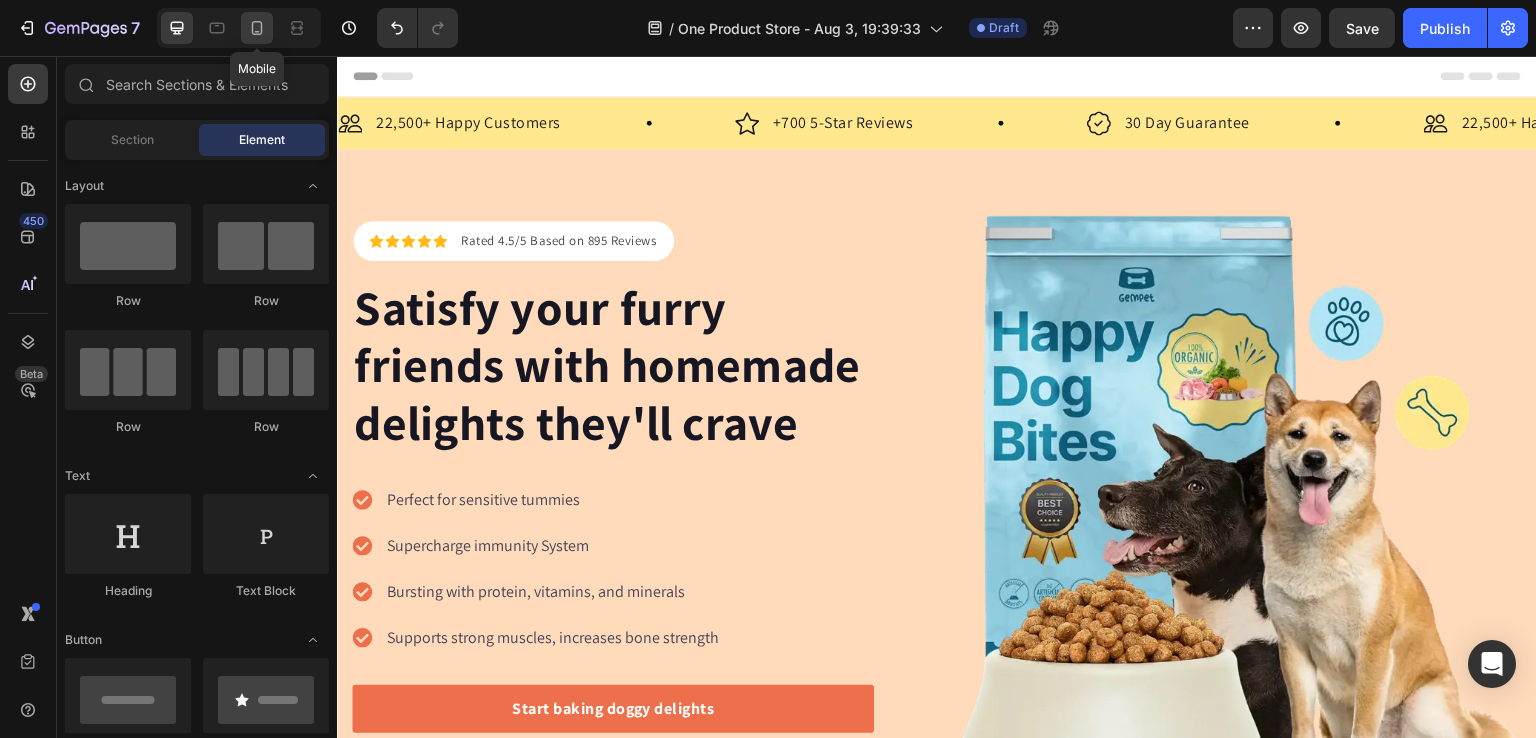 click 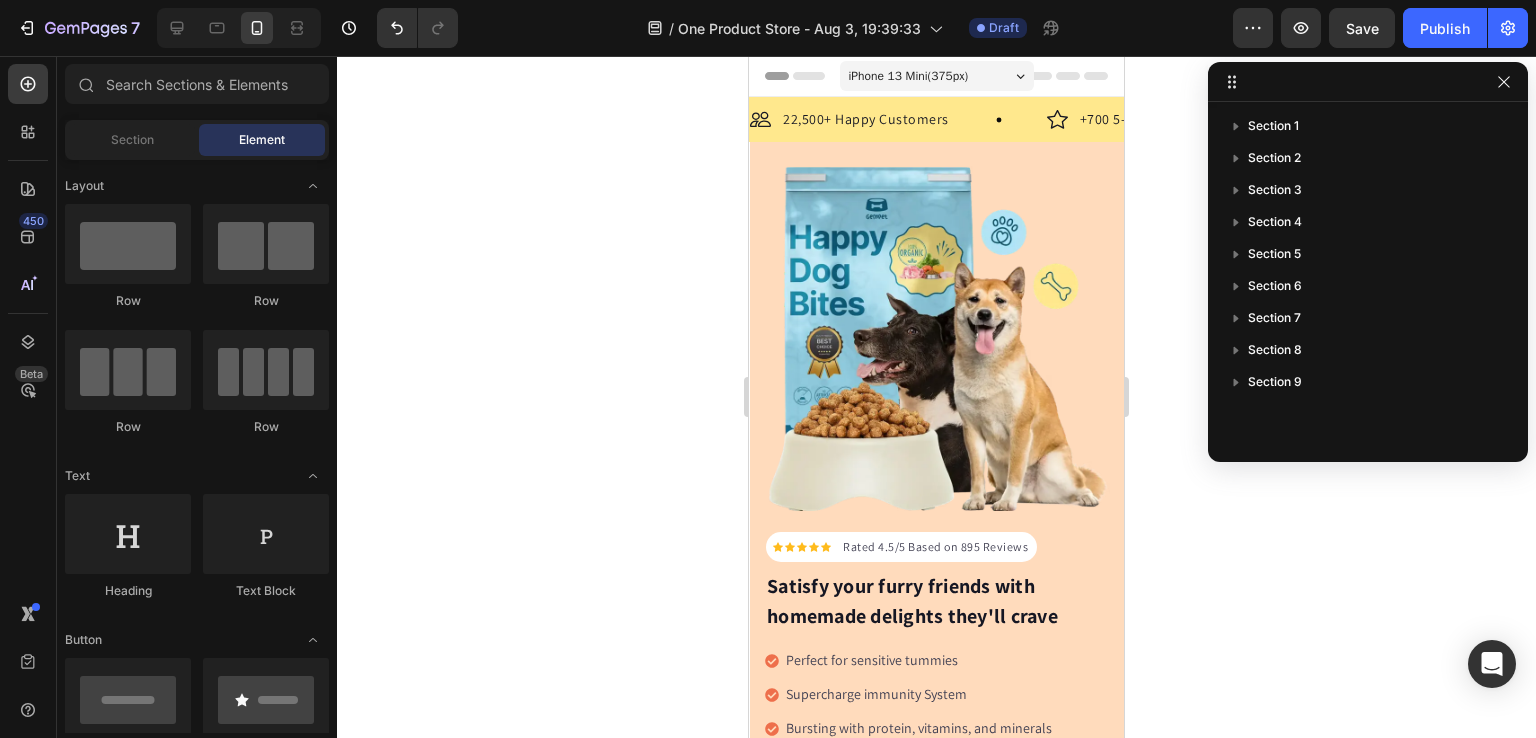click 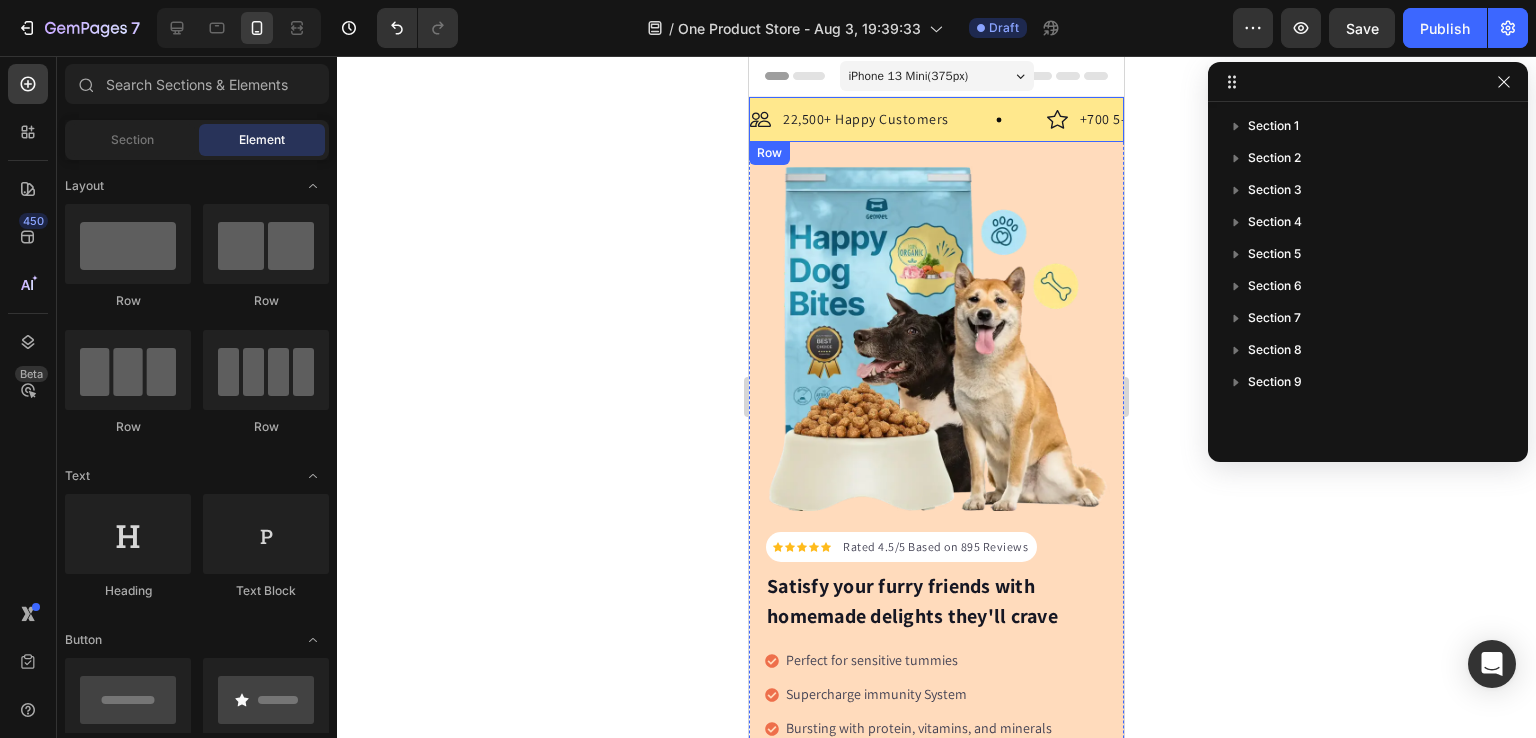 click on "22,500+ Happy Customers" at bounding box center (866, 119) 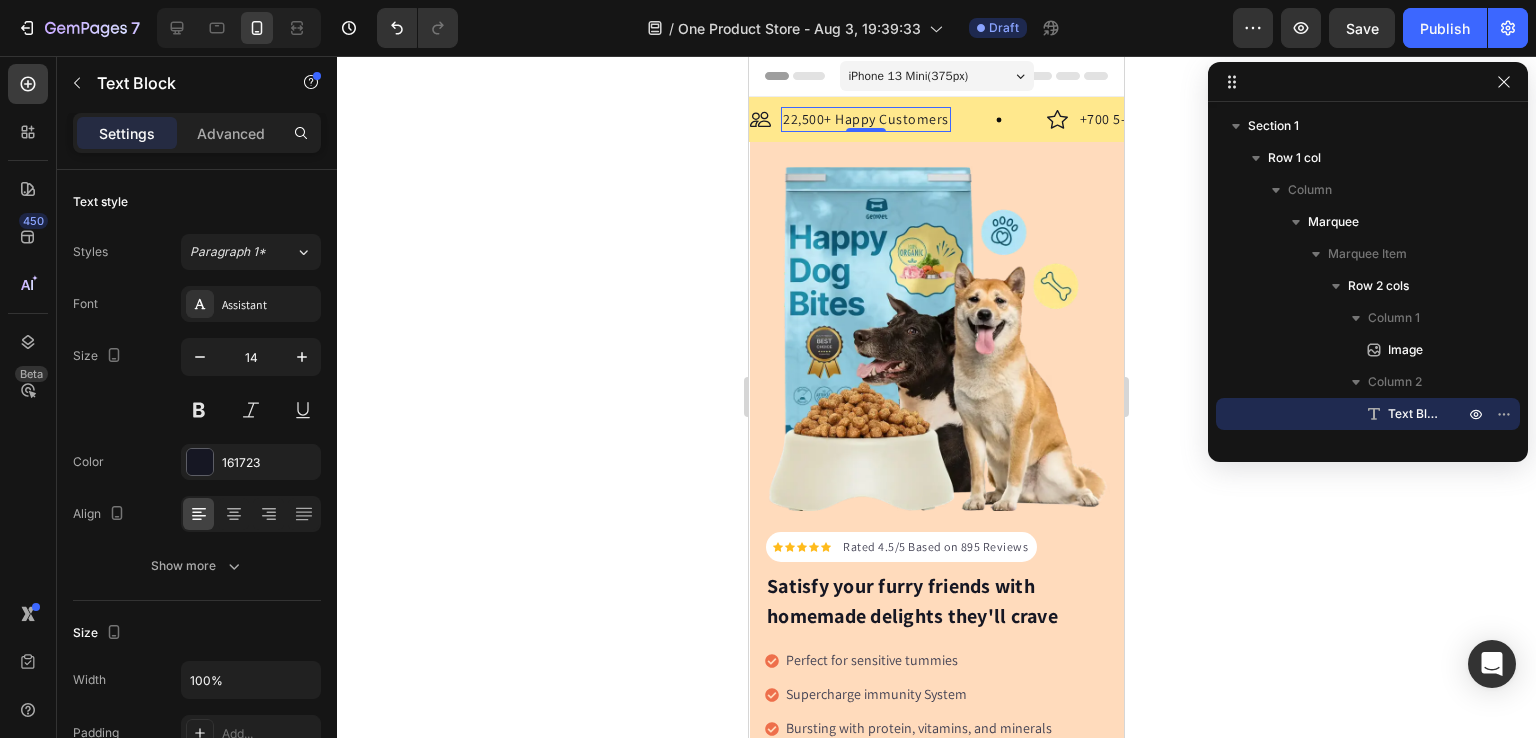 click on "iPhone 13 Mini  ( 375 px)" at bounding box center [937, 76] 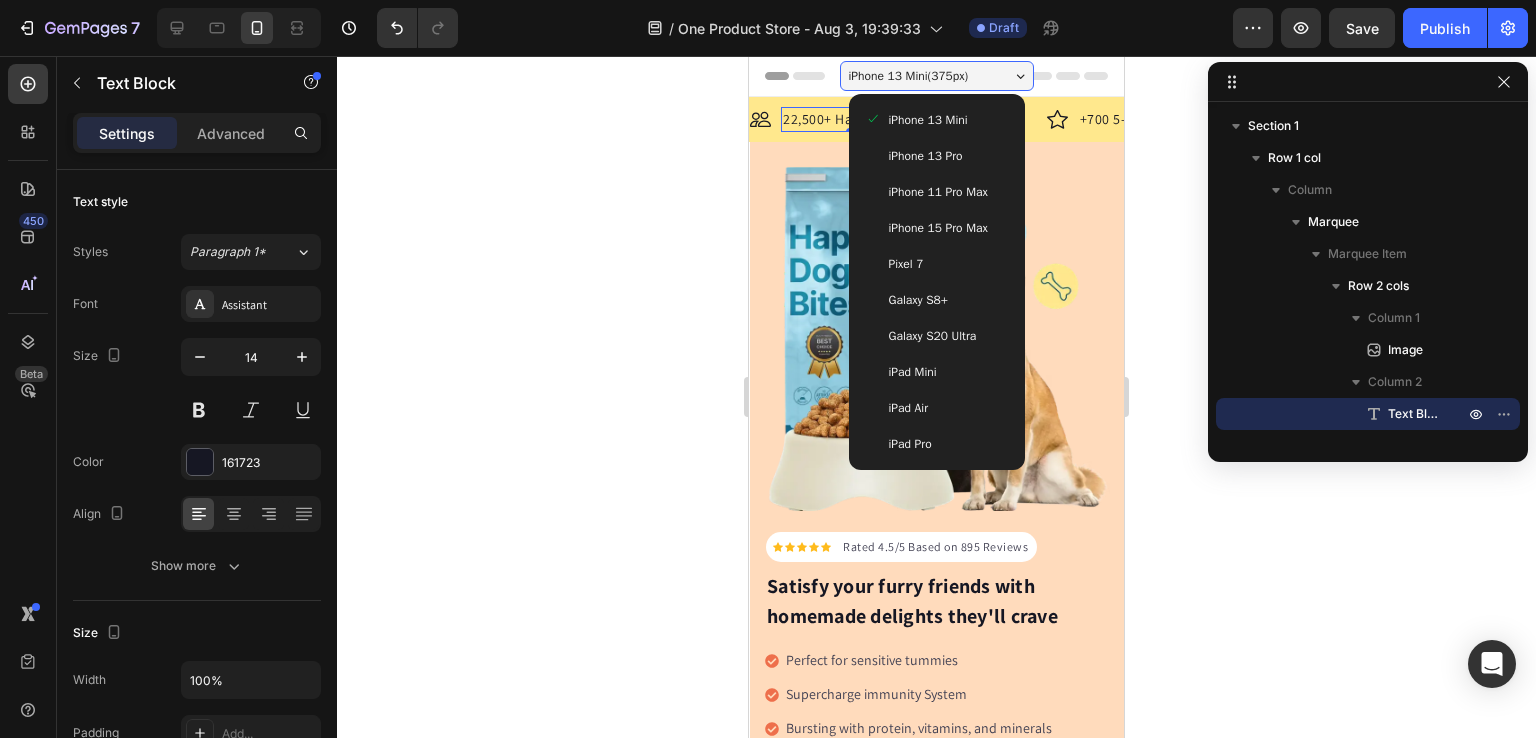 click on "iPhone 15 Pro Max" at bounding box center (938, 228) 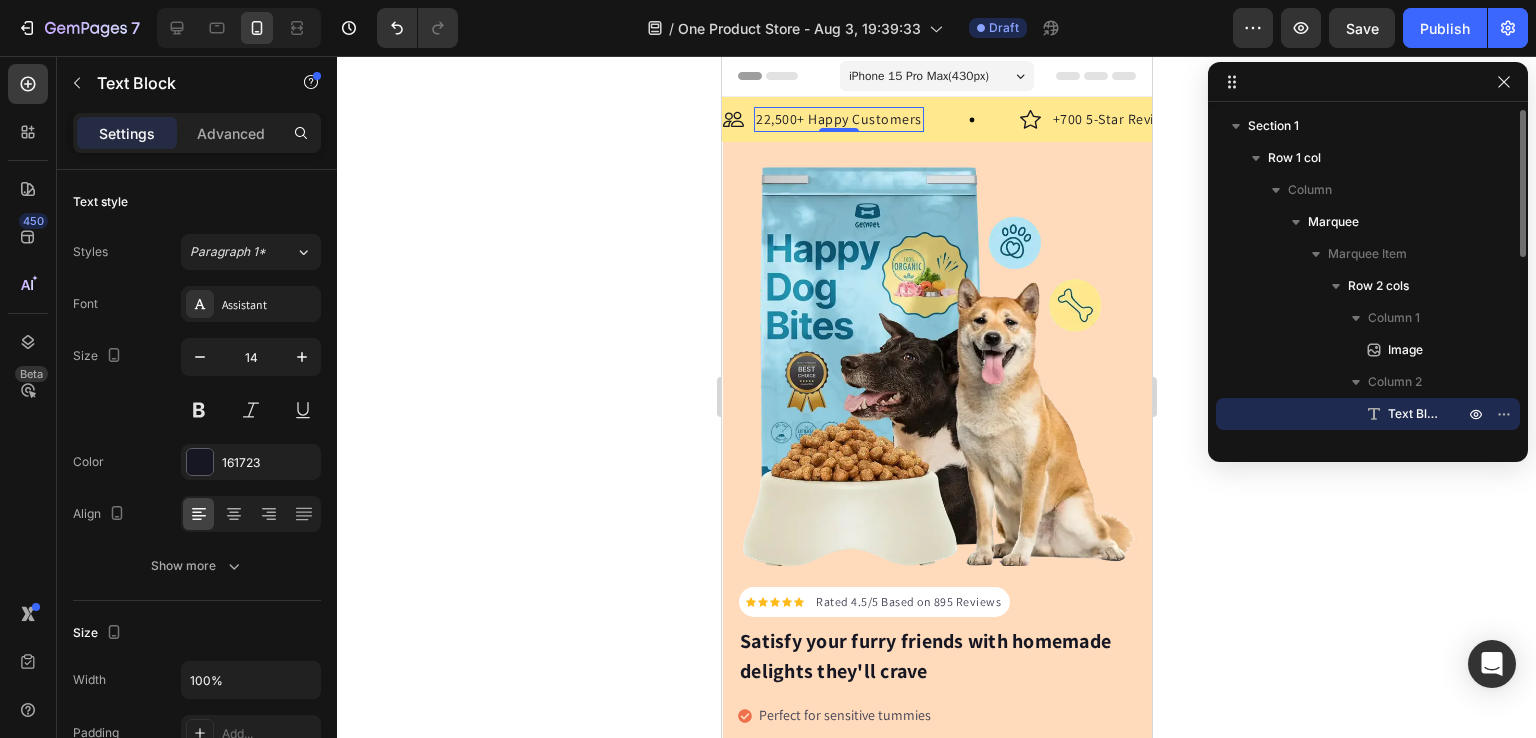 click on "Text Block" at bounding box center [1416, 414] 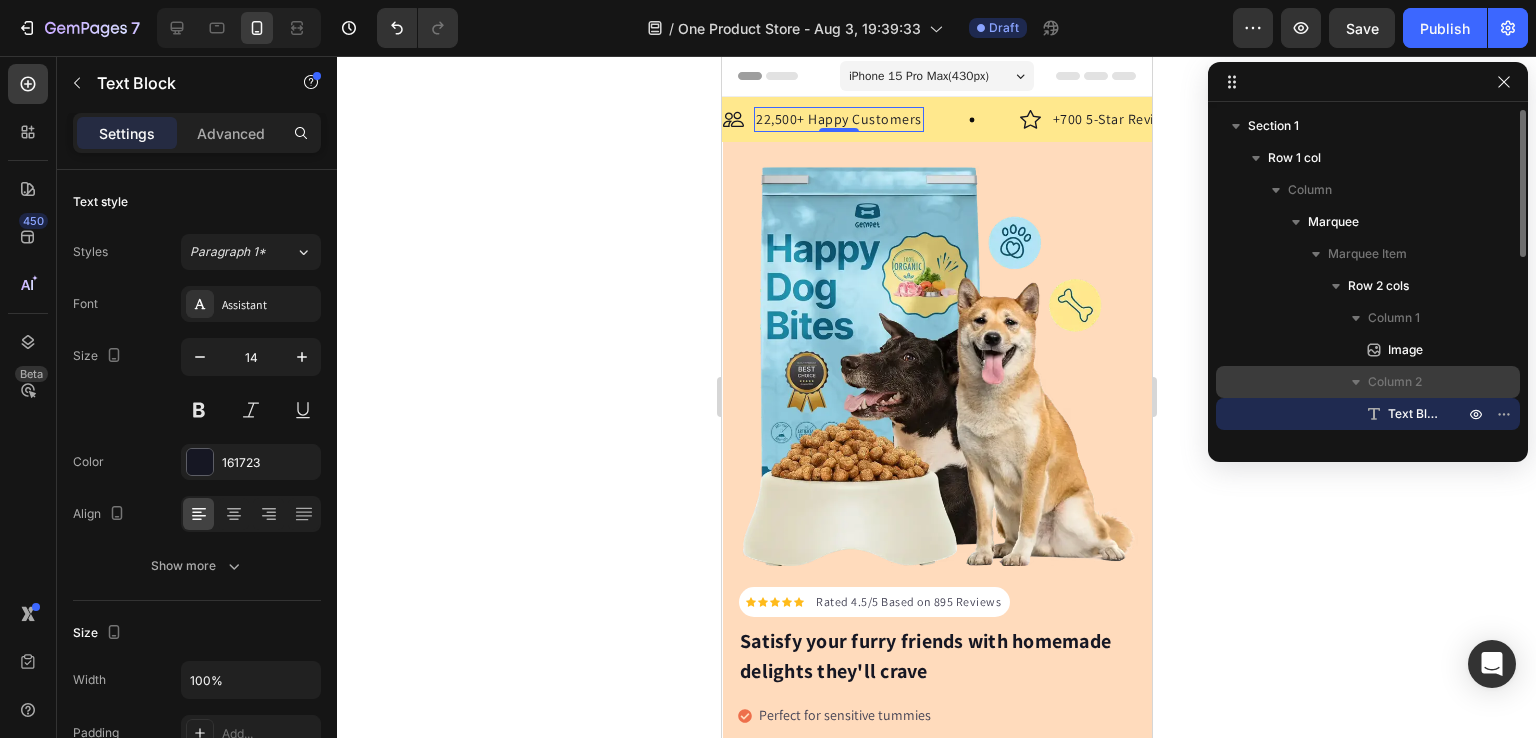 click on "Column 2" at bounding box center [1368, 382] 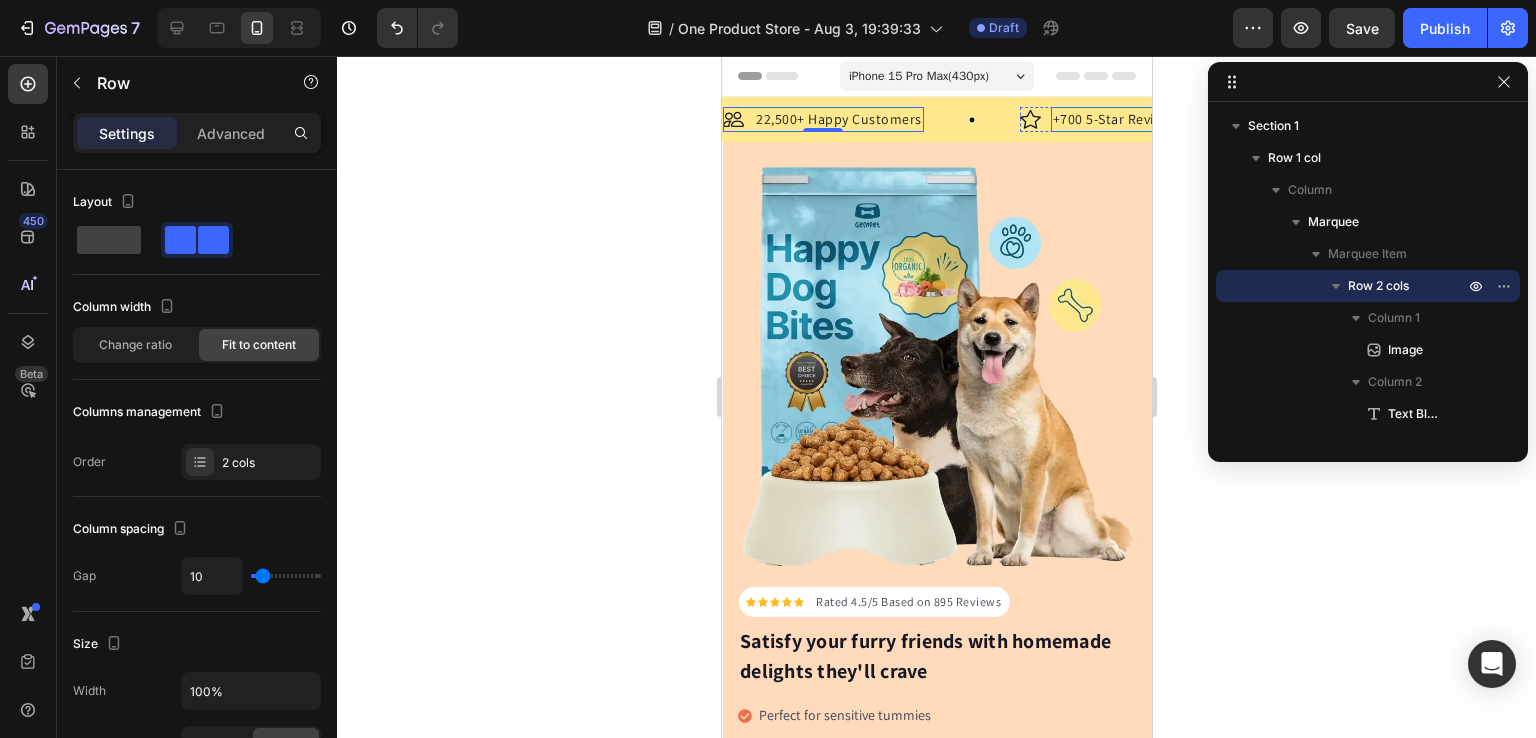 click on "+700 5-Star Reviews" at bounding box center [1115, 119] 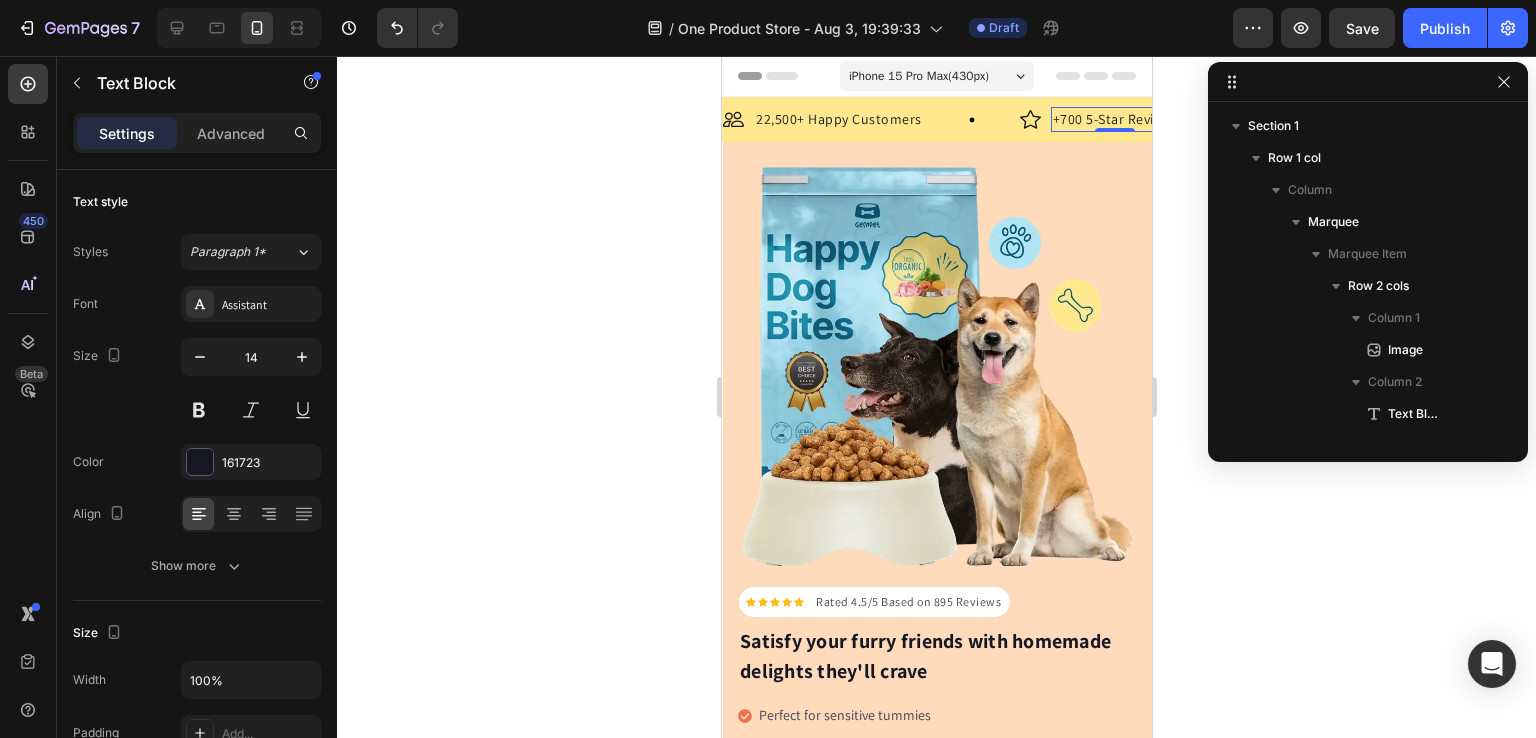 click on "+700 5-Star Reviews" at bounding box center [1115, 119] 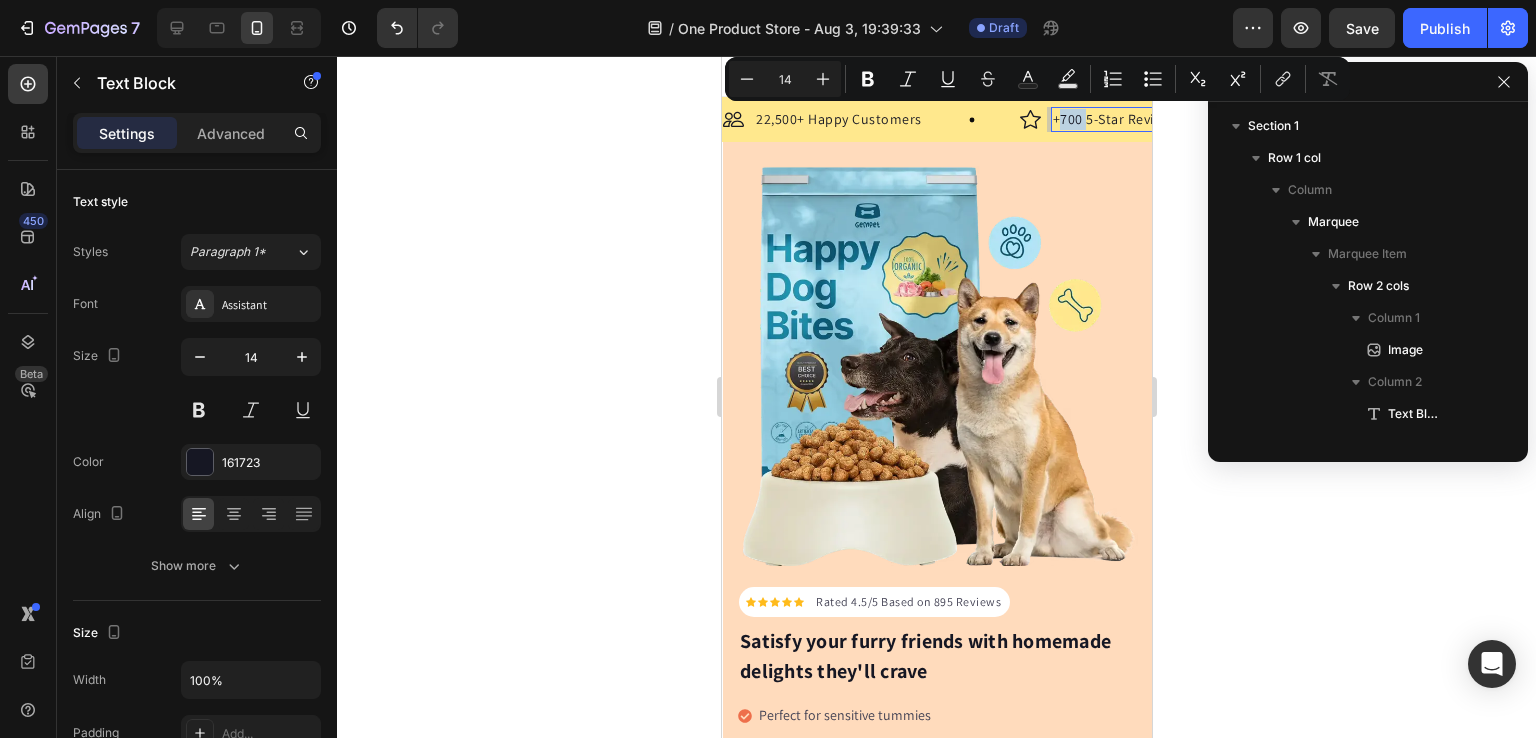 click on "+700 5-Star Reviews" at bounding box center (1115, 119) 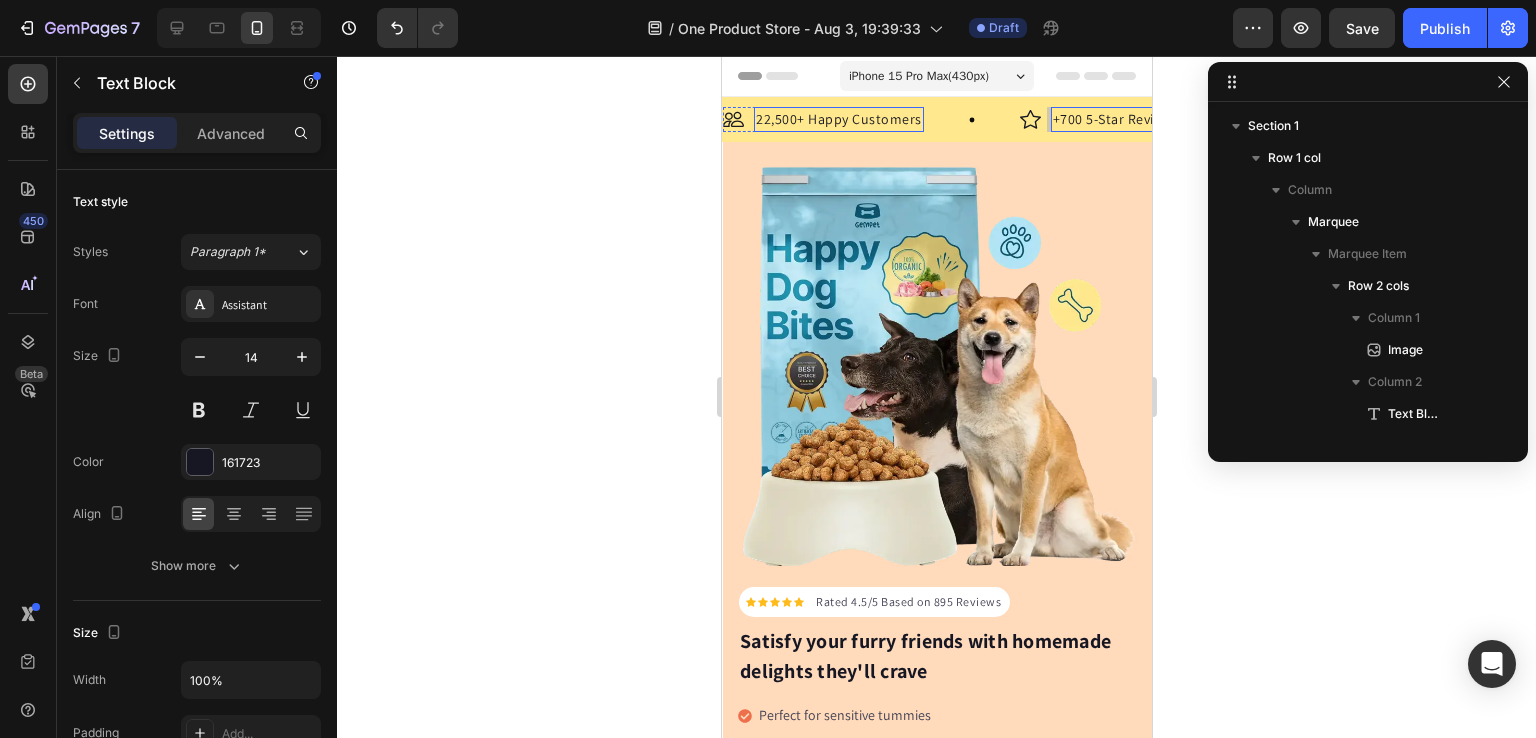 click on "22,500+ Happy Customers" at bounding box center (838, 119) 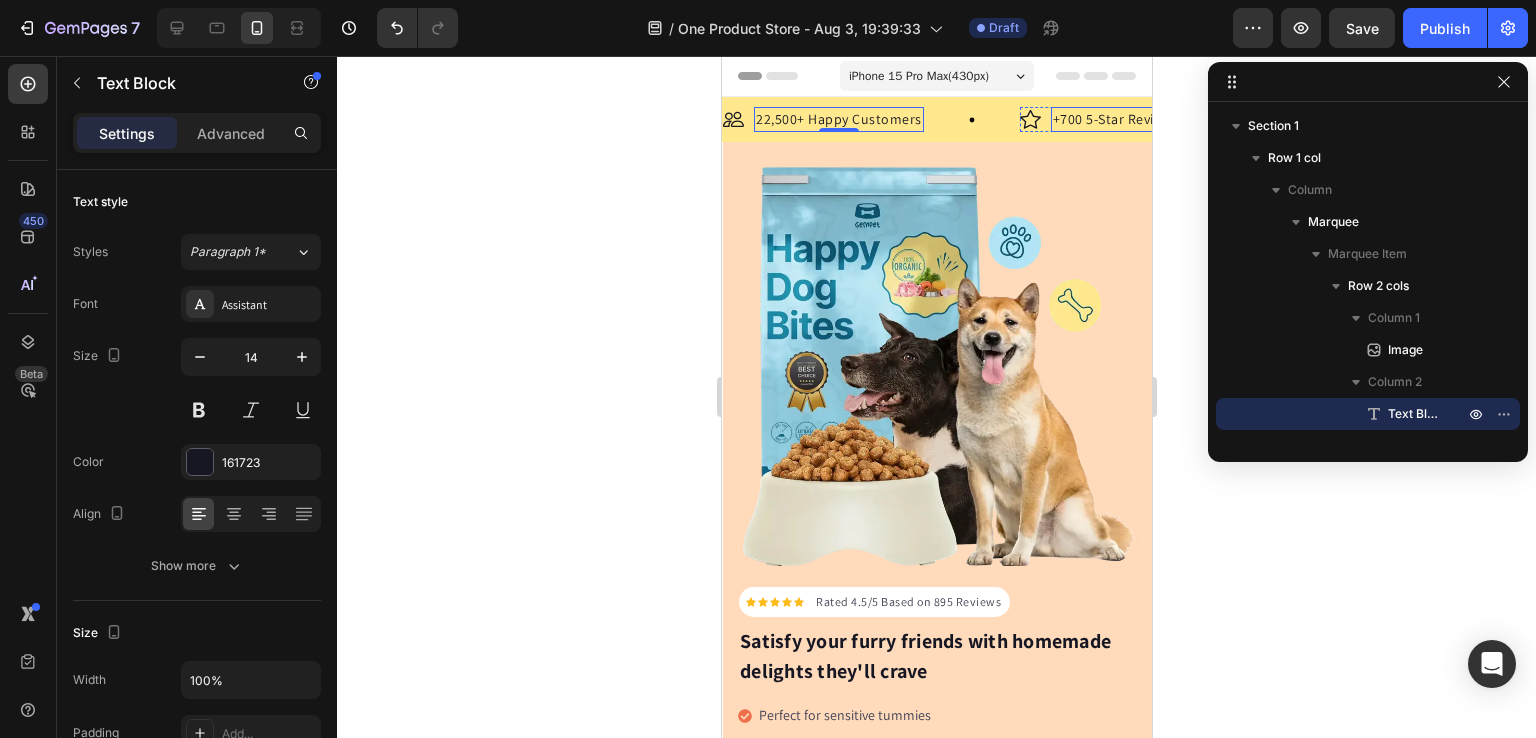 click on "+700 5-Star Reviews" at bounding box center (1115, 119) 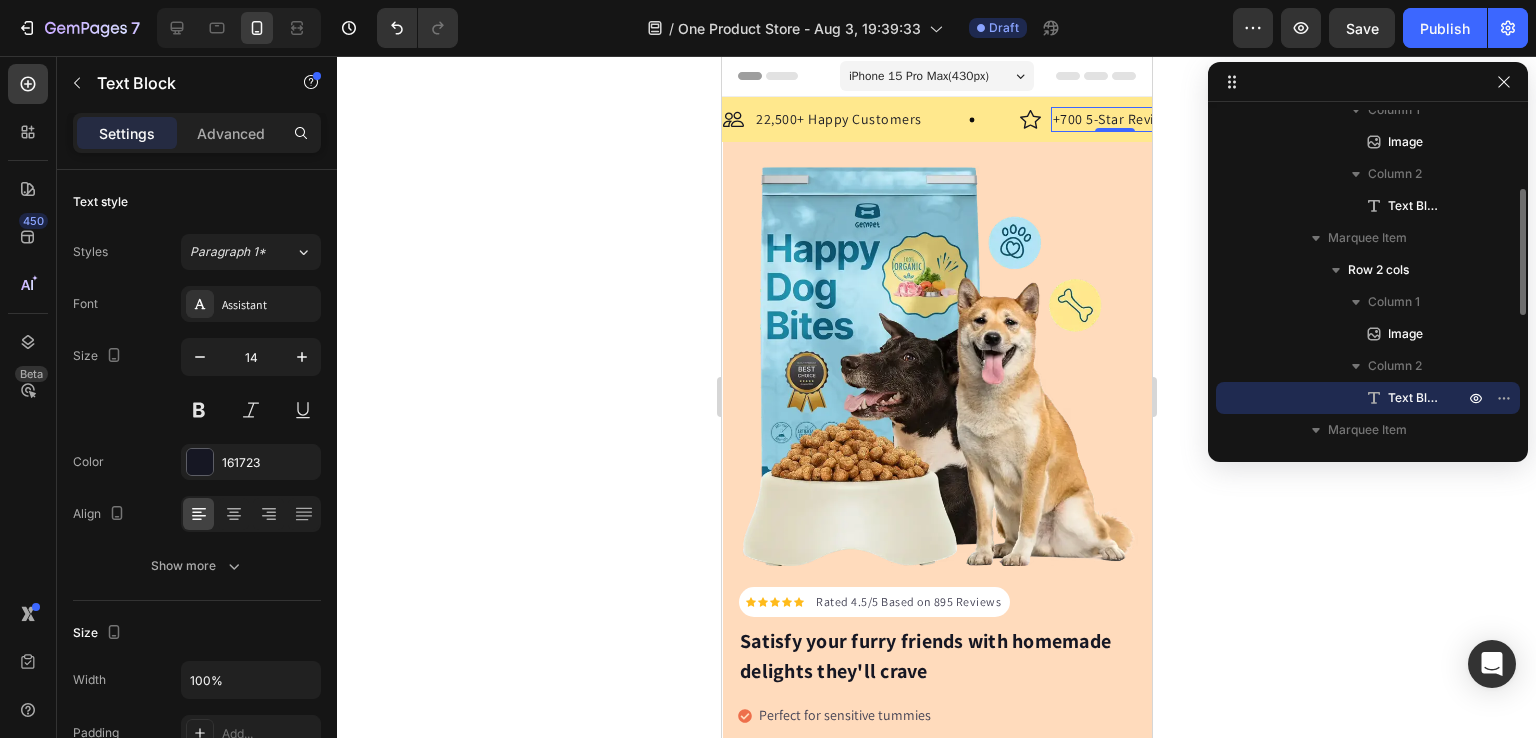 scroll, scrollTop: 255, scrollLeft: 0, axis: vertical 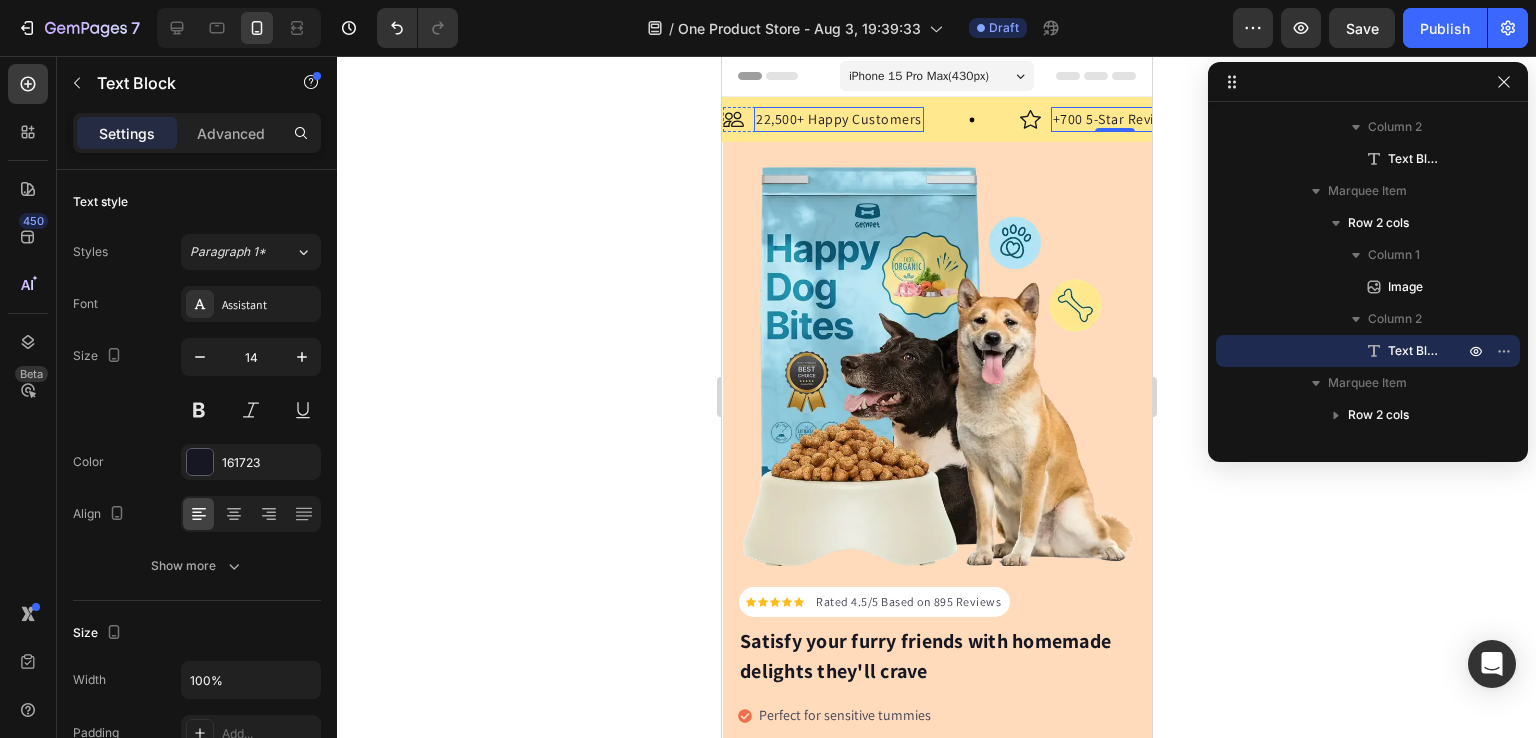 click on "22,500+ Happy Customers" at bounding box center [838, 119] 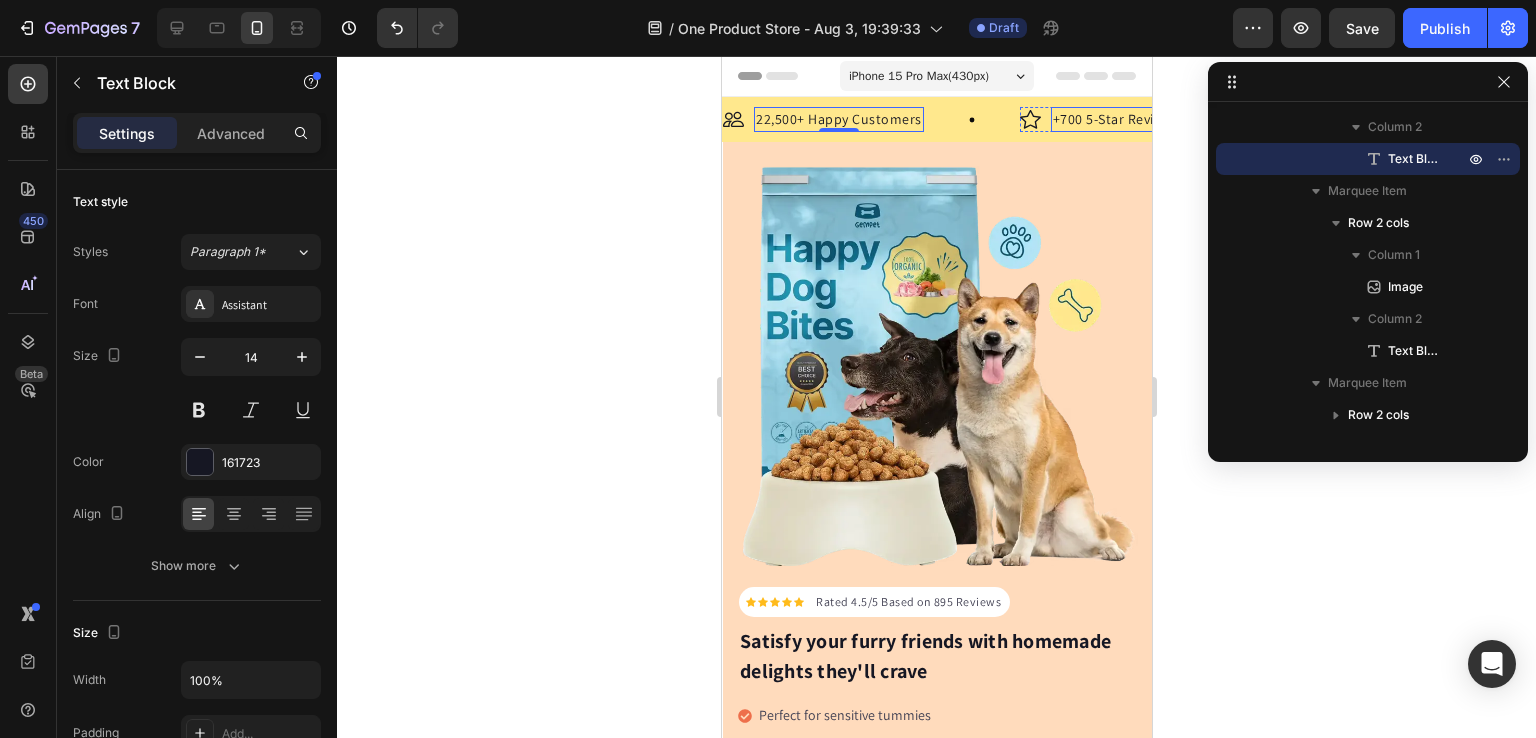 click on "+700 5-Star Reviews" at bounding box center (1115, 119) 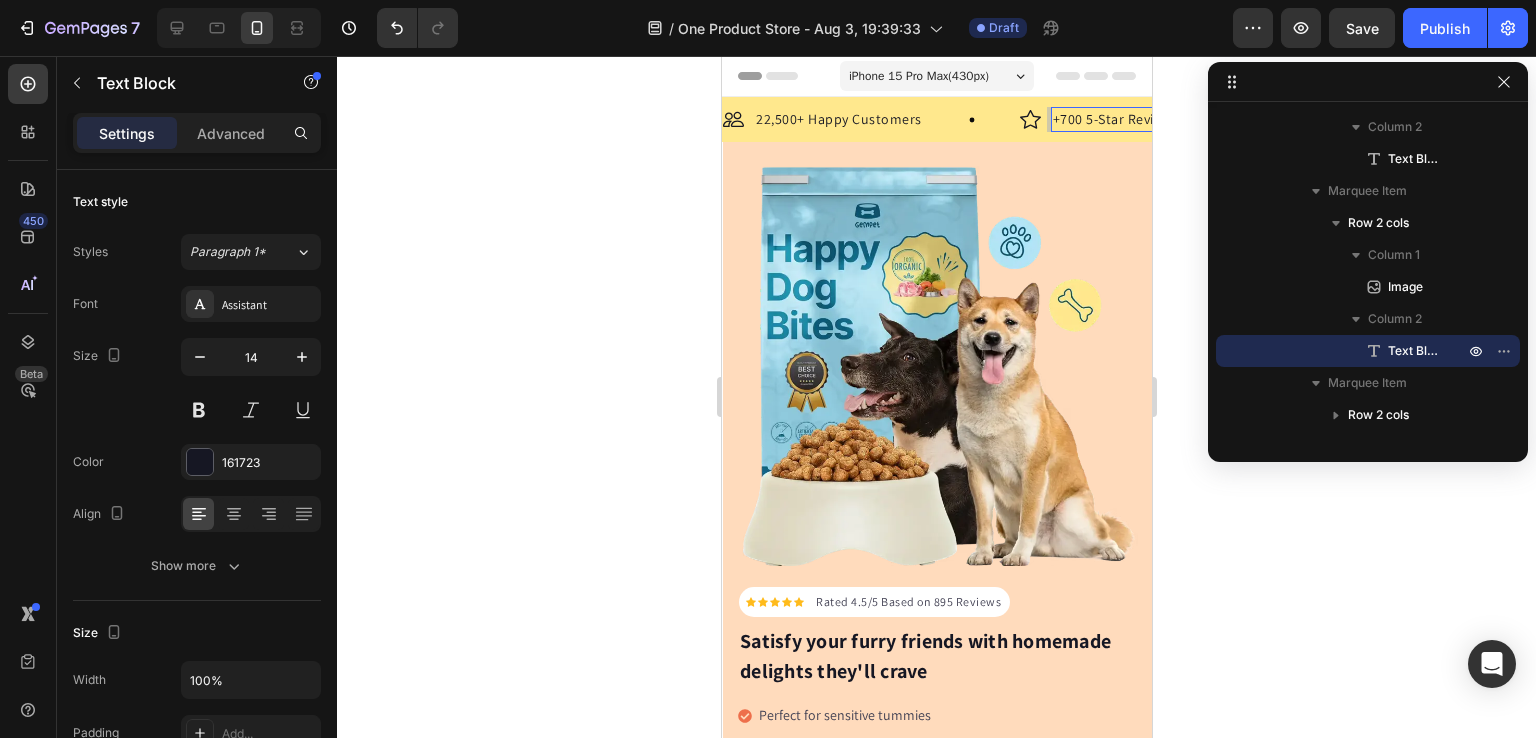 drag, startPoint x: 1076, startPoint y: 113, endPoint x: 1311, endPoint y: 370, distance: 348.24417 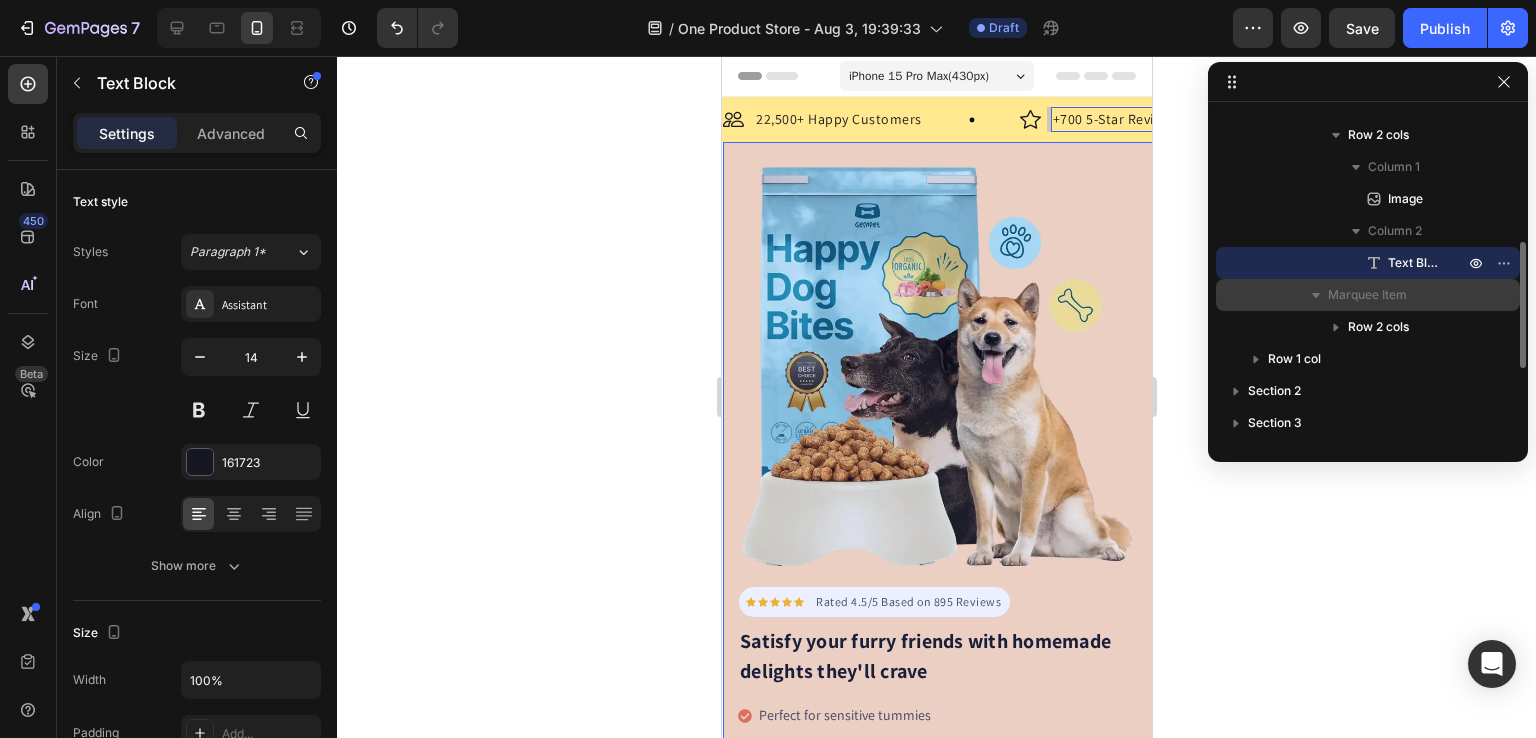scroll, scrollTop: 344, scrollLeft: 0, axis: vertical 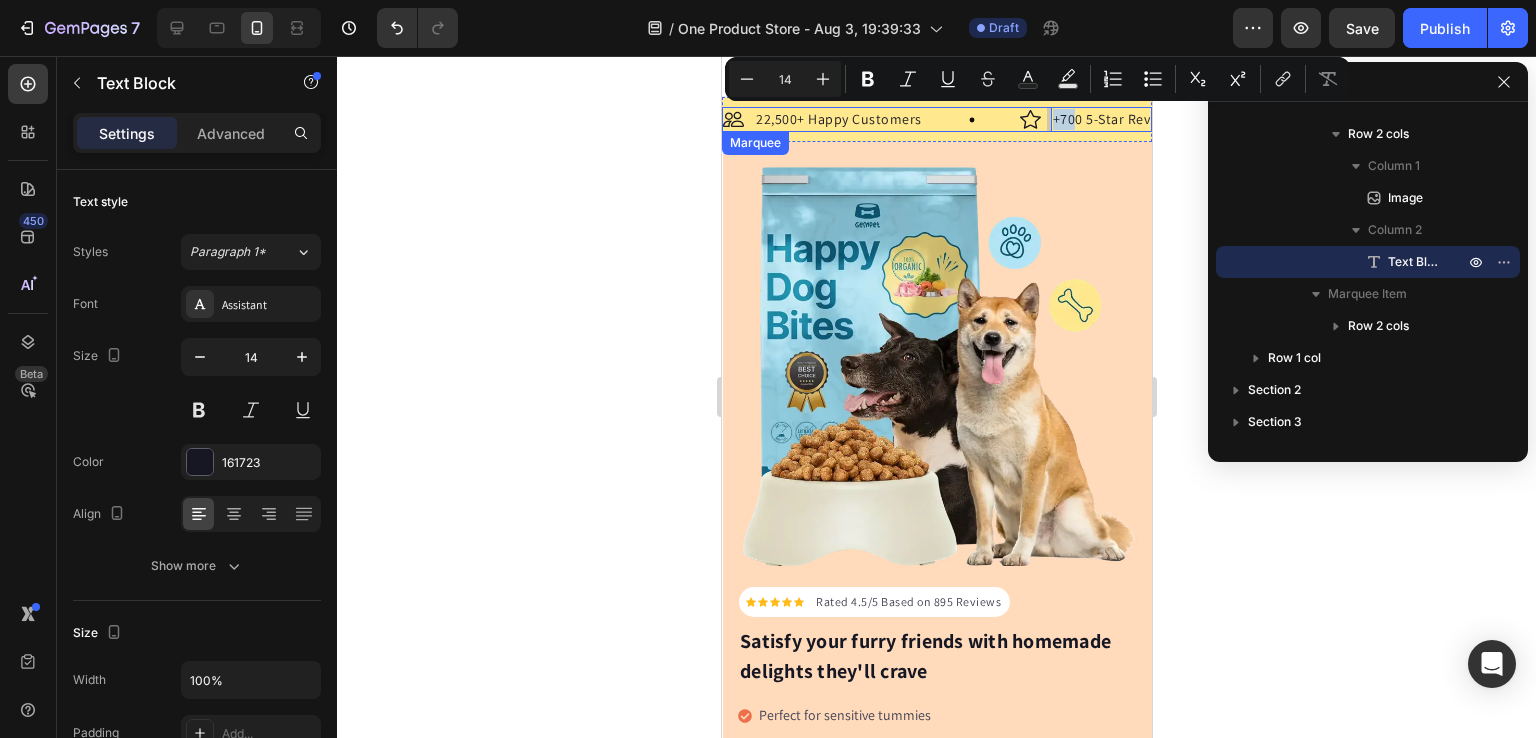 drag, startPoint x: 1068, startPoint y: 131, endPoint x: 989, endPoint y: 107, distance: 82.565125 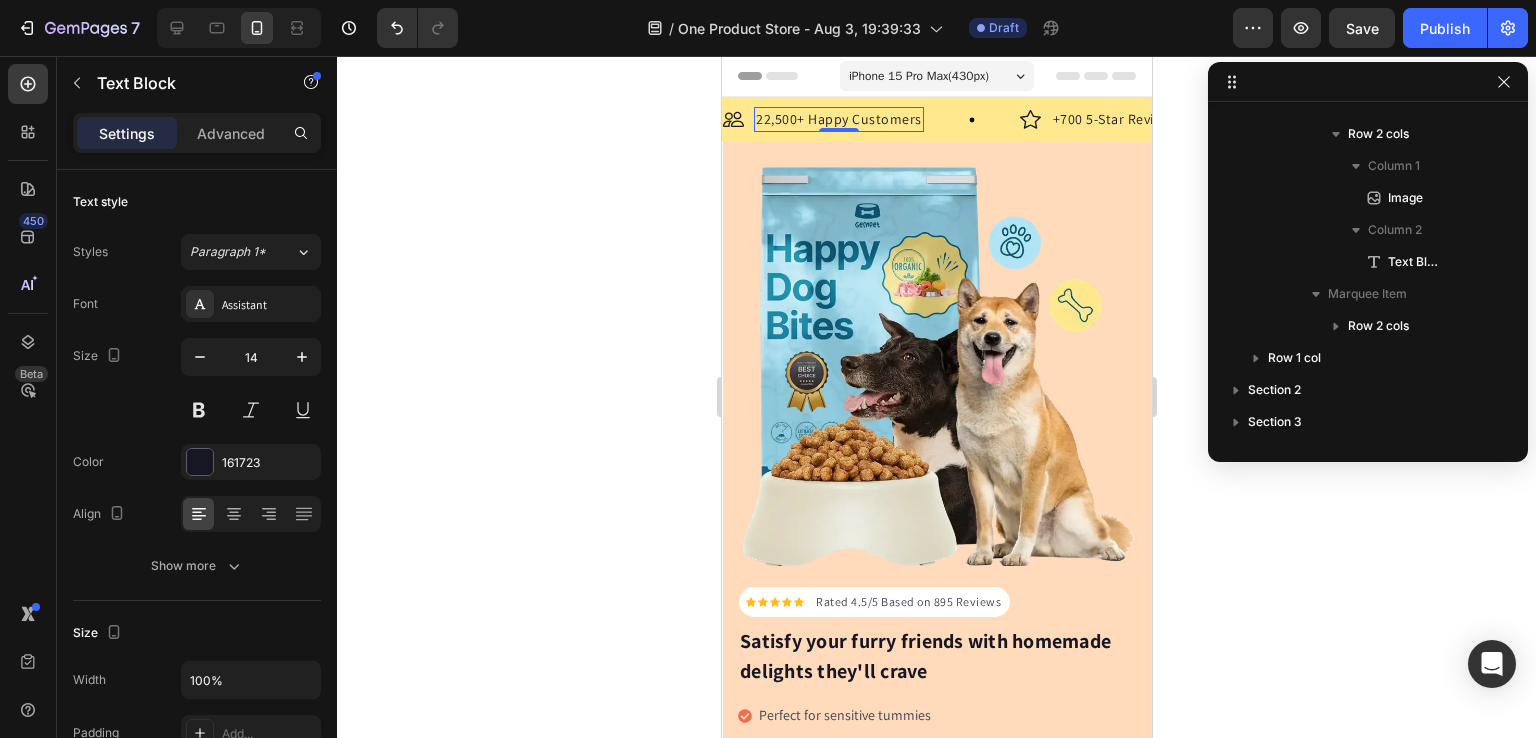 click on "22,500+ Happy Customers" at bounding box center [838, 119] 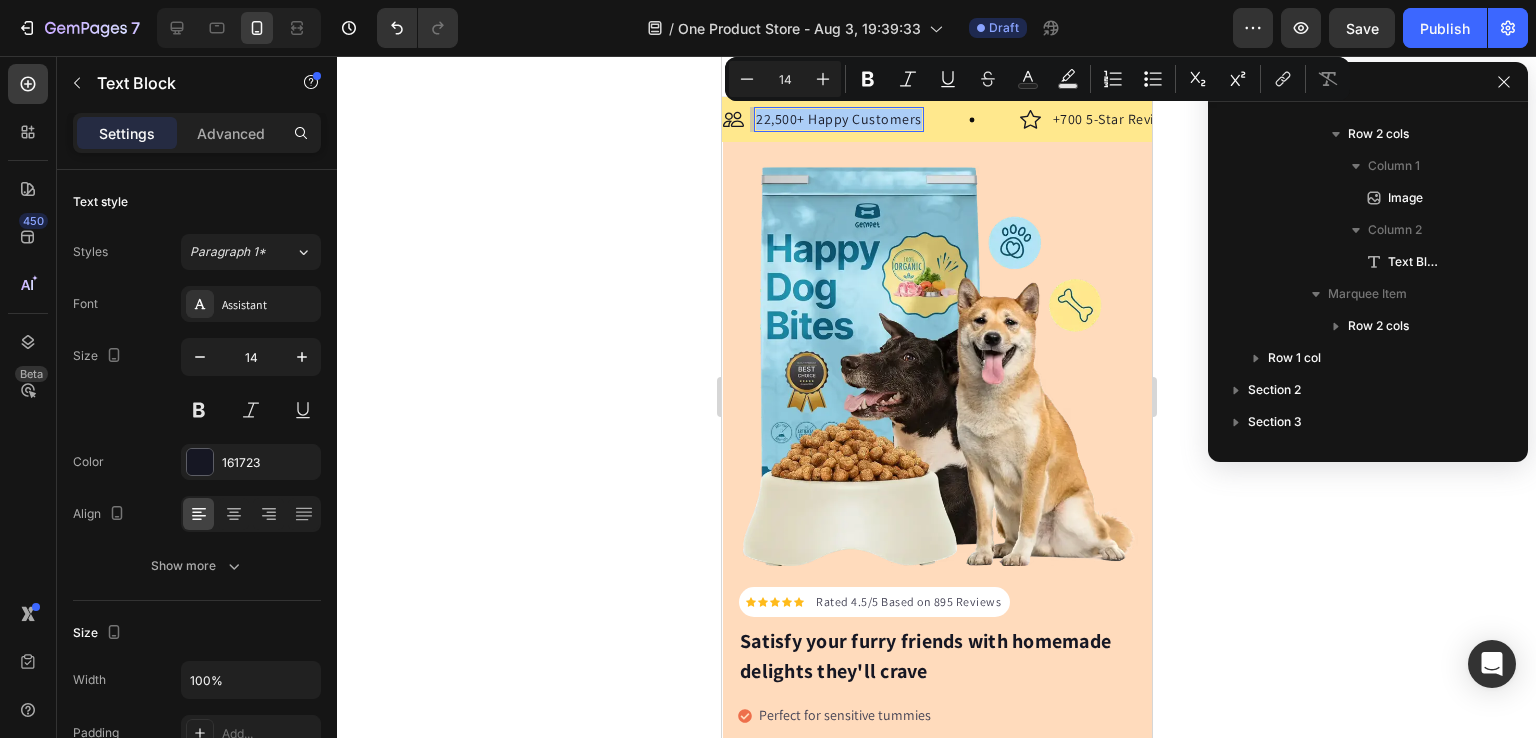 click 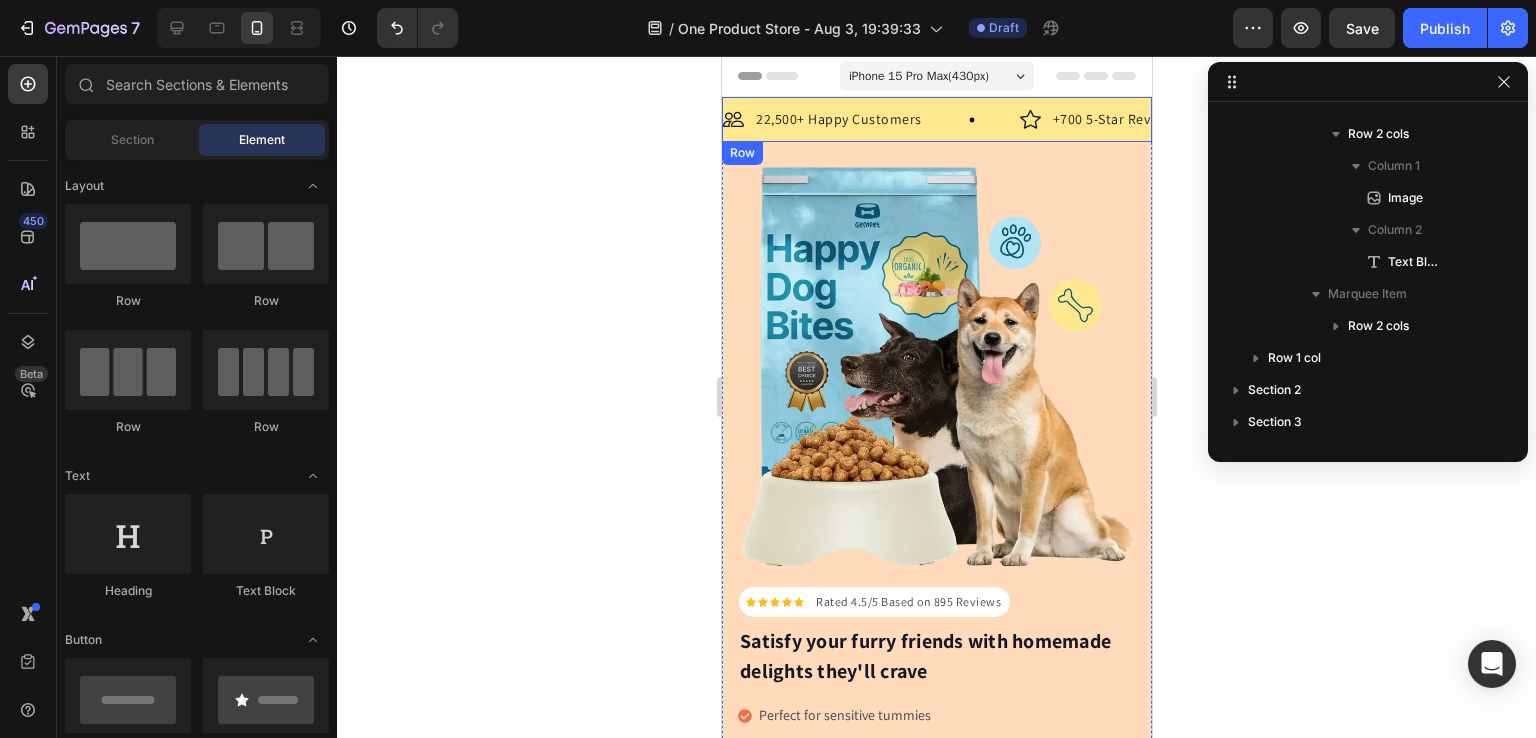 click on "Image 22,500+ Happy Customers Text Block Row
Image +700 5-Star Reviews Text Block Row
Image 30 Day Guarantee Text Block Row
Image 22,500+ Happy Customers Text Block Row
Image +700 5-Star Reviews Text Block Row
Image 30 Day Guarantee Text Block Row
Marquee Row" at bounding box center (936, 119) 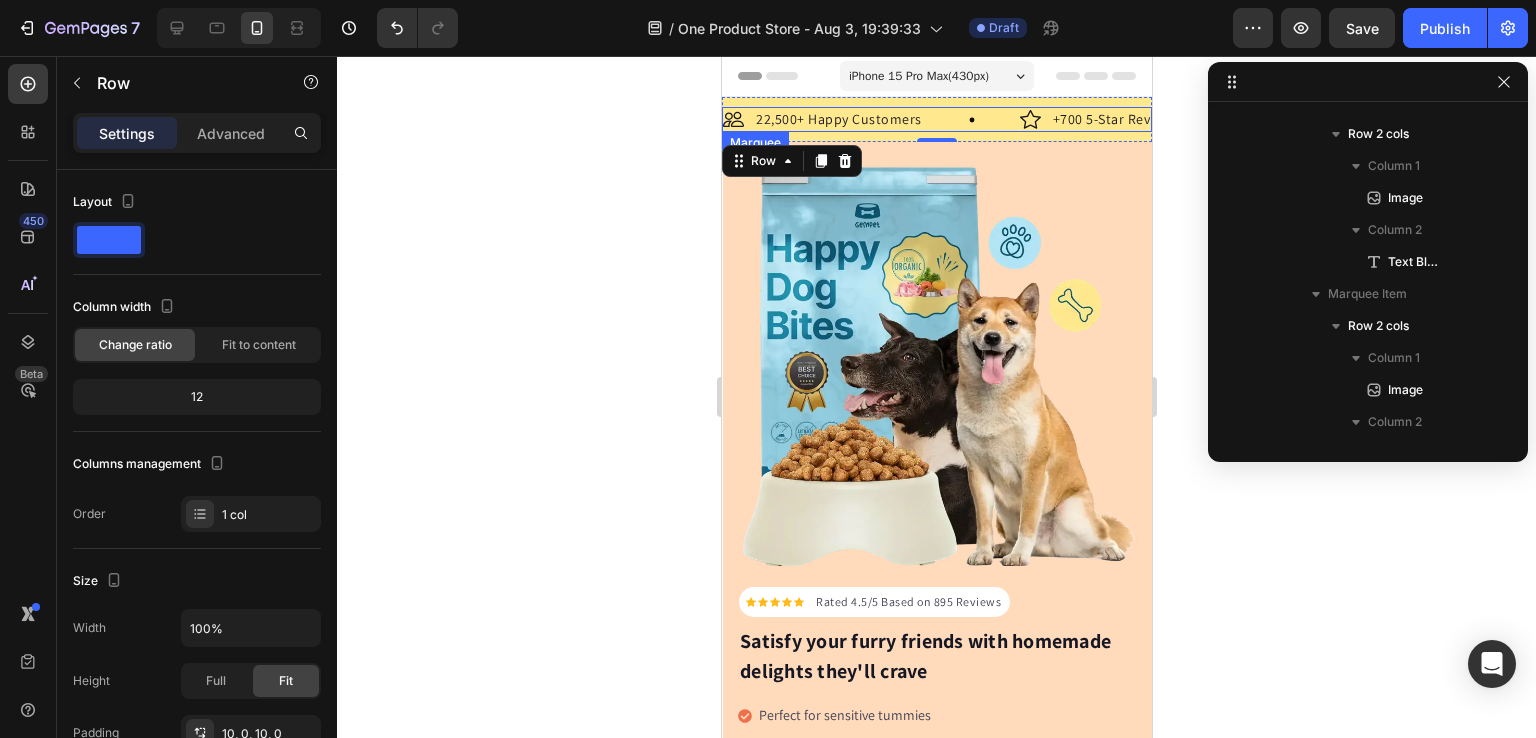 click on "Image 22,500+ Happy Customers Text Block Row" at bounding box center (870, 119) 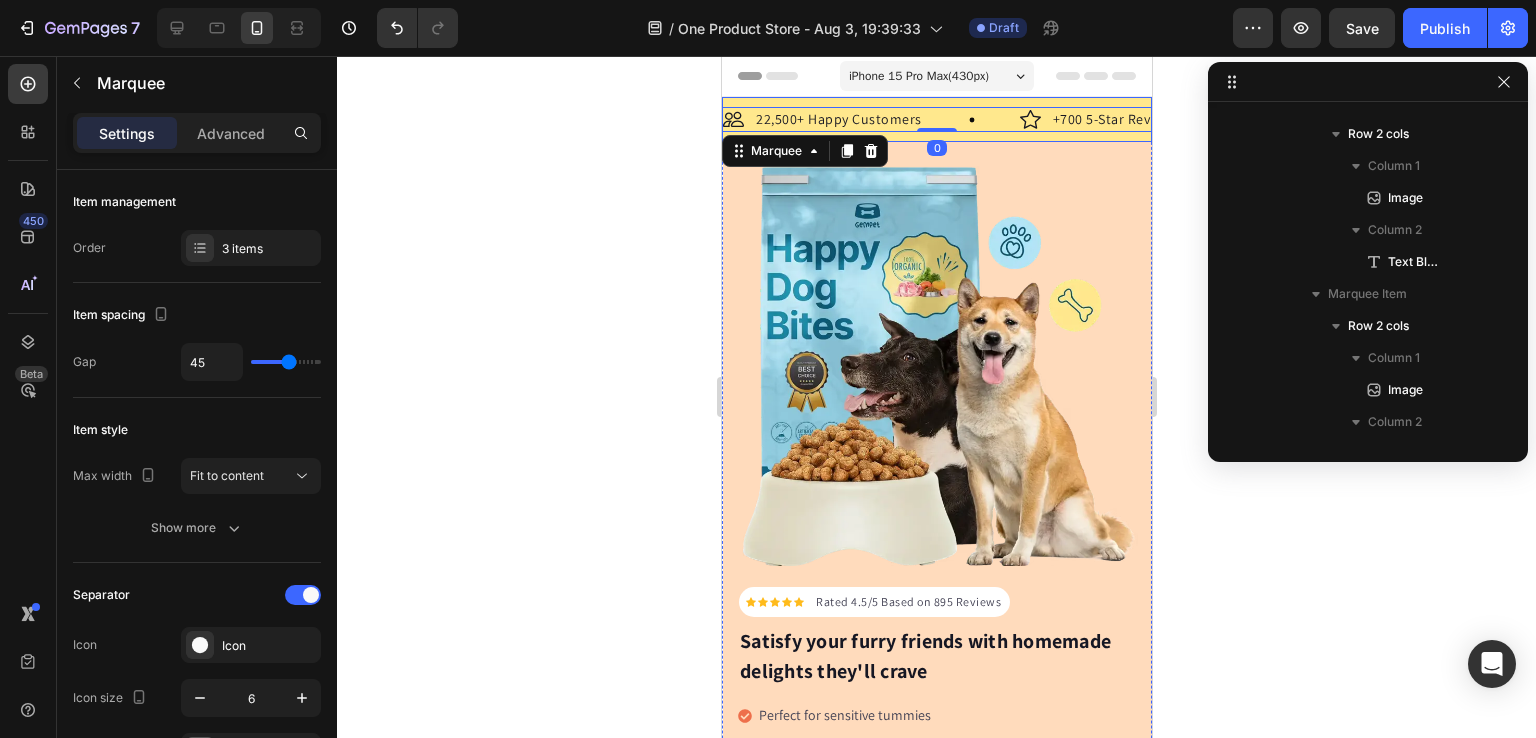 click on "Image 22,500+ Happy Customers Text Block Row
Image +700 5-Star Reviews Text Block Row
Image 30 Day Guarantee Text Block Row
Image 22,500+ Happy Customers Text Block Row
Image +700 5-Star Reviews Text Block Row
Image 30 Day Guarantee Text Block Row
Marquee   0 Row" at bounding box center [936, 119] 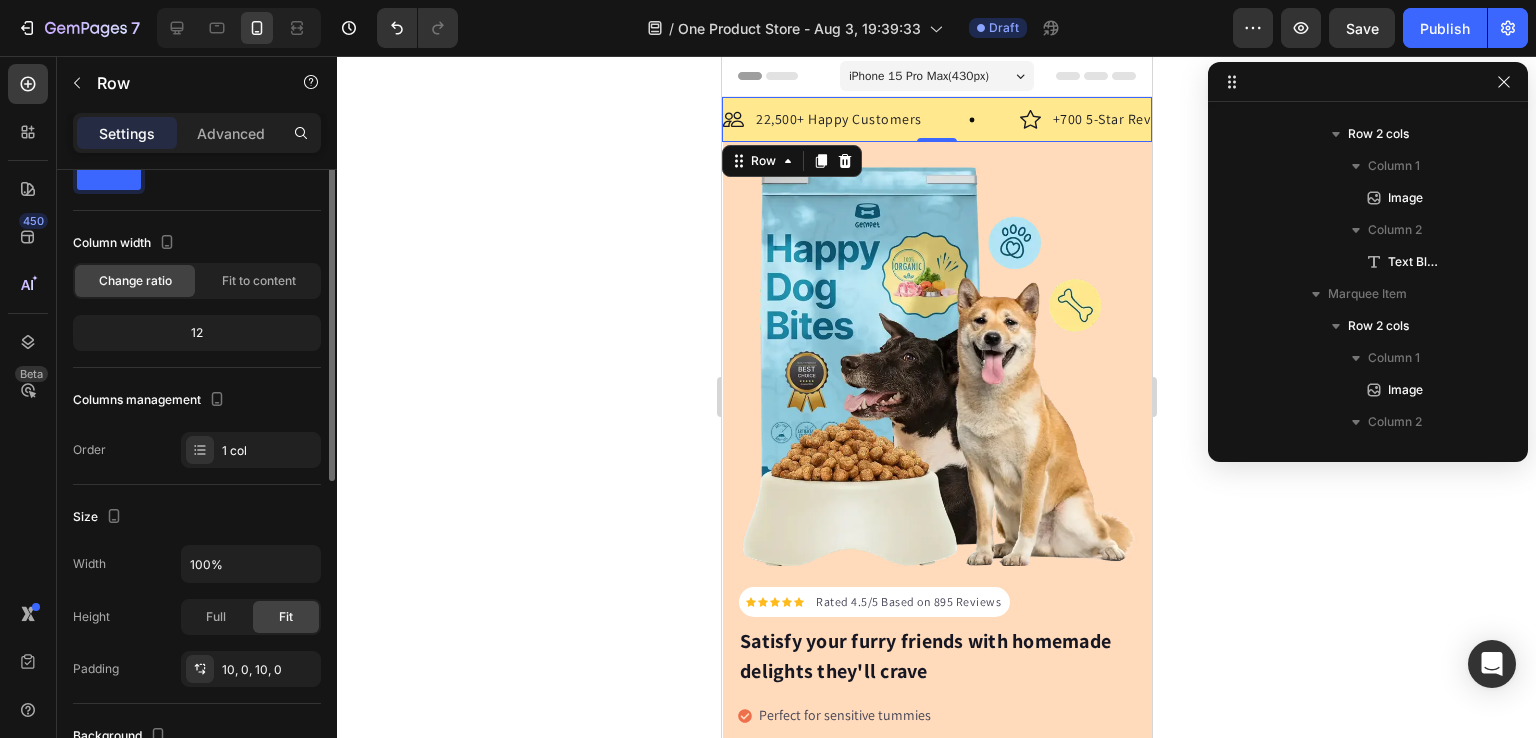 scroll, scrollTop: 0, scrollLeft: 0, axis: both 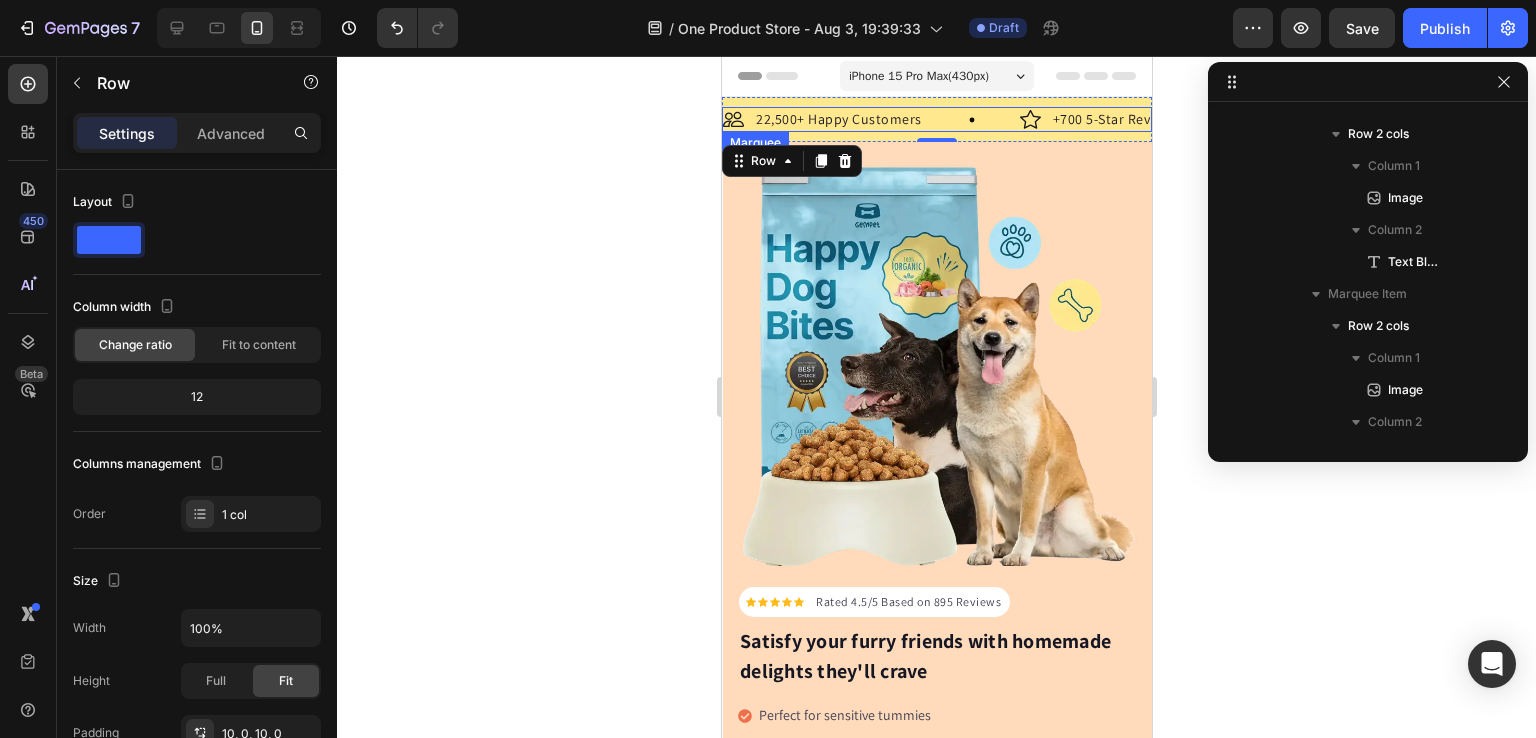 click on "Image 22,500+ Happy Customers Text Block Row" at bounding box center [870, 119] 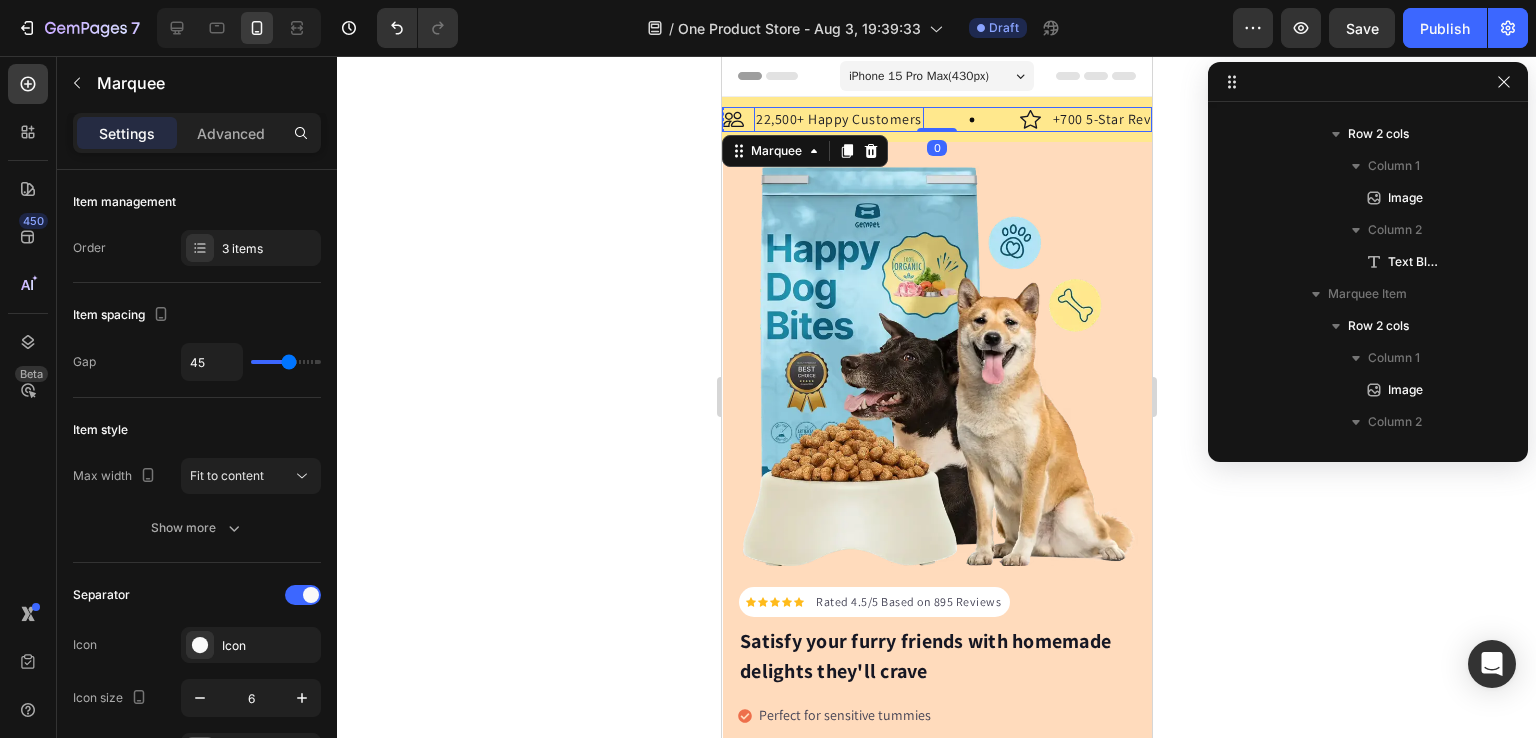 click on "22,500+ Happy Customers" at bounding box center (838, 119) 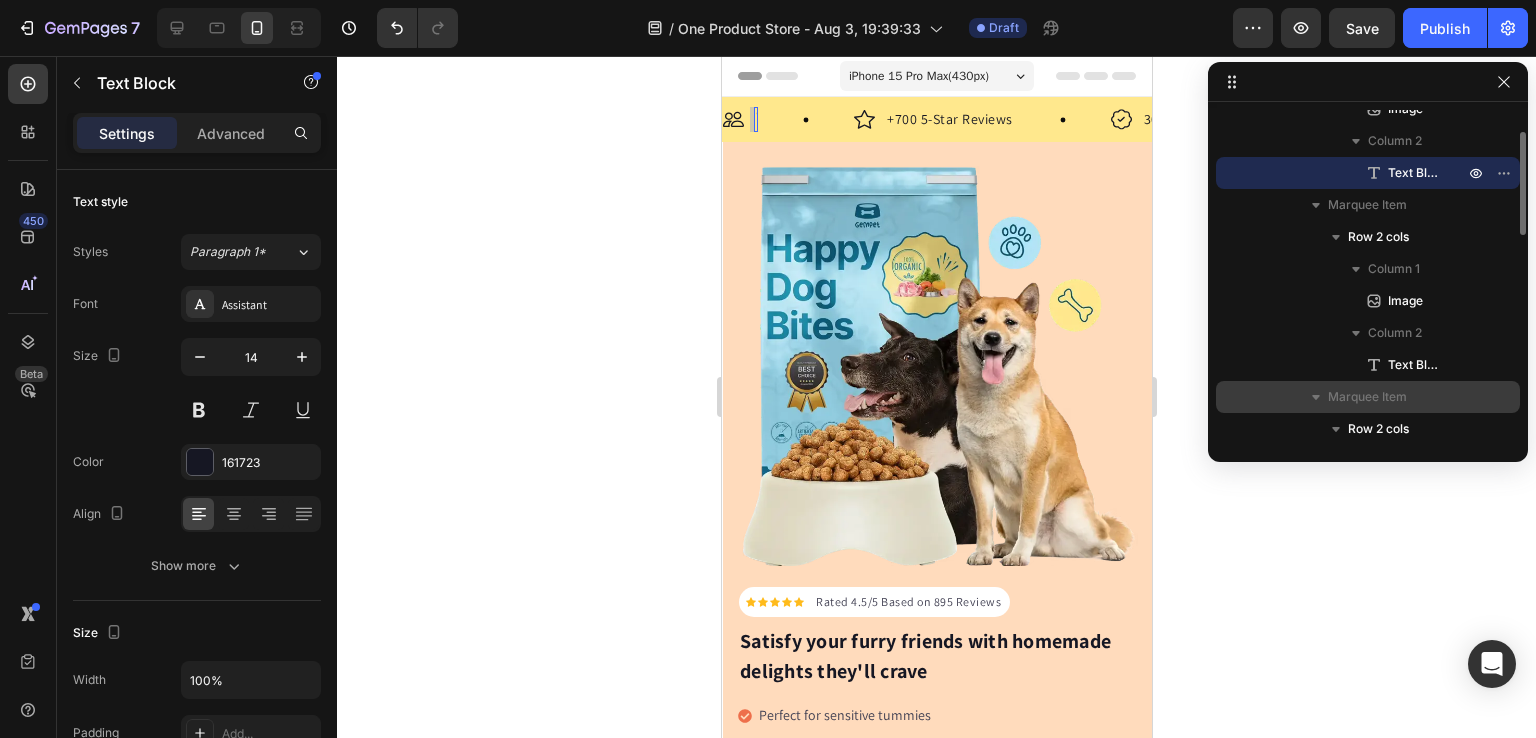 scroll, scrollTop: 181, scrollLeft: 0, axis: vertical 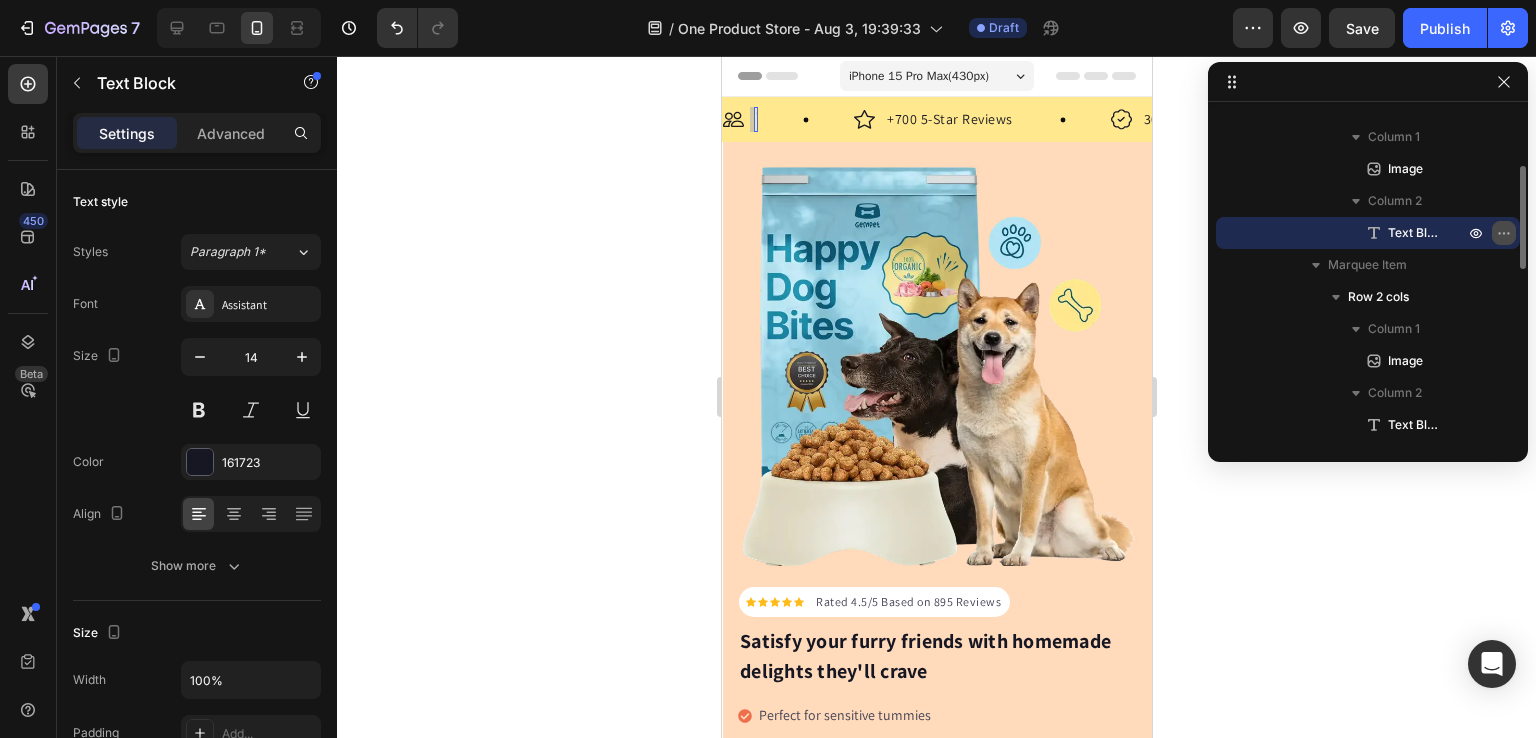 click at bounding box center [1504, 233] 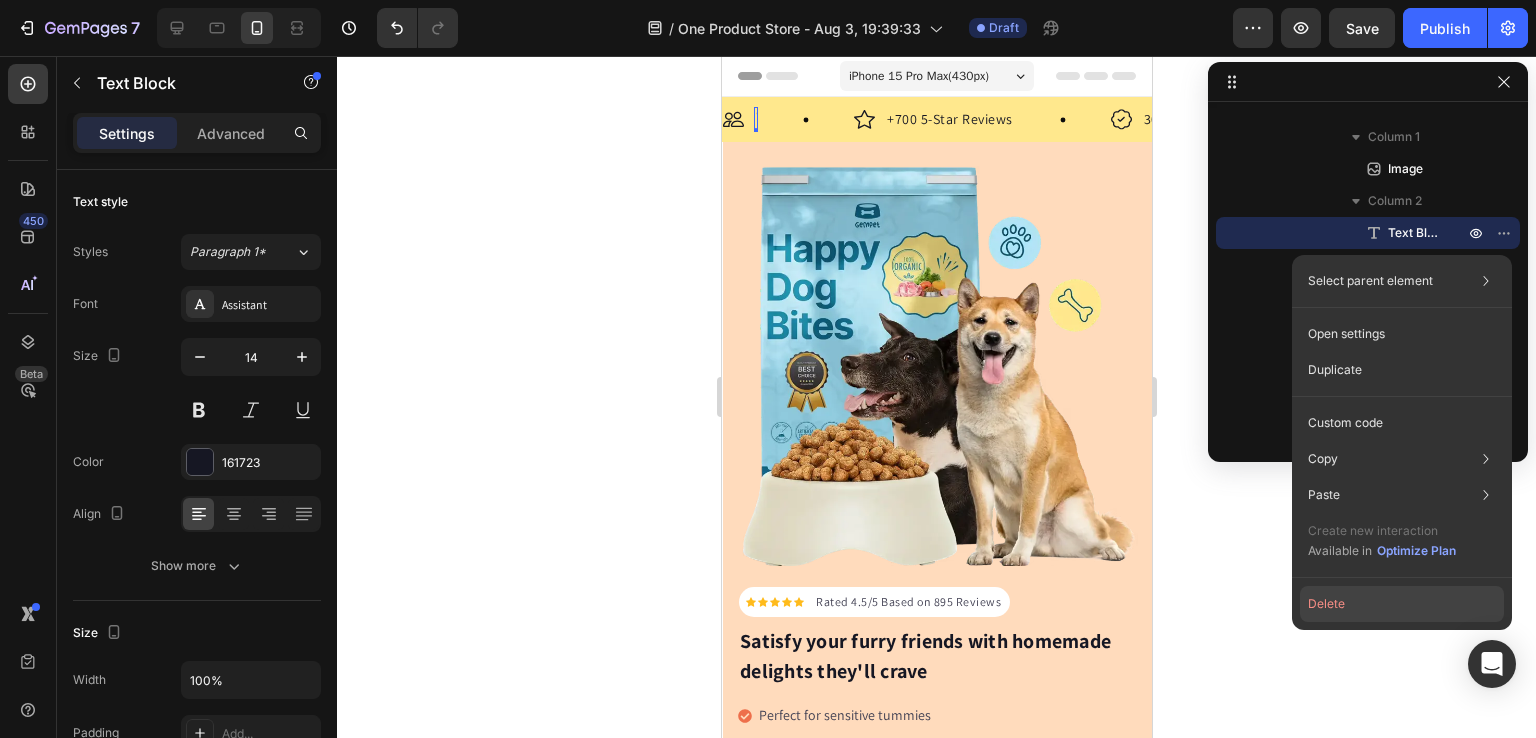 click on "Delete" 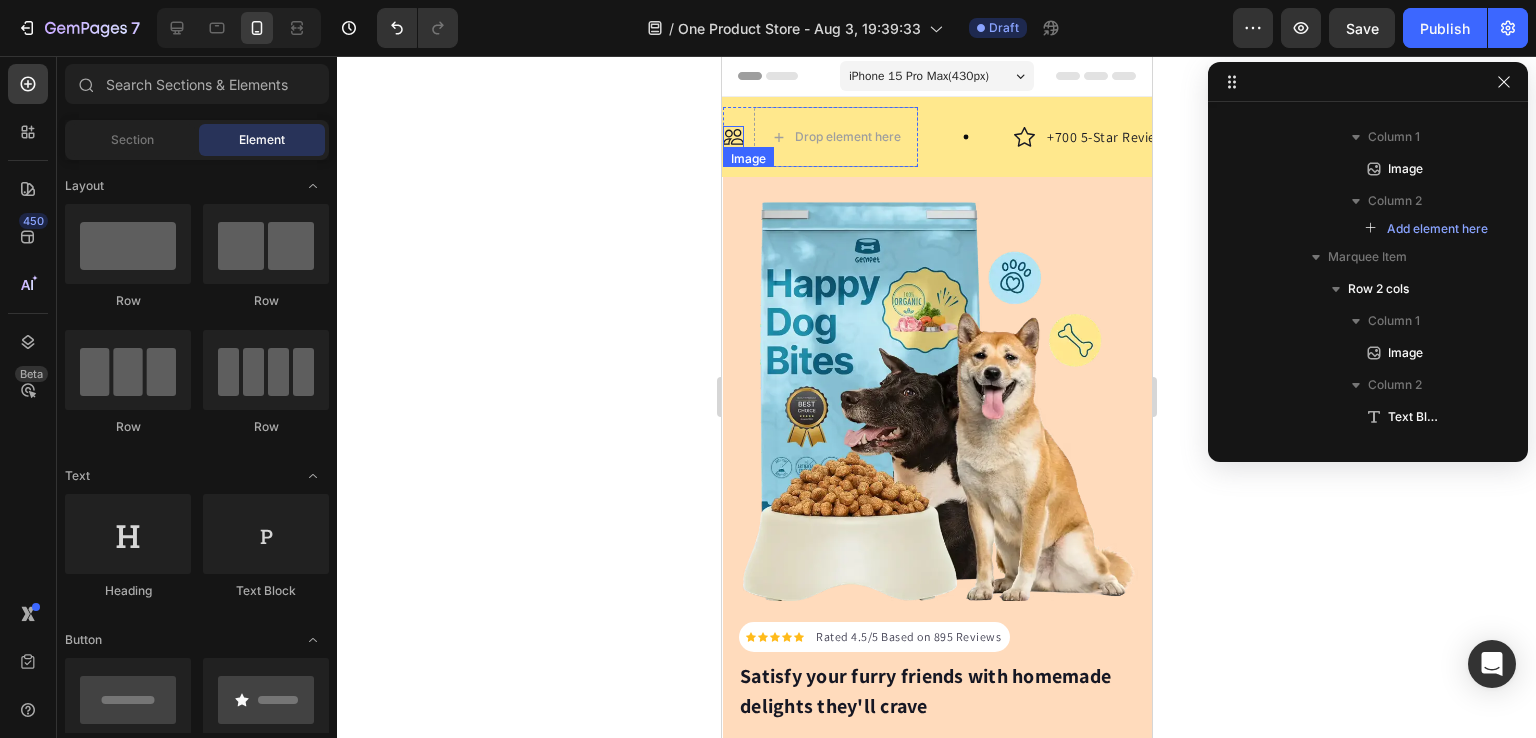 click at bounding box center [732, 137] 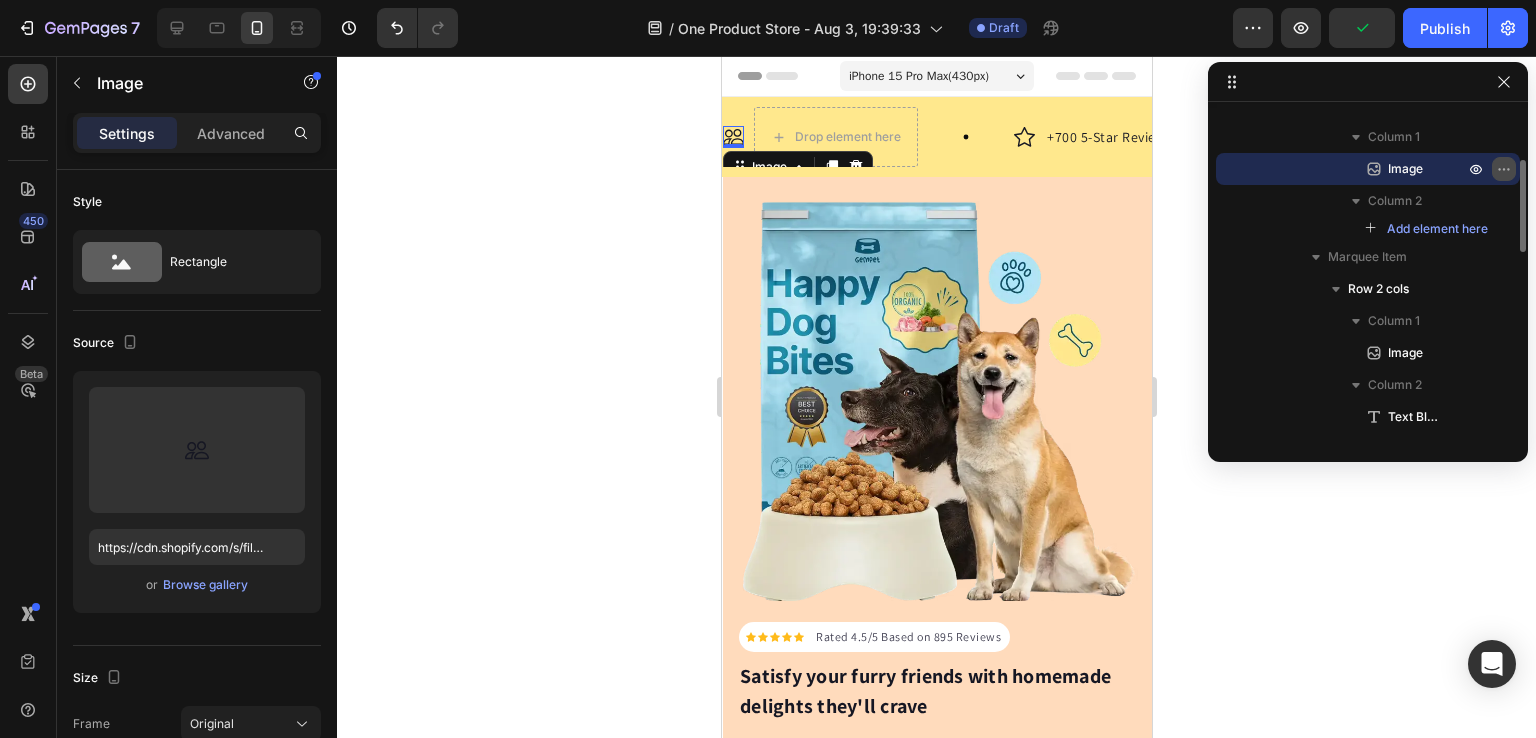 click 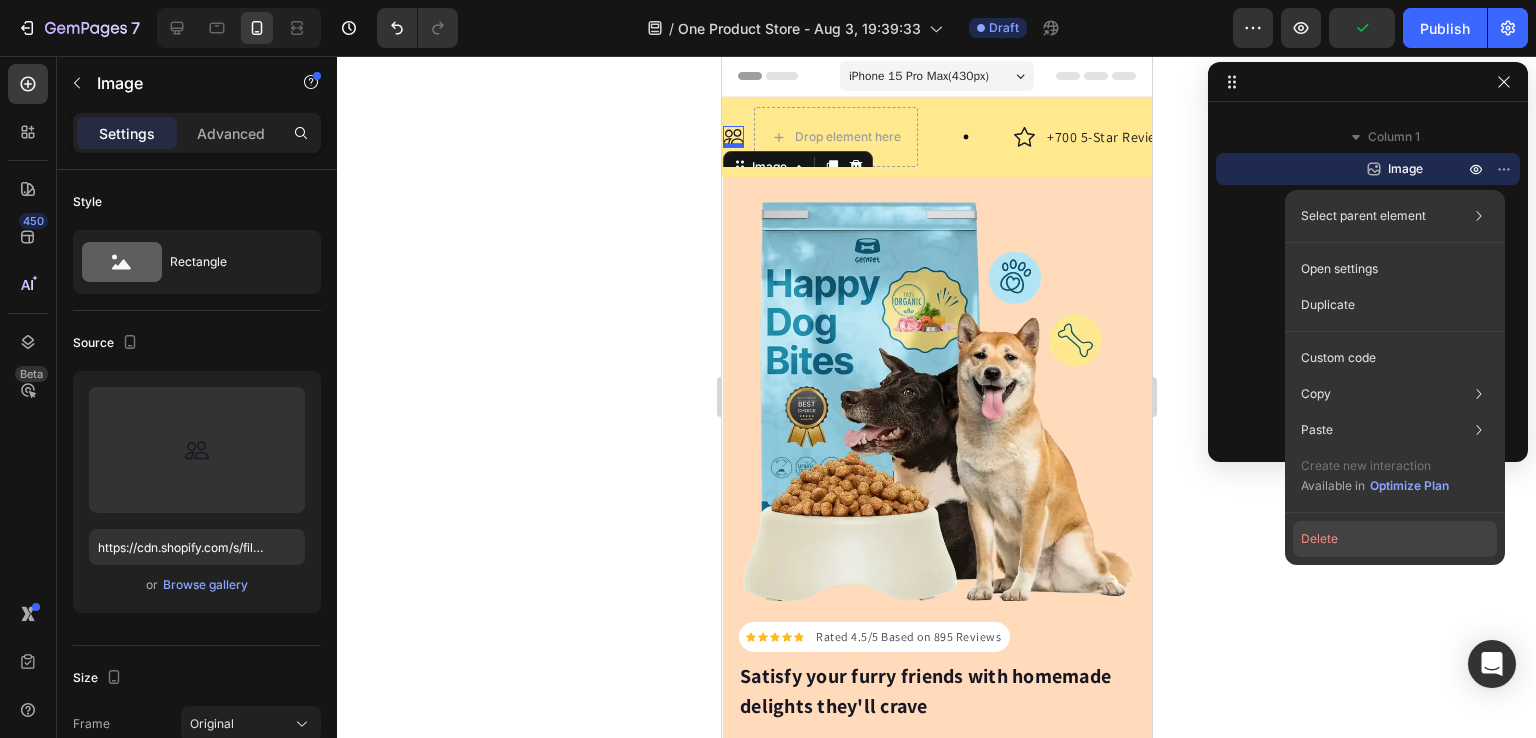 click on "Delete" 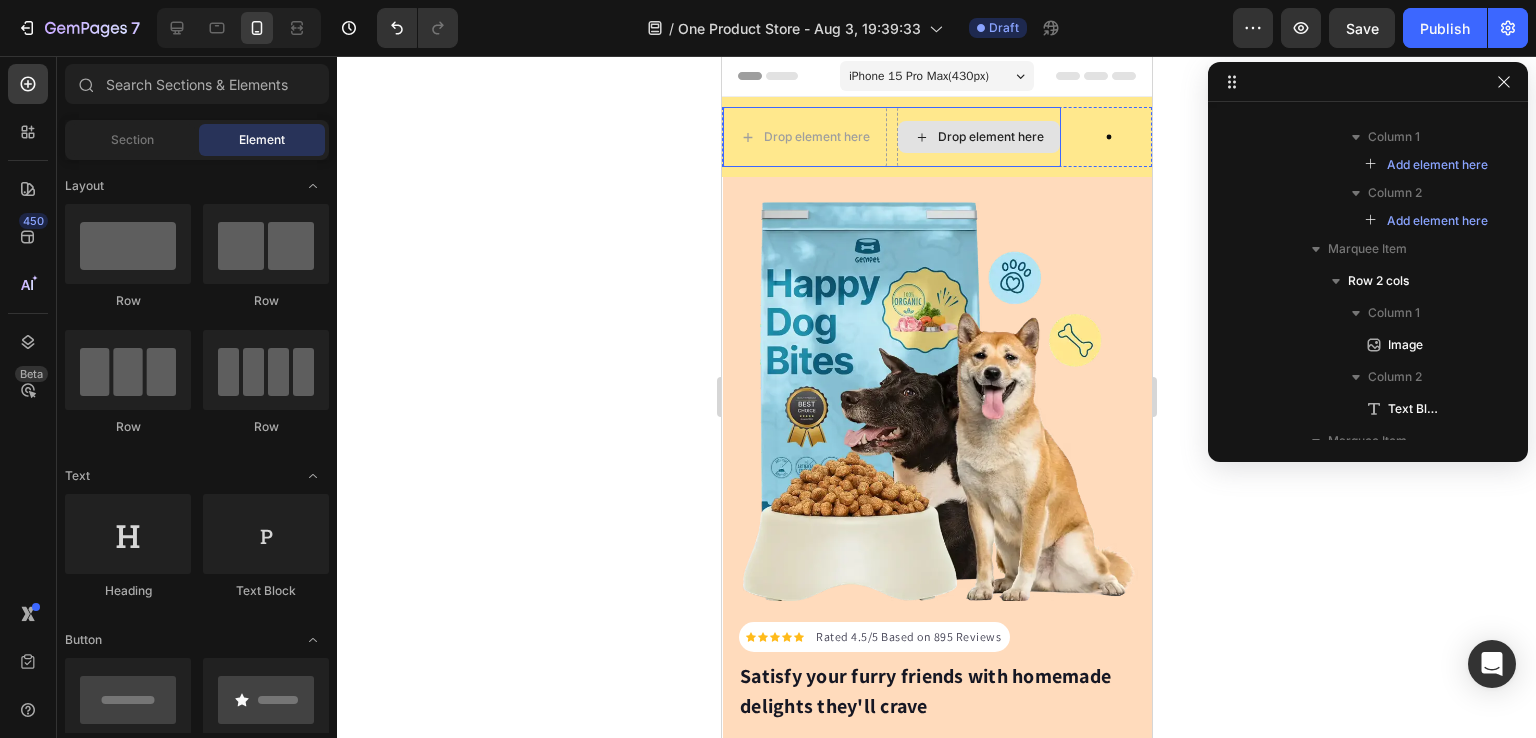 click on "Drop element here" at bounding box center [978, 137] 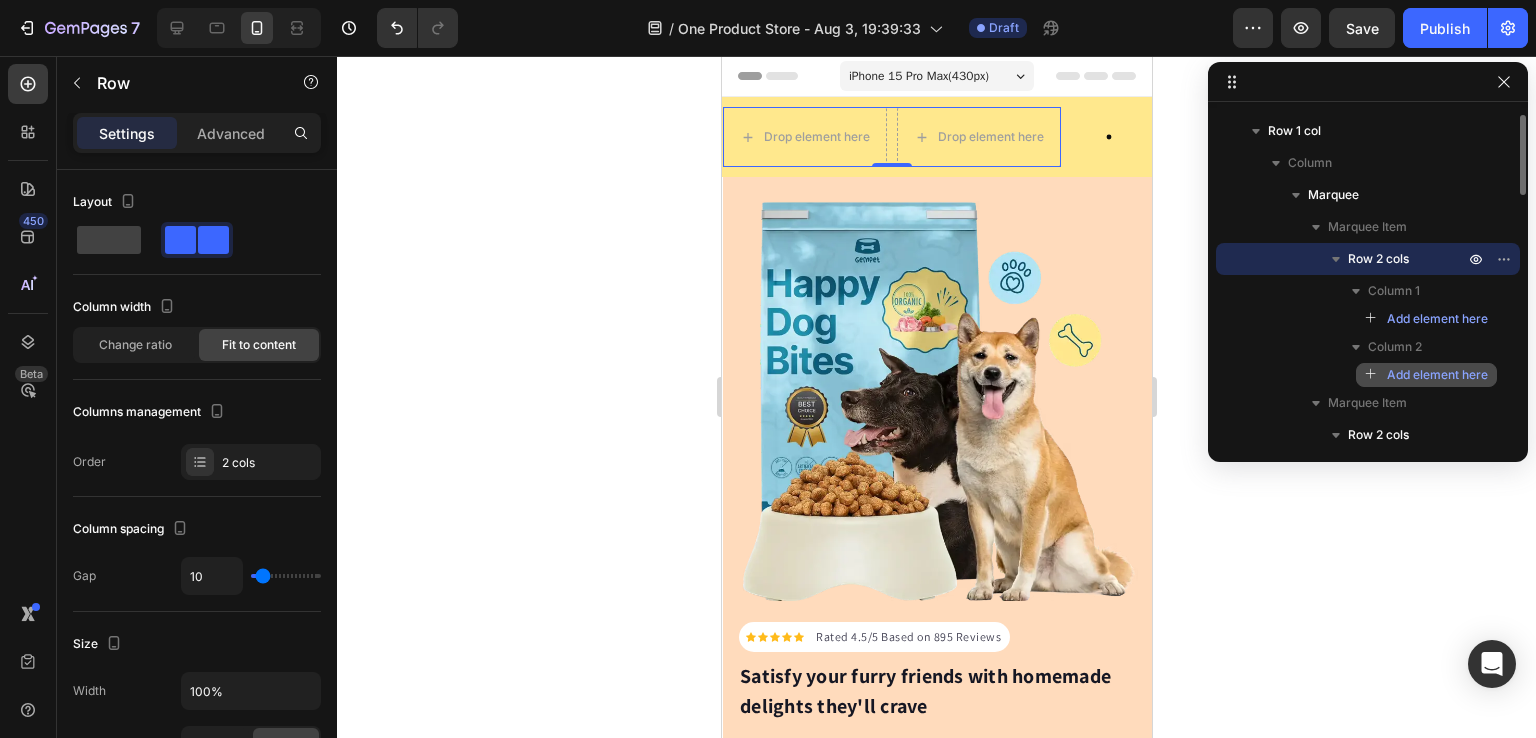 scroll, scrollTop: 26, scrollLeft: 0, axis: vertical 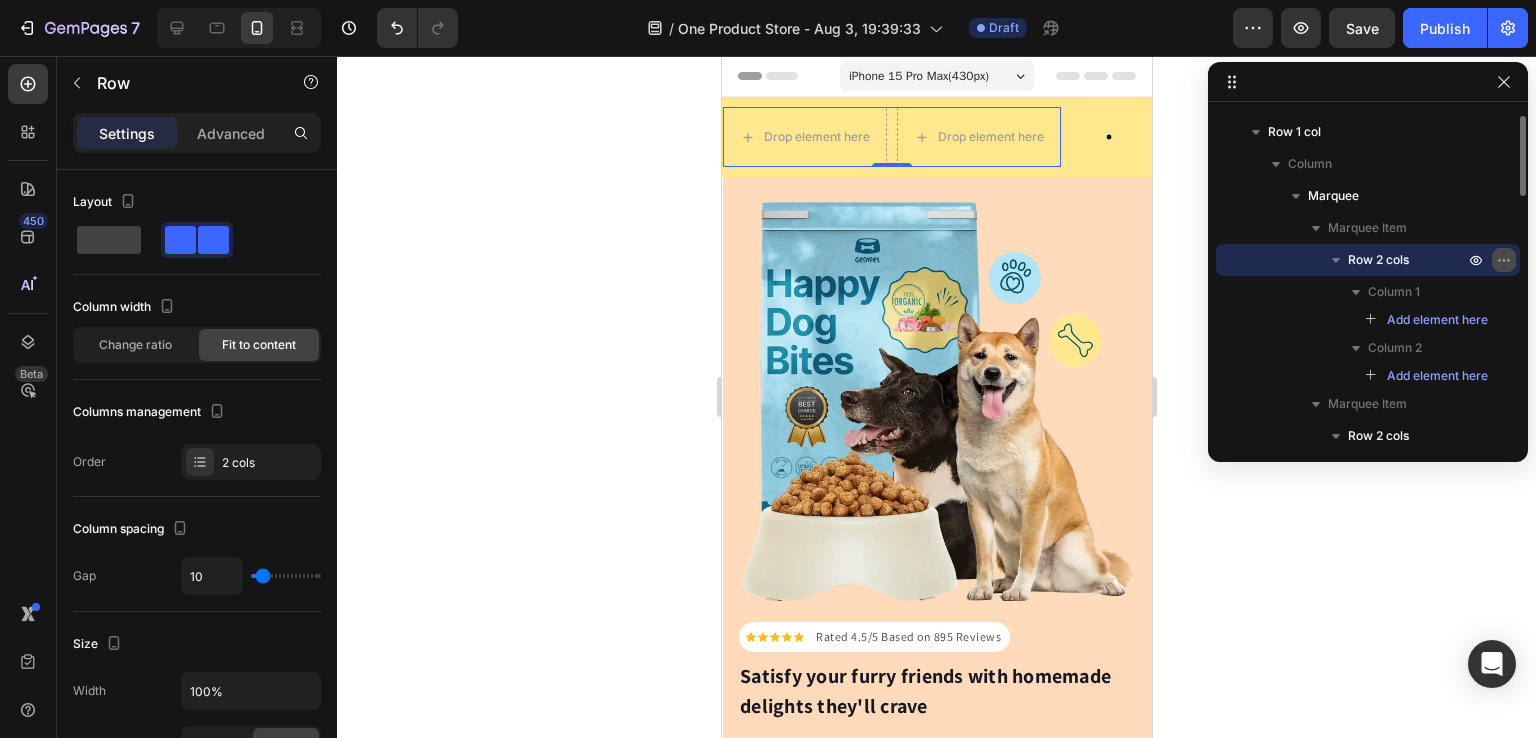 click 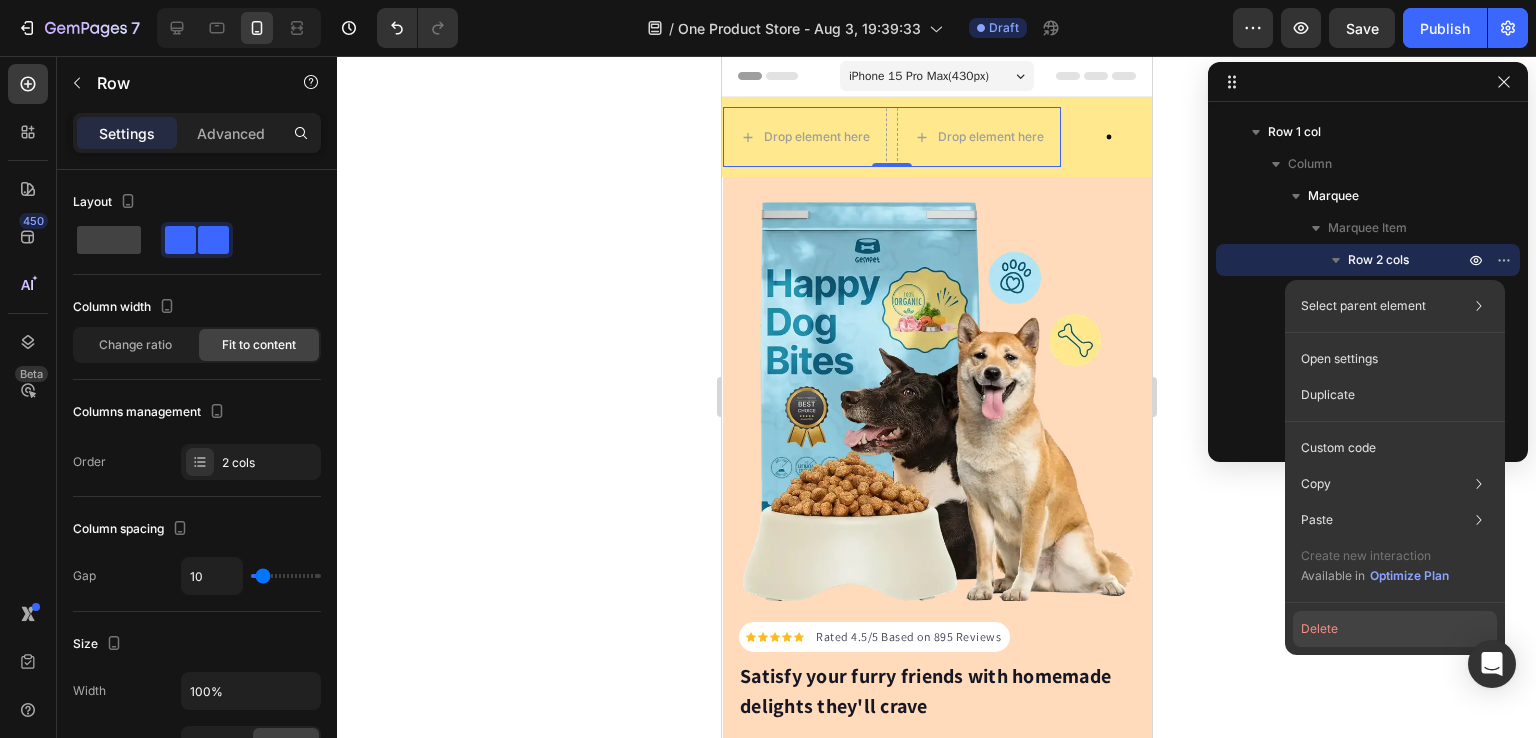 click on "Delete" 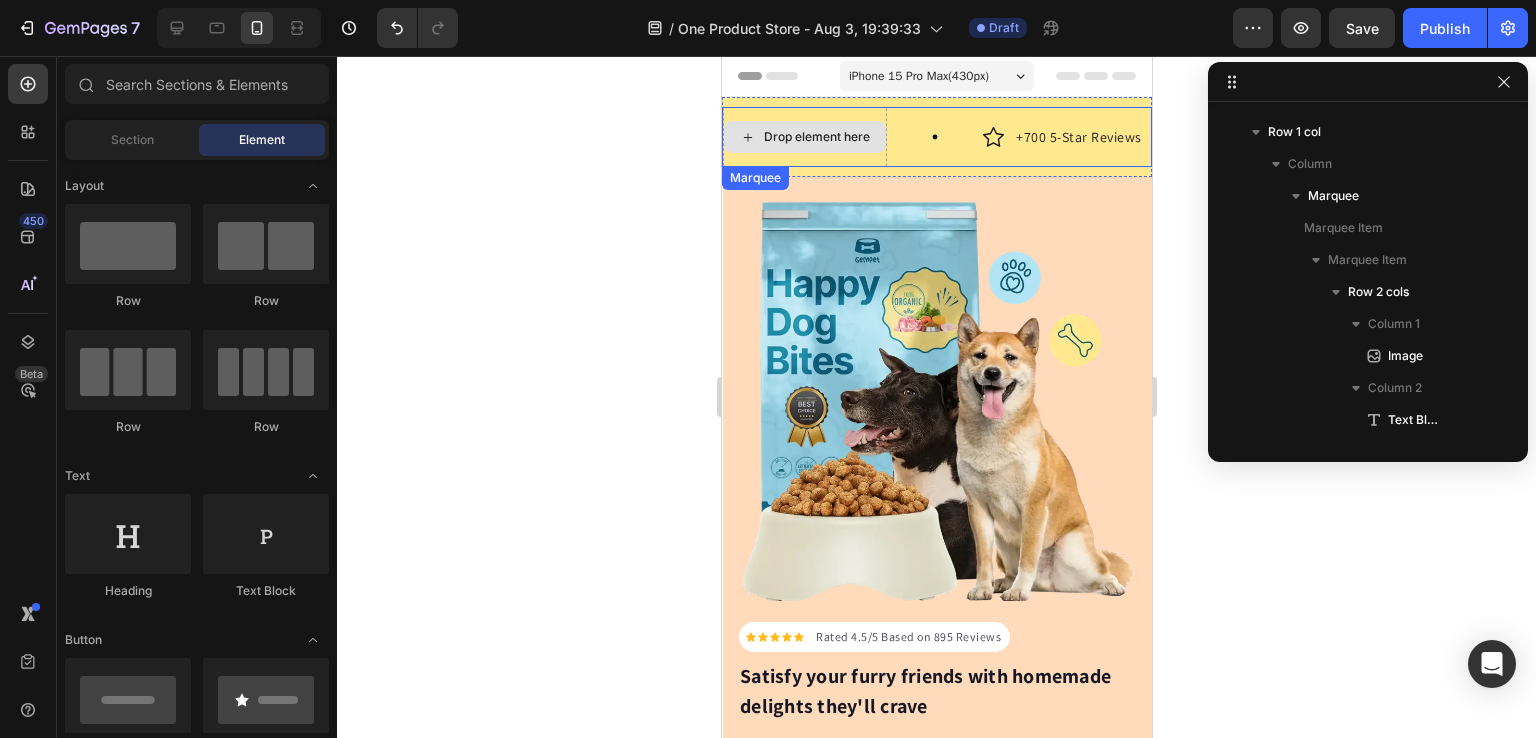 click on "Drop element here" at bounding box center (816, 137) 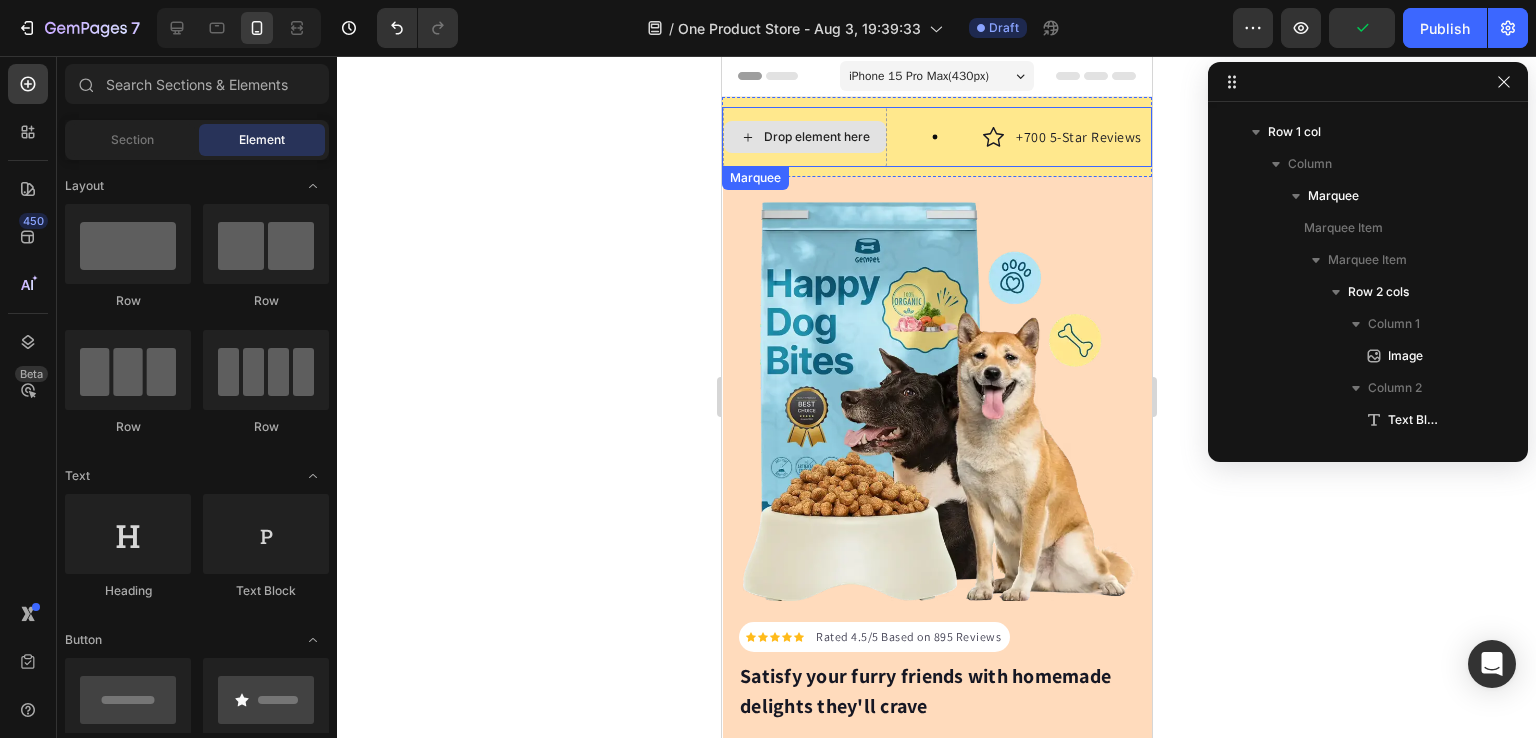 click on "Drop element here" at bounding box center (804, 137) 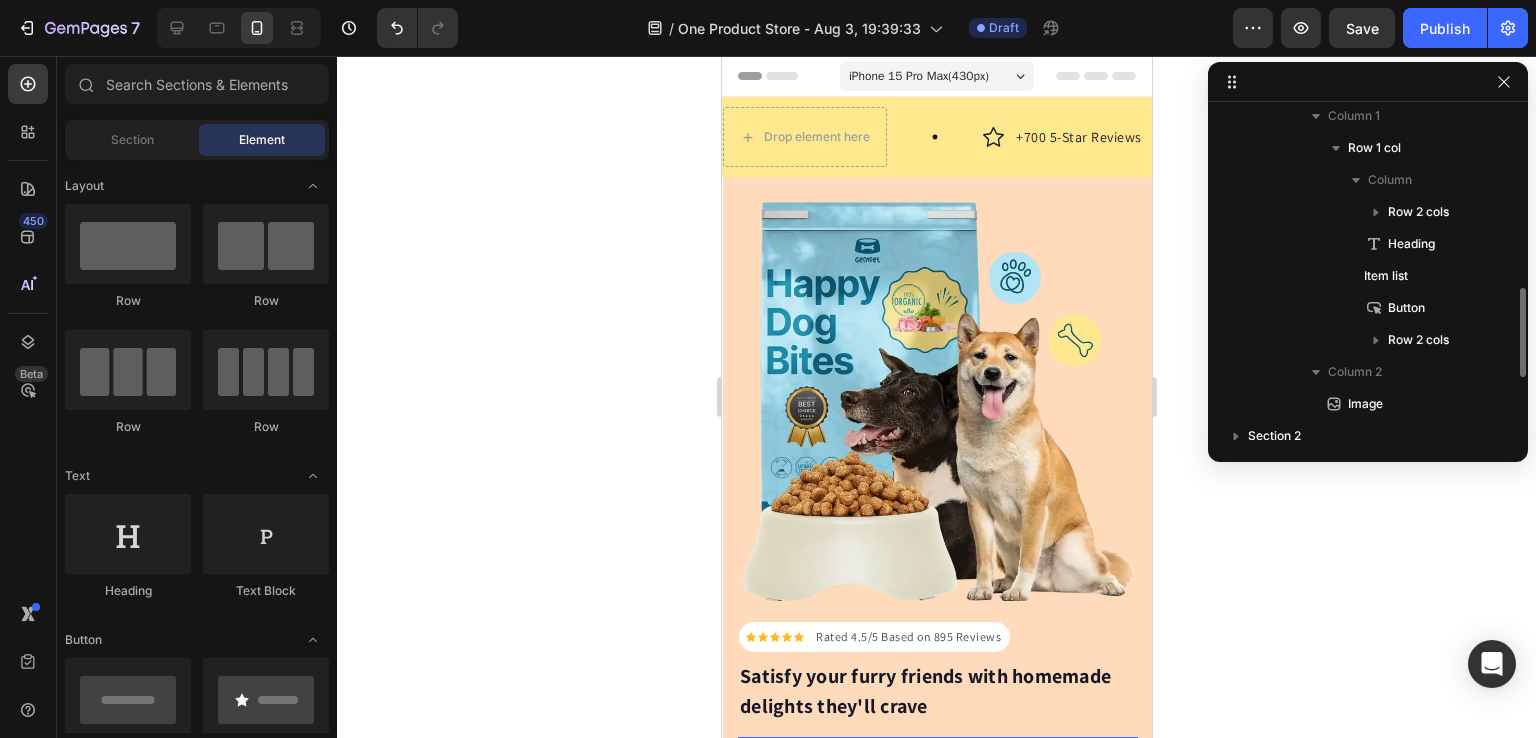 scroll, scrollTop: 885, scrollLeft: 0, axis: vertical 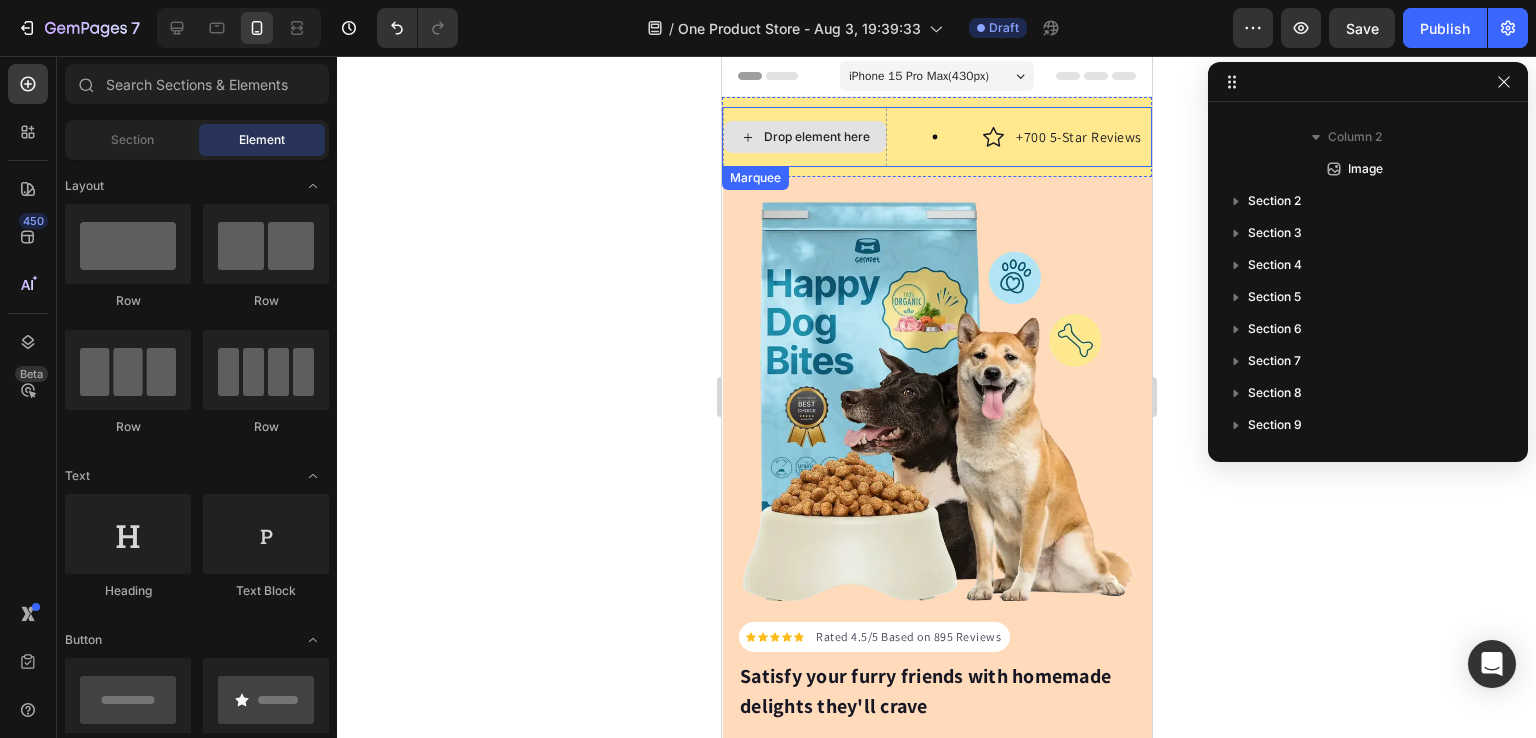 click on "Drop element here" at bounding box center (804, 137) 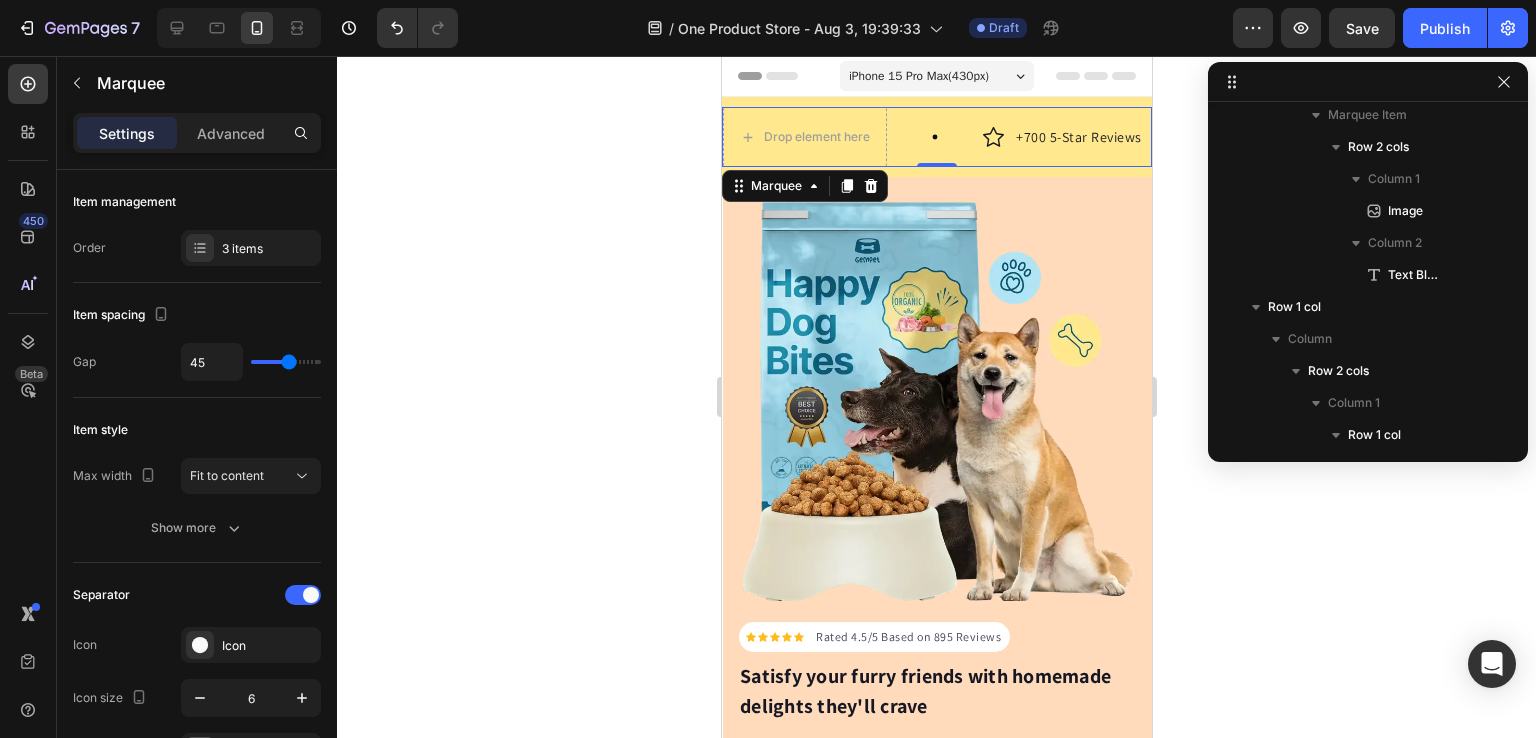 scroll, scrollTop: 0, scrollLeft: 0, axis: both 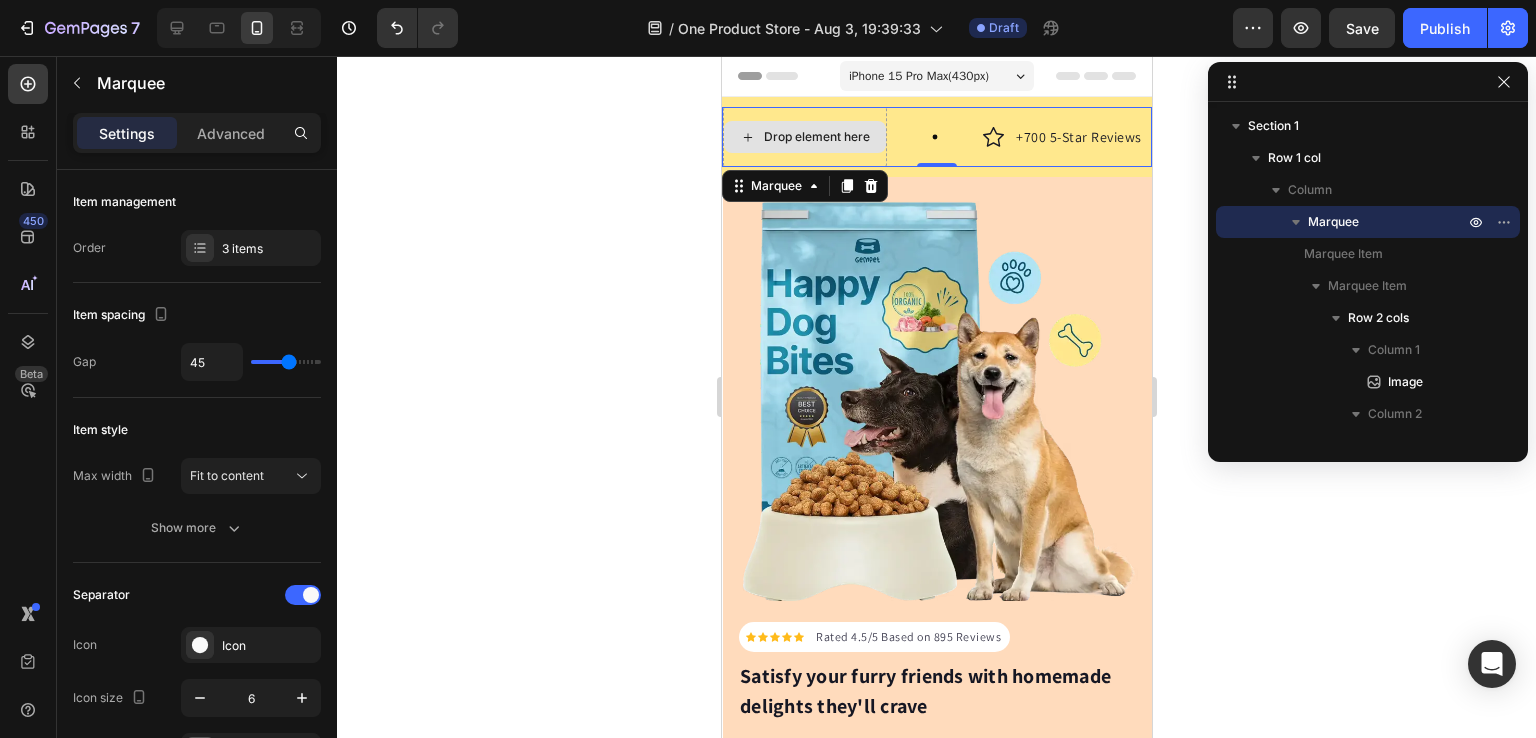 click on "Drop element here" at bounding box center [804, 137] 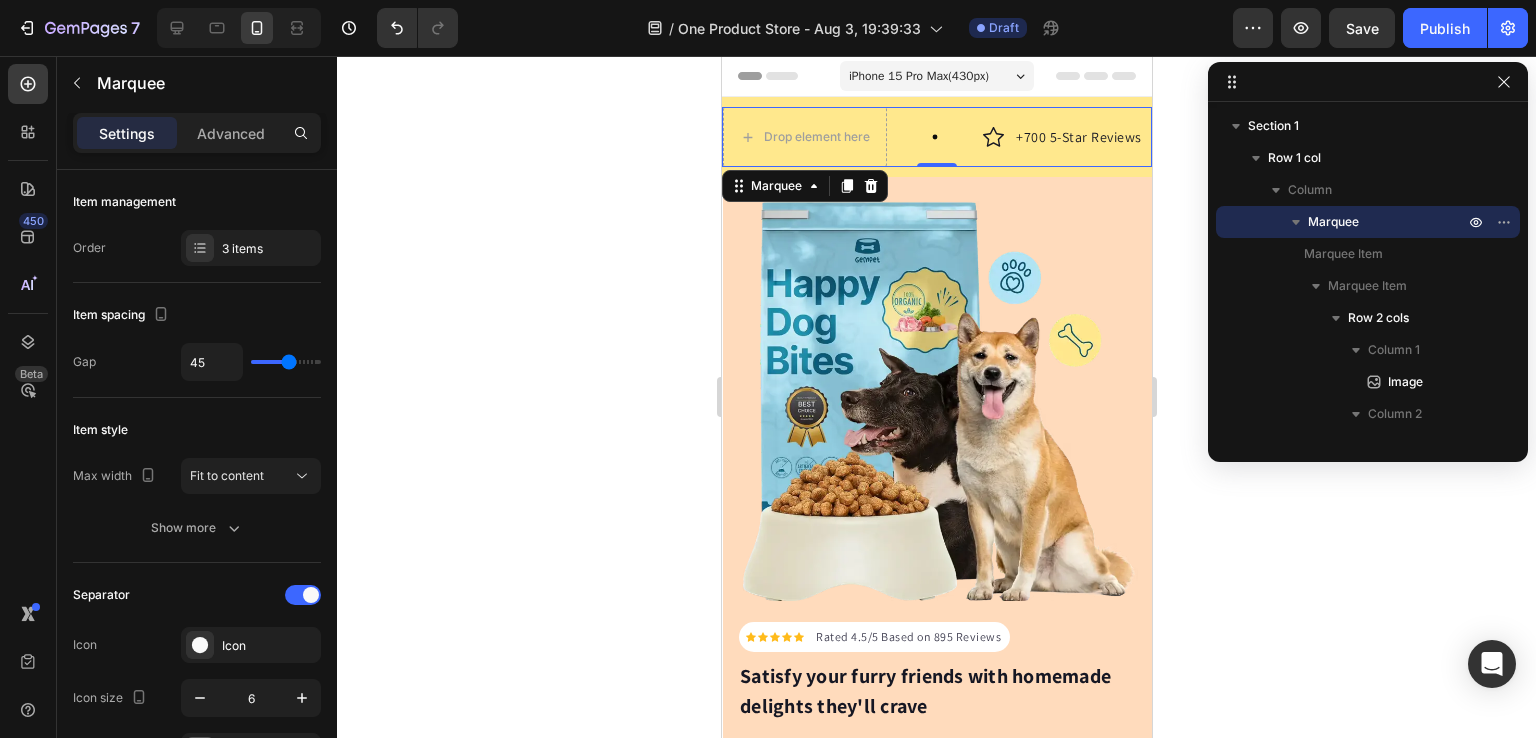 click 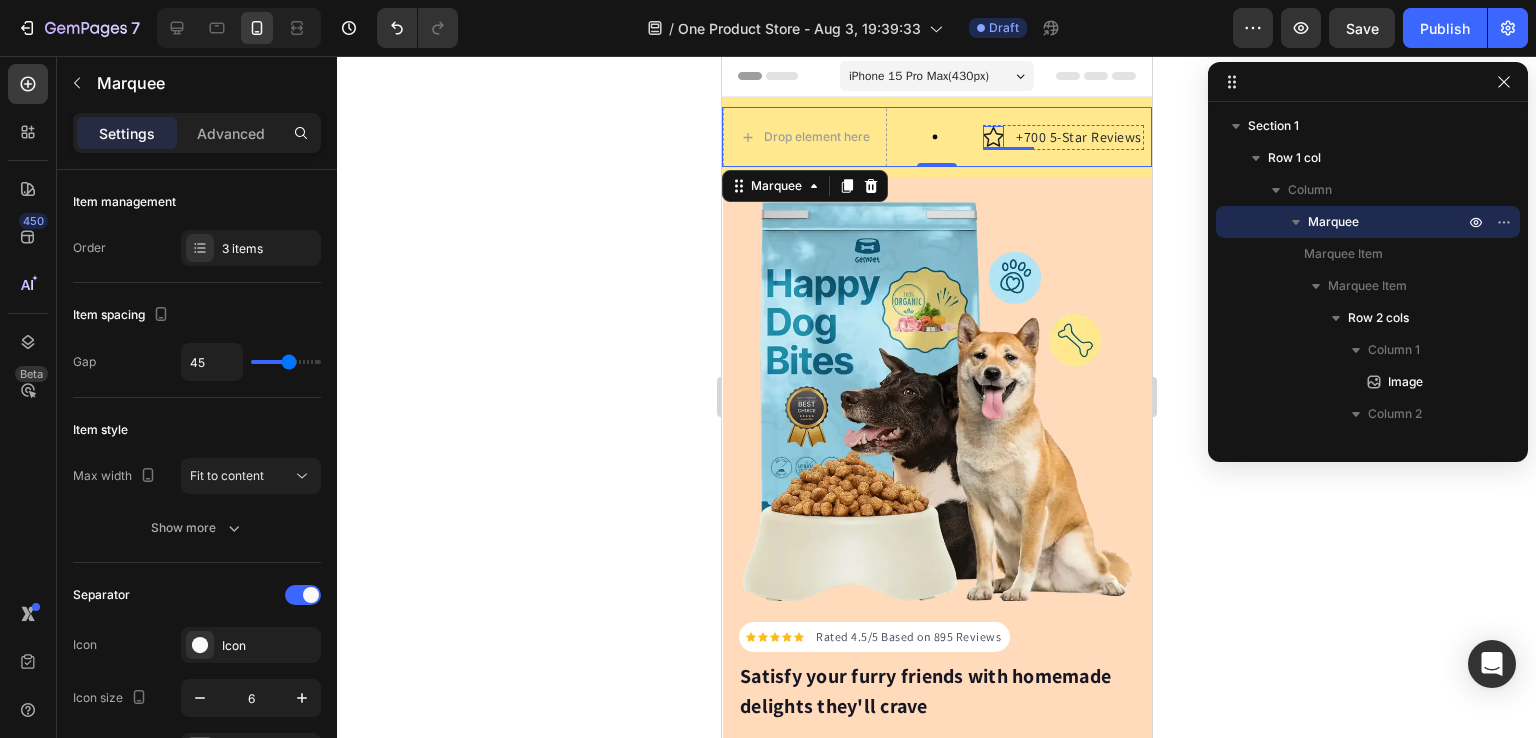 click at bounding box center [992, 137] 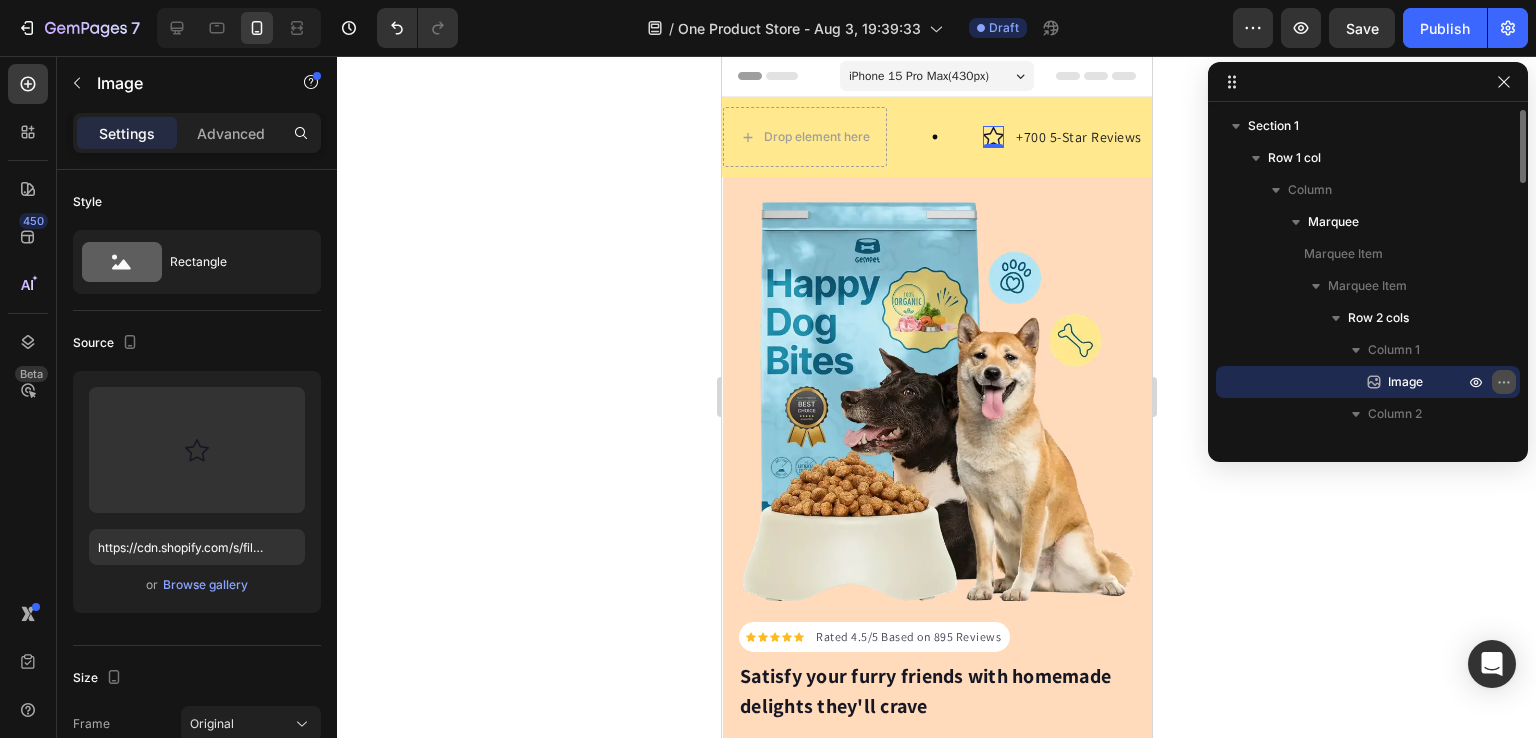 click 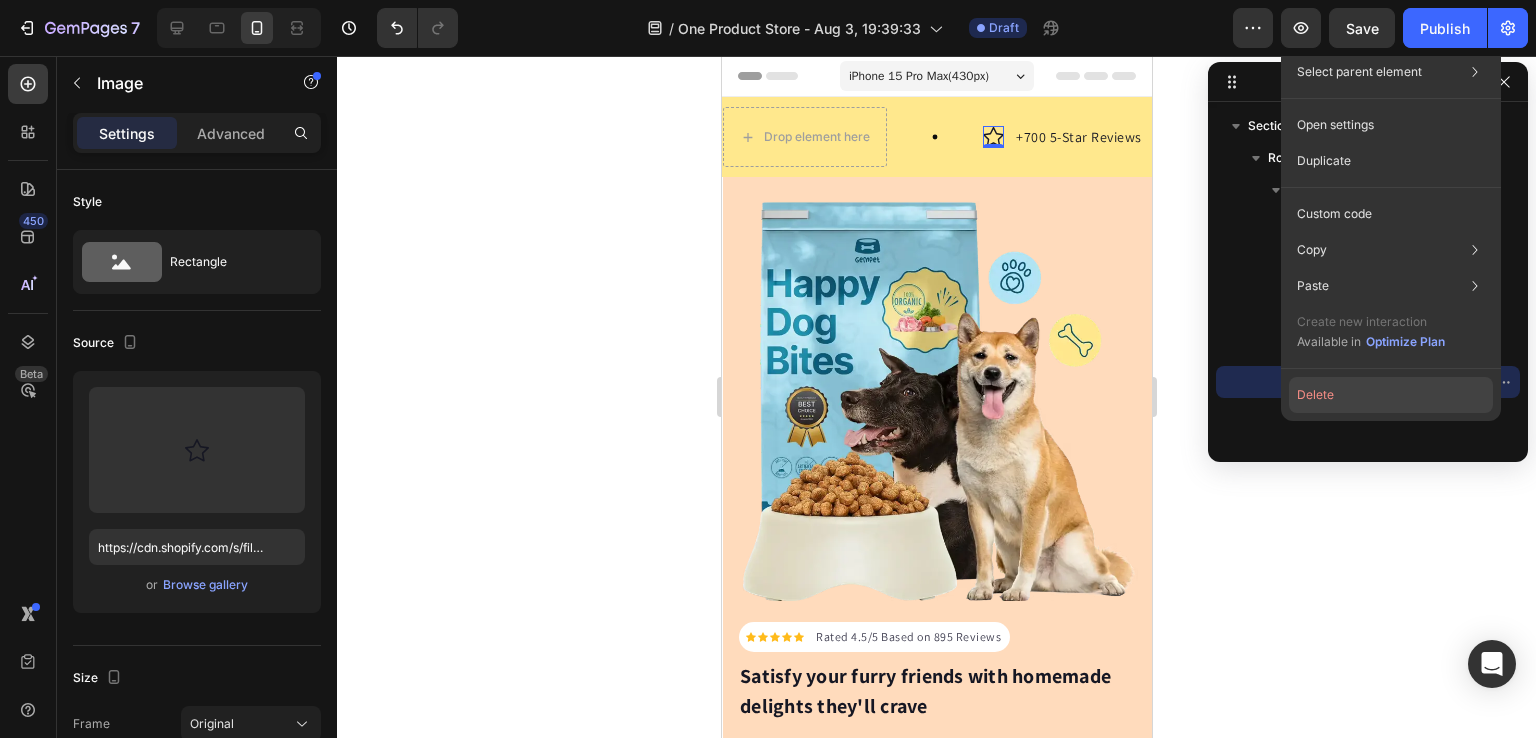 click on "Delete" 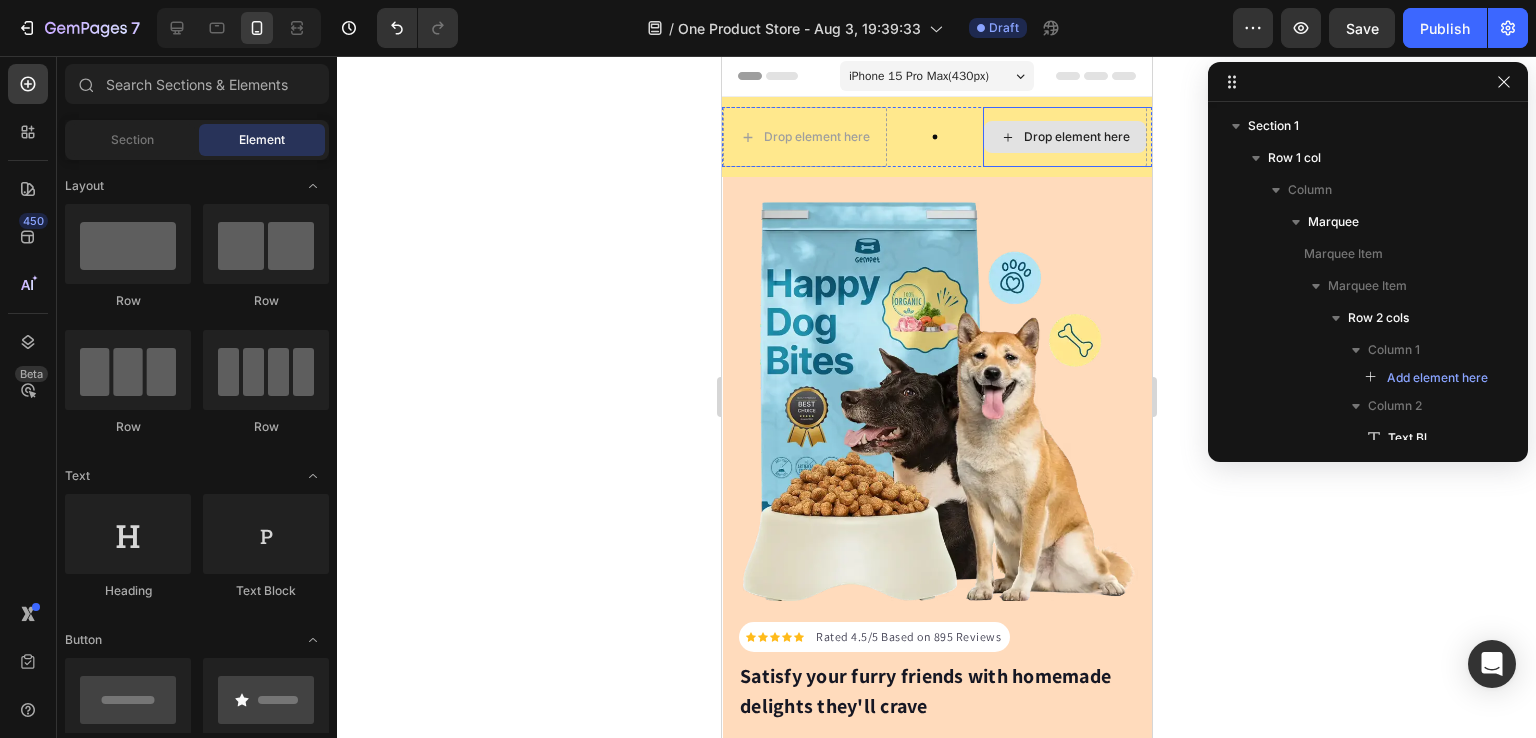 click on "Drop element here" at bounding box center [1076, 137] 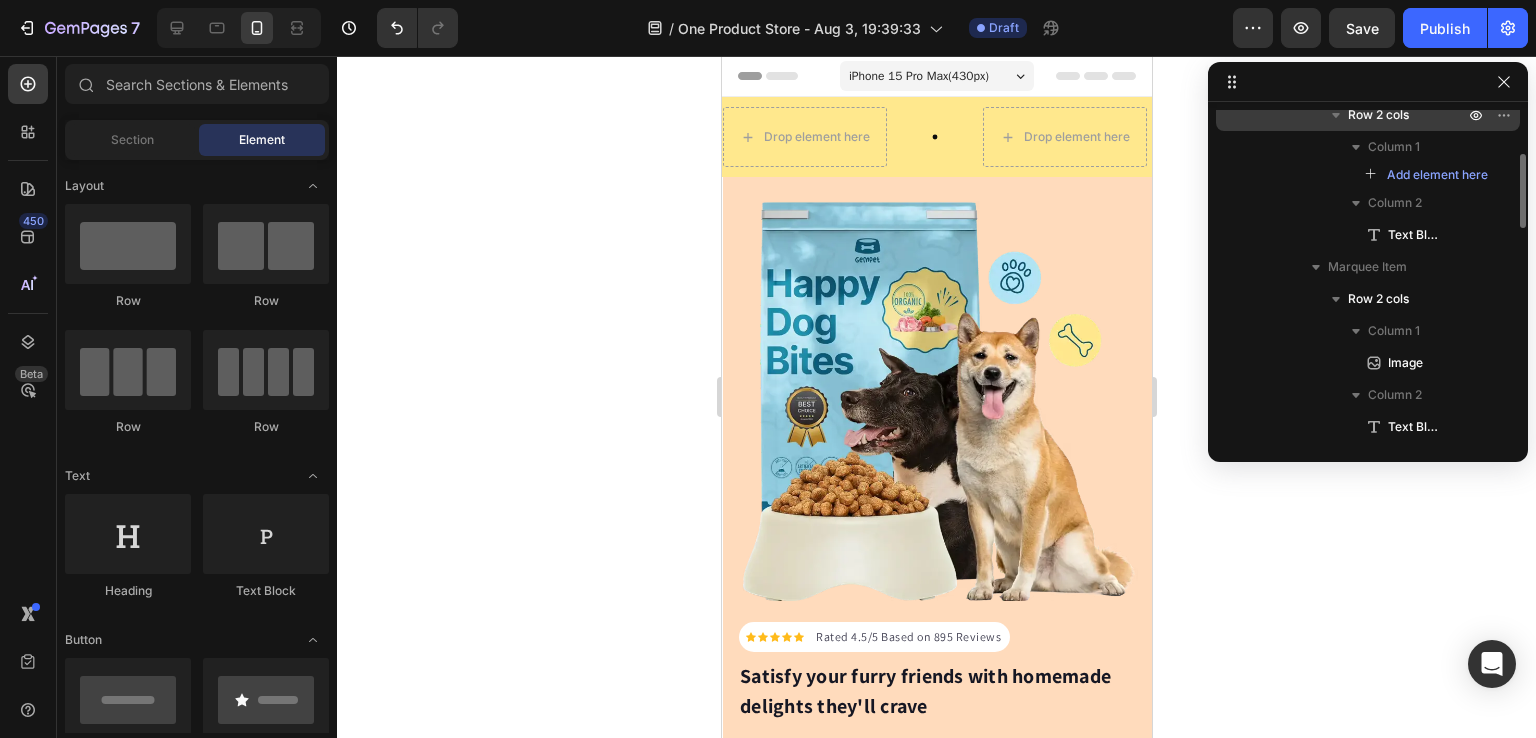 scroll, scrollTop: 202, scrollLeft: 0, axis: vertical 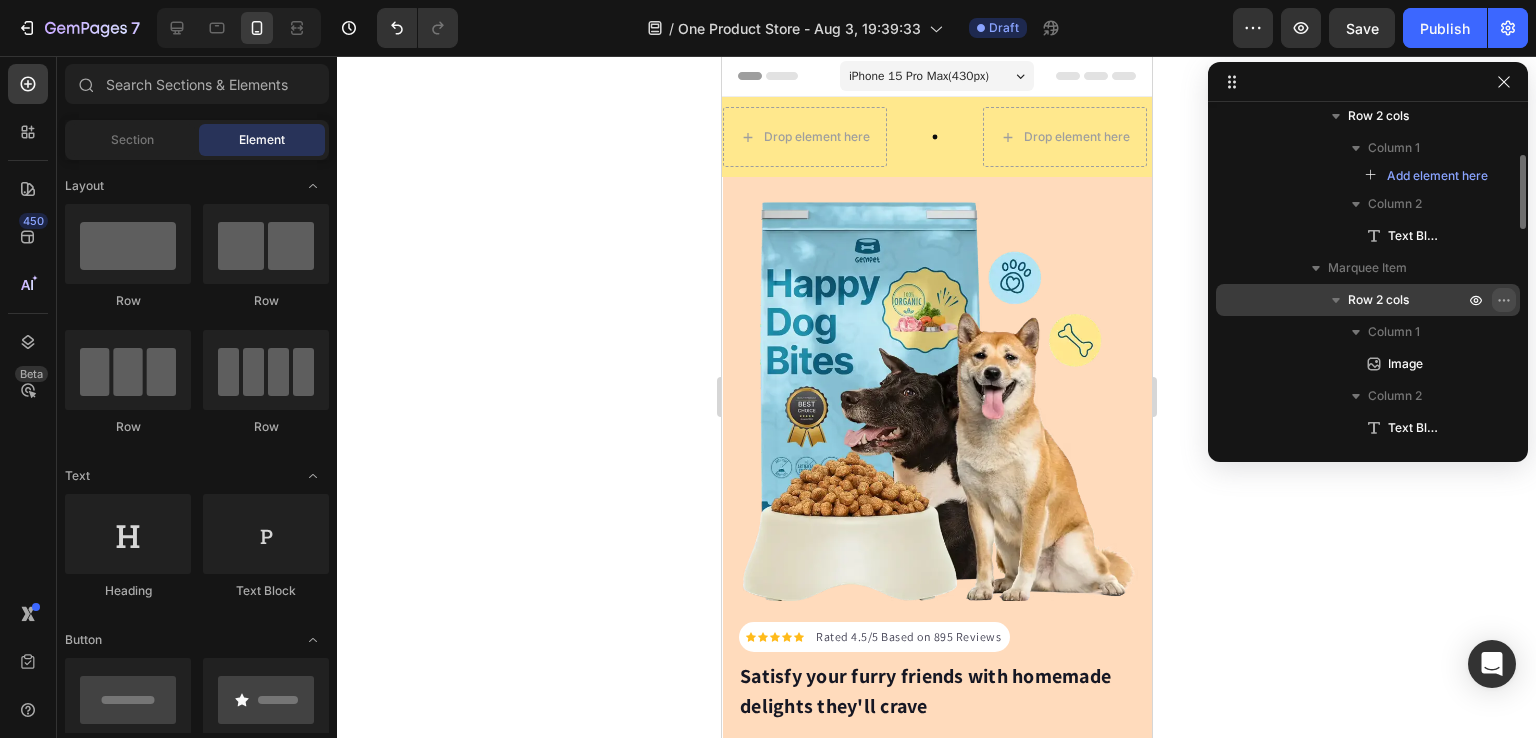 click 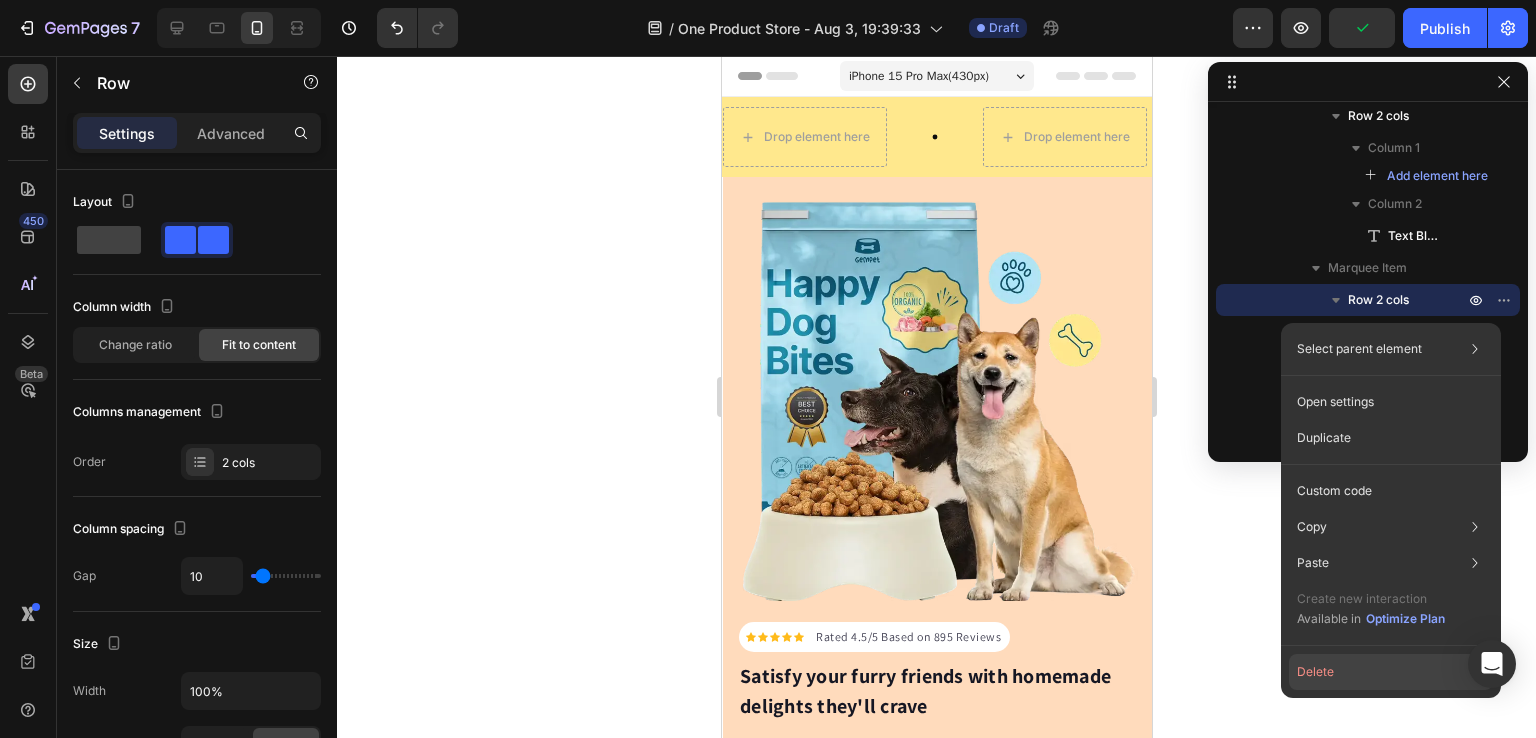 click on "Delete" 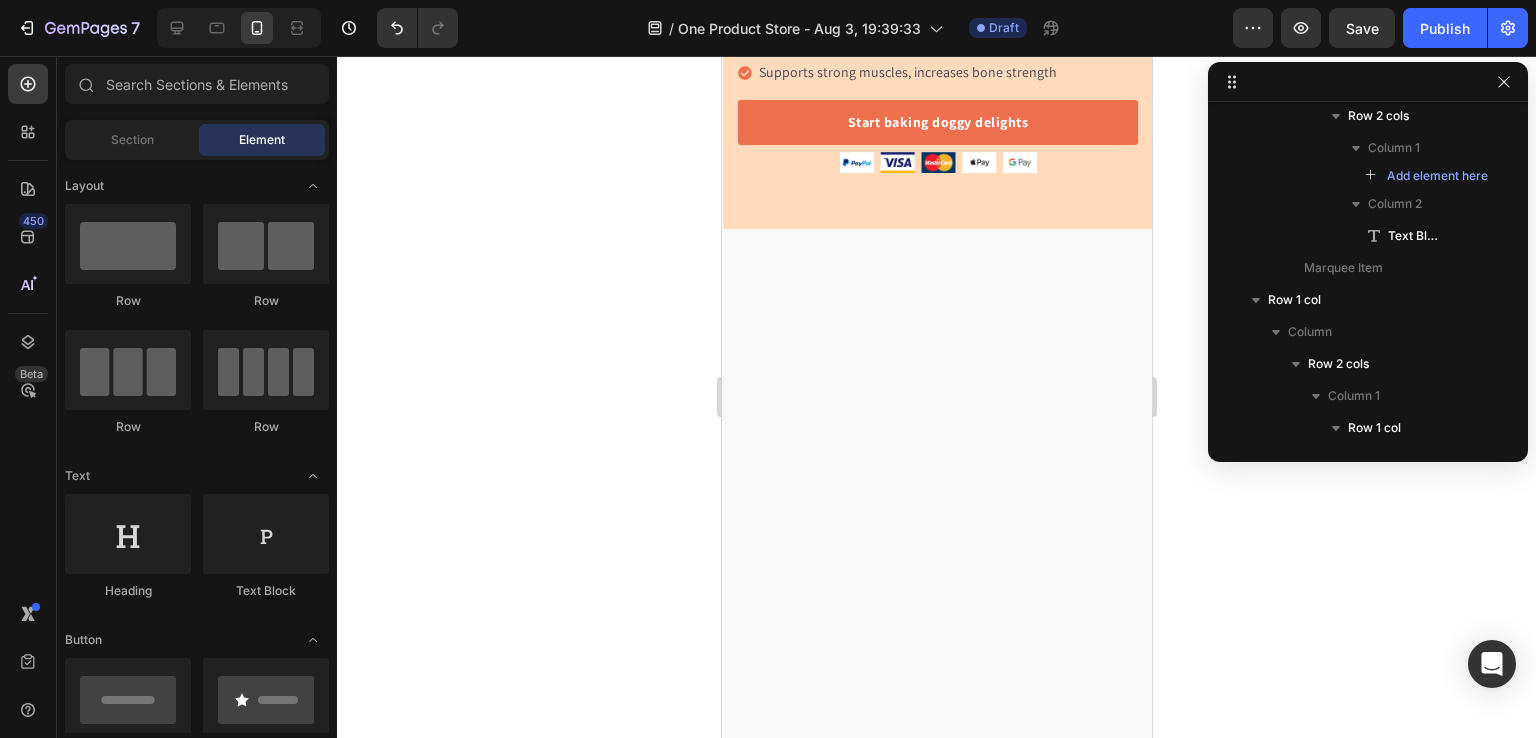 scroll, scrollTop: 0, scrollLeft: 0, axis: both 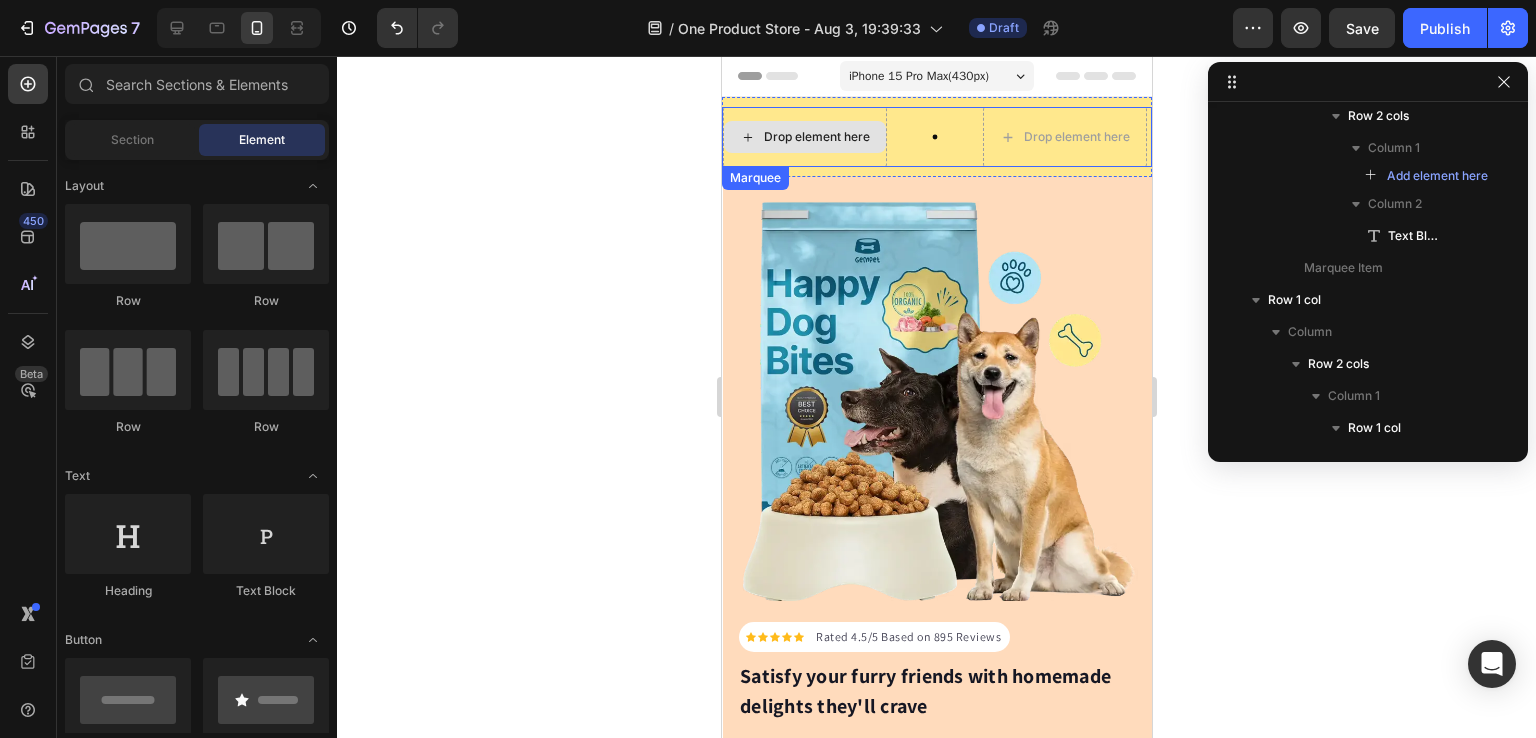 click on "Drop element here" at bounding box center (816, 137) 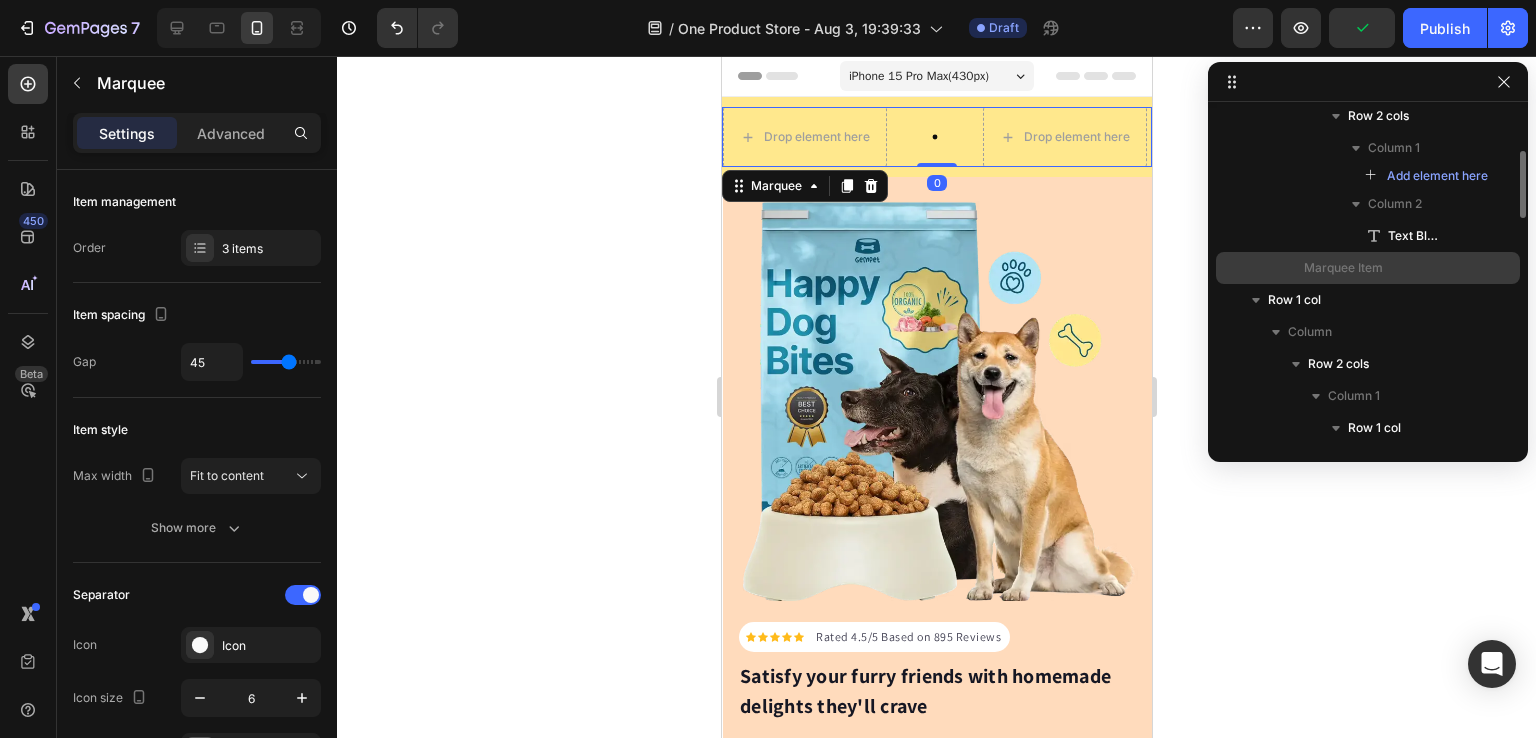 scroll, scrollTop: 0, scrollLeft: 0, axis: both 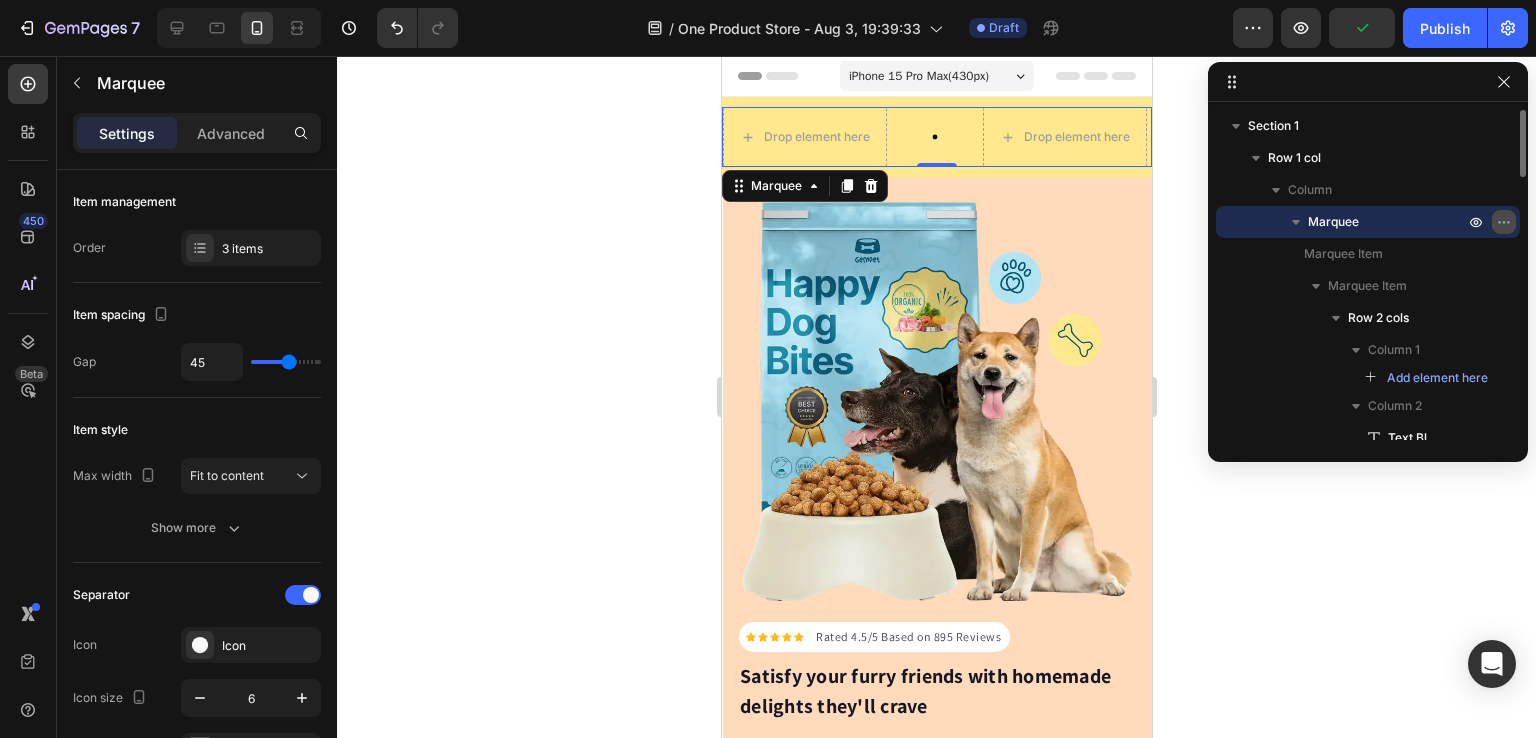 click 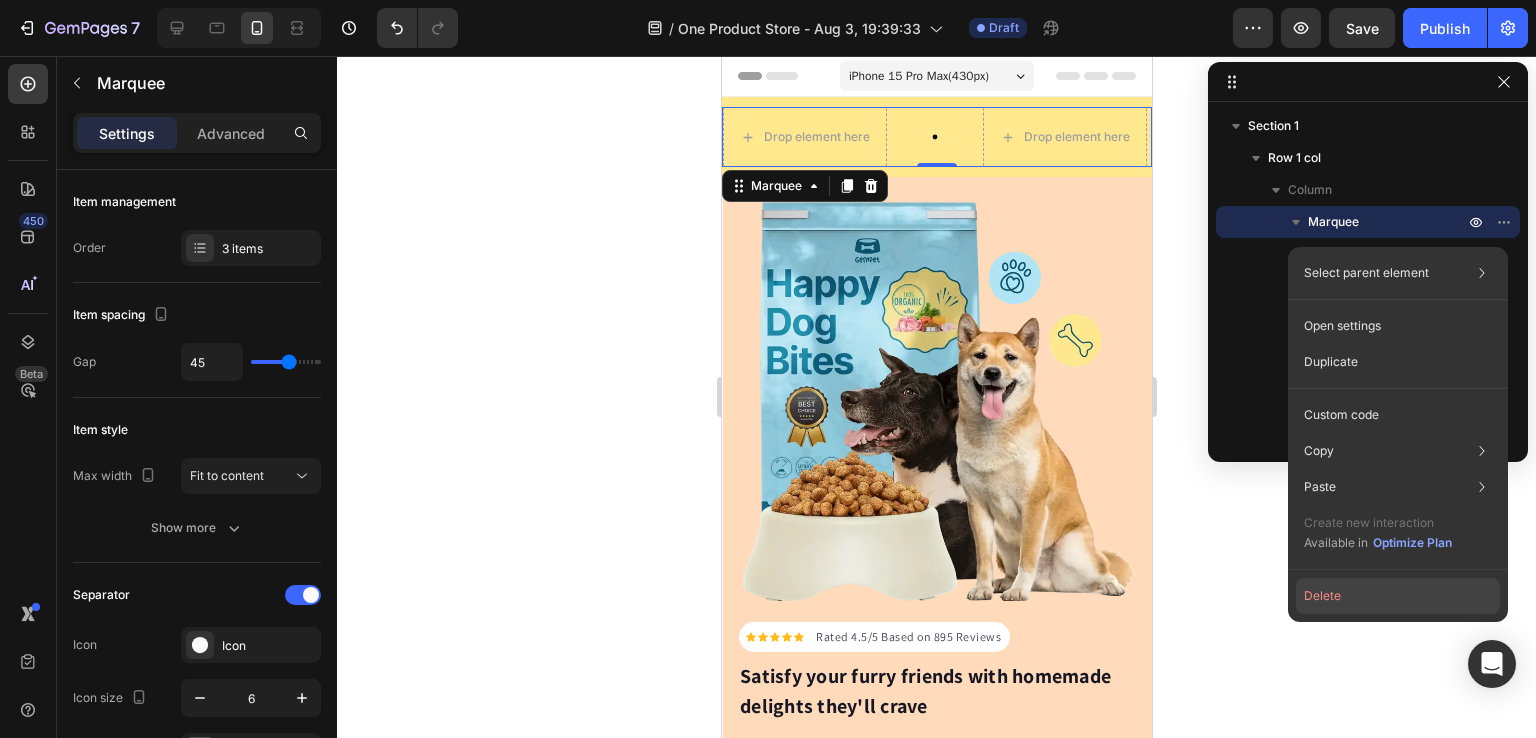 click on "Delete" 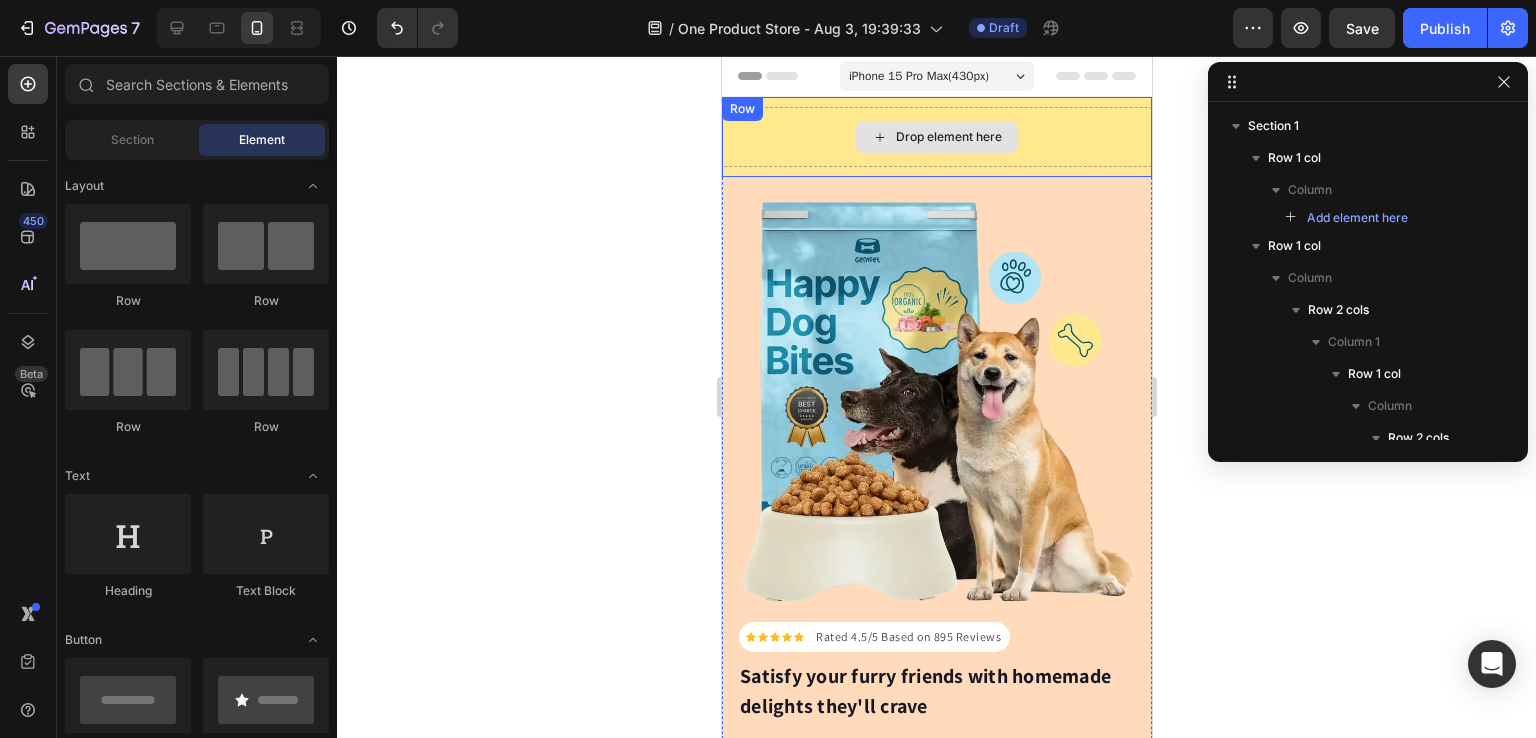 click on "Drop element here" at bounding box center [936, 137] 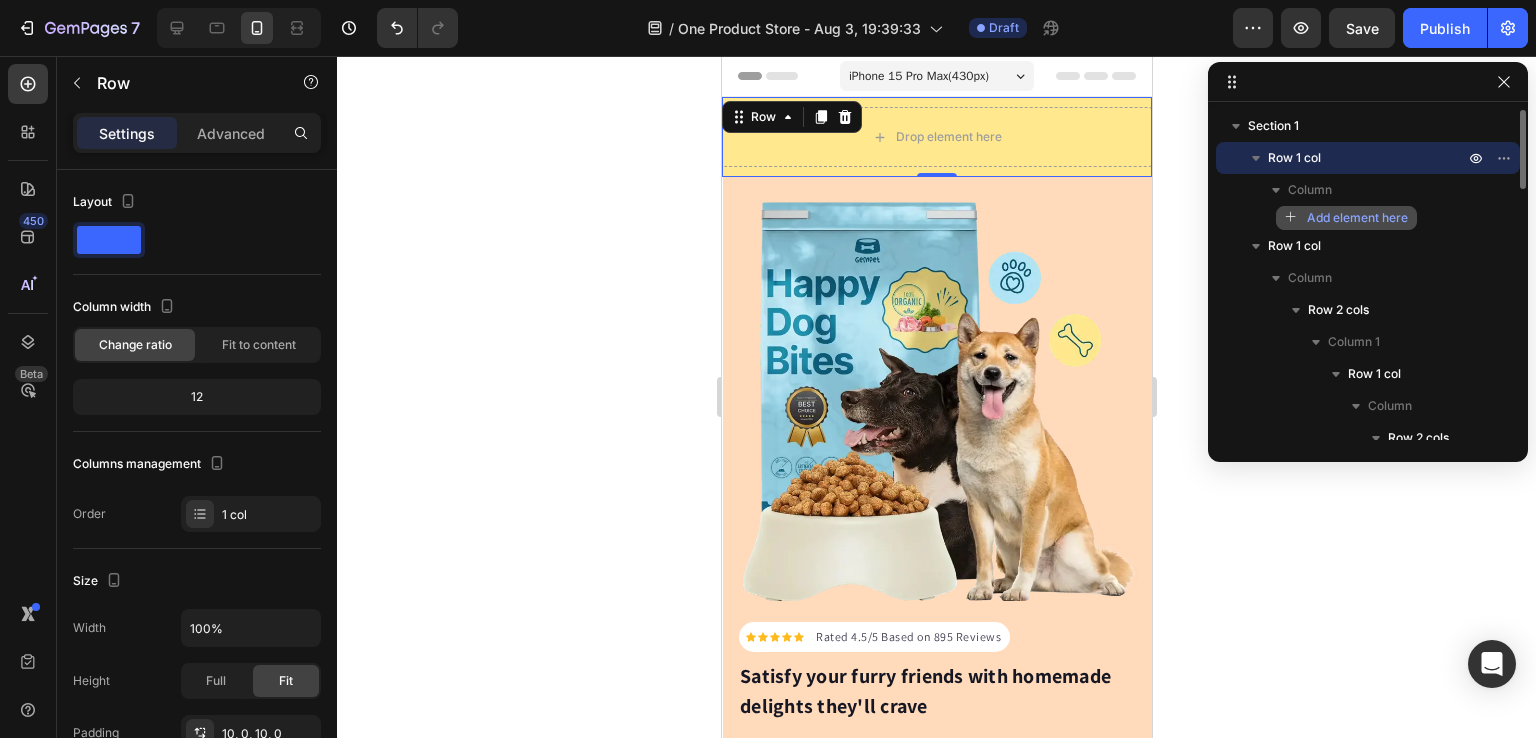 click on "Add element here" 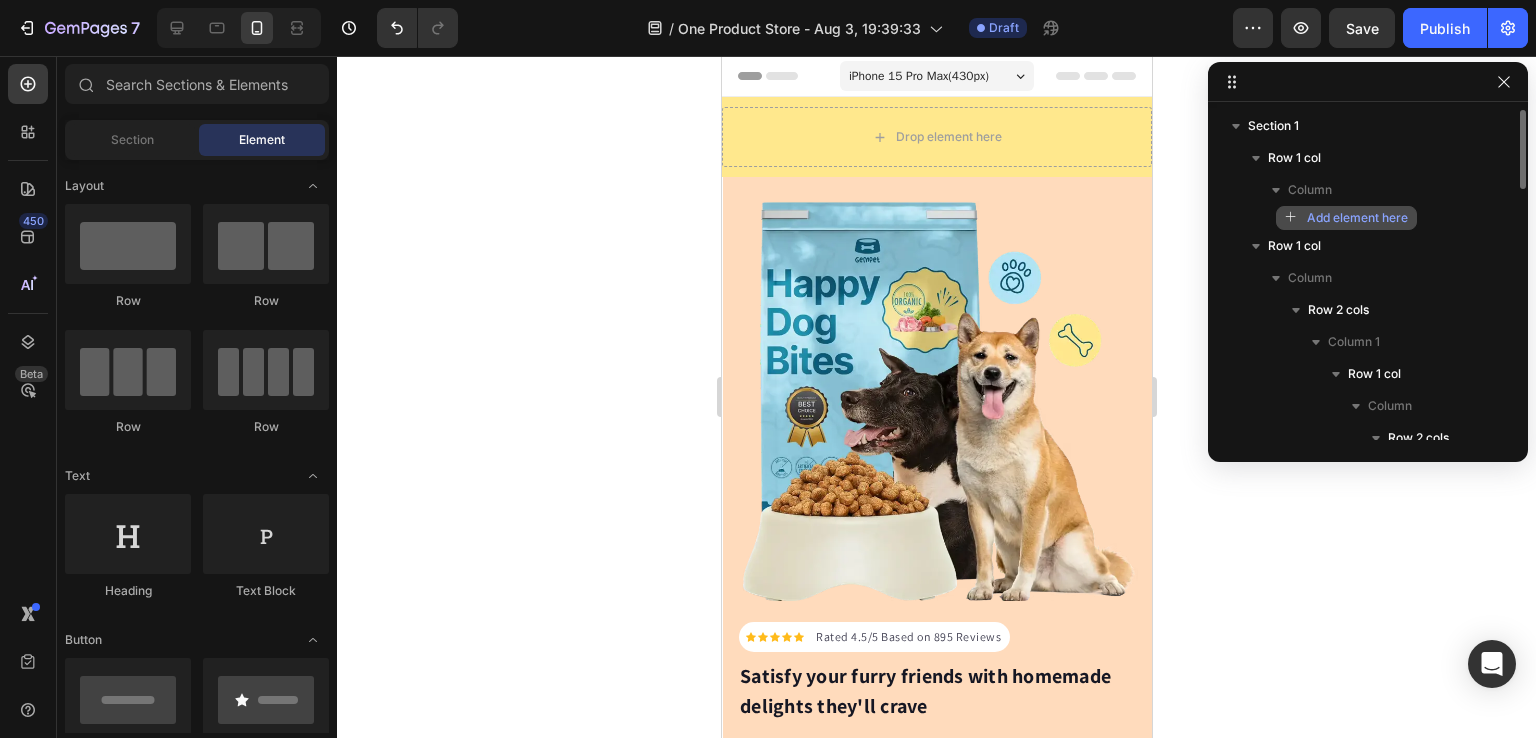 drag, startPoint x: 1347, startPoint y: 216, endPoint x: 1289, endPoint y: 220, distance: 58.137768 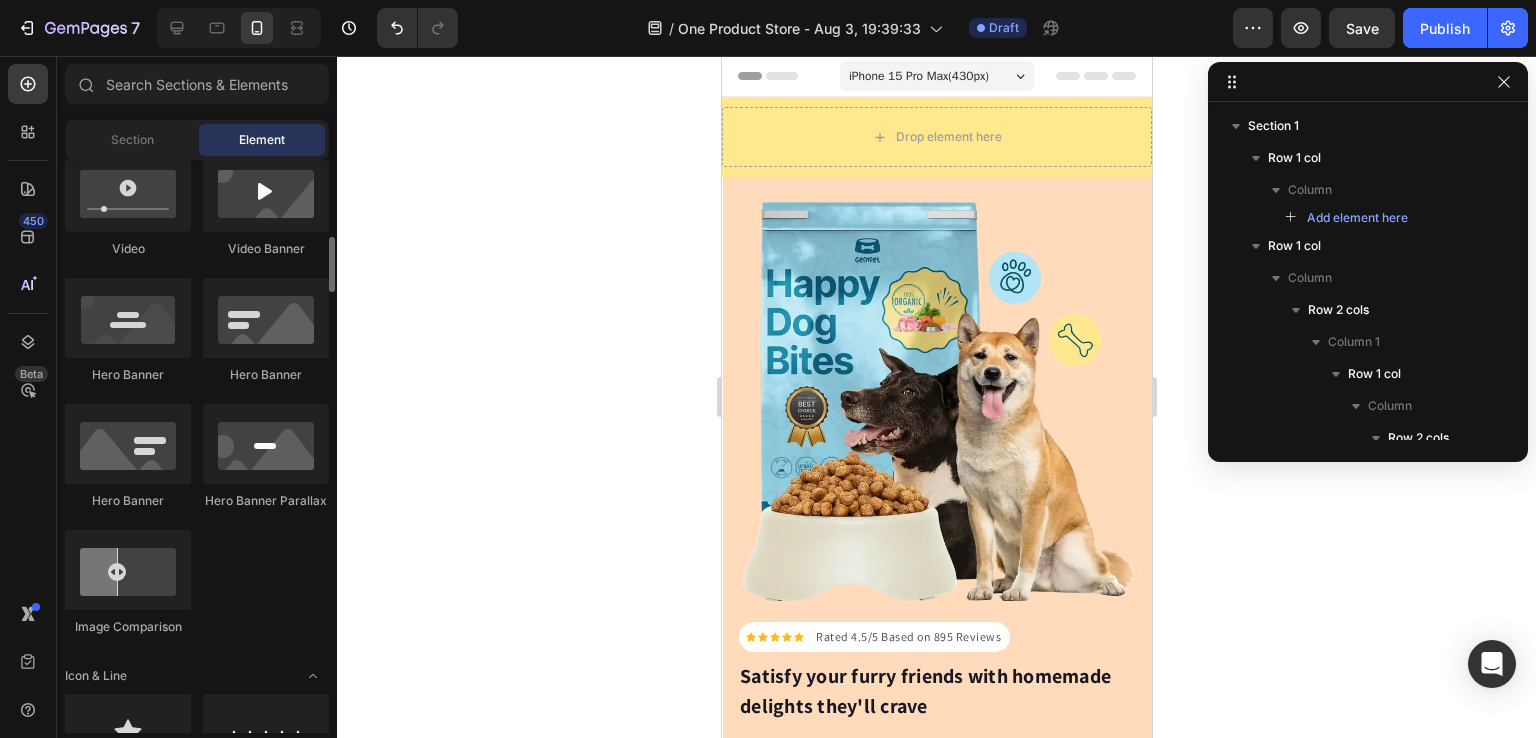 scroll, scrollTop: 796, scrollLeft: 0, axis: vertical 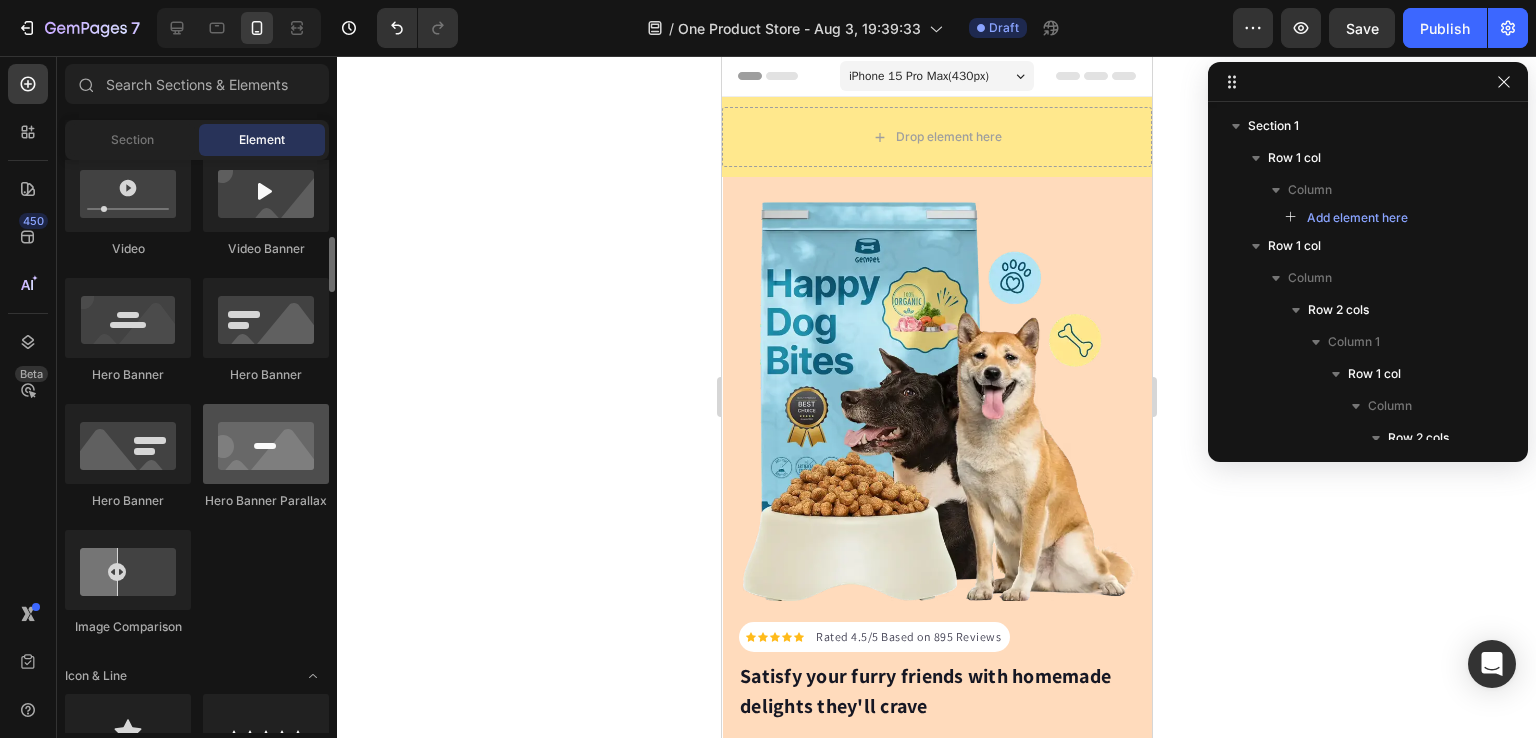 click at bounding box center (266, 444) 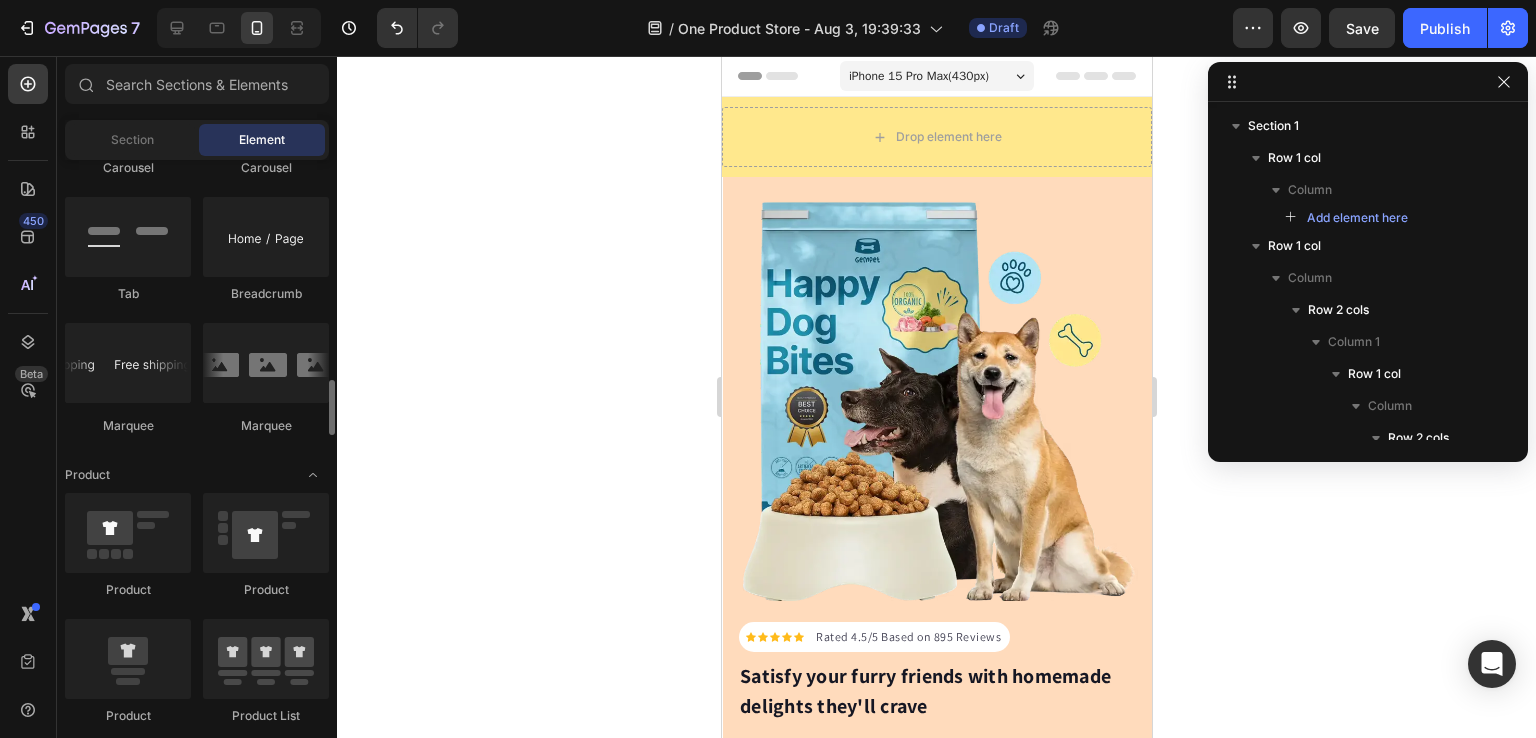 scroll, scrollTop: 2256, scrollLeft: 0, axis: vertical 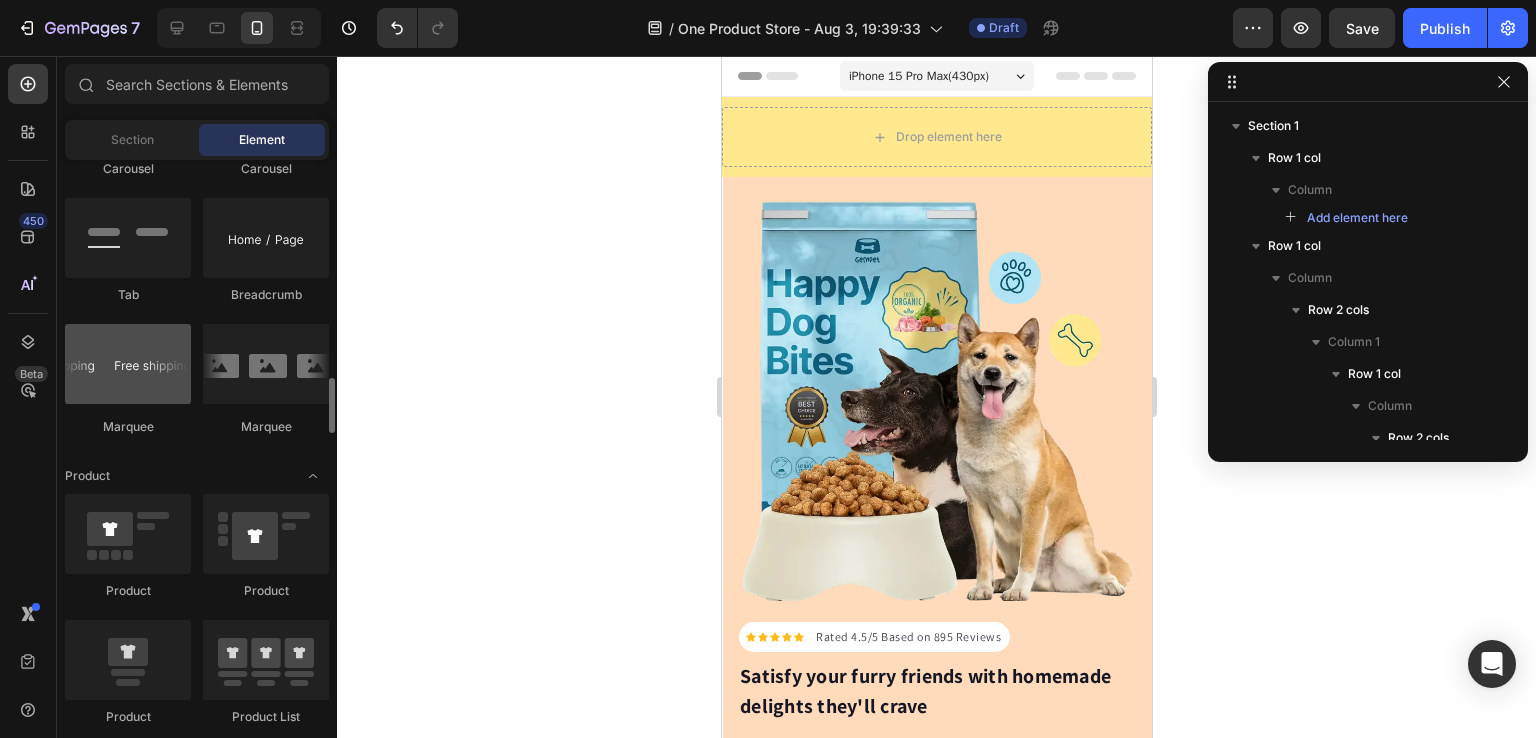 click at bounding box center [128, 364] 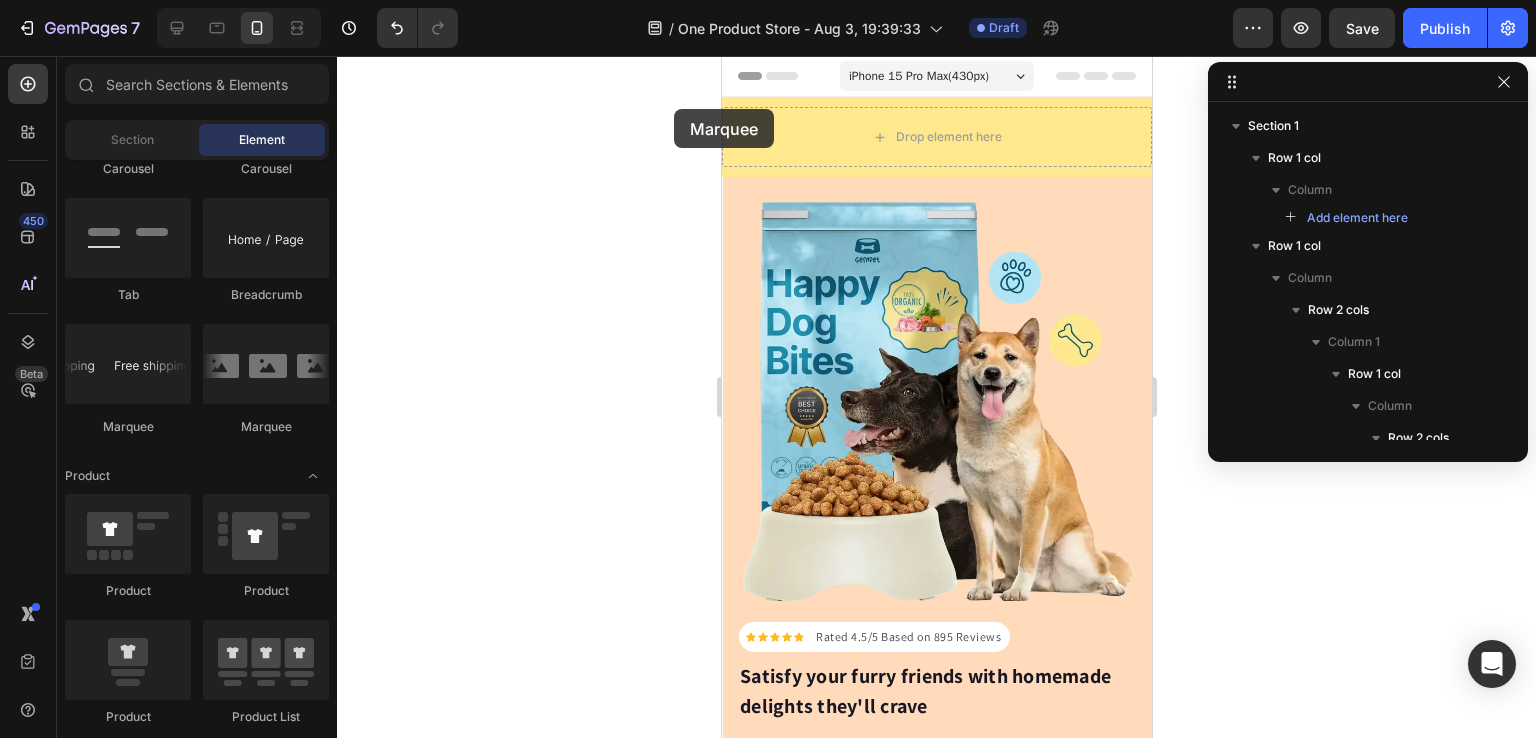 drag, startPoint x: 848, startPoint y: 435, endPoint x: 732, endPoint y: 65, distance: 387.75766 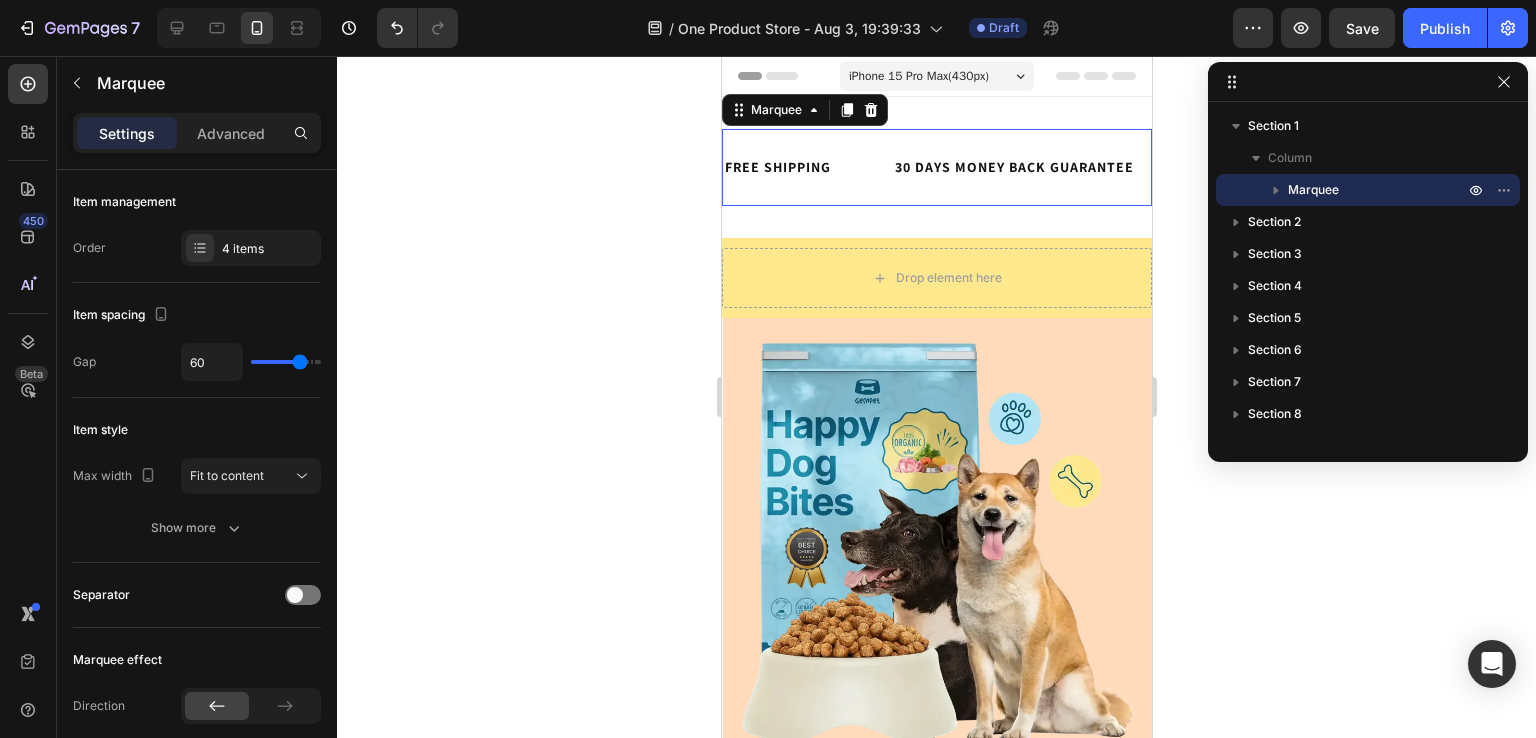 drag, startPoint x: 732, startPoint y: 65, endPoint x: 767, endPoint y: 120, distance: 65.192024 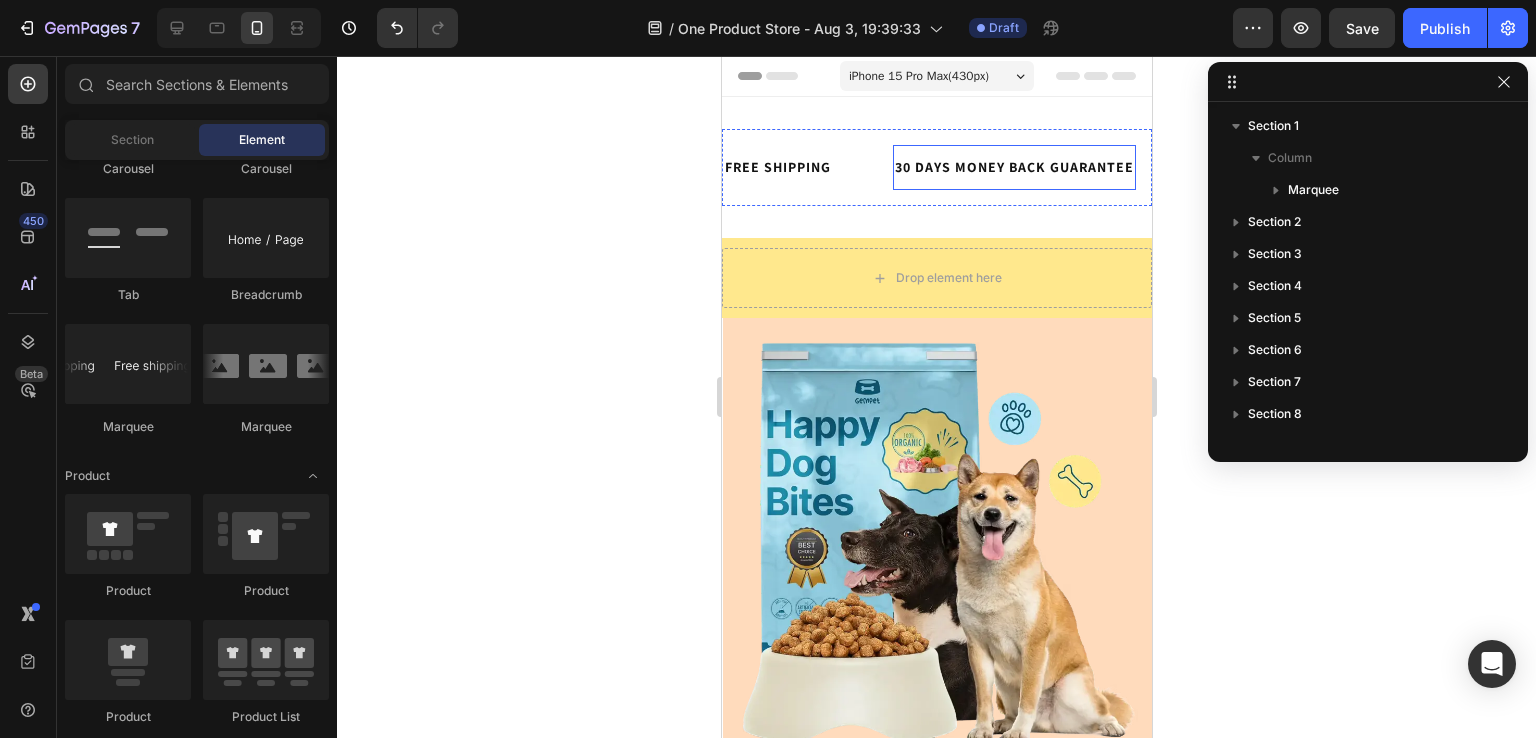 click on "30 DAYS MONEY BACK GUARANTEE" at bounding box center (1013, 167) 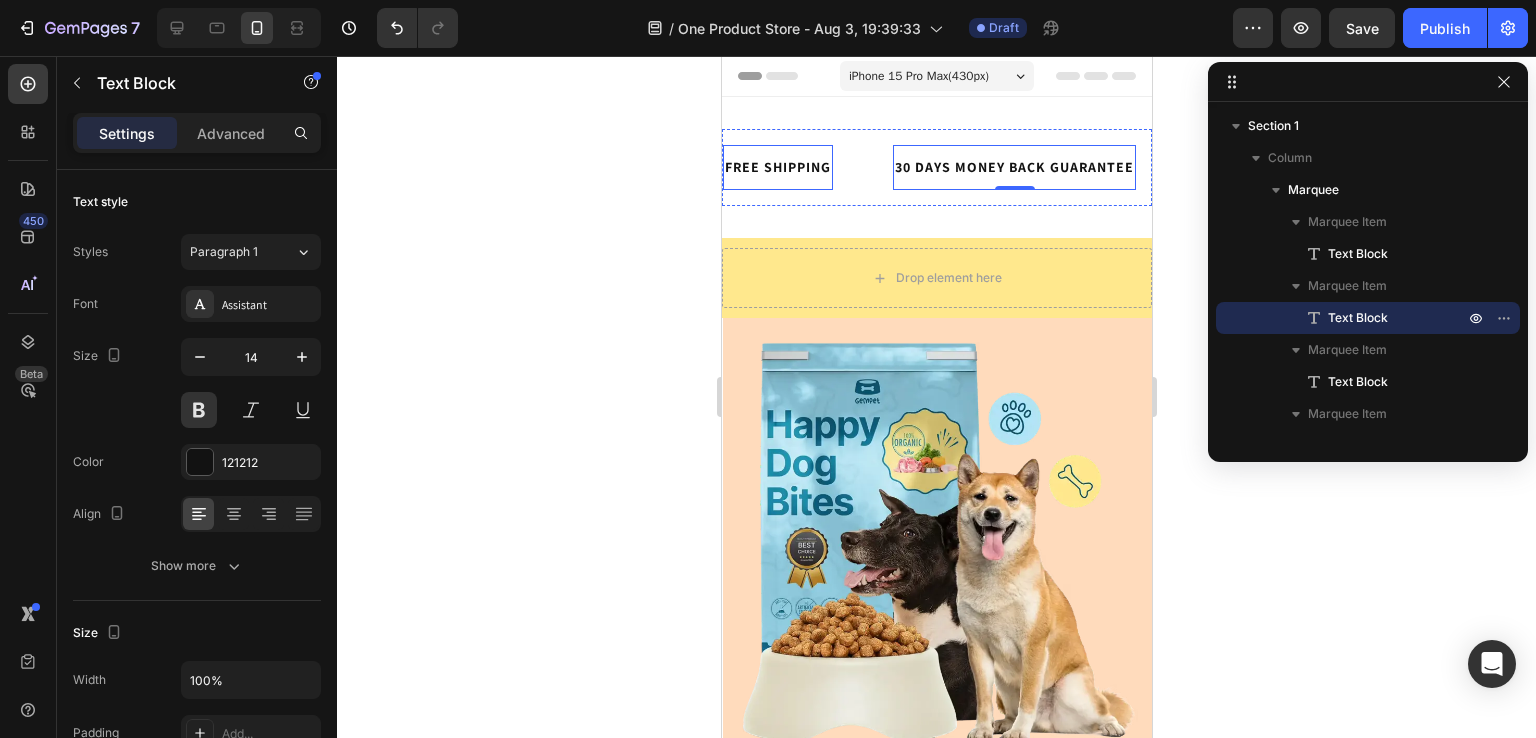 click on "FREE SHIPPING" at bounding box center [777, 167] 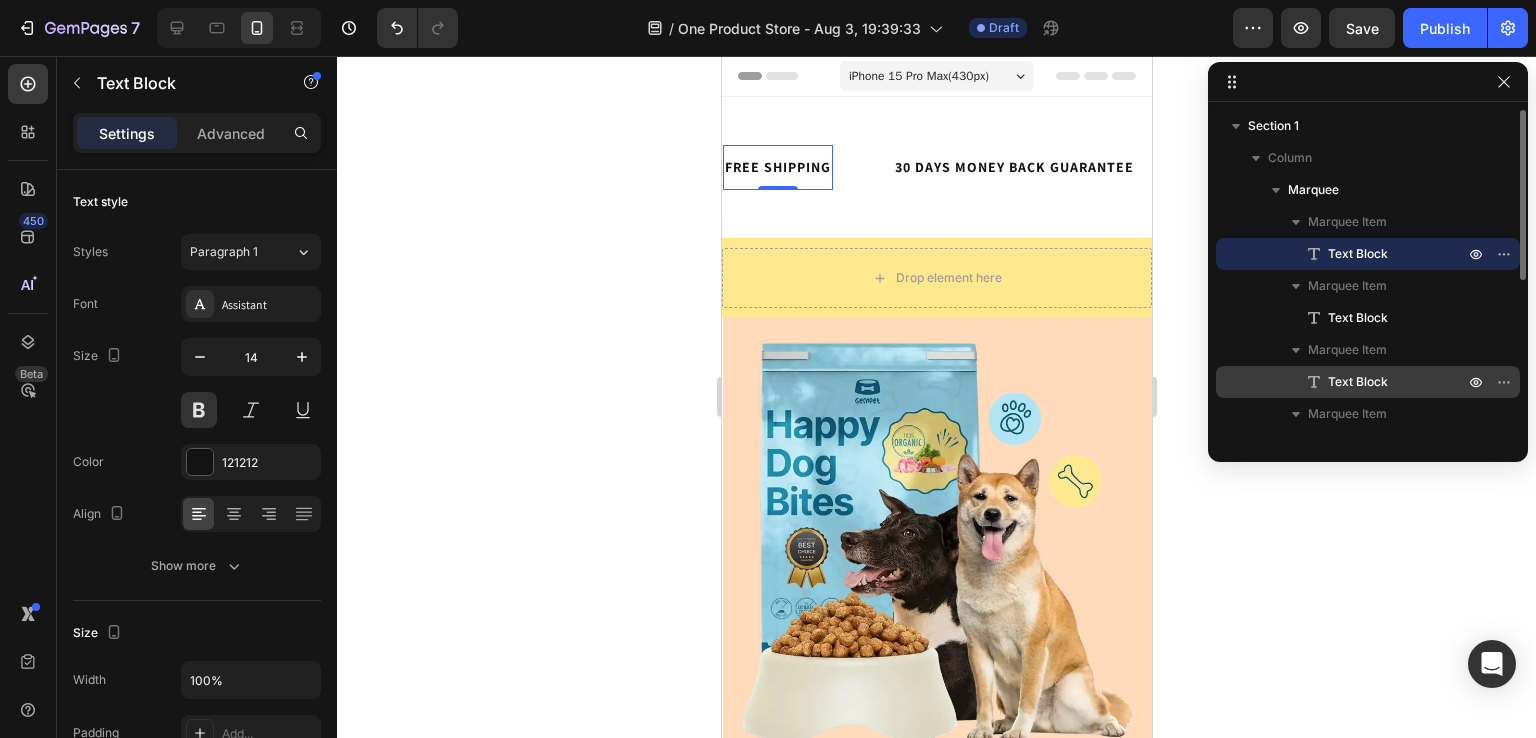 click on "Text Block" at bounding box center [1358, 382] 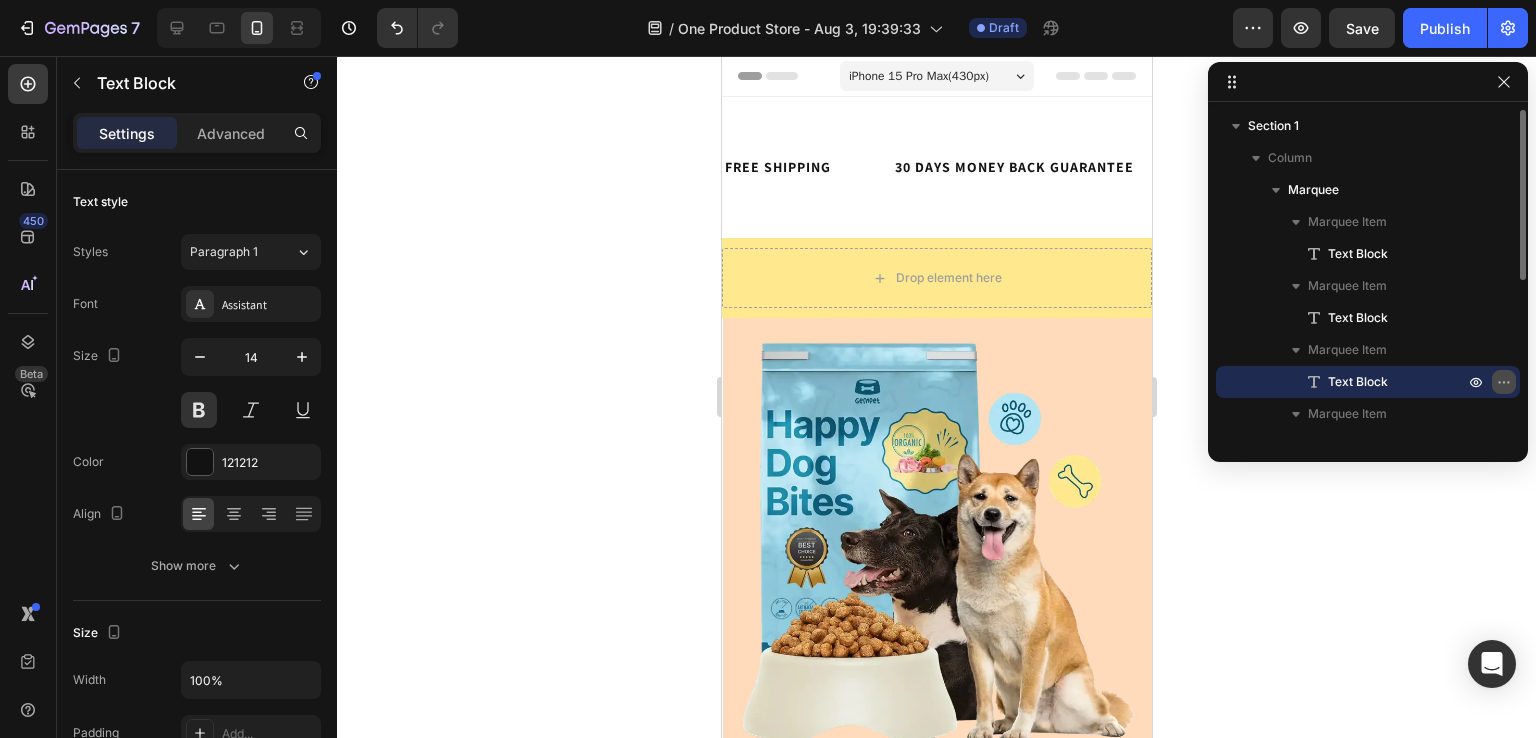 click at bounding box center [1504, 382] 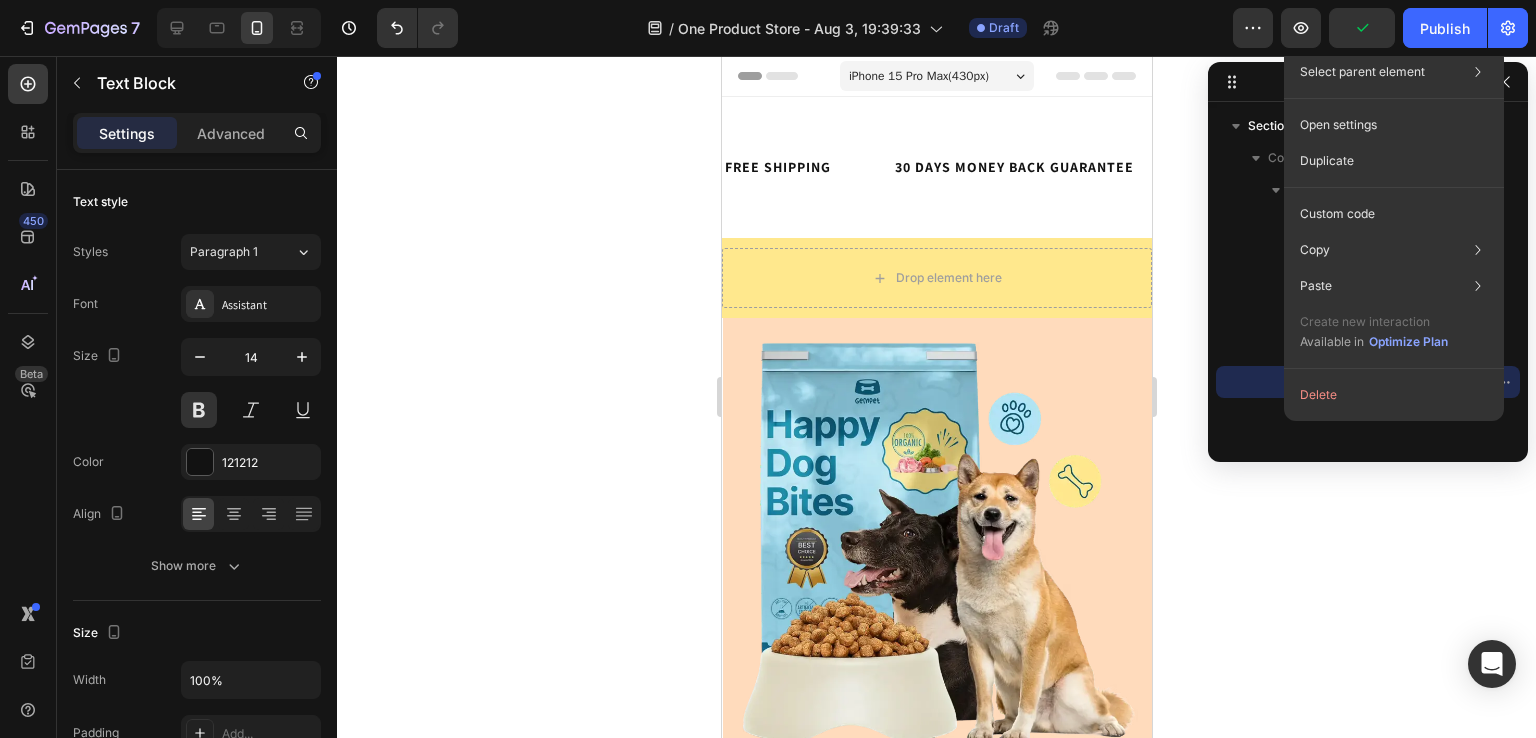 click 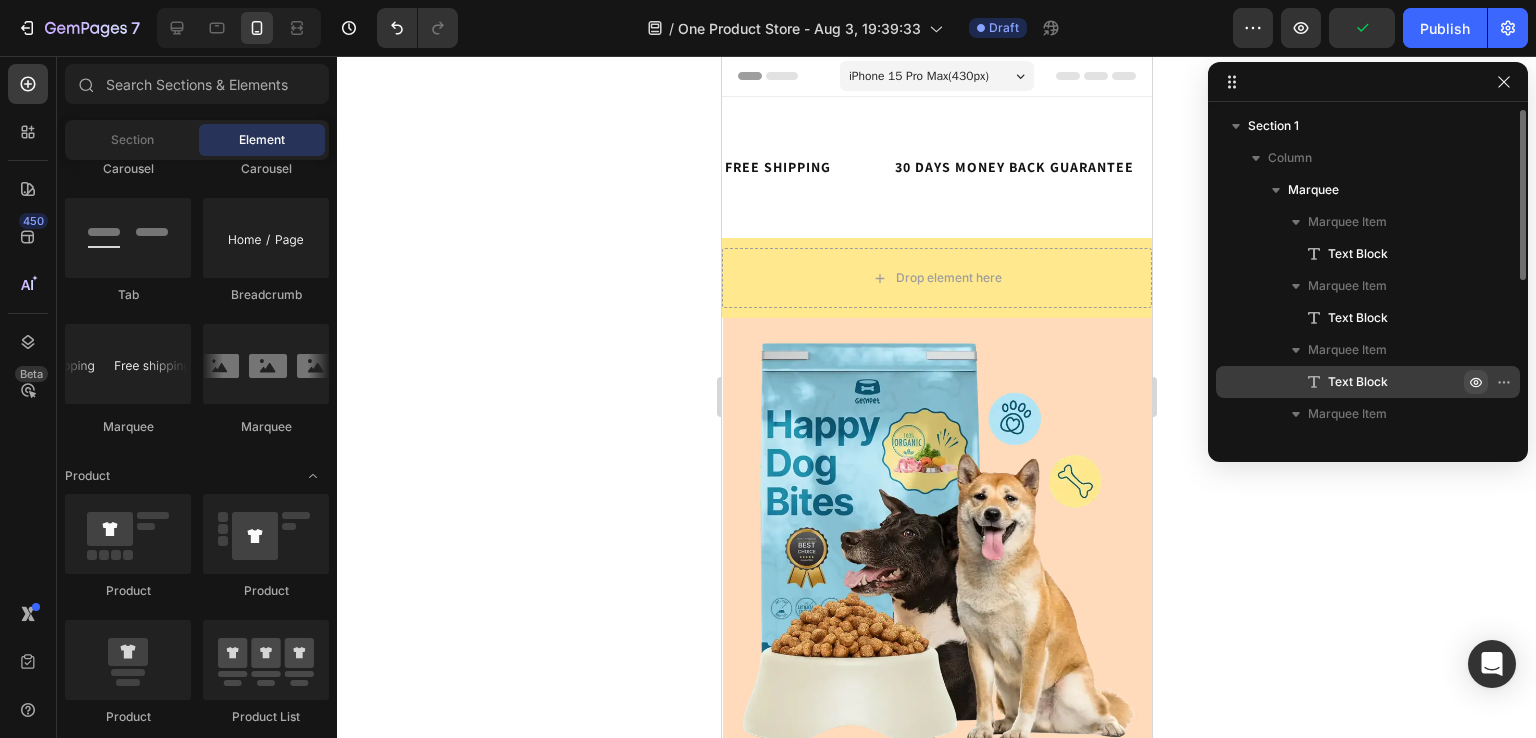 click 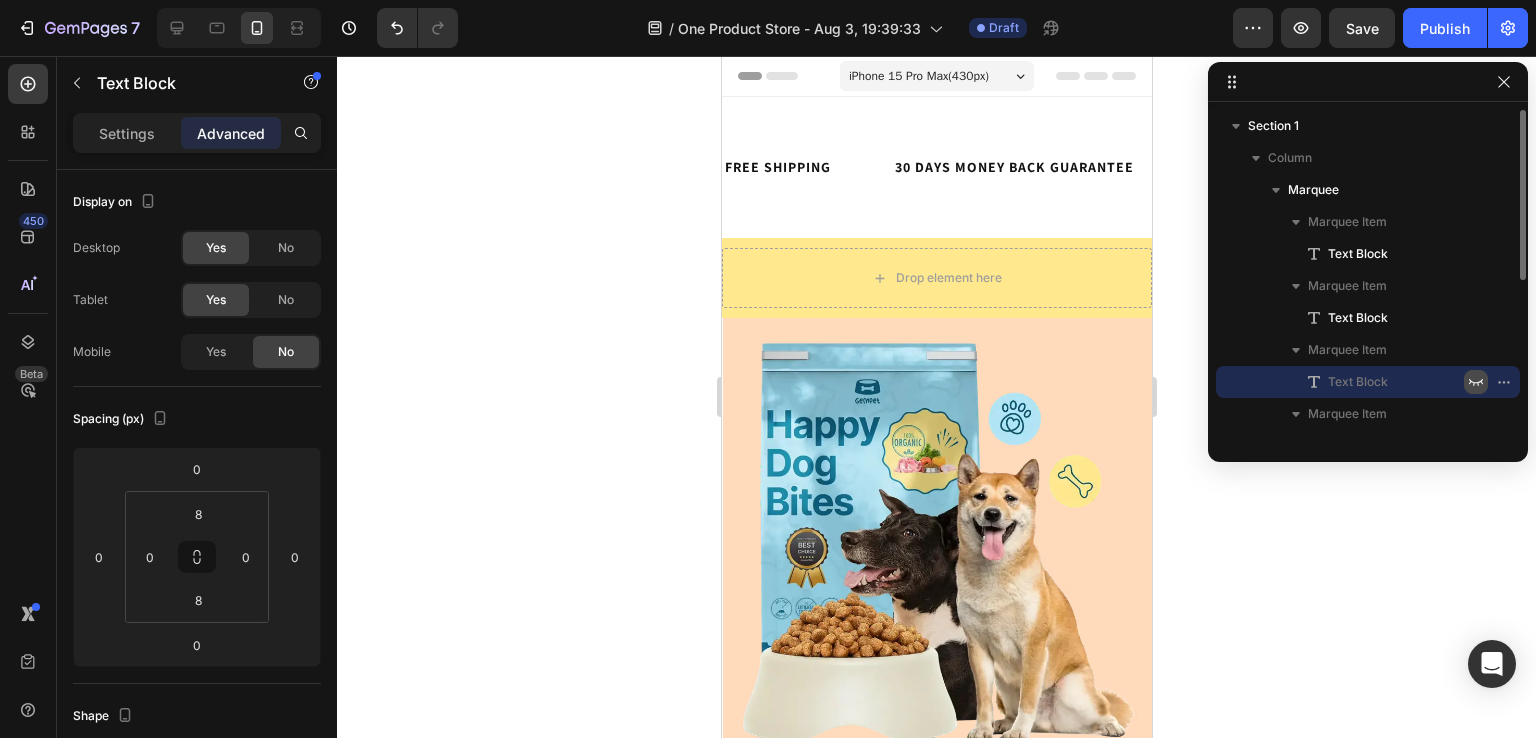 click at bounding box center (1476, 382) 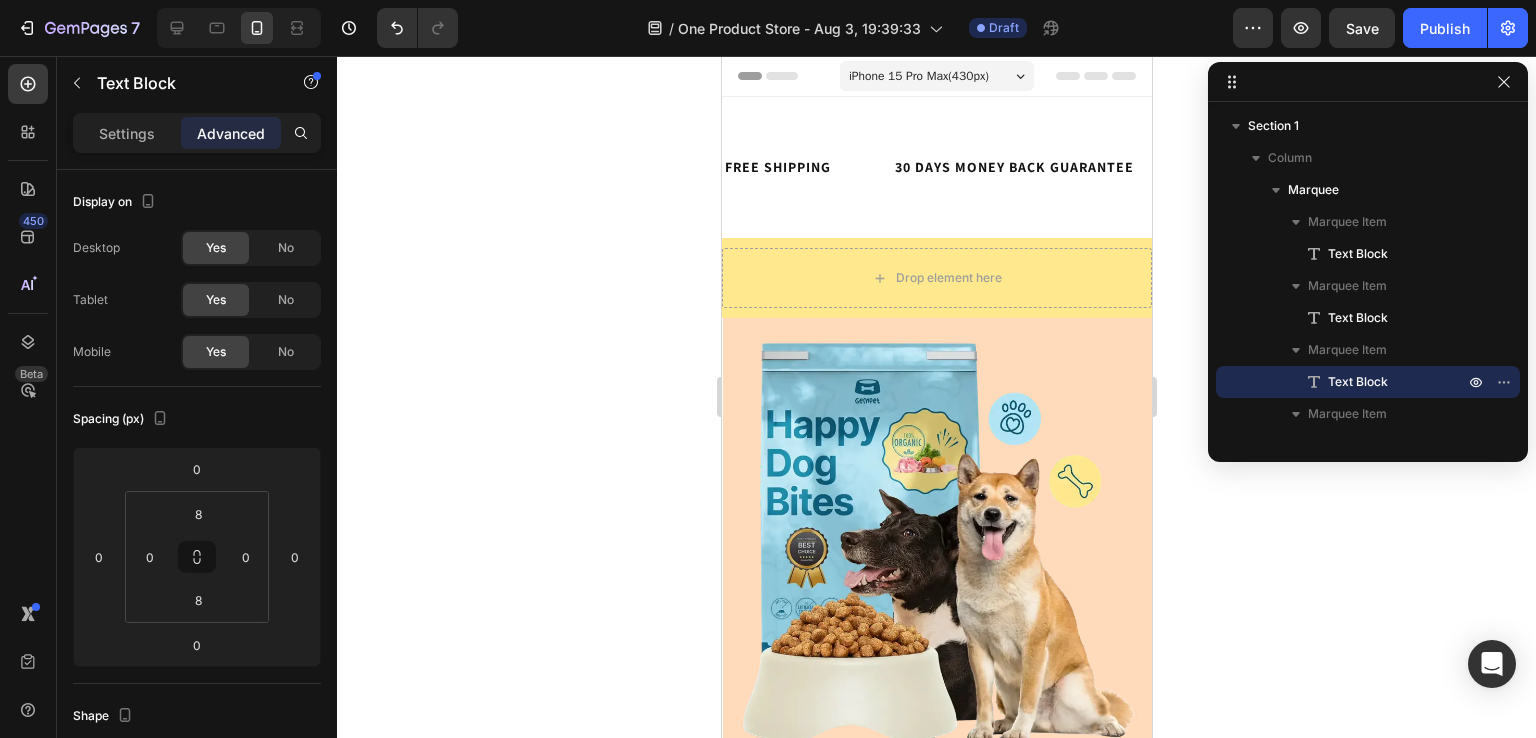 click 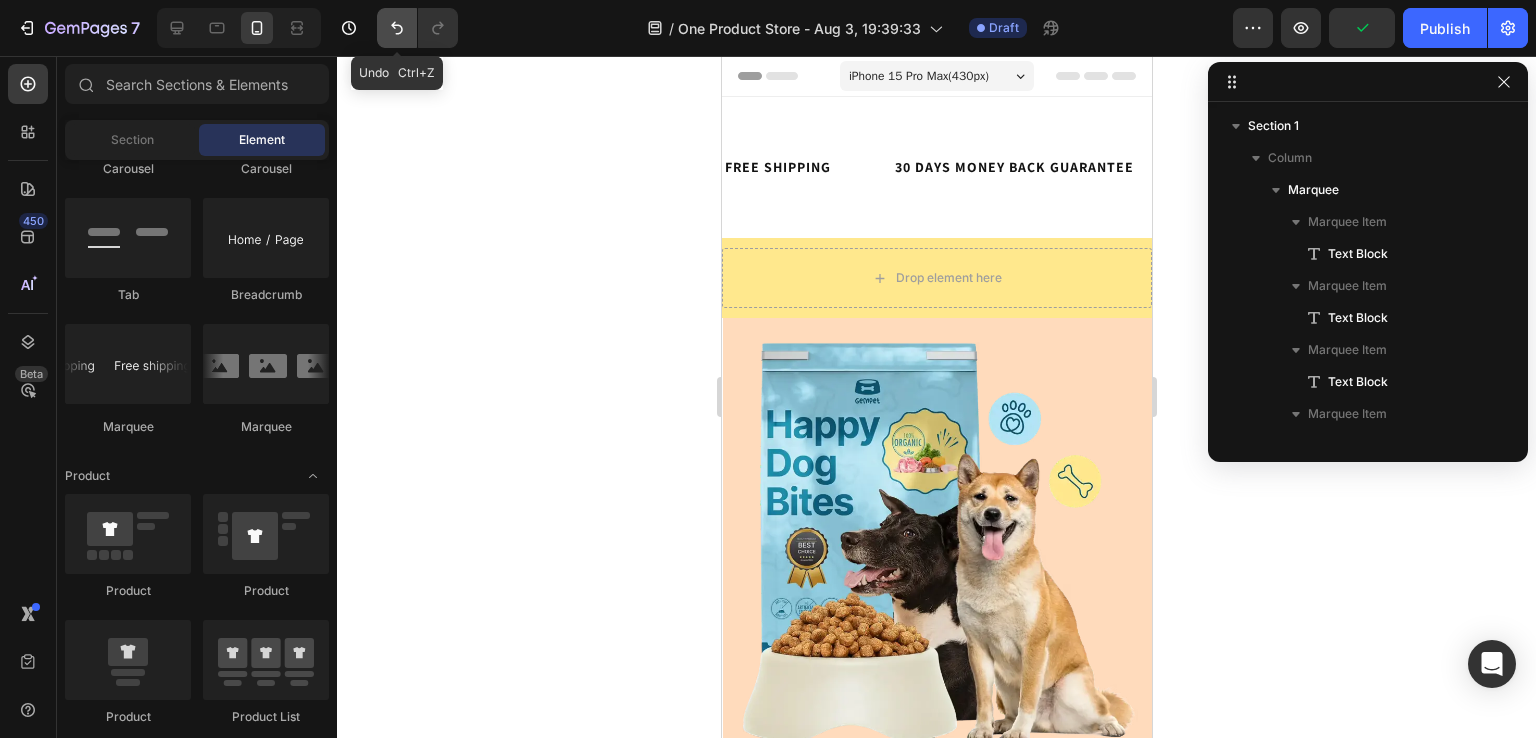 click 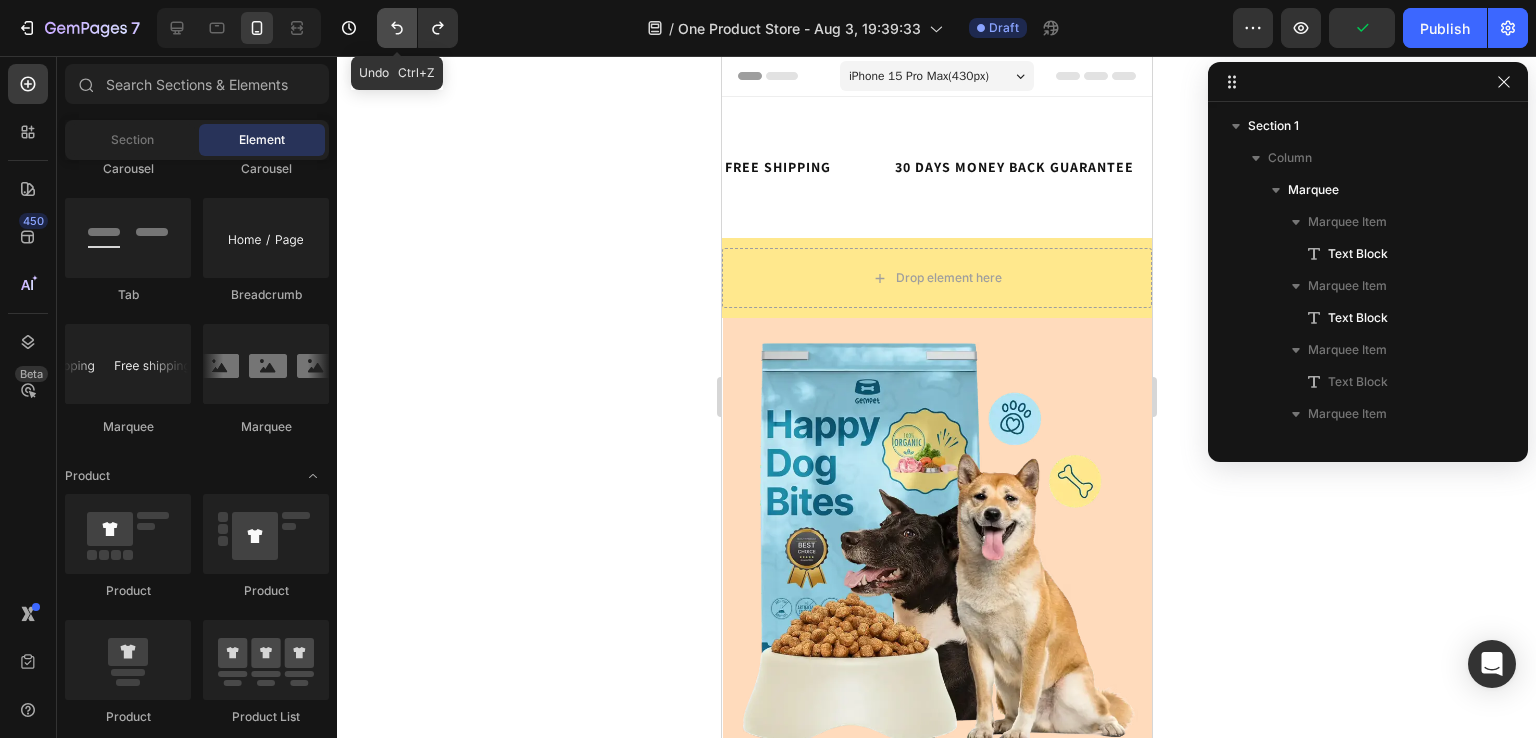 click 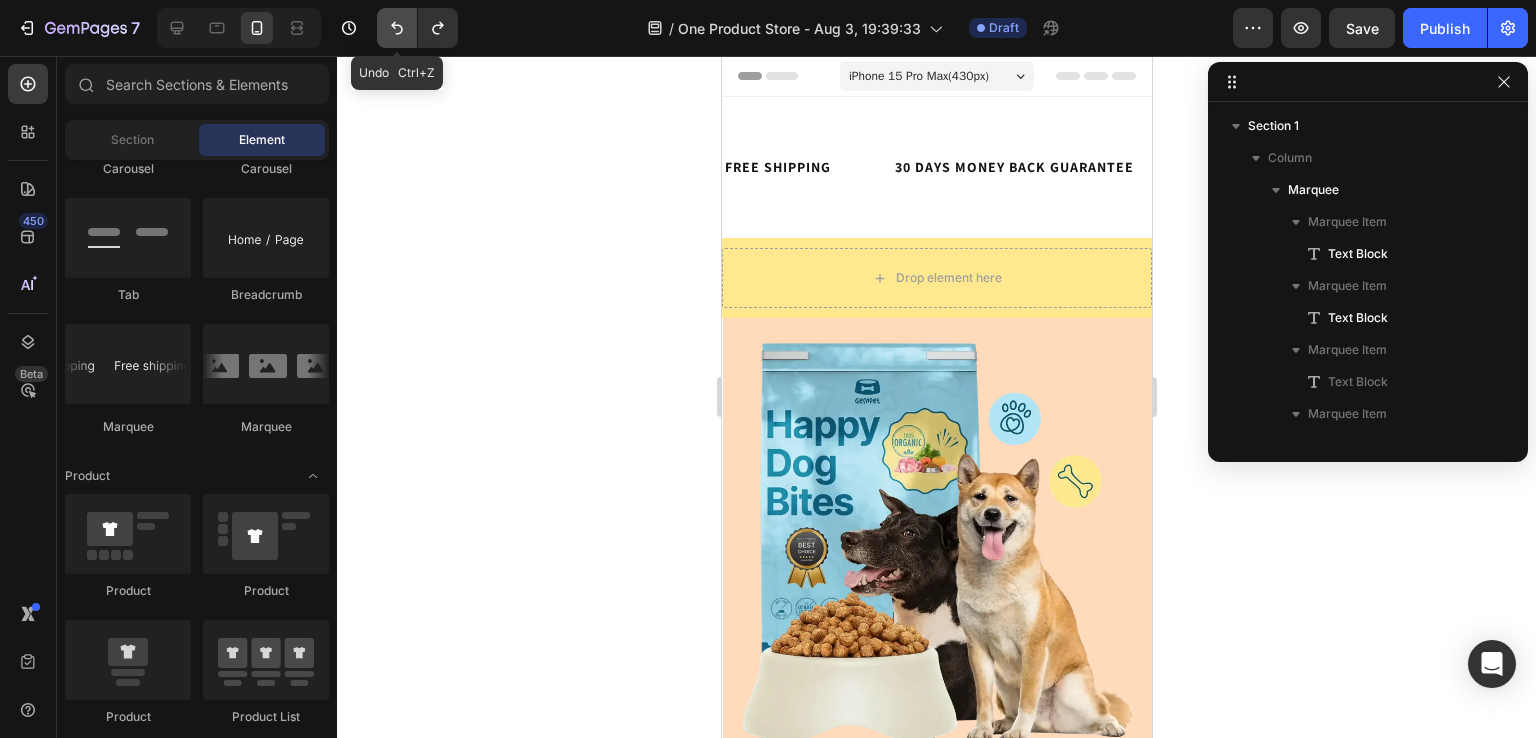 click 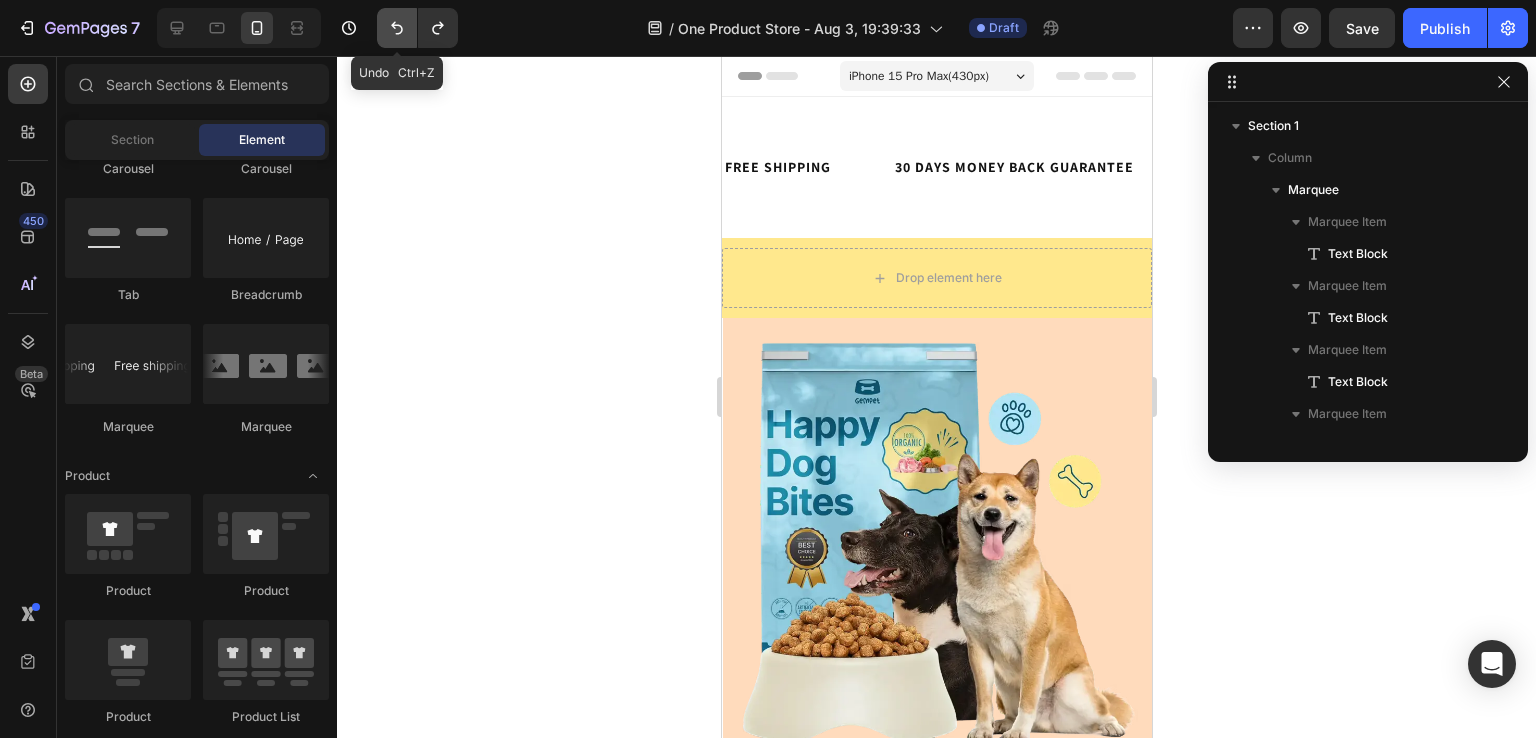 click 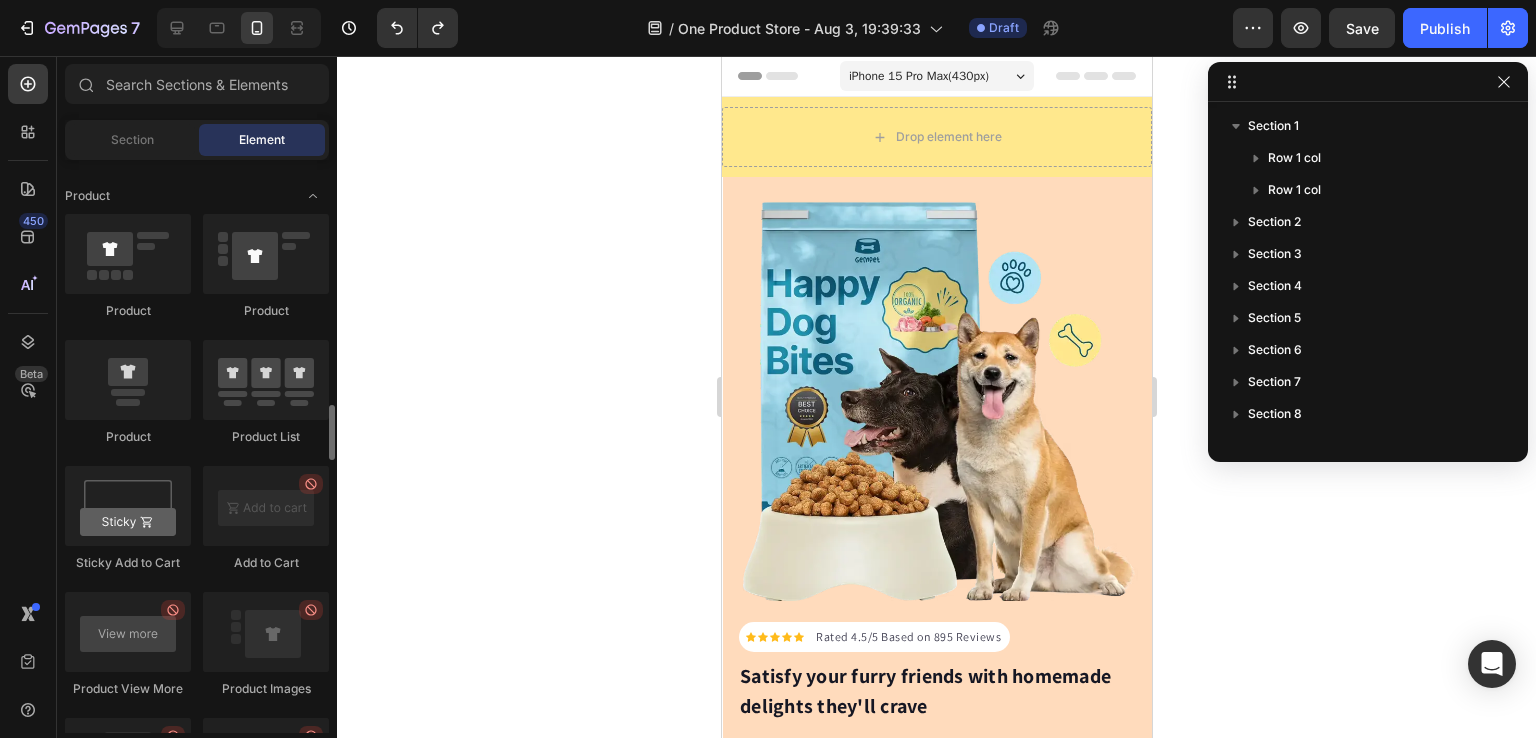 scroll, scrollTop: 2792, scrollLeft: 0, axis: vertical 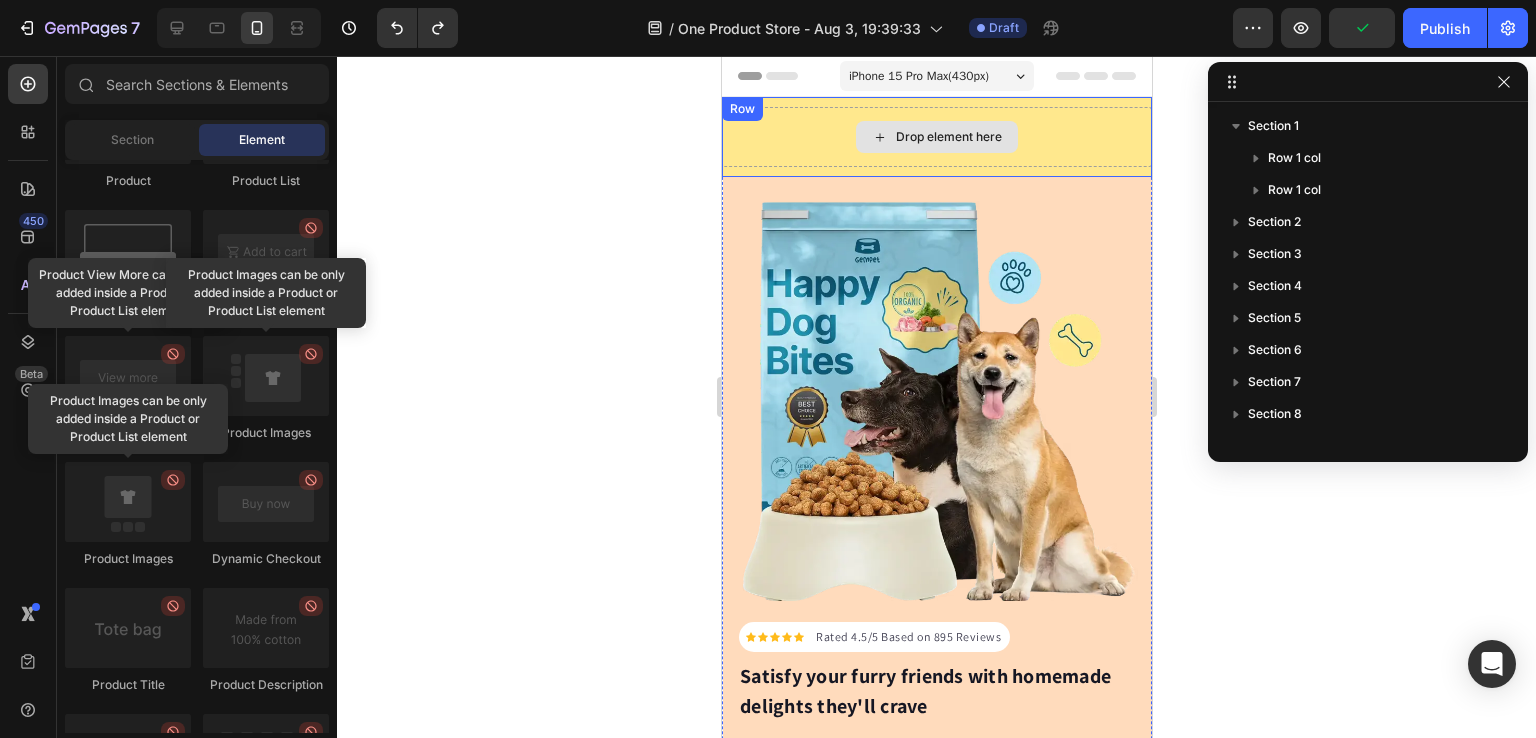 click on "Drop element here" at bounding box center [936, 137] 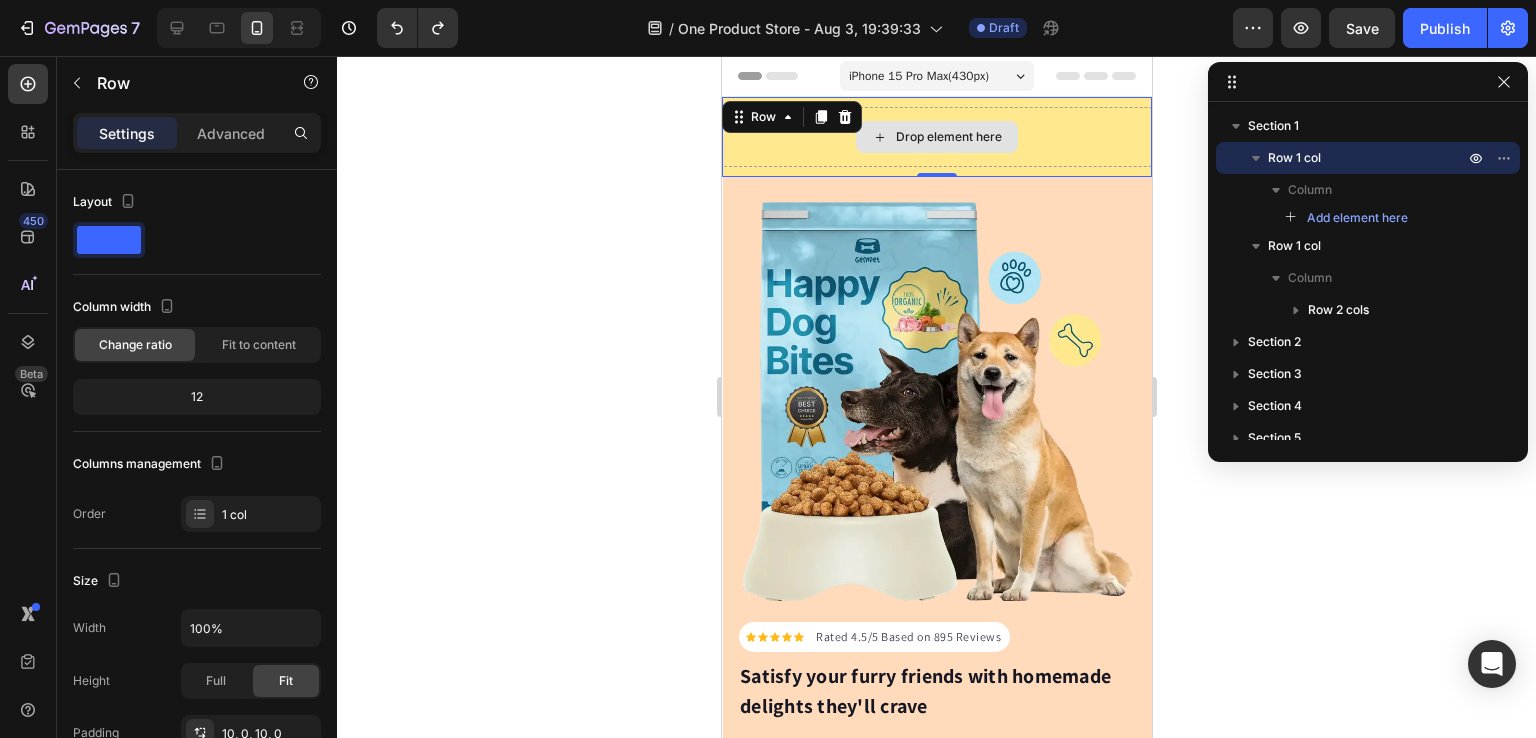 click on "Drop element here" at bounding box center (948, 137) 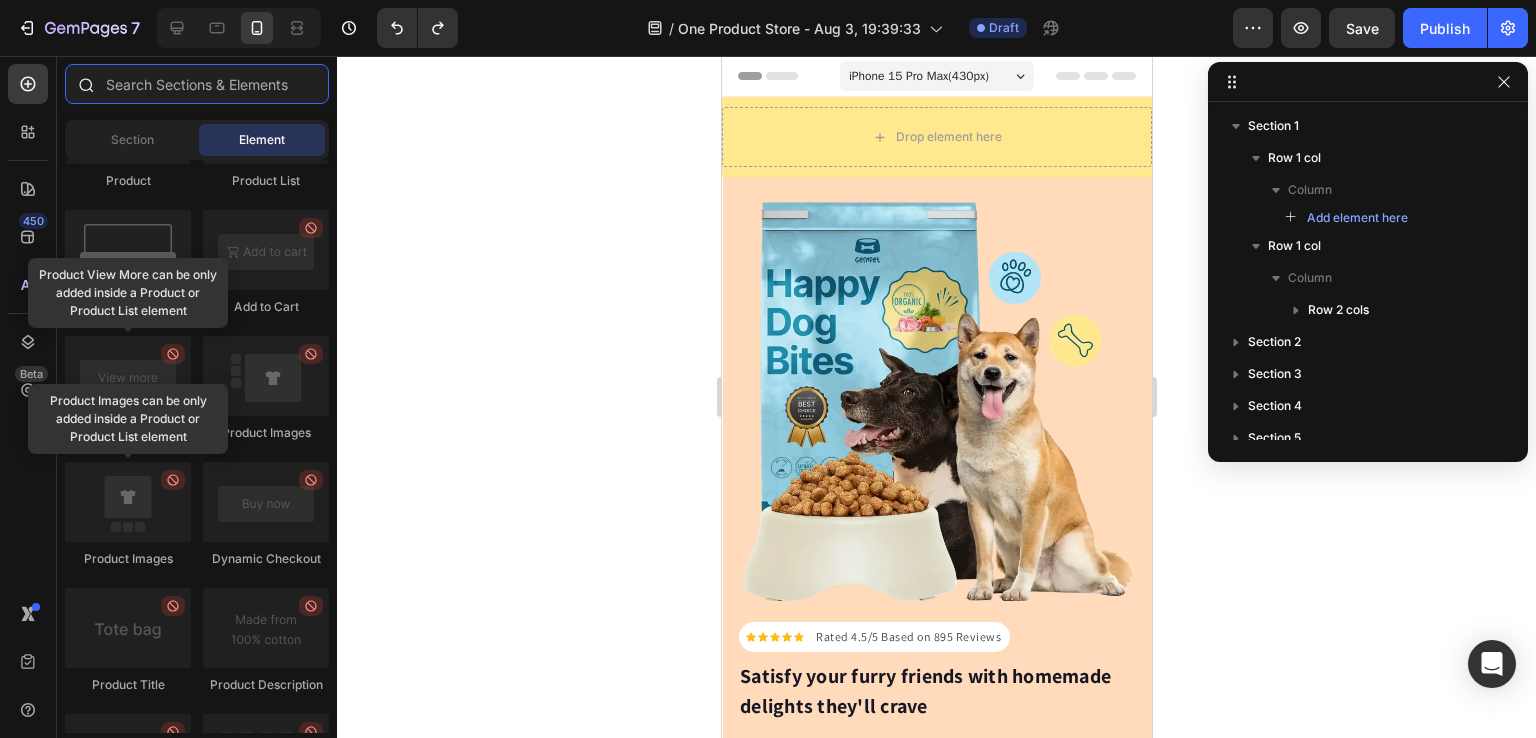click at bounding box center (197, 84) 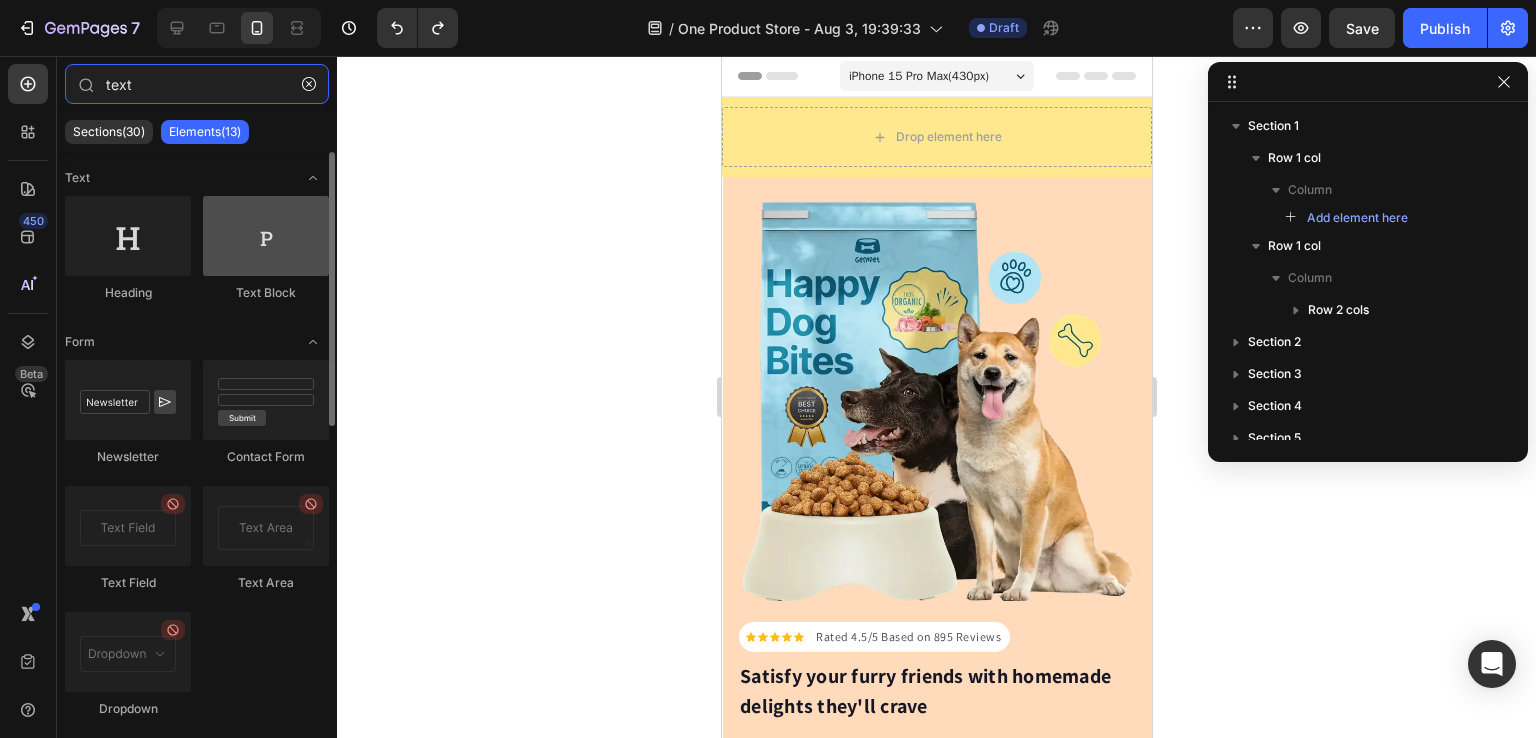 type on "text" 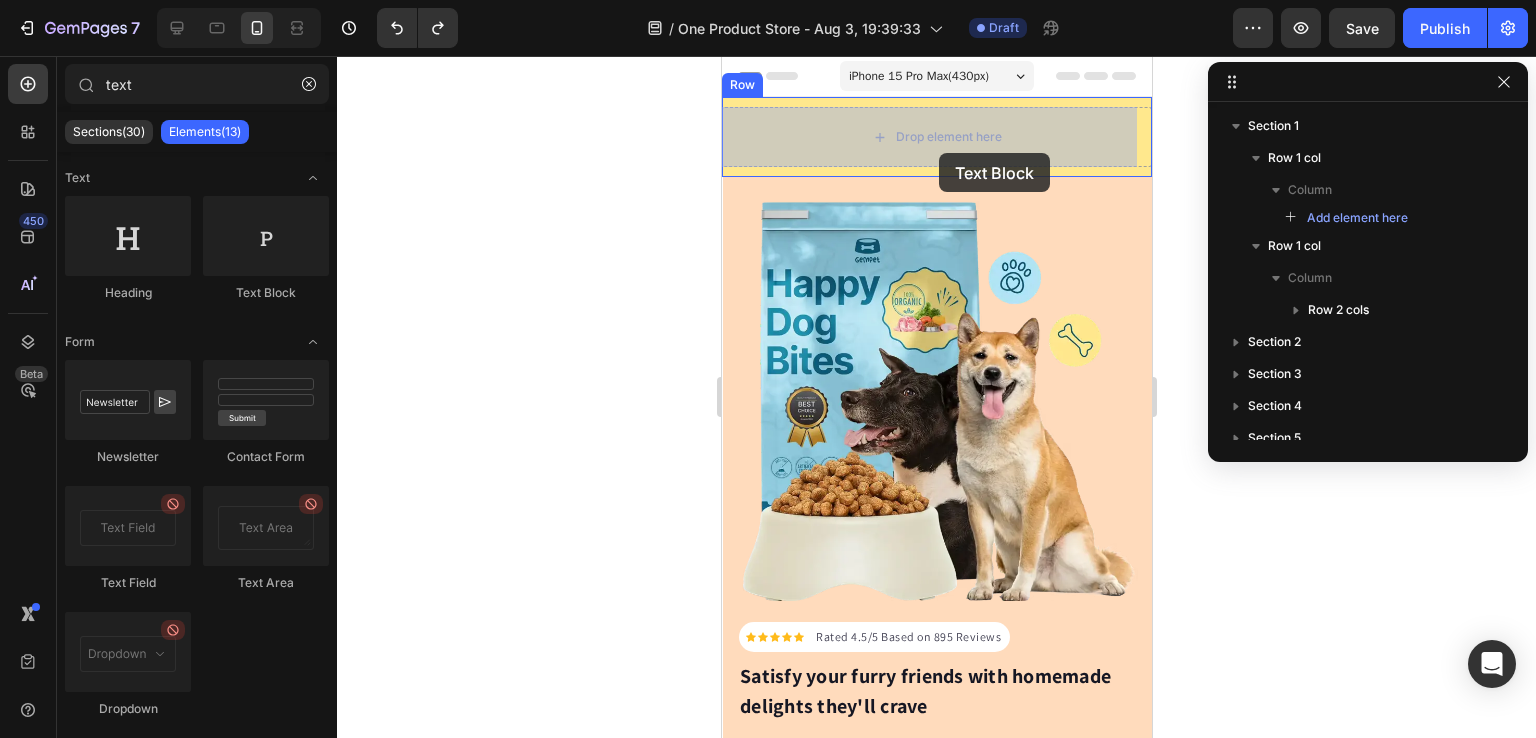 drag, startPoint x: 1009, startPoint y: 286, endPoint x: 931, endPoint y: 150, distance: 156.7801 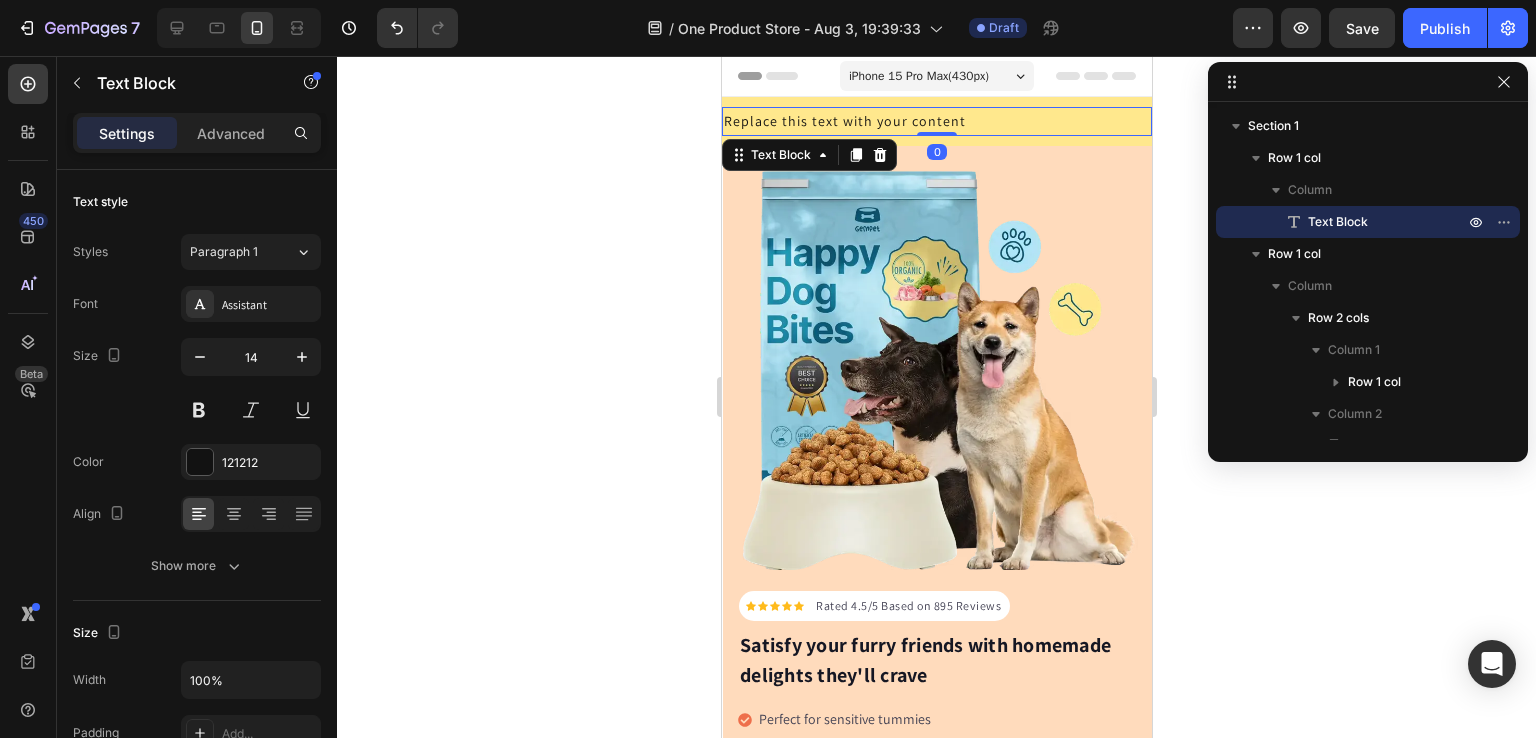 click on "Replace this text with your content" at bounding box center (936, 121) 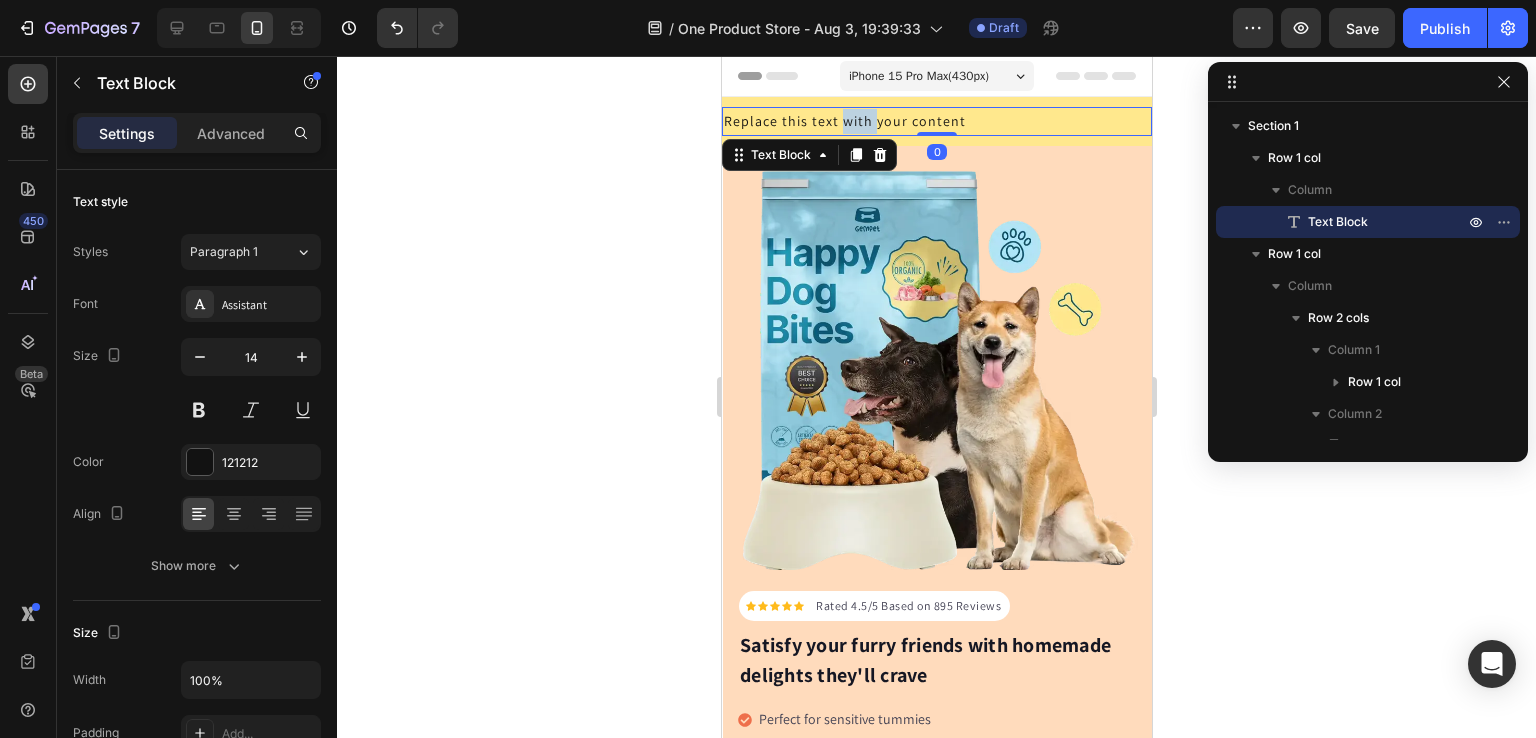 click on "Replace this text with your content" at bounding box center [936, 121] 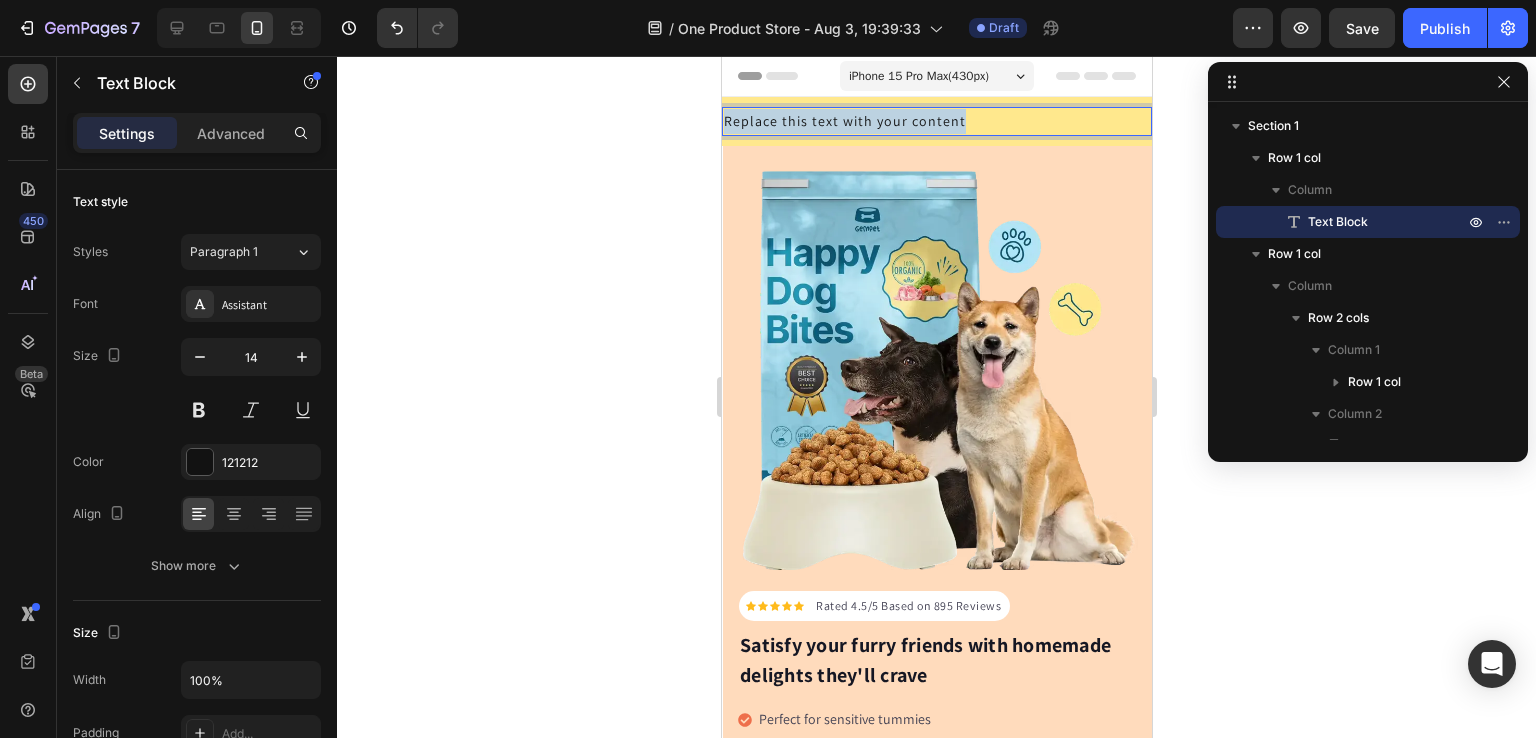 click on "Replace this text with your content" at bounding box center [936, 121] 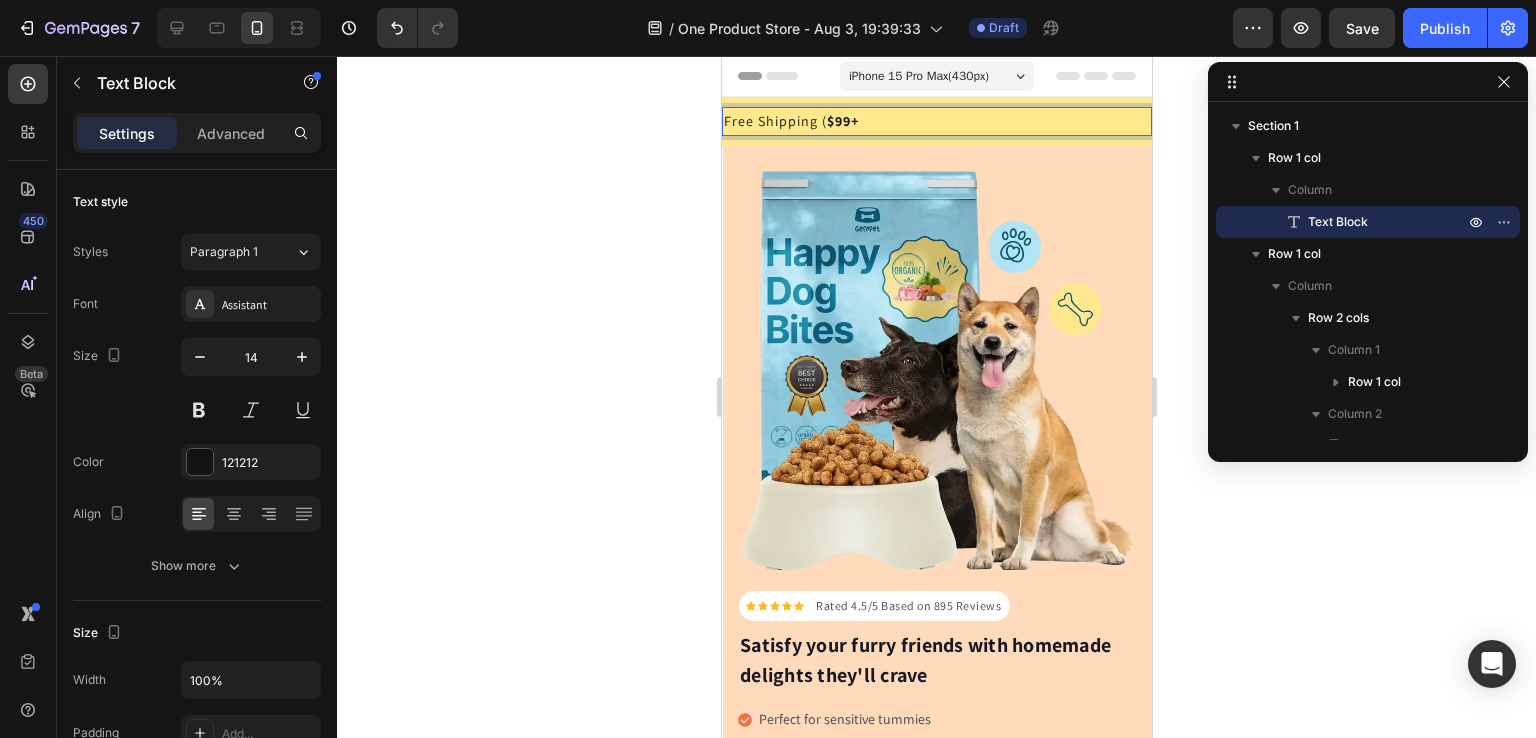 click on "Free Shipping ( $99+" at bounding box center (936, 121) 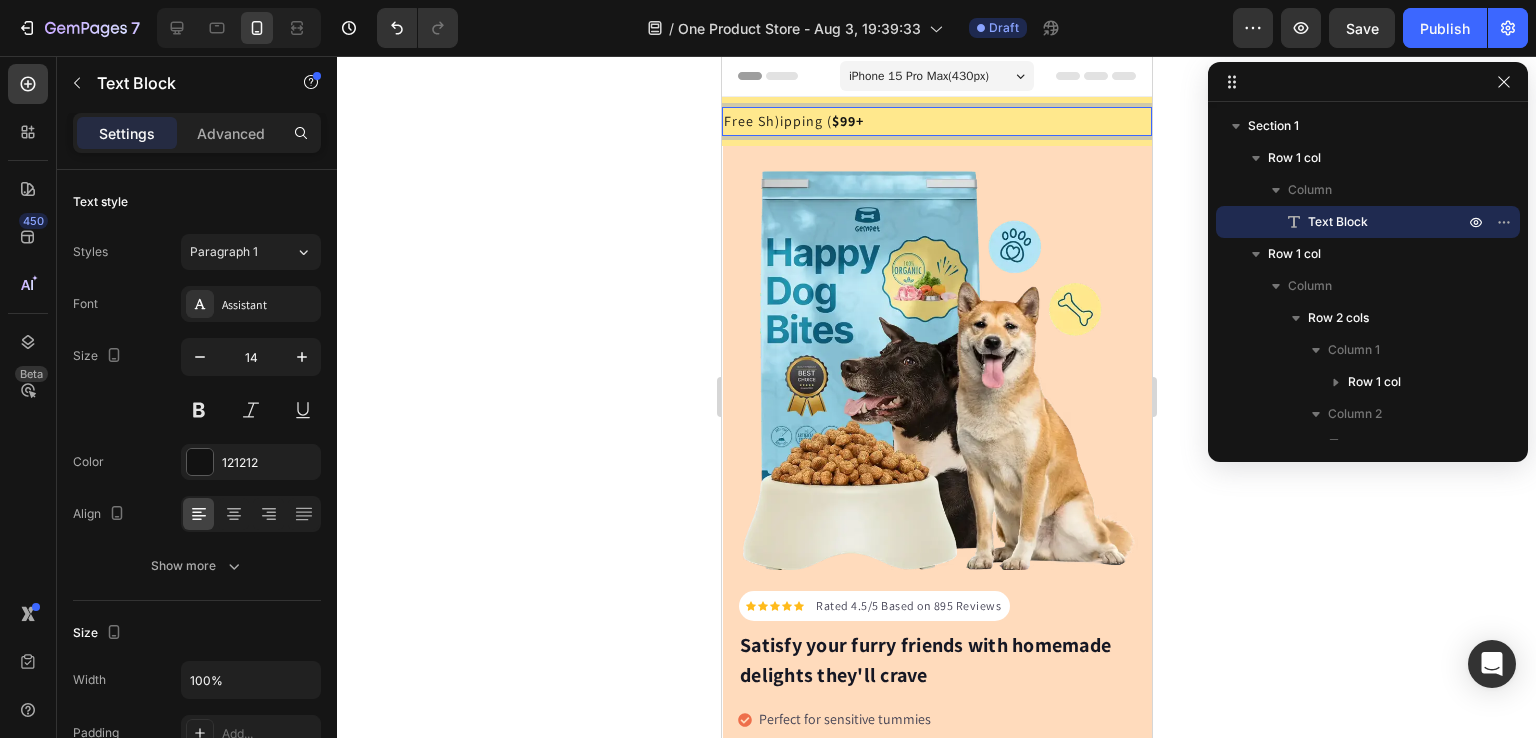 click on "Free Sh)ipping ( $99+" at bounding box center [936, 121] 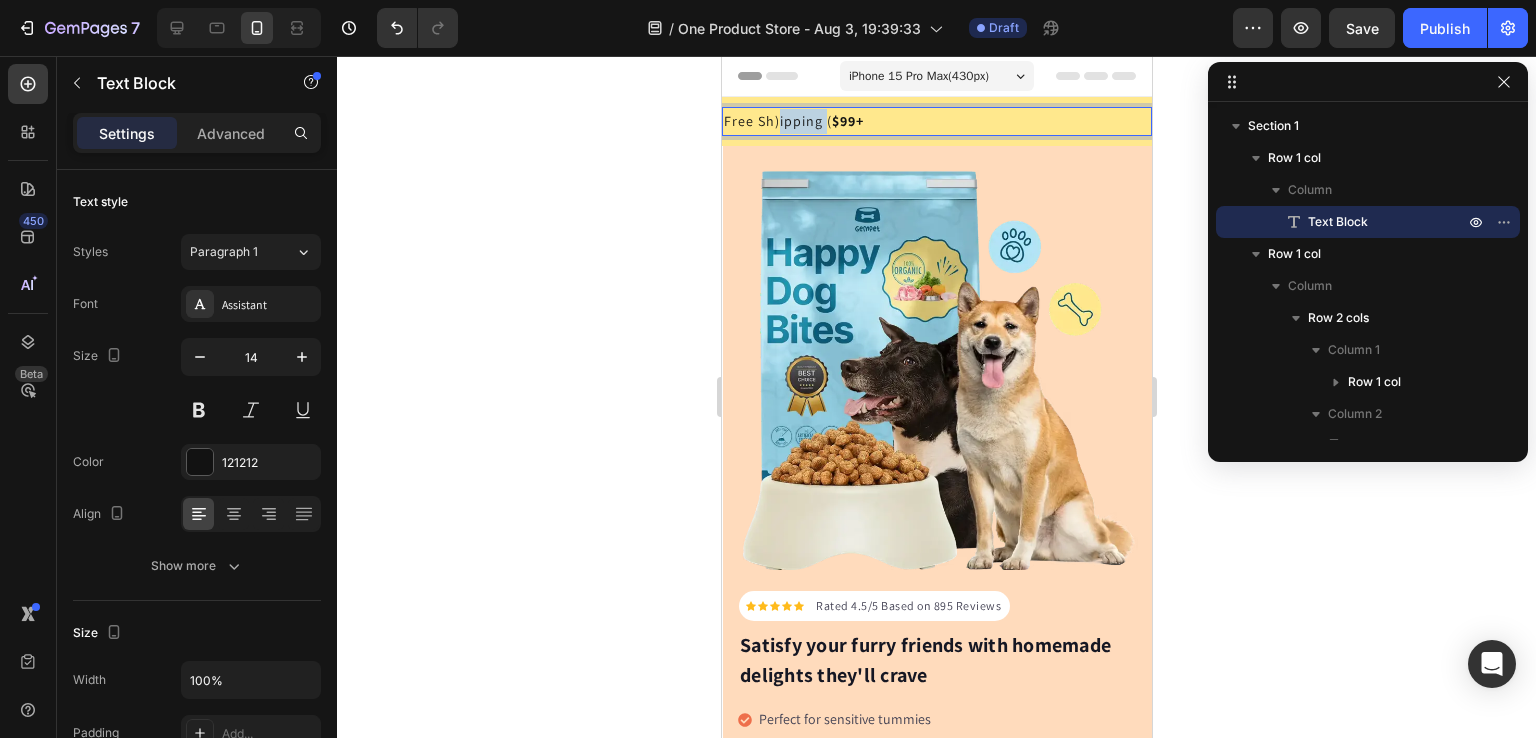 click on "Free Sh)ipping ( $99+" at bounding box center (936, 121) 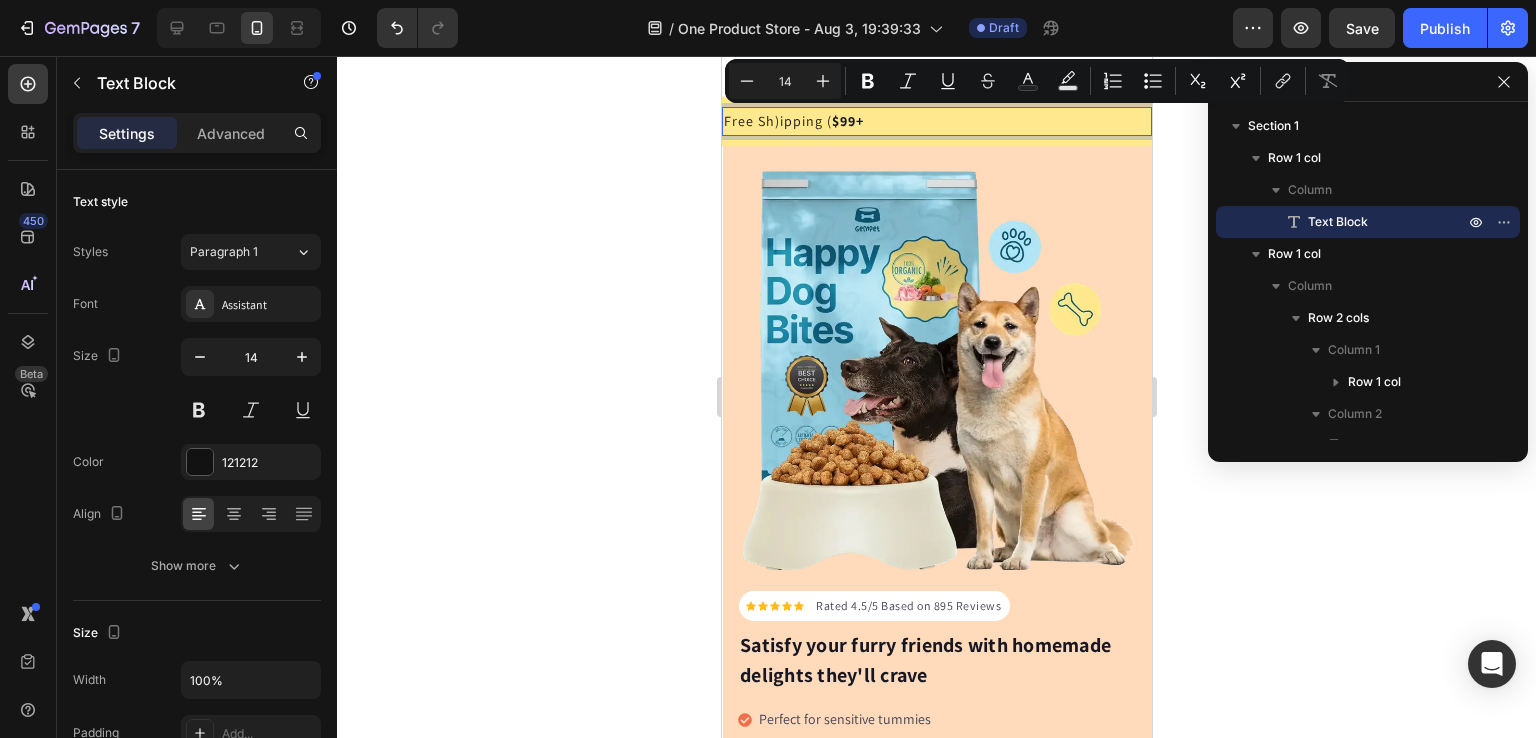 click on "Free Sh)ipping ( $99+" at bounding box center (936, 121) 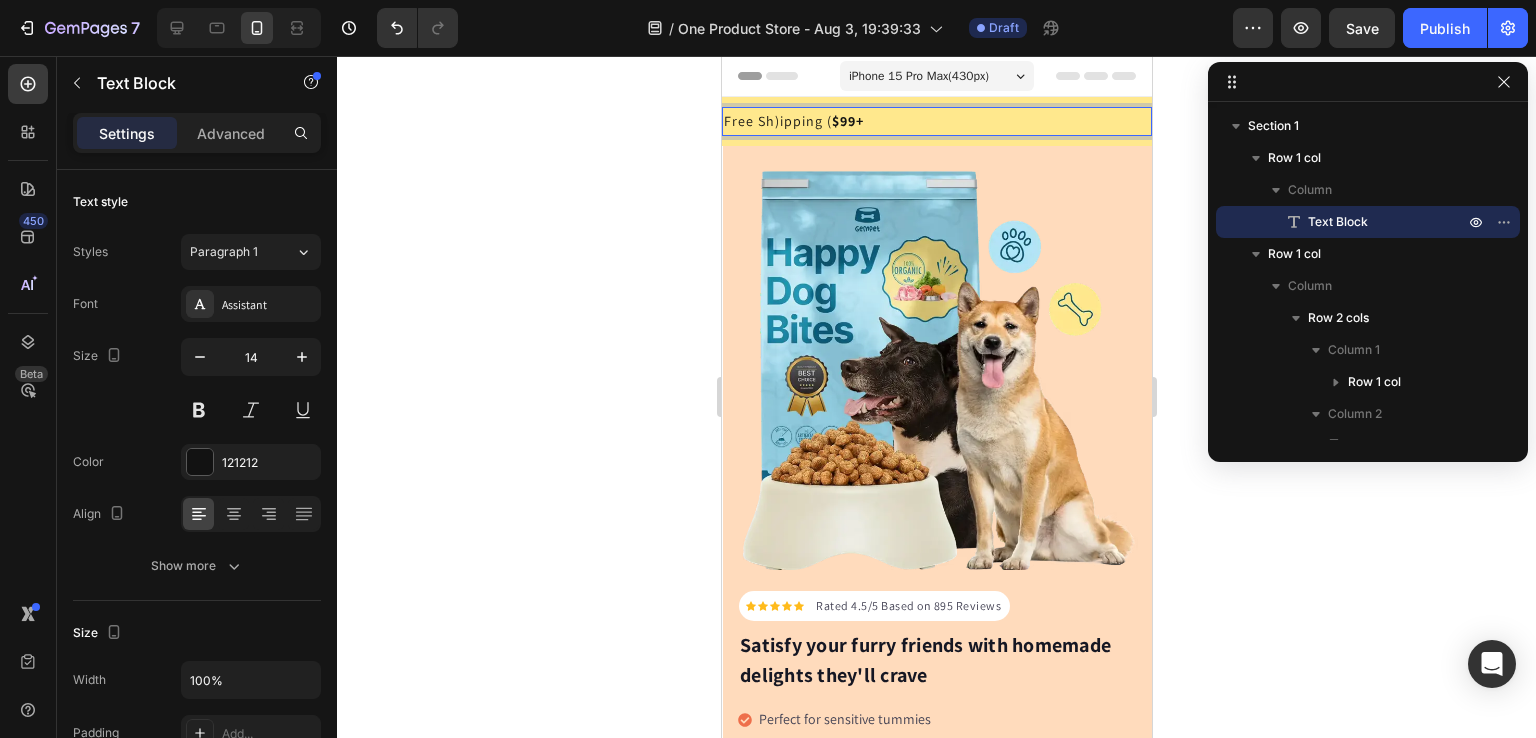 click on "Free Sh)ipping ( $99+" at bounding box center (936, 121) 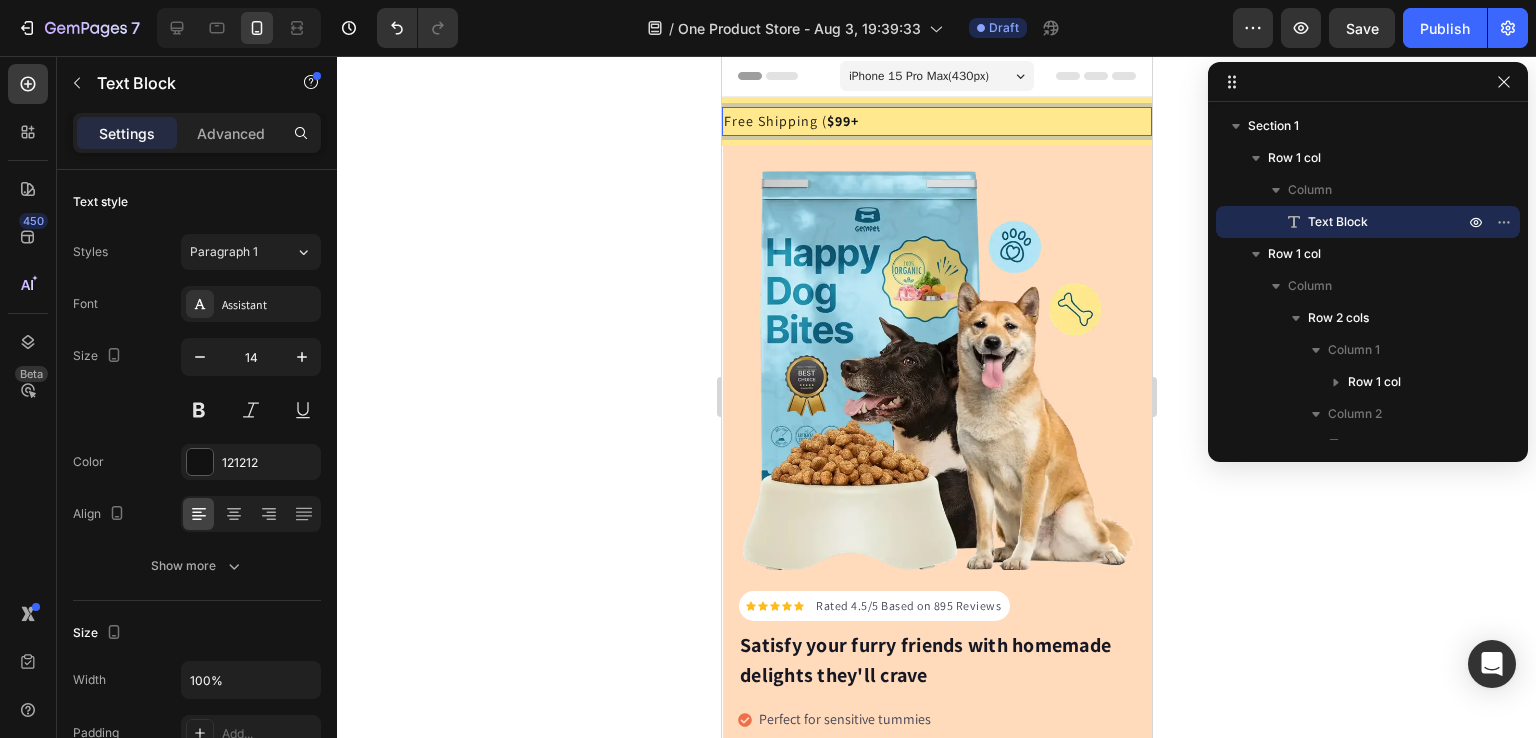 click on "Free Shipping ( $99+" at bounding box center [936, 121] 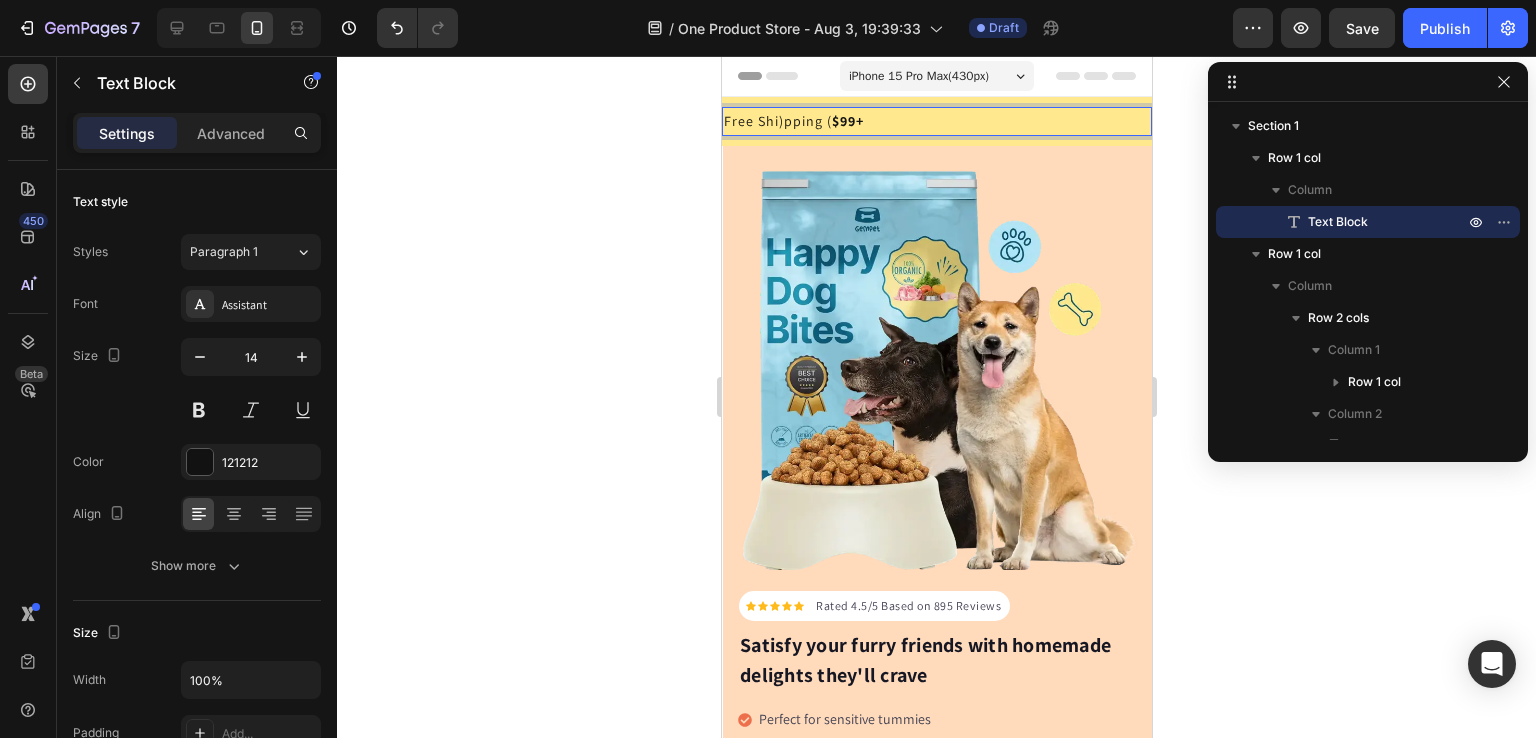 click on "Free Shi)pping ( $99+" at bounding box center [936, 121] 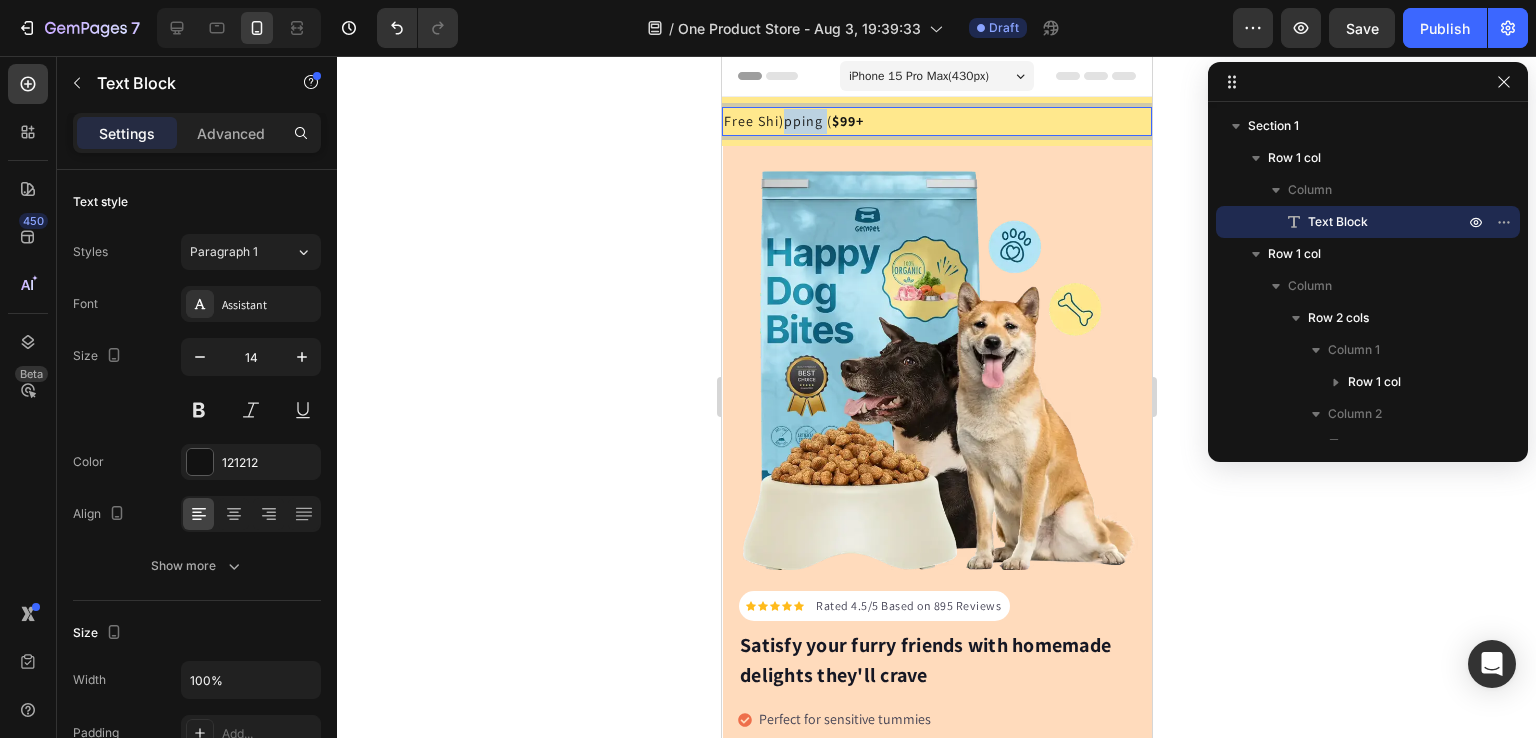 click on "Free Shi)pping ( $99+" at bounding box center [936, 121] 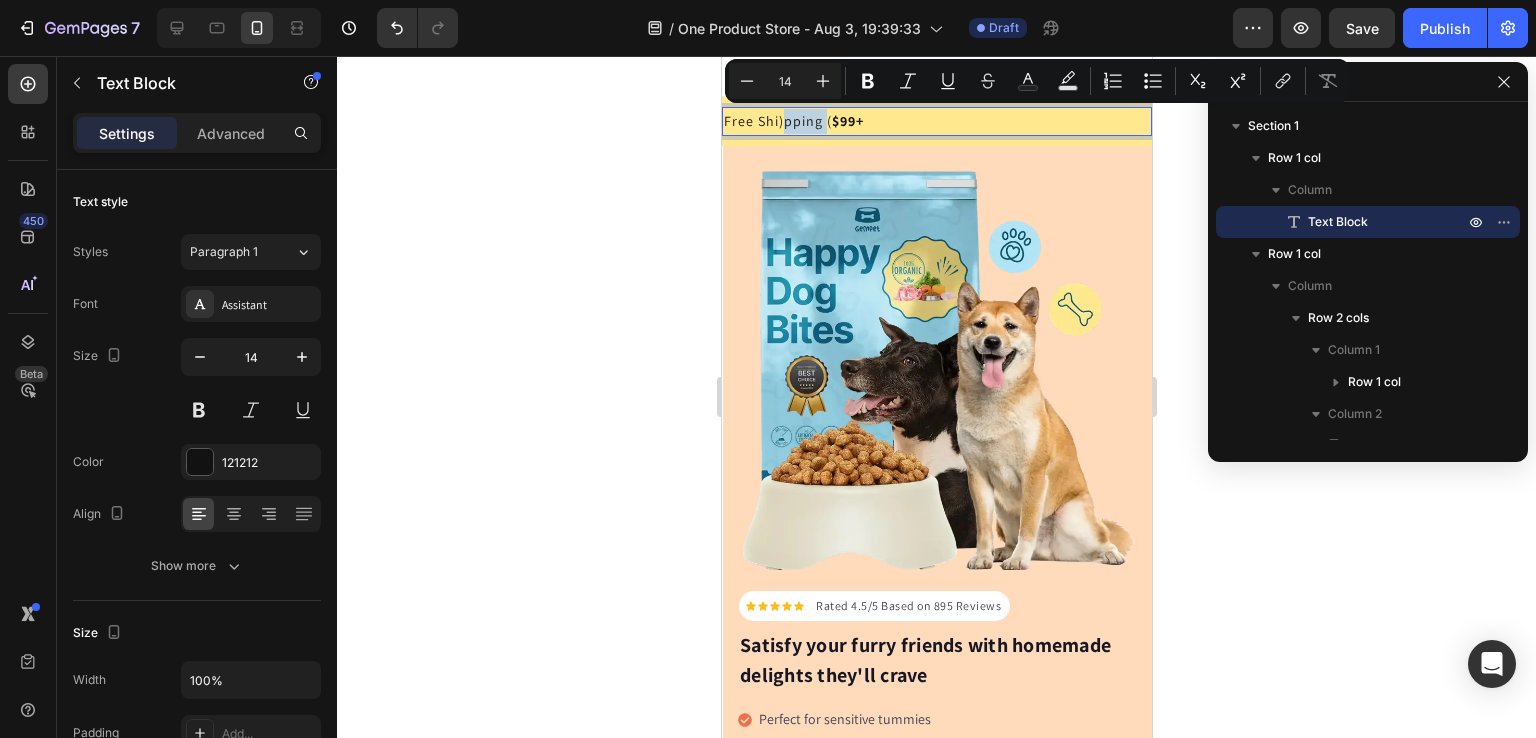 click on "Free Shi)pping ( $99+" at bounding box center (936, 121) 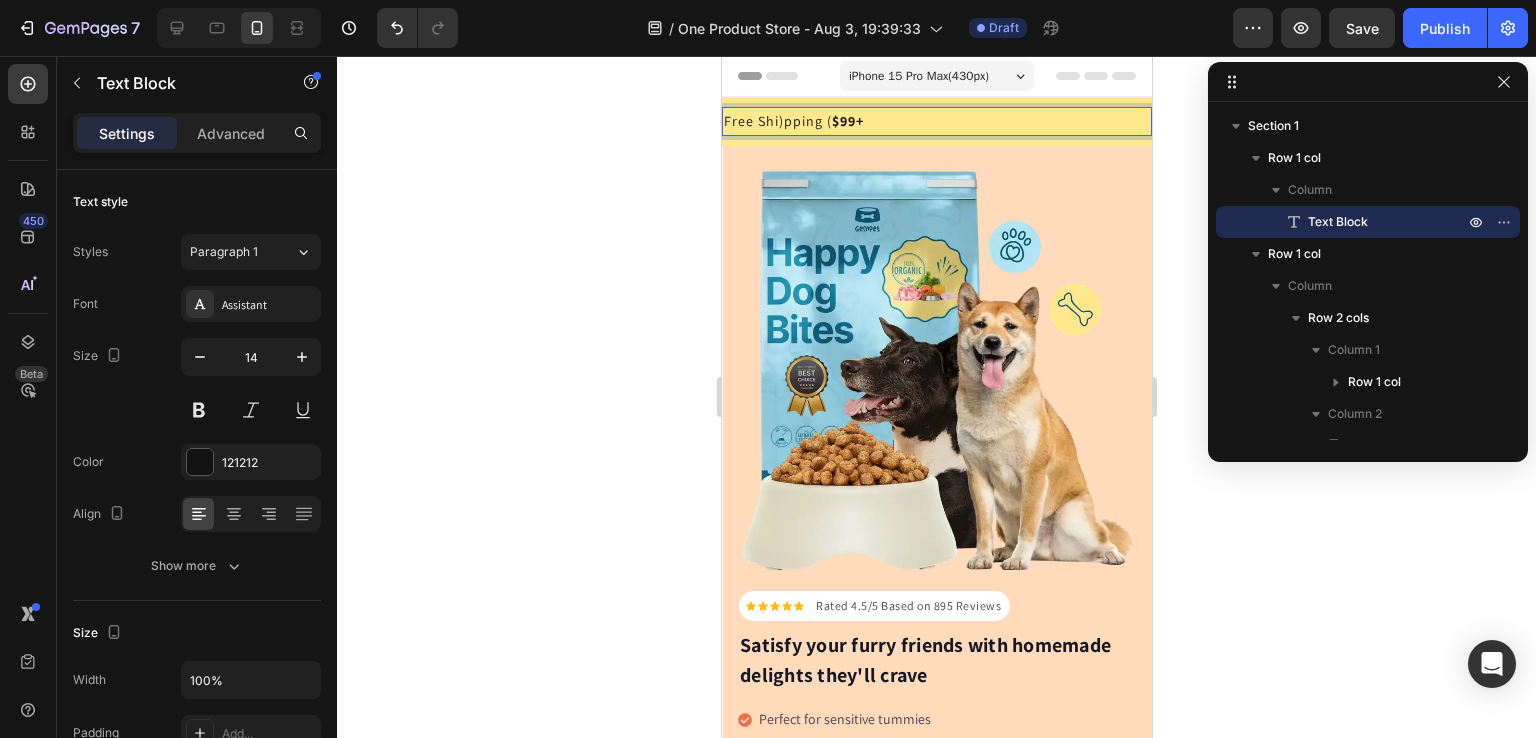 click on "Free Shi)pping ( $99+" at bounding box center (936, 121) 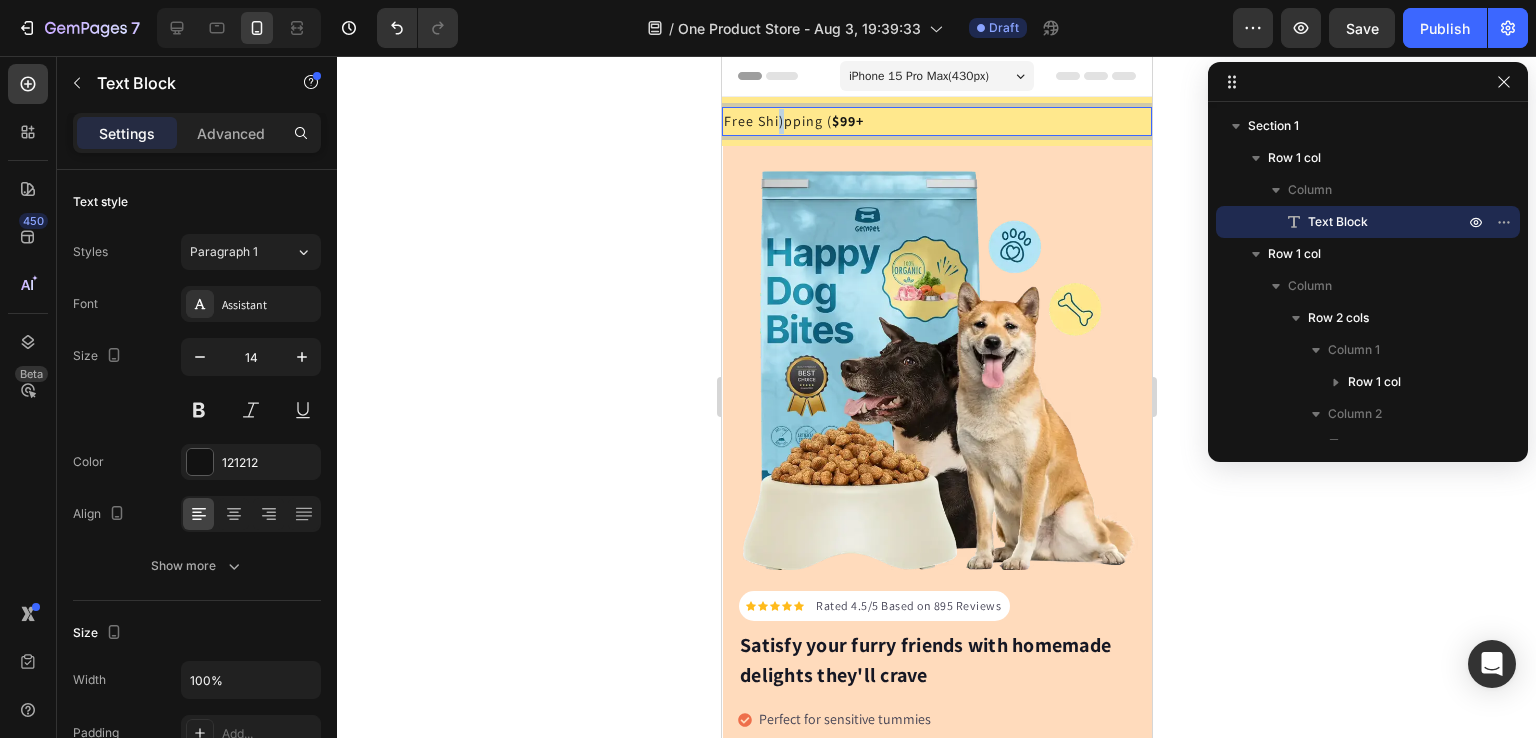 click on "Free Shi)pping ( $99+" at bounding box center [936, 121] 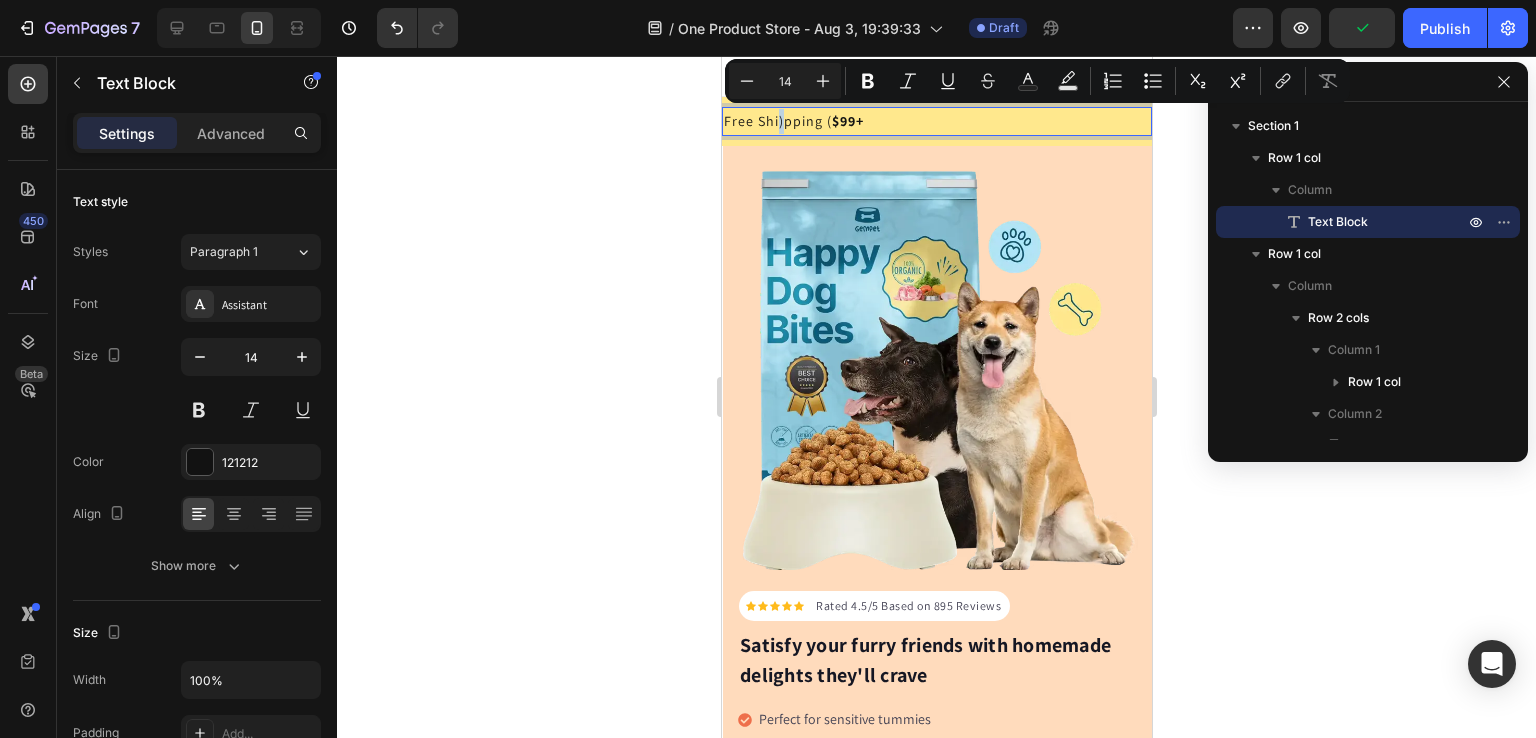 copy on ")" 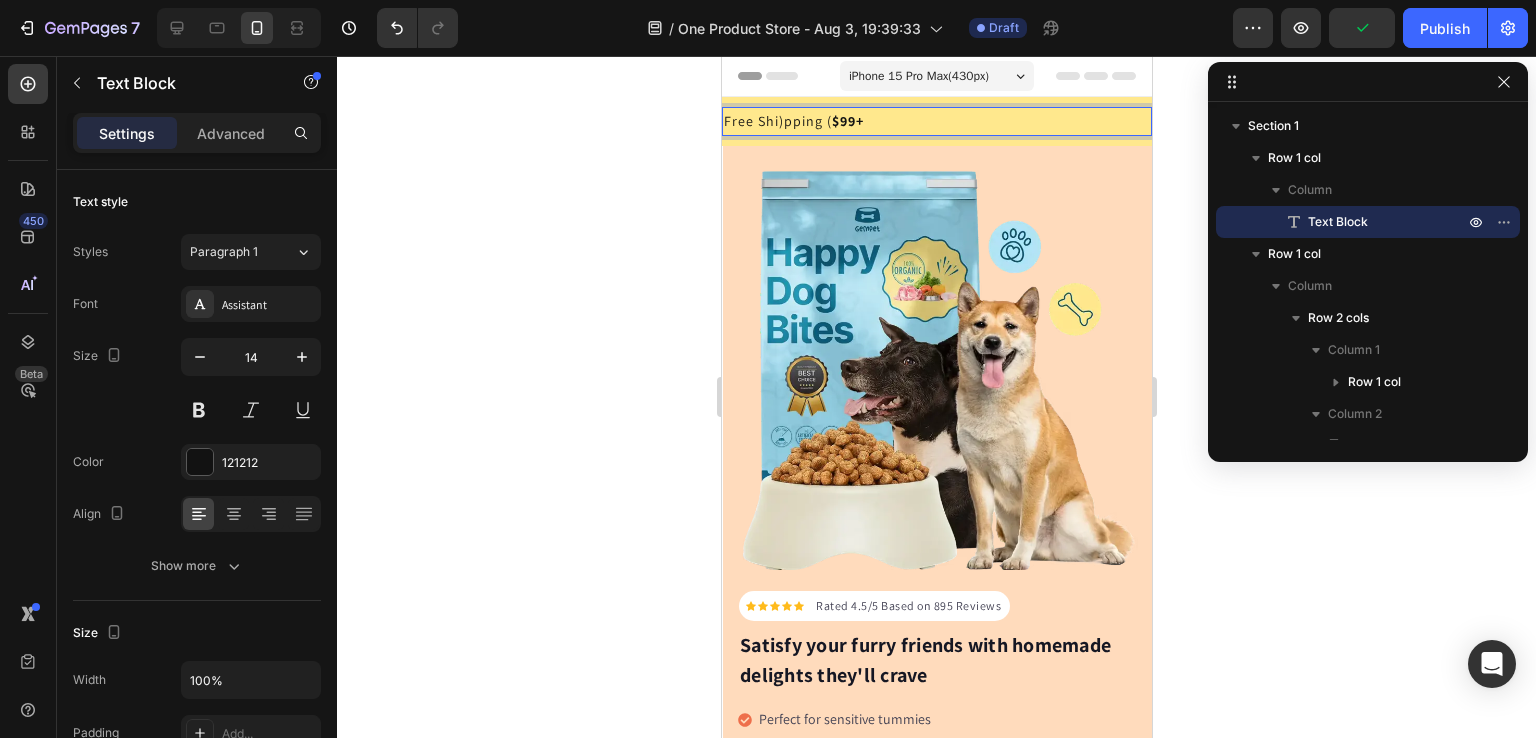 click on "$99+" at bounding box center (847, 121) 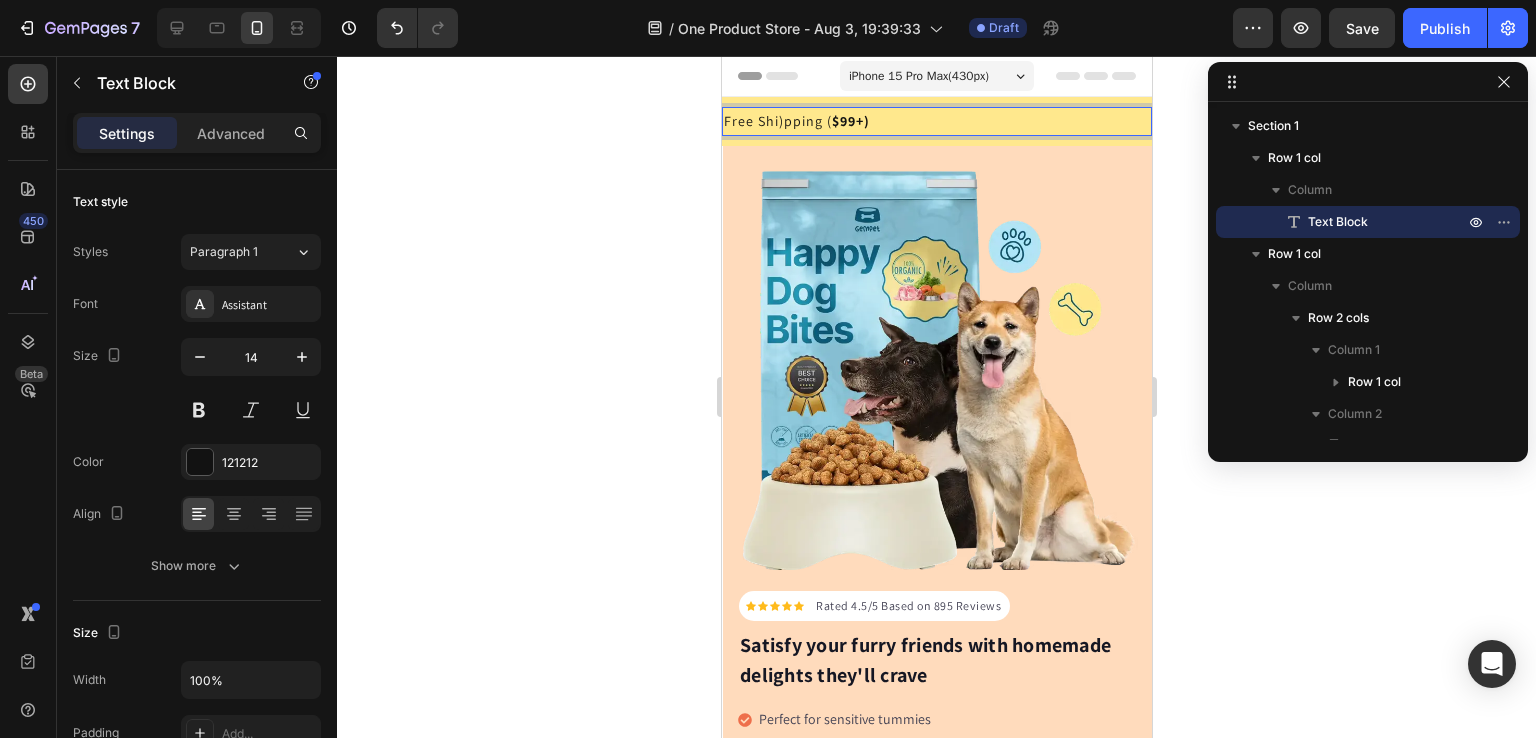 click on "Free Shi)pping ( $99+)" at bounding box center (936, 121) 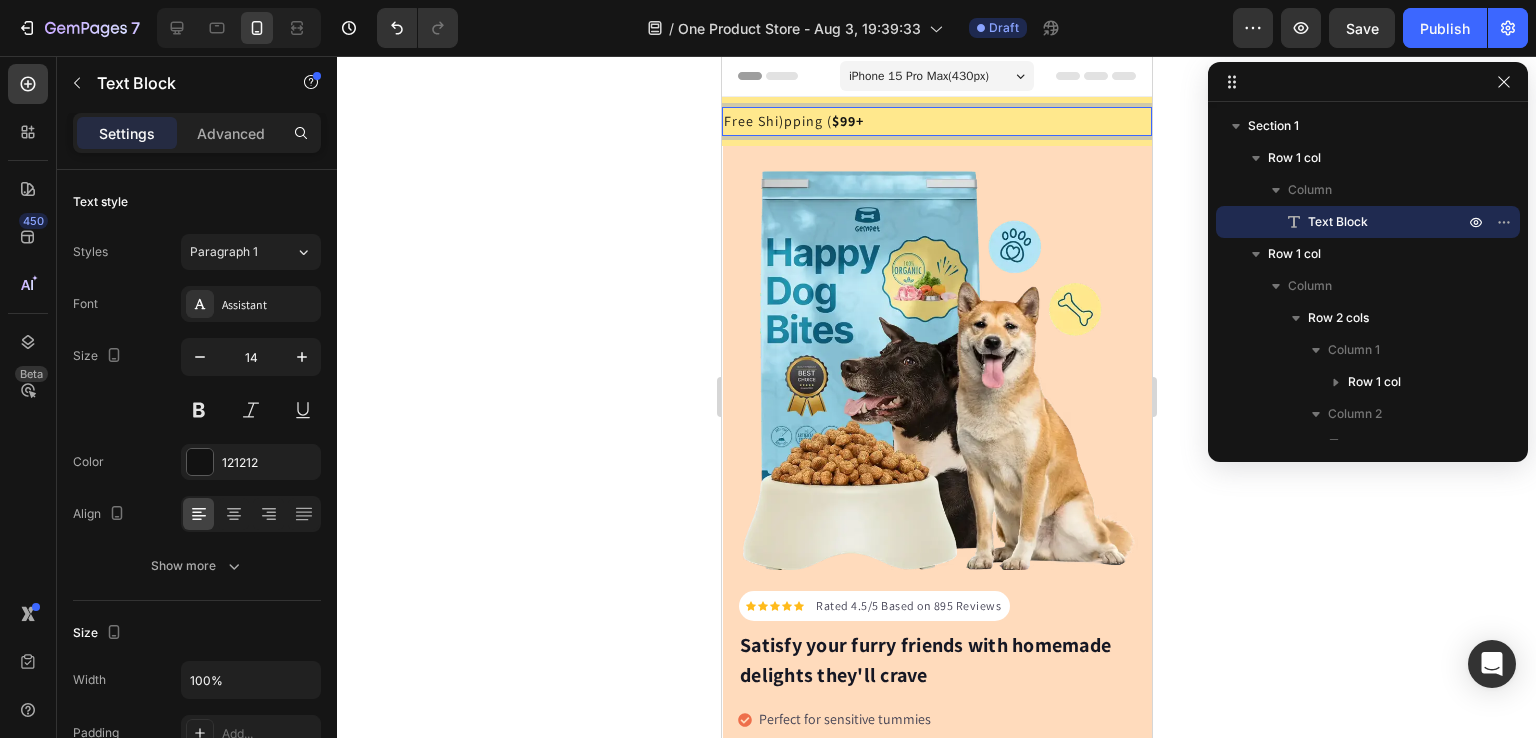 click on "$99+" at bounding box center [847, 121] 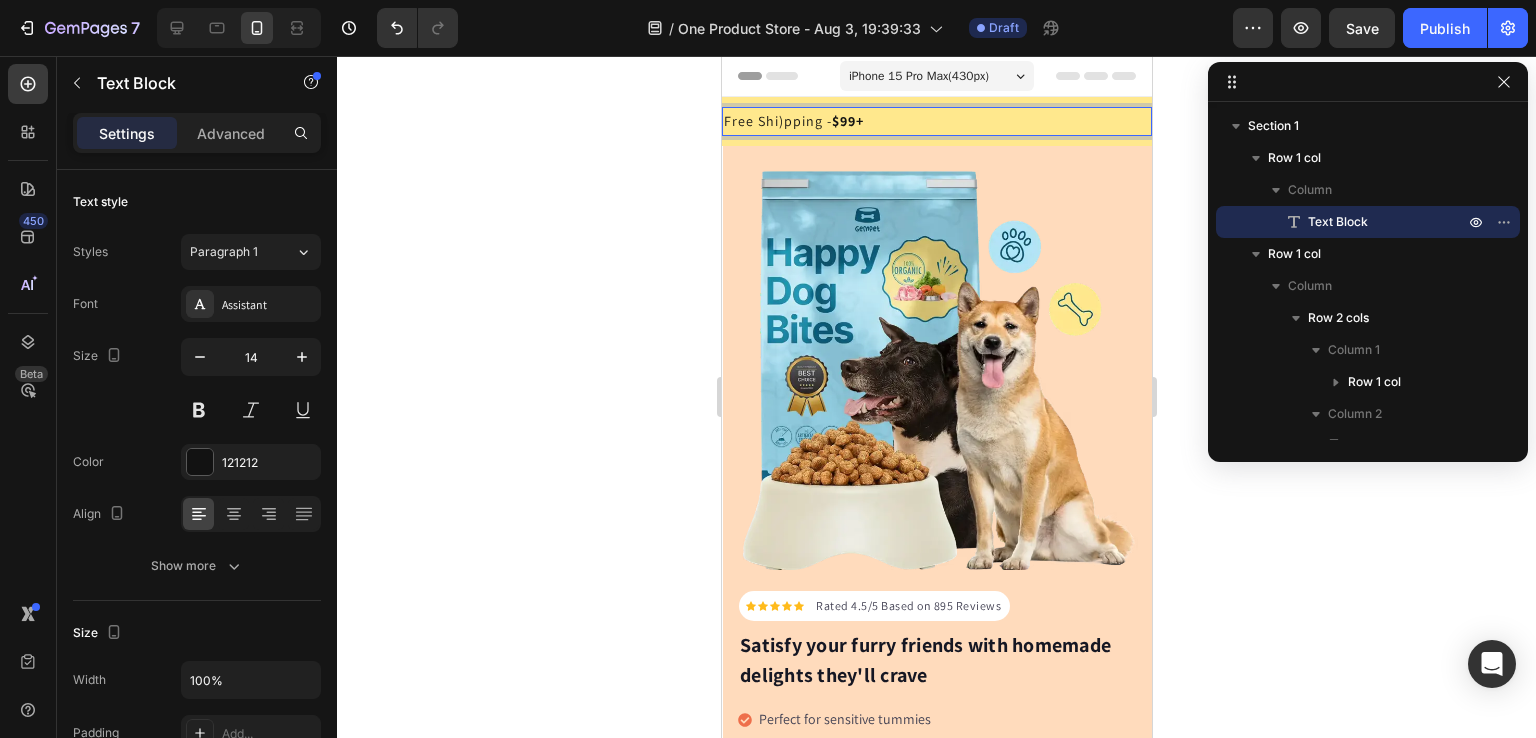 click on "Free Shi)pping -  $99+" at bounding box center [936, 121] 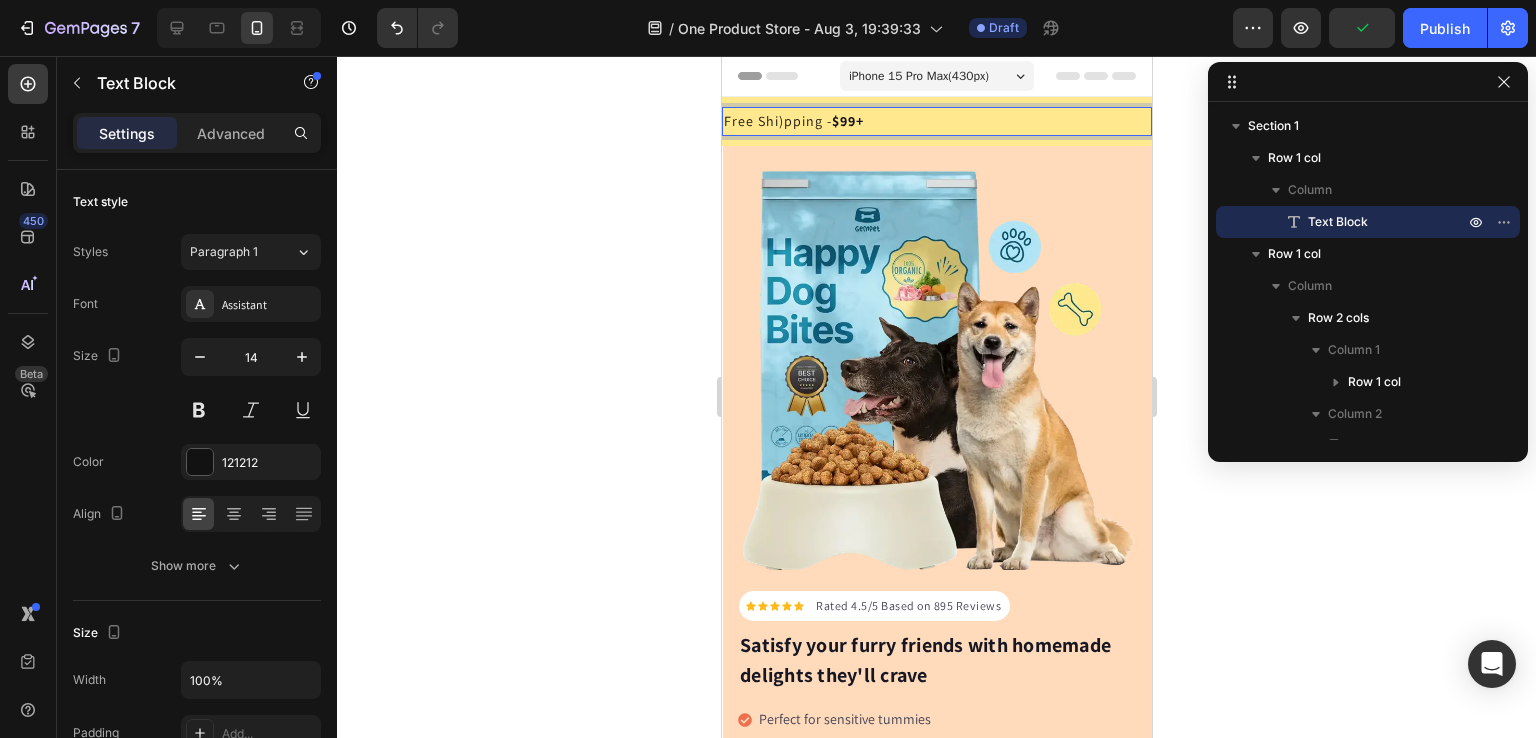 click on "Free Shi)pping -  $99+" at bounding box center (936, 121) 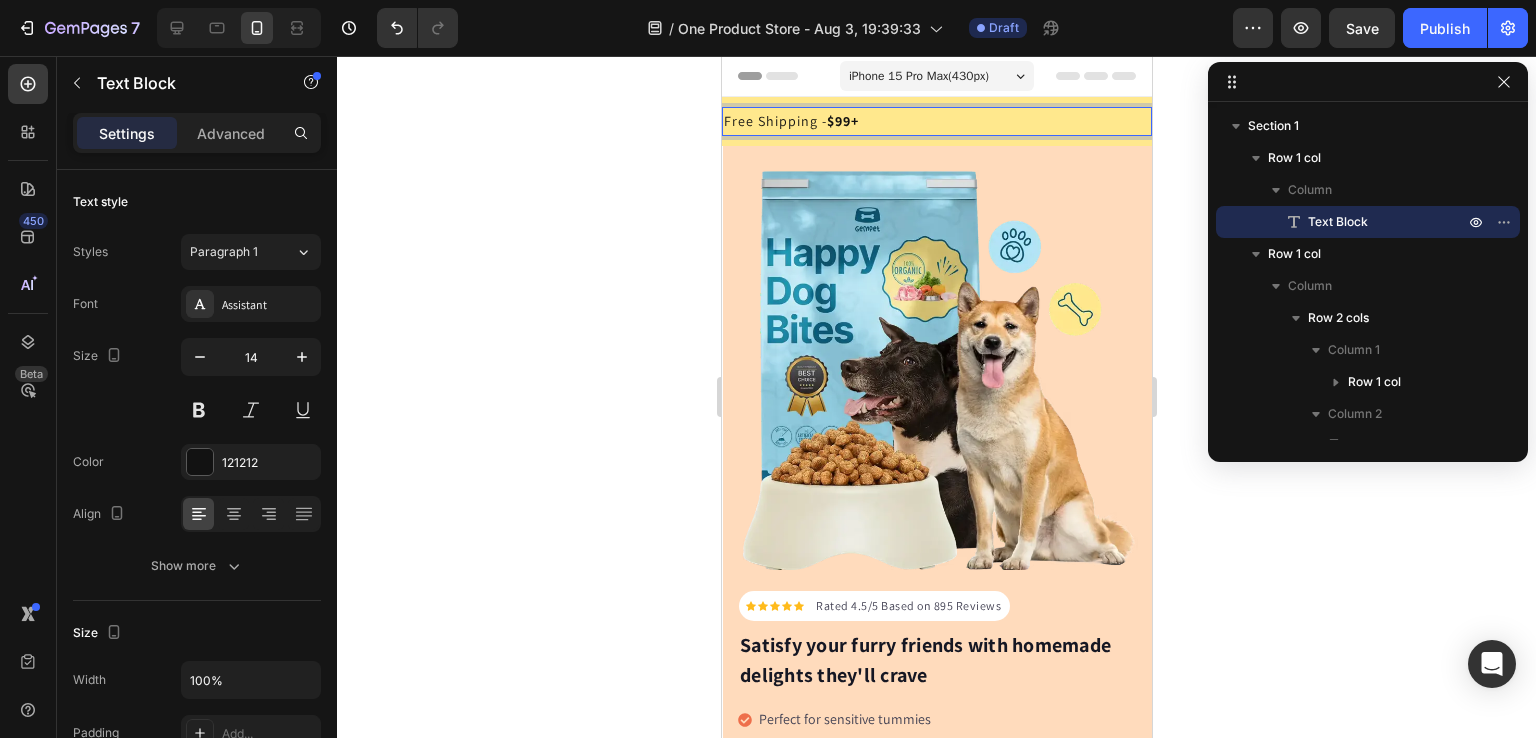 click on "Free Shipping -  $99+" at bounding box center (936, 121) 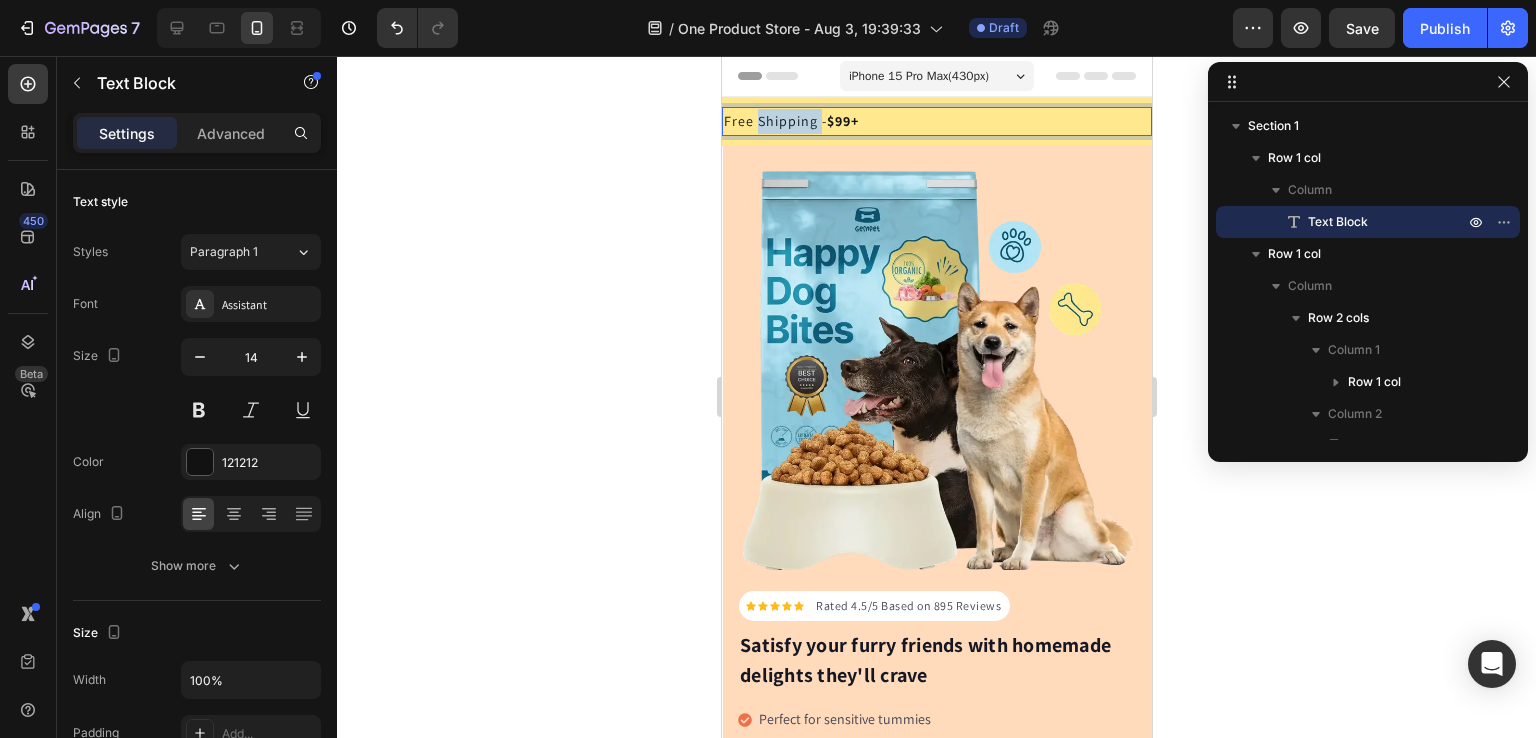 click on "Free Shipping -  $99+" at bounding box center [936, 121] 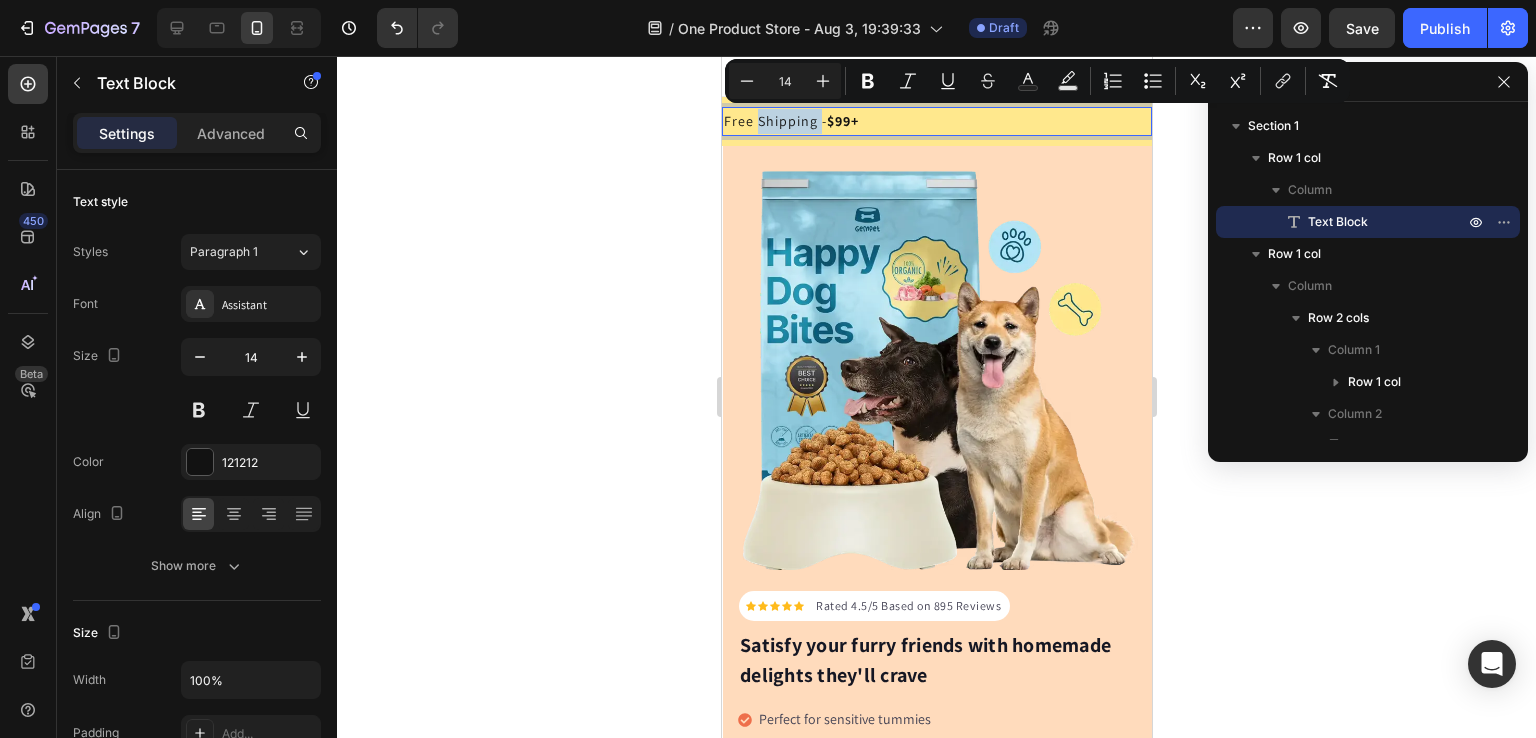 click on "Free Shipping -  $99+" at bounding box center [936, 121] 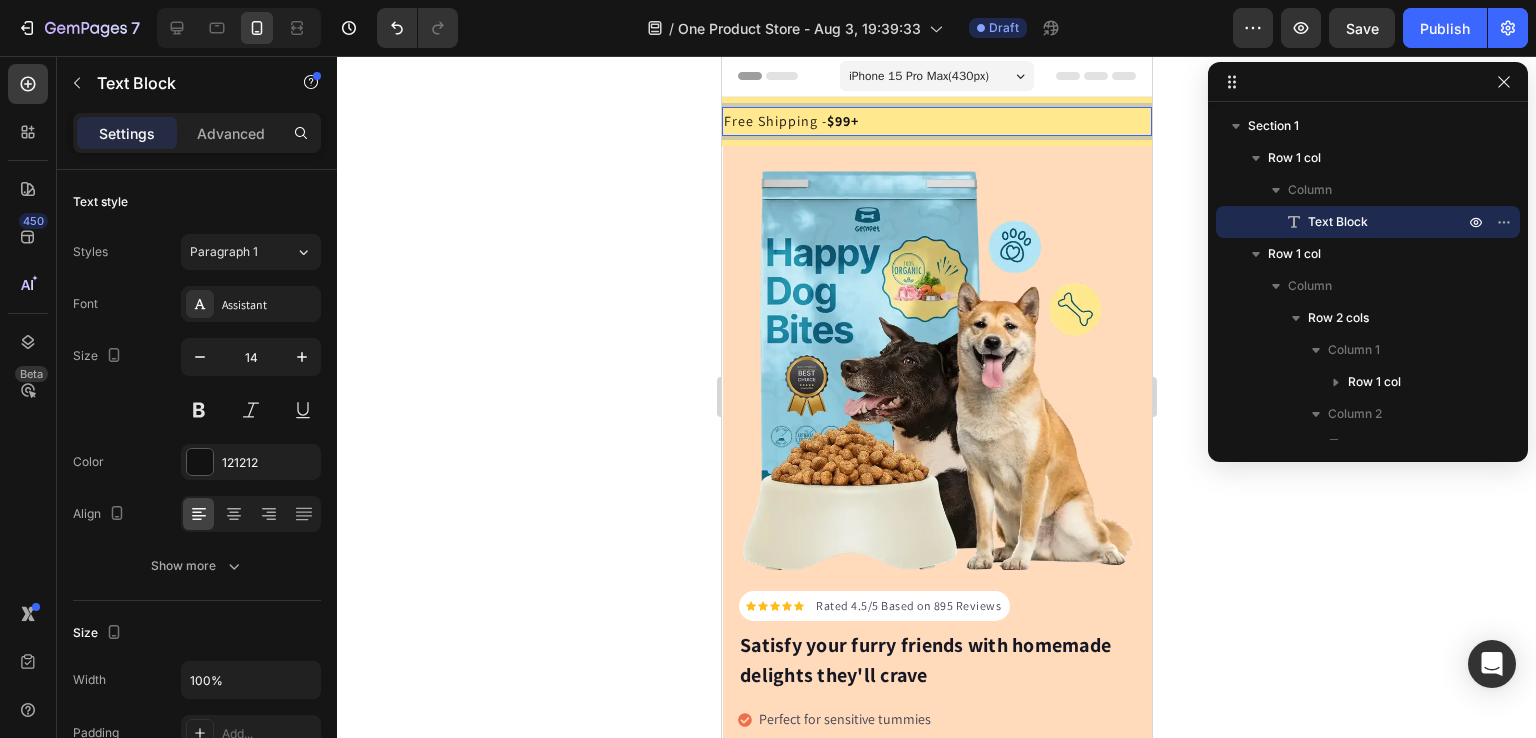 click on "Free Shipping -  $99+" at bounding box center (936, 121) 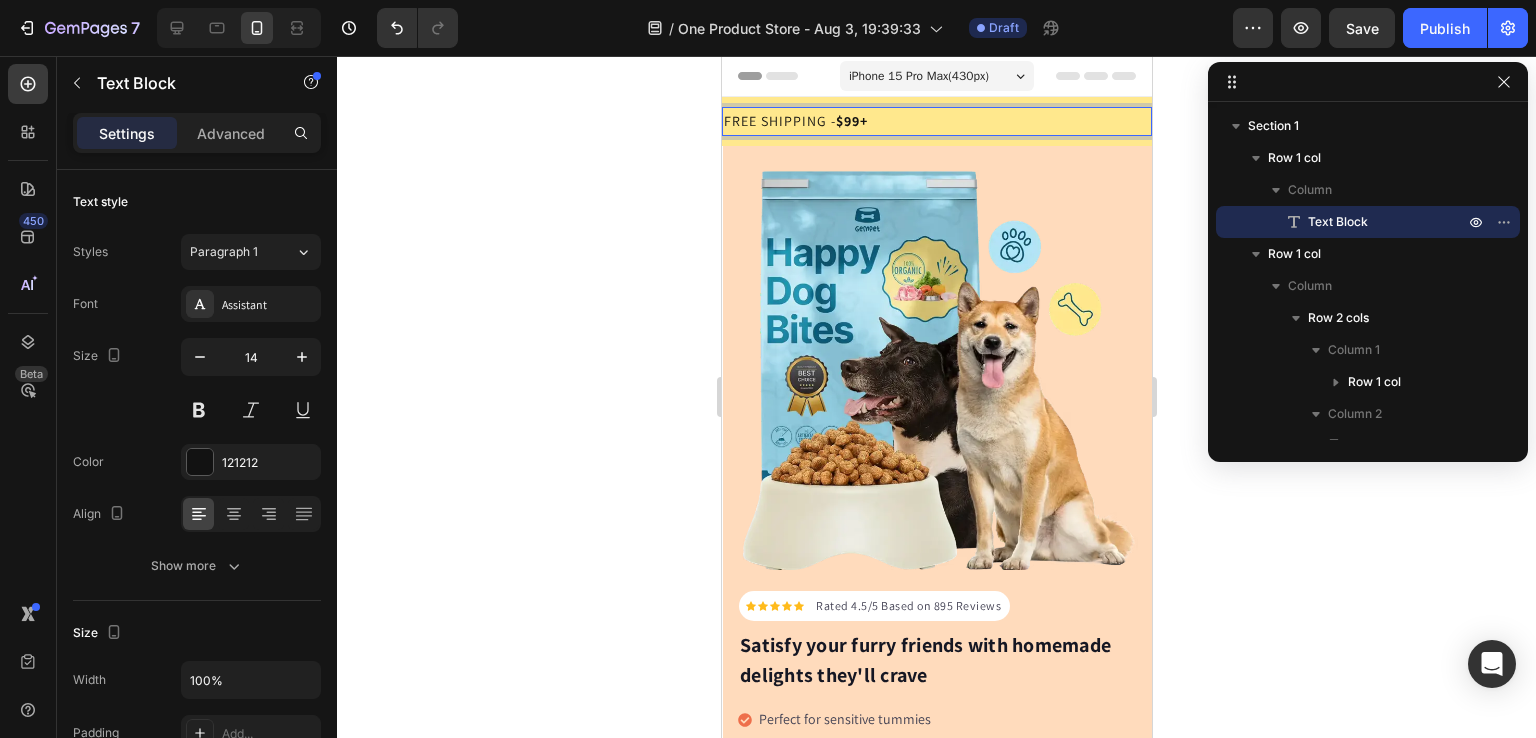 click on "FREE SHIPPING -  $99+" at bounding box center (936, 121) 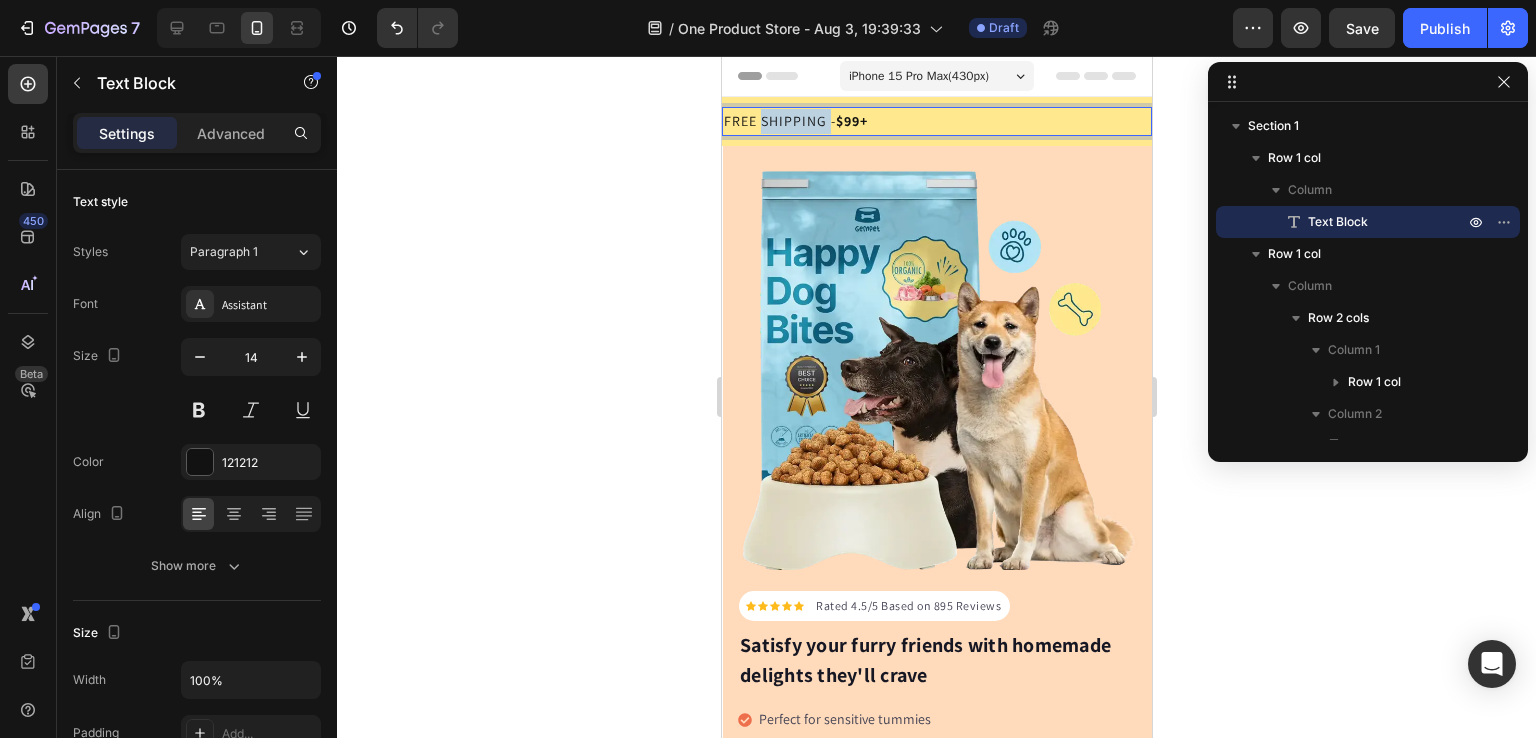 click on "FREE SHIPPING -  $99+" at bounding box center (936, 121) 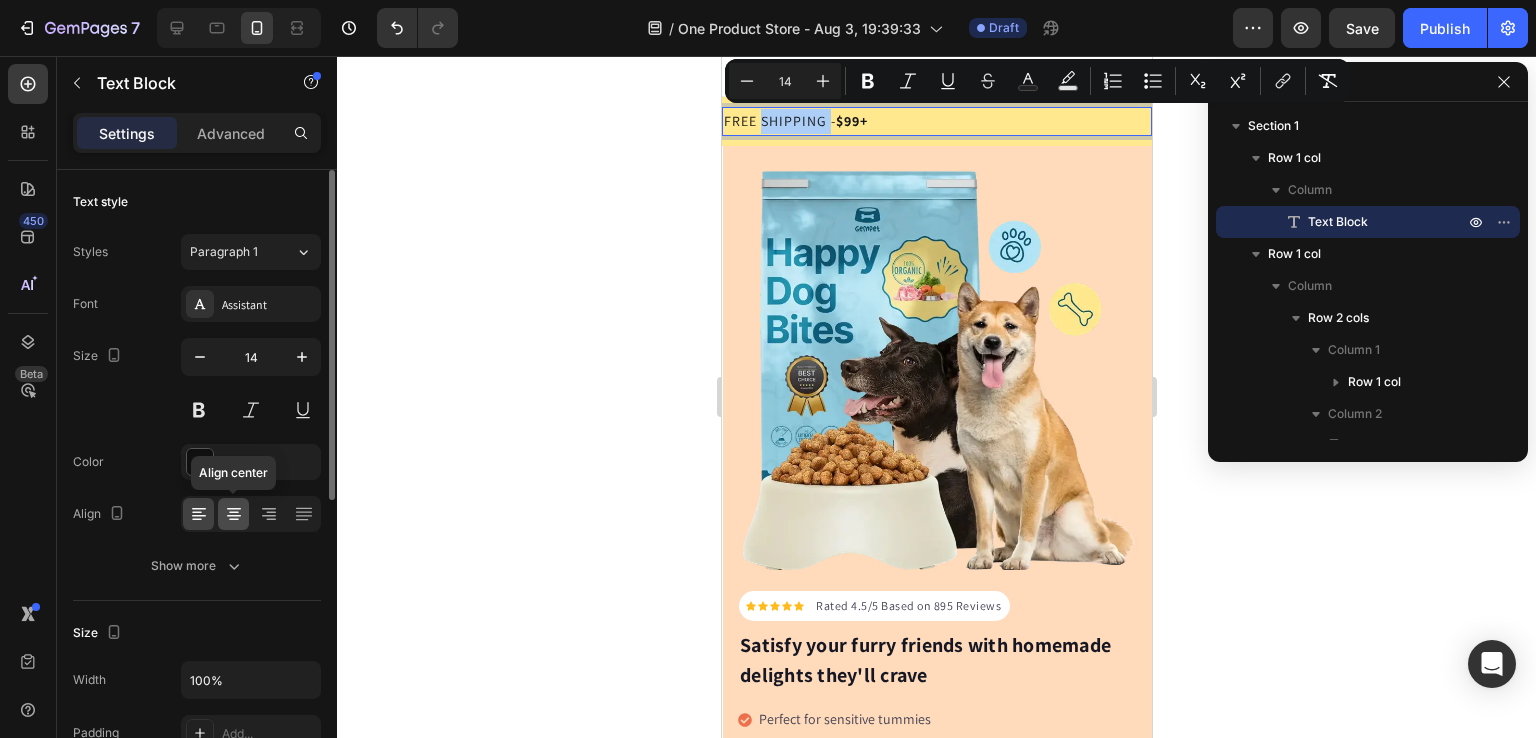 click 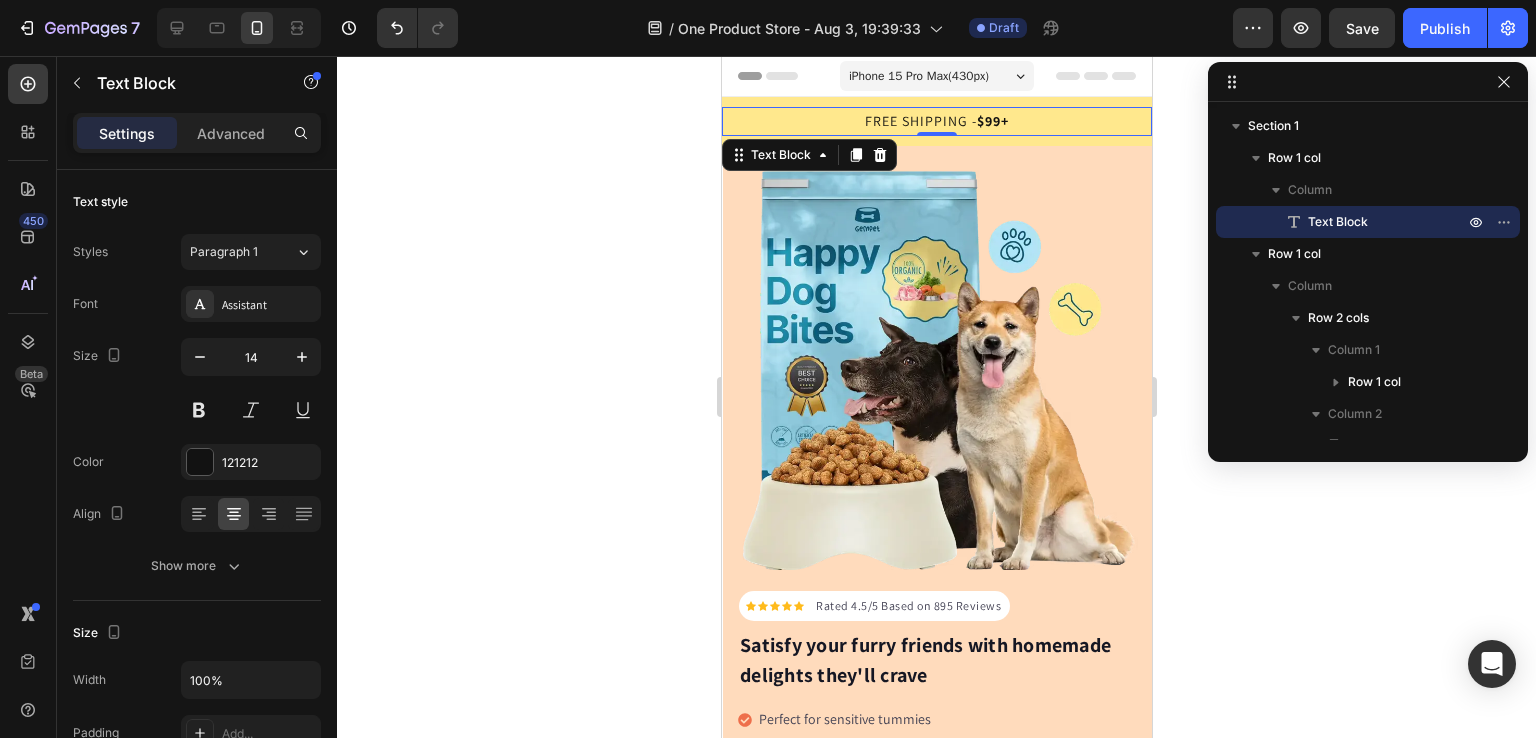 click on "FREE SHIPPING -  $99+" at bounding box center (936, 121) 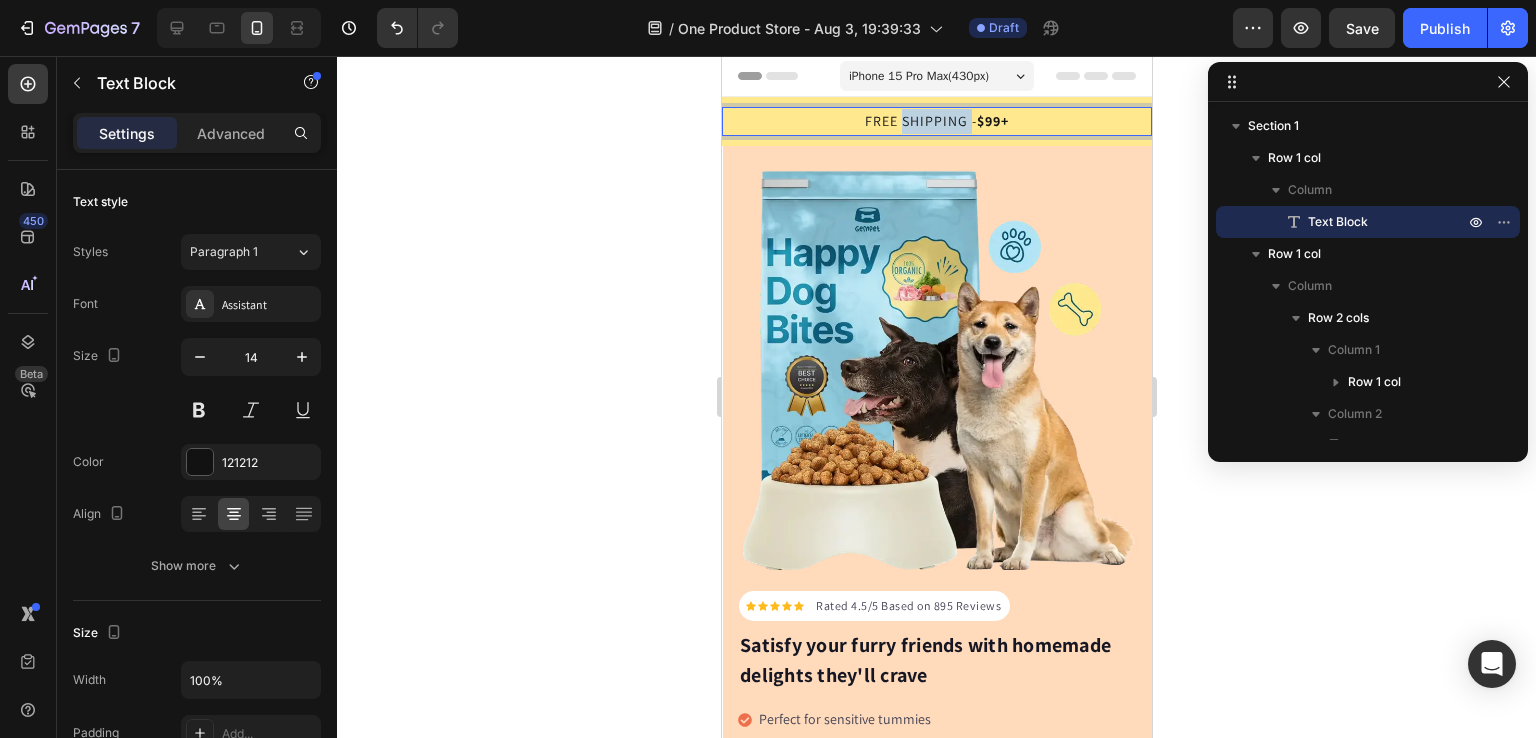click on "FREE SHIPPING -  $99+" at bounding box center (936, 121) 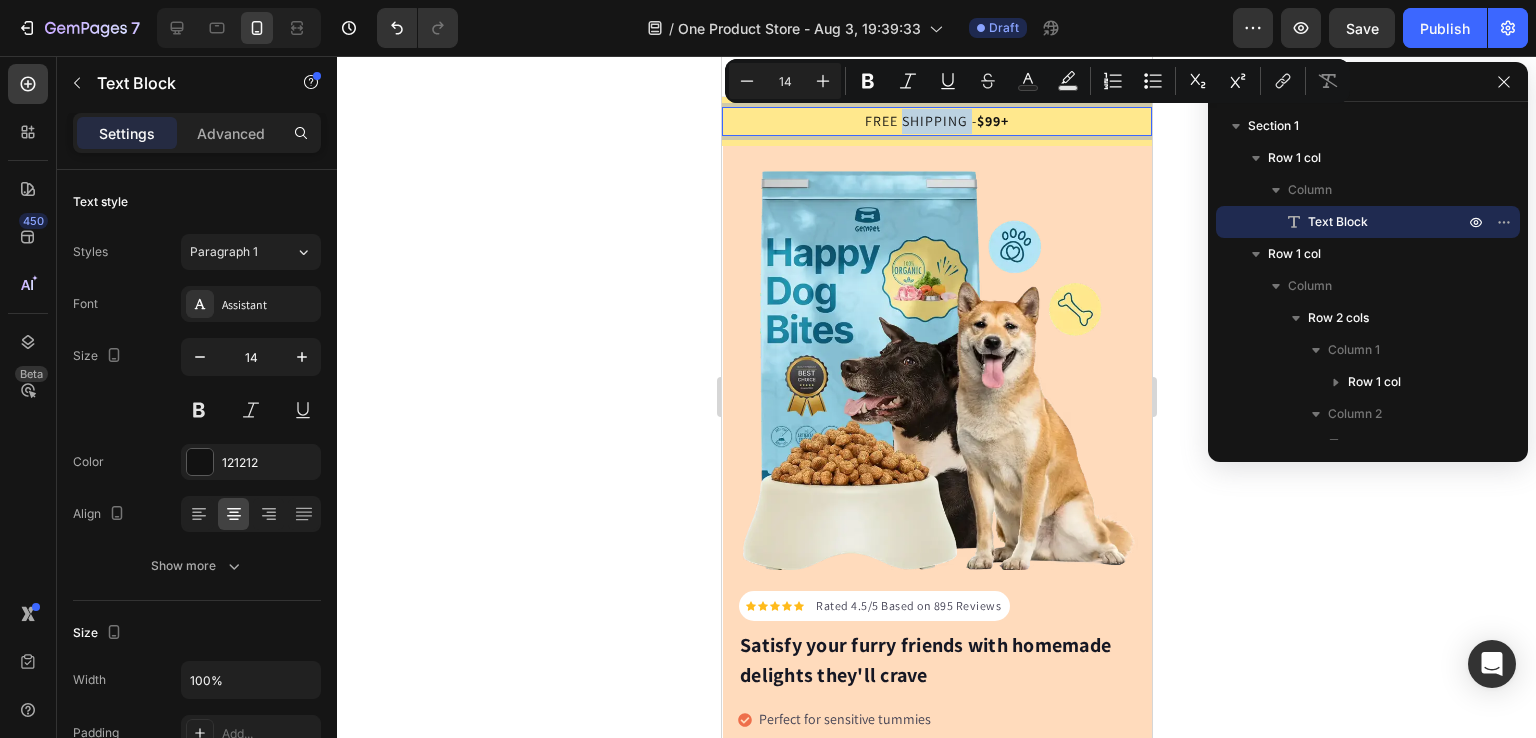 click on "FREE SHIPPING -  $99+" at bounding box center [936, 121] 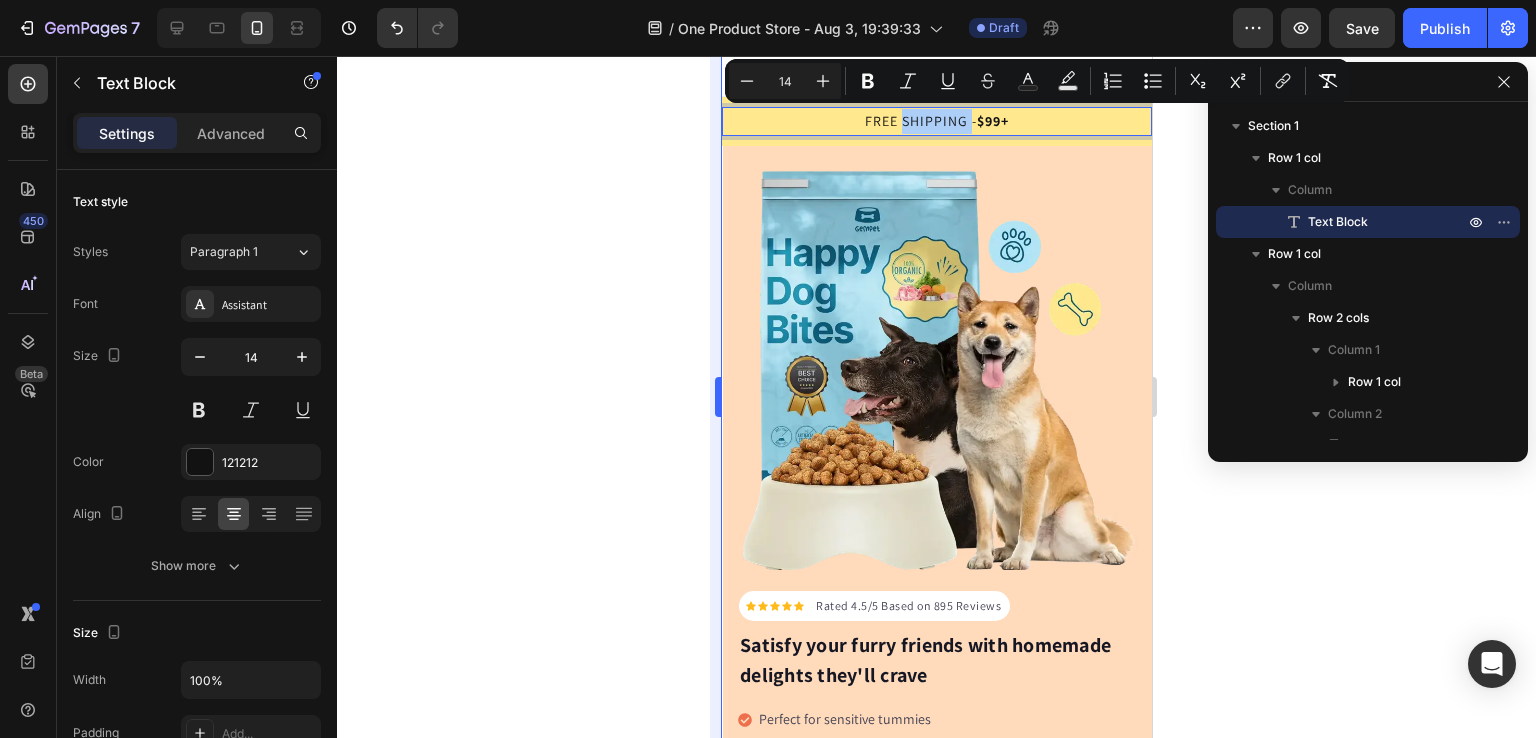 click on "Bold" at bounding box center [868, 81] 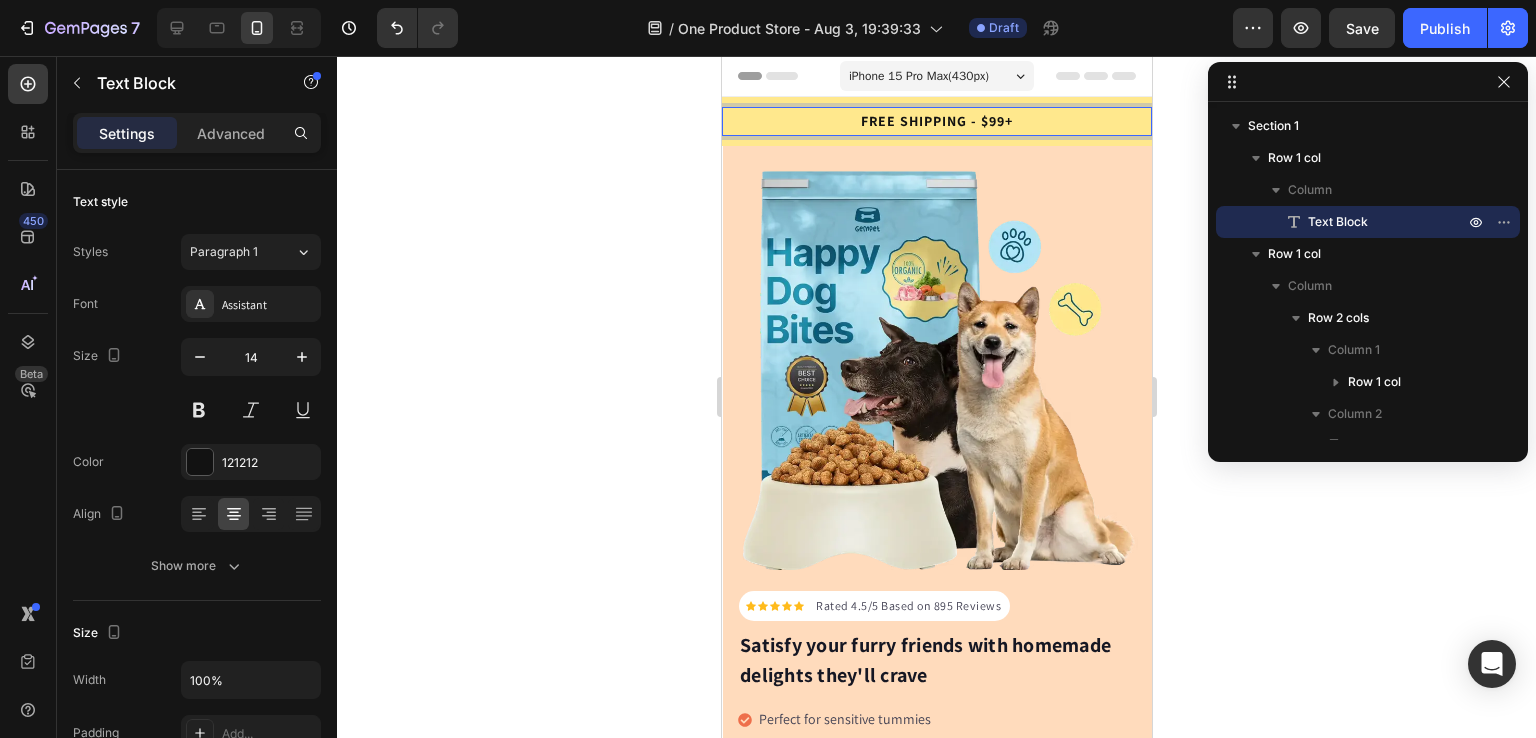 click 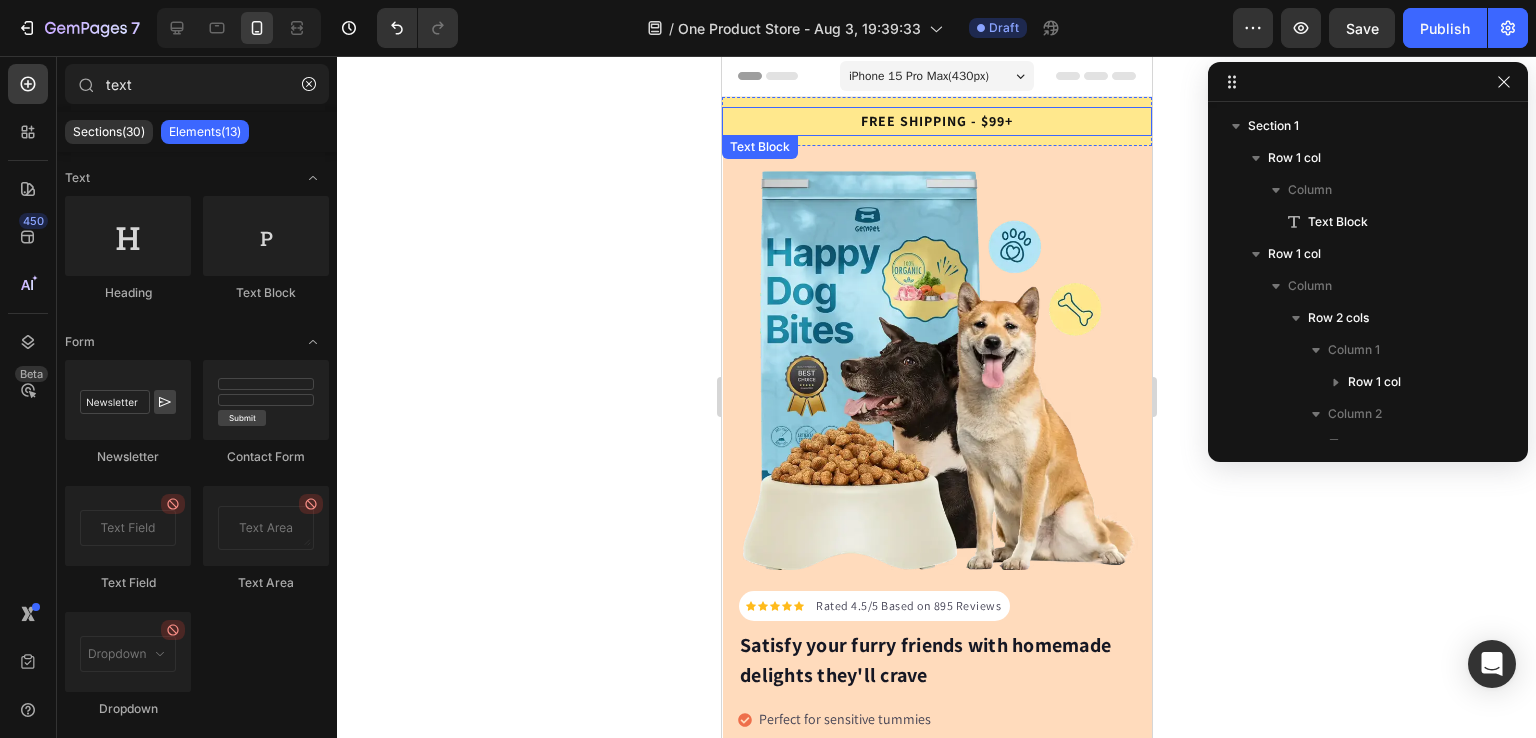 click on "FREE SHIPPING - $99+" at bounding box center (936, 121) 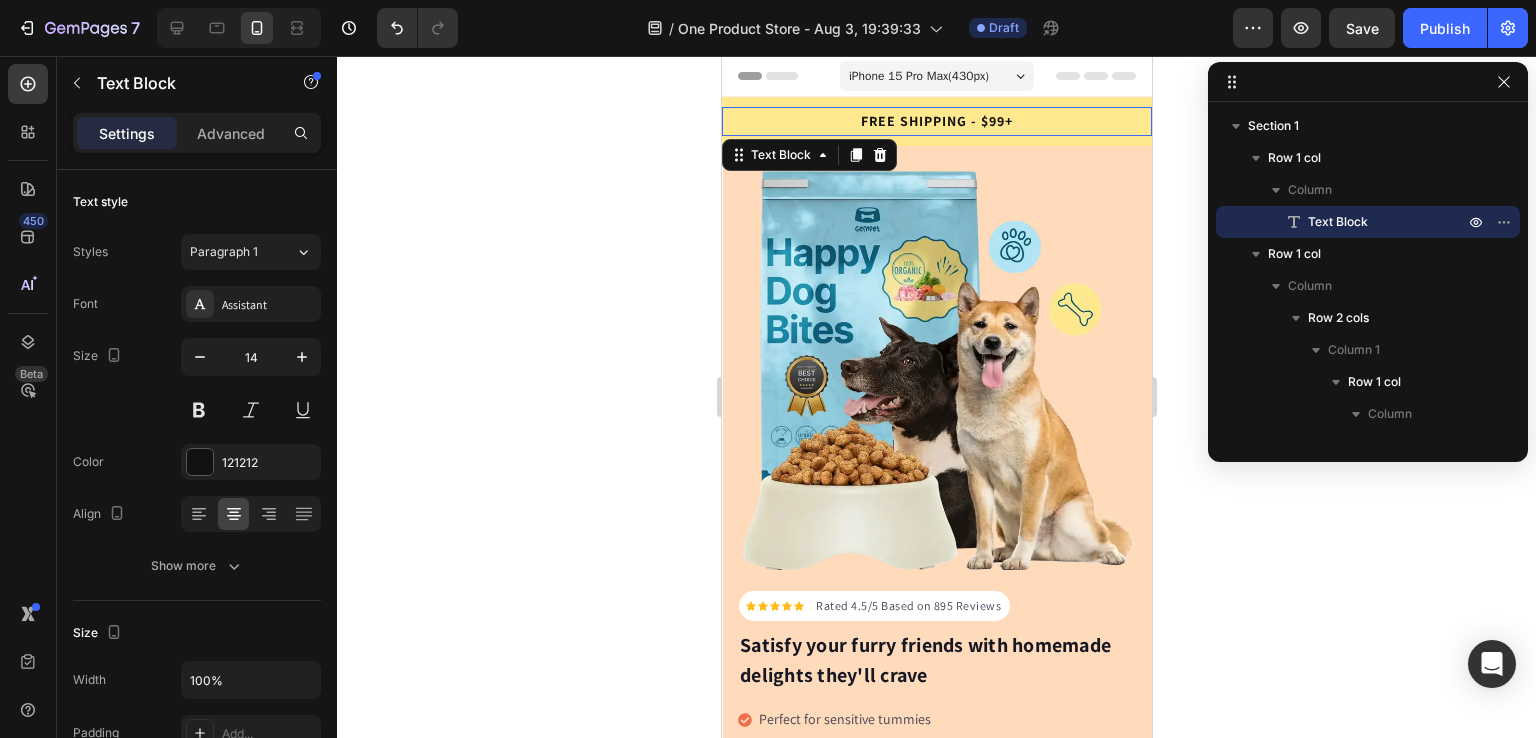 click on "FREE SHIPPING - $99+" at bounding box center (936, 121) 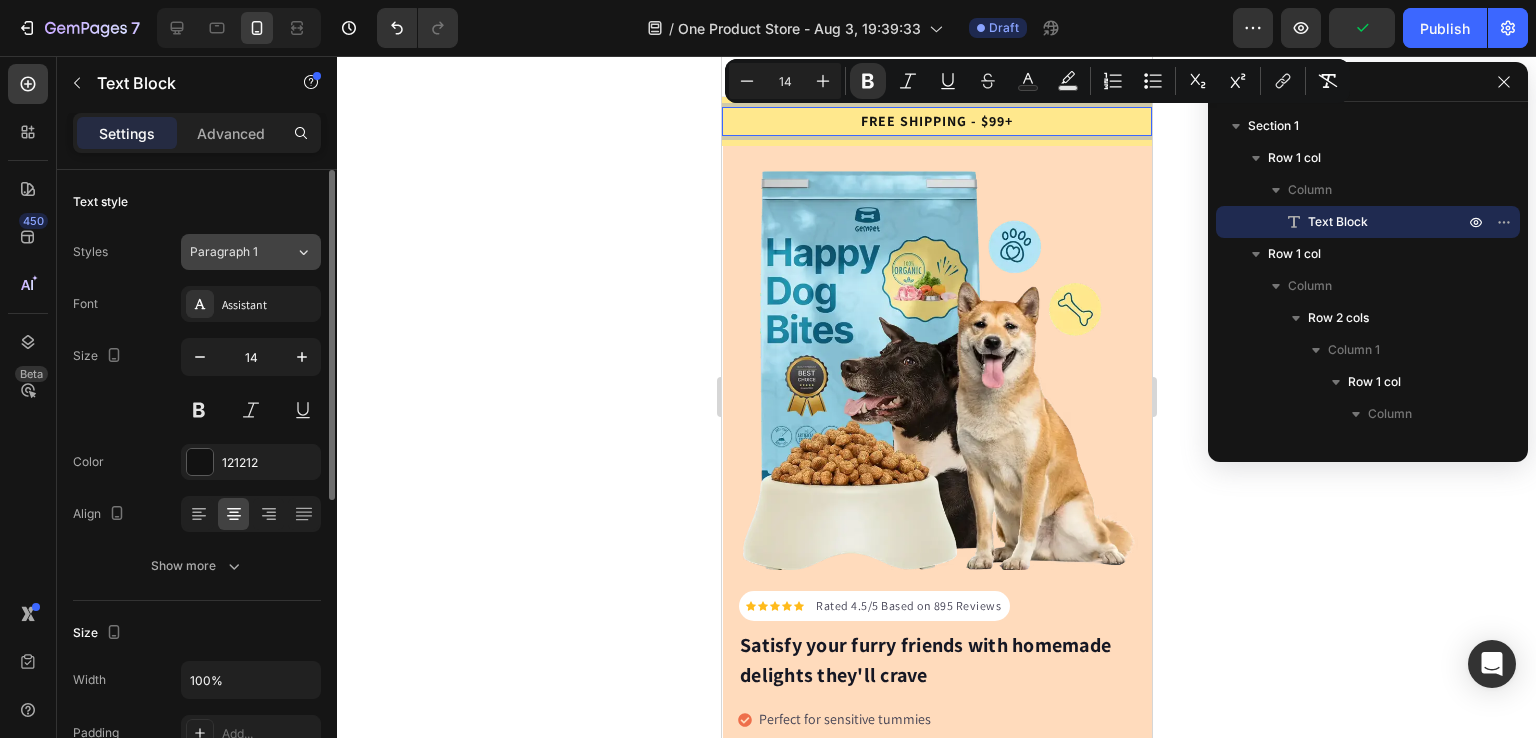 click 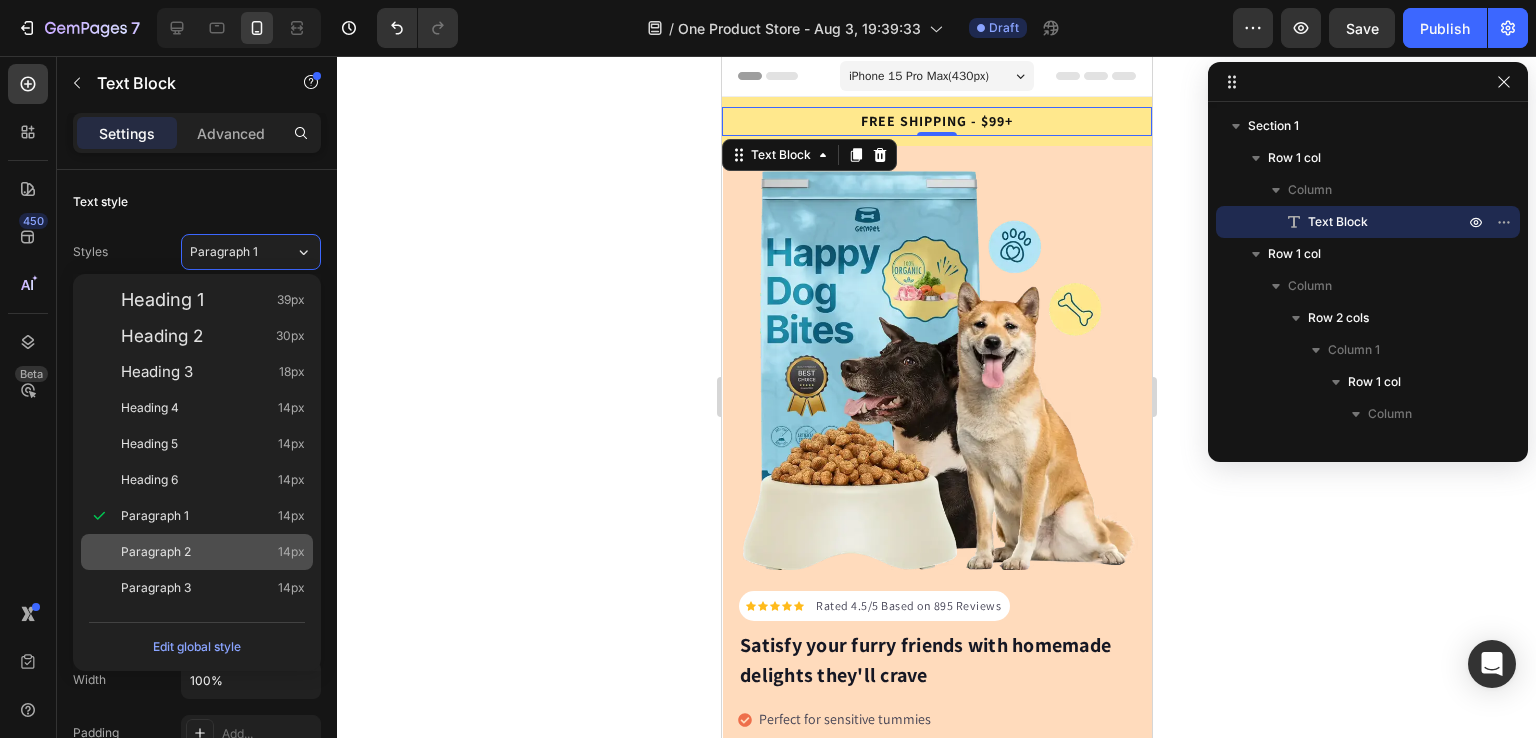 click on "Paragraph 2 14px" at bounding box center [213, 552] 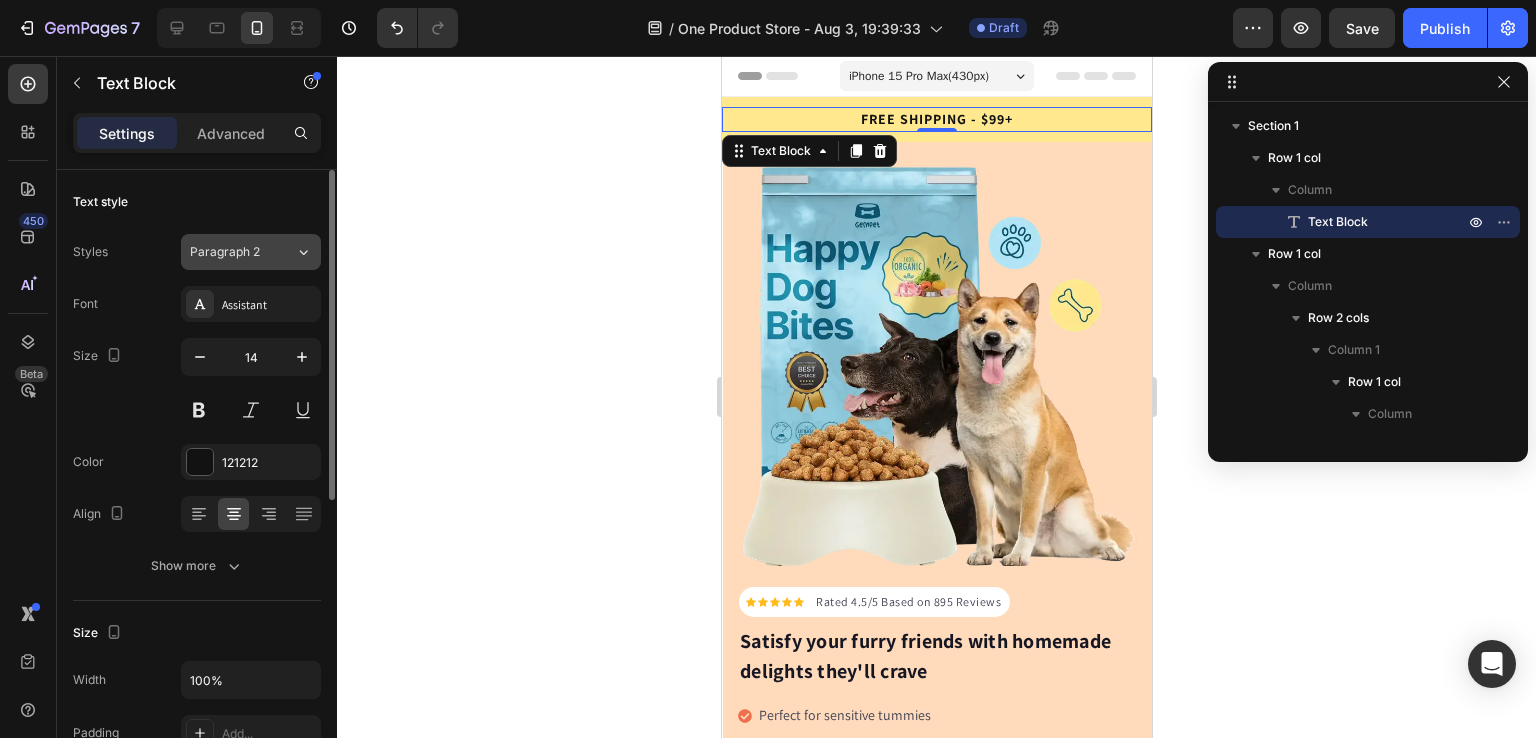 click on "Paragraph 2" 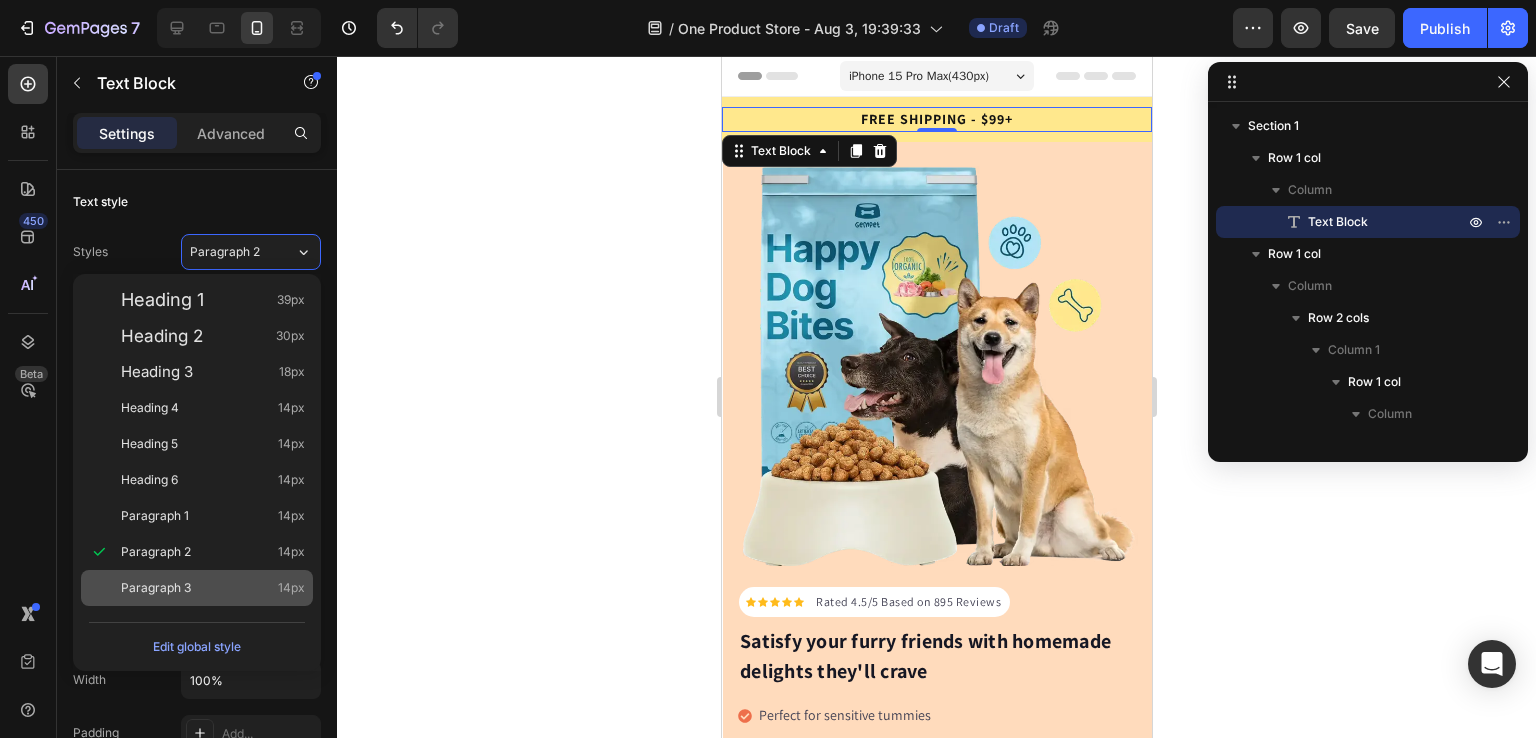click on "Paragraph 3 14px" at bounding box center (213, 588) 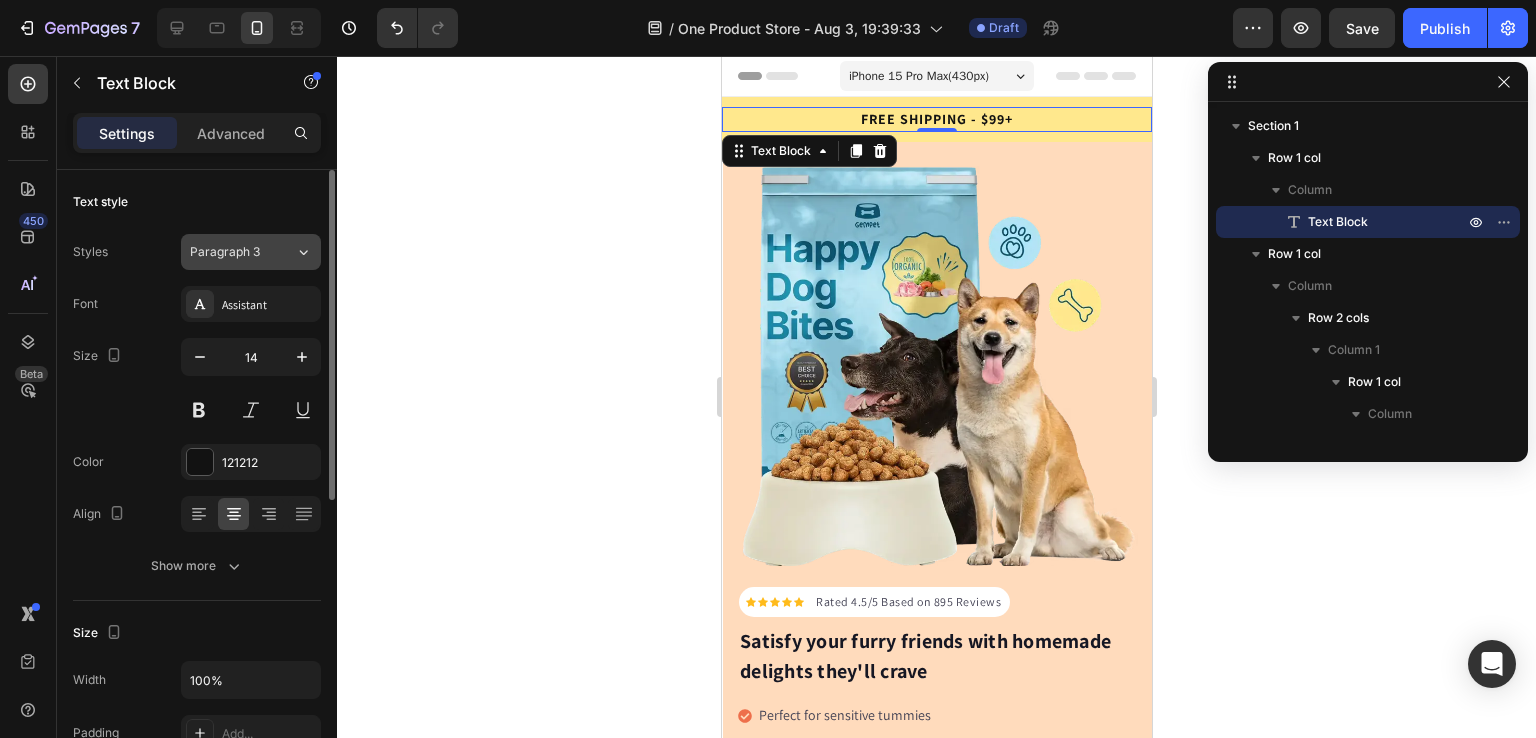 click on "Paragraph 3" at bounding box center (242, 252) 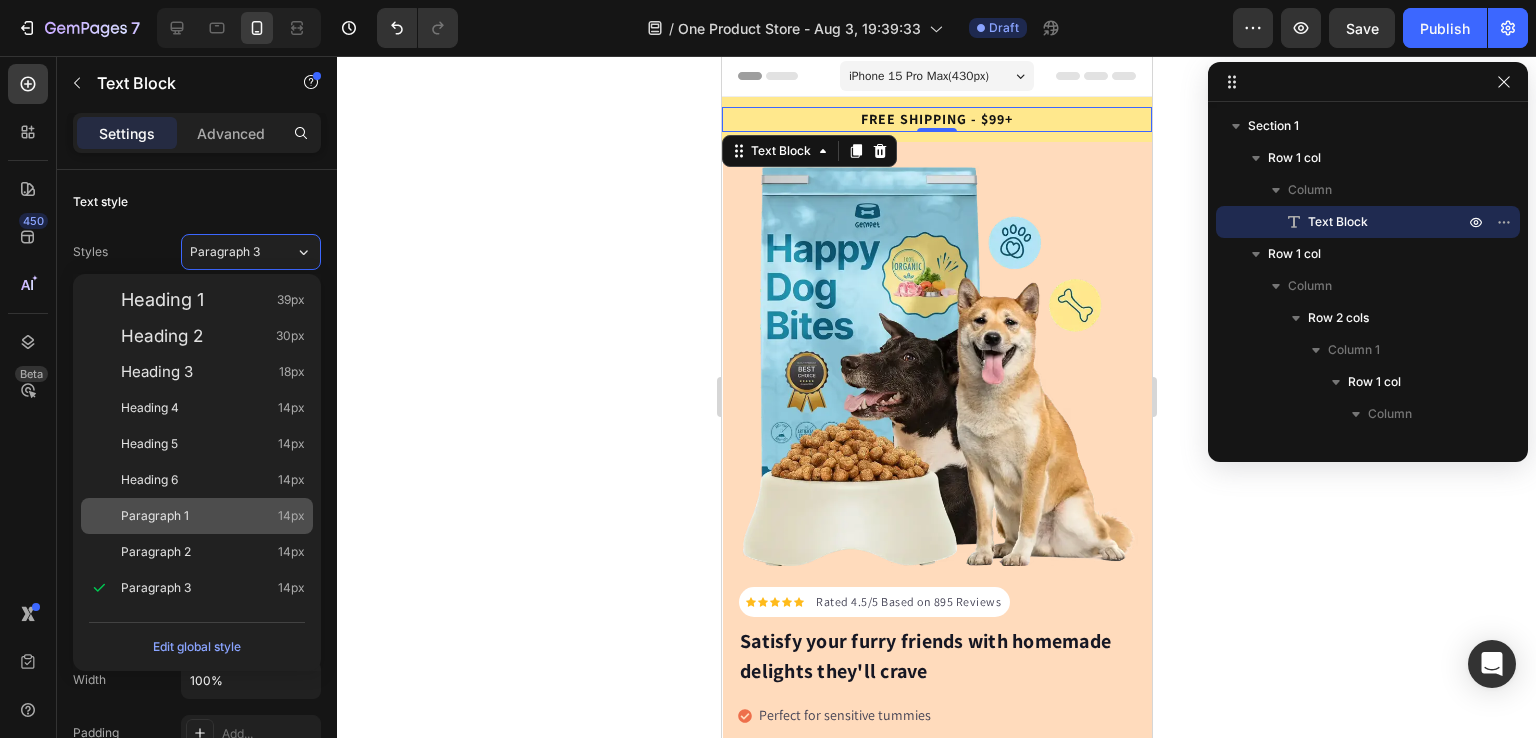 click on "Paragraph 1 14px" at bounding box center [213, 516] 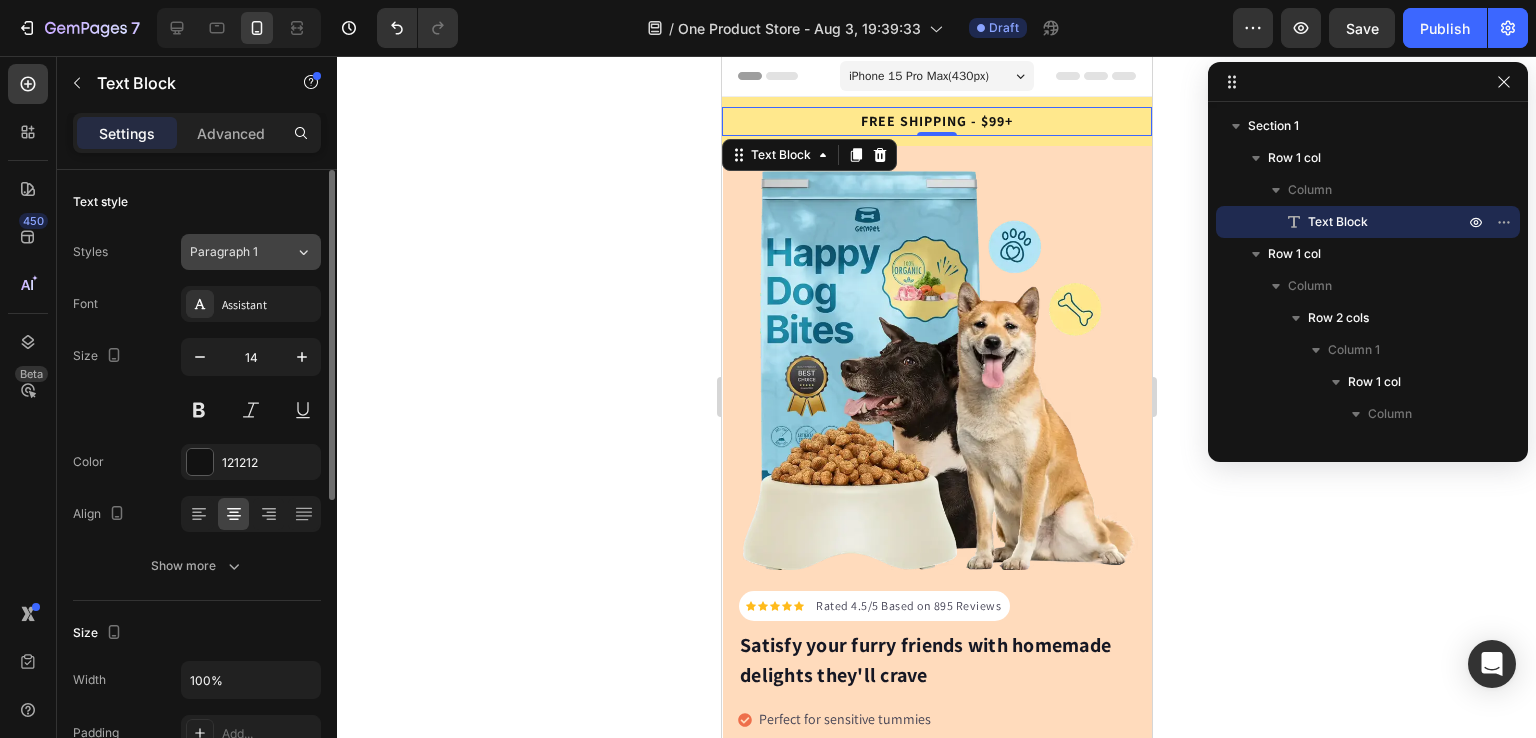 click on "Paragraph 1" at bounding box center [242, 252] 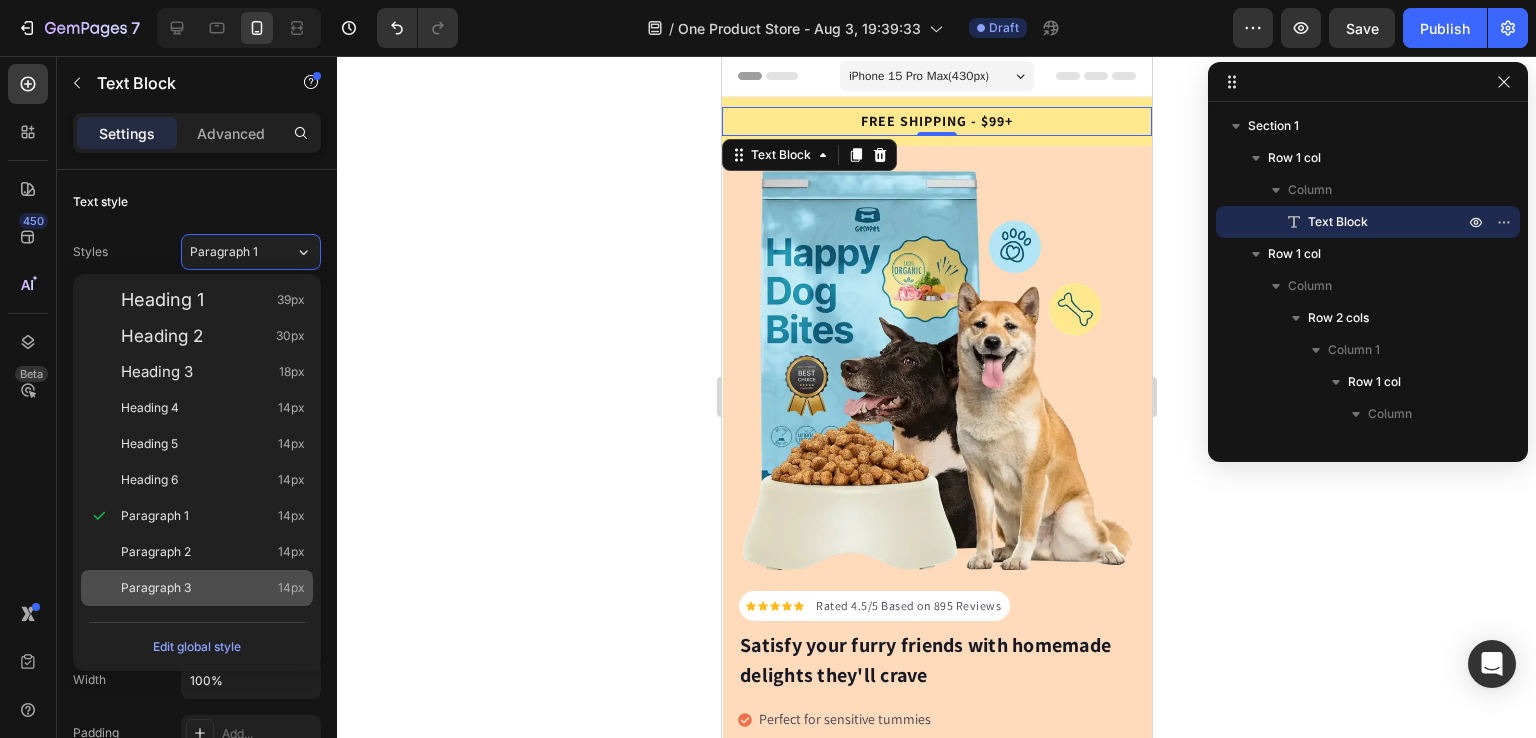 click on "Paragraph 3 14px" at bounding box center (213, 588) 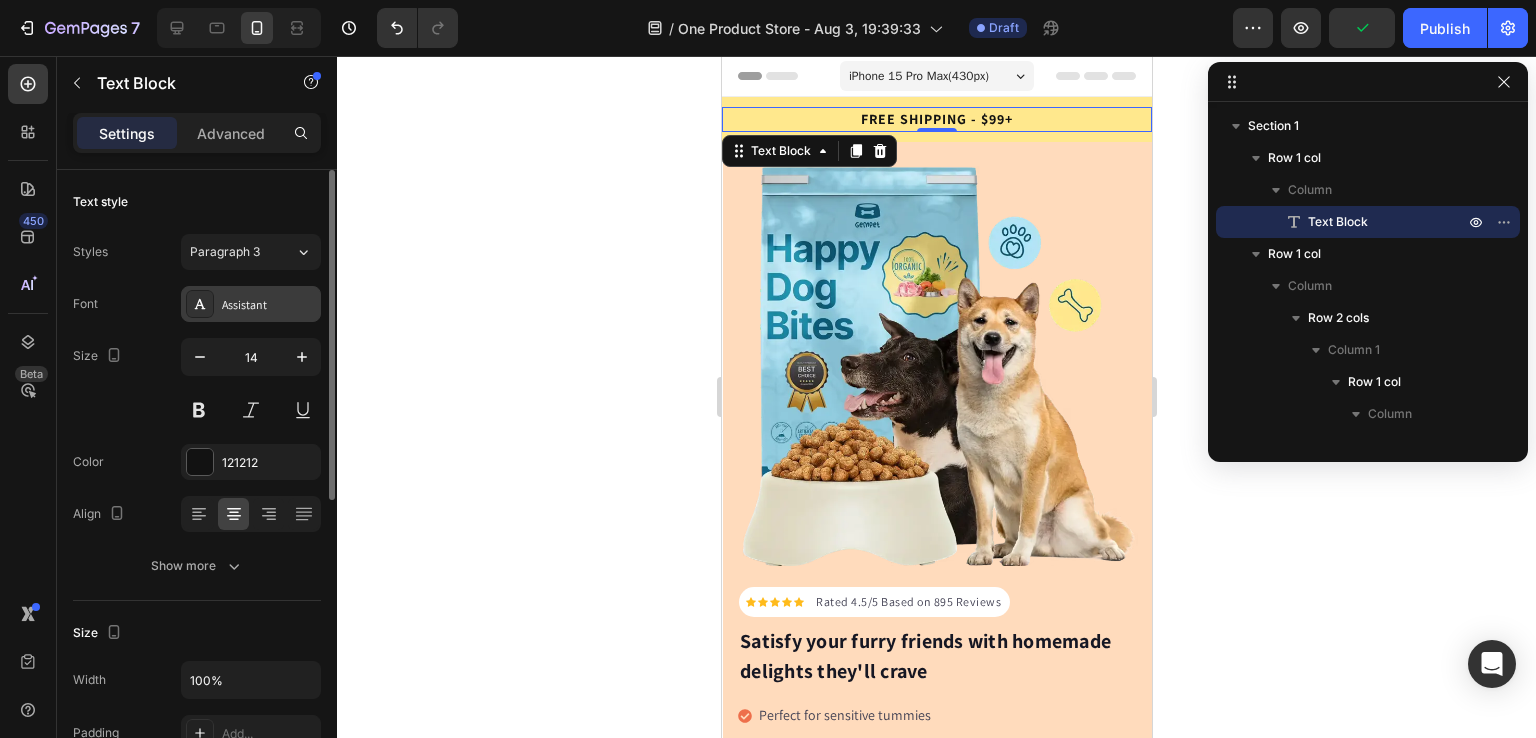 click on "Assistant" at bounding box center [251, 304] 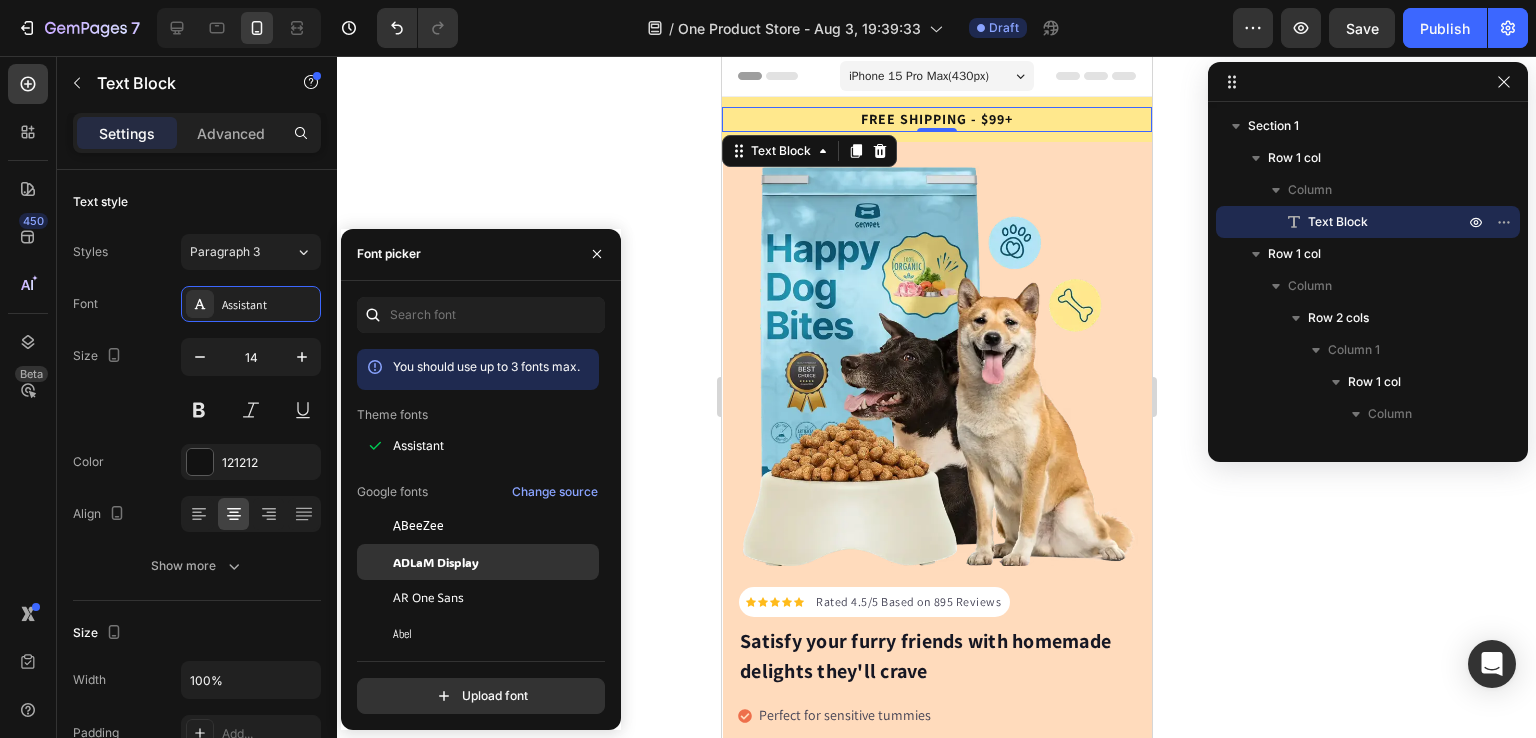 click on "ADLaM Display" at bounding box center [436, 562] 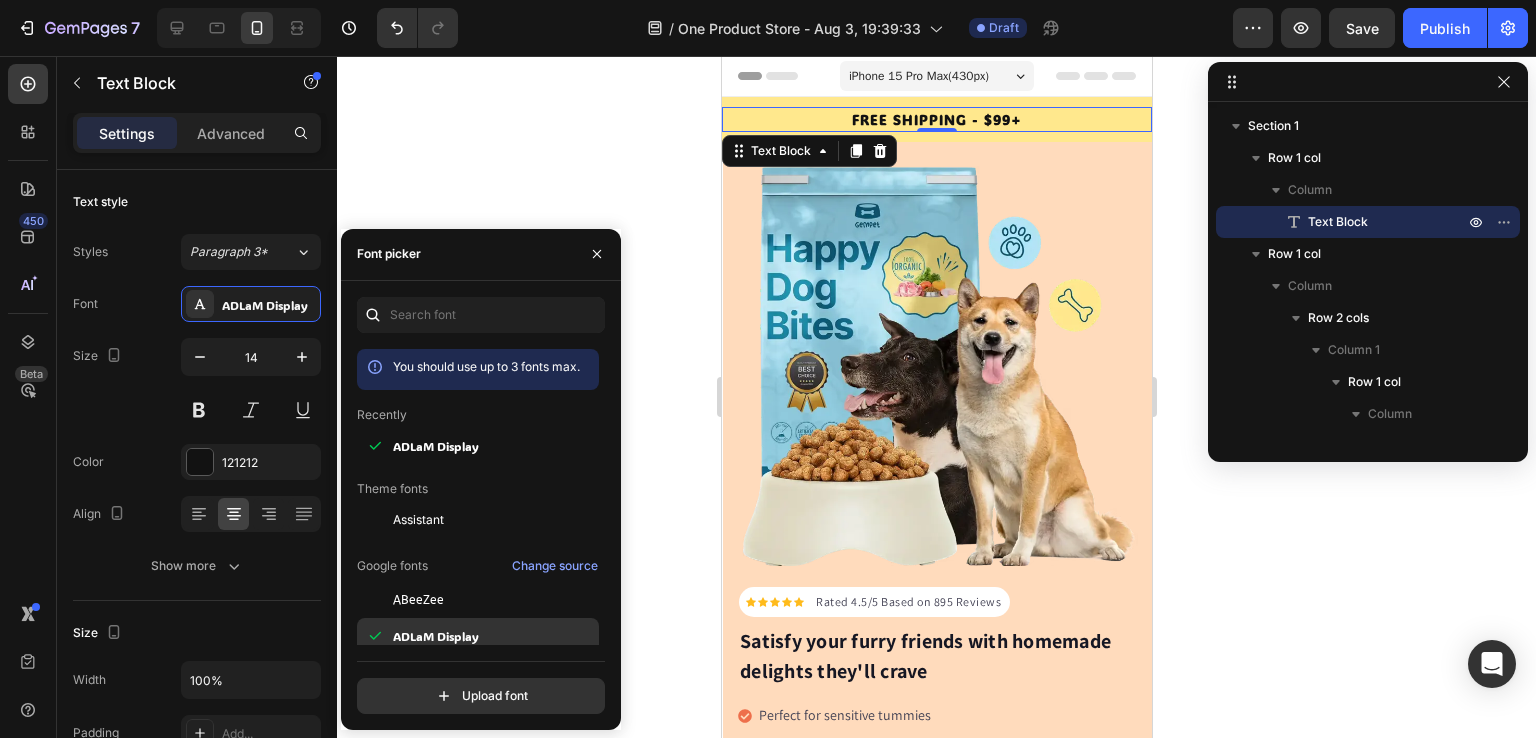 scroll, scrollTop: 146, scrollLeft: 0, axis: vertical 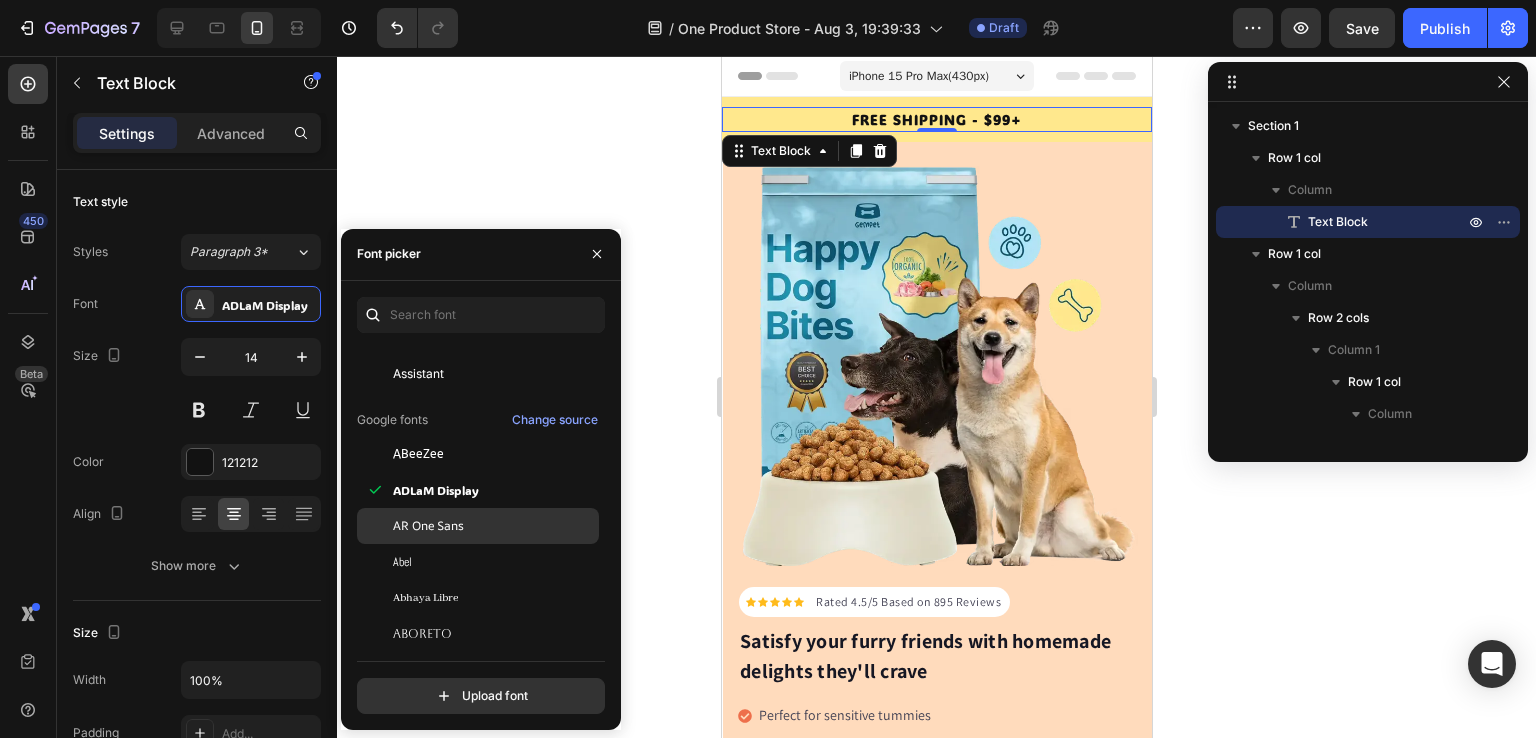 click on "AR One Sans" 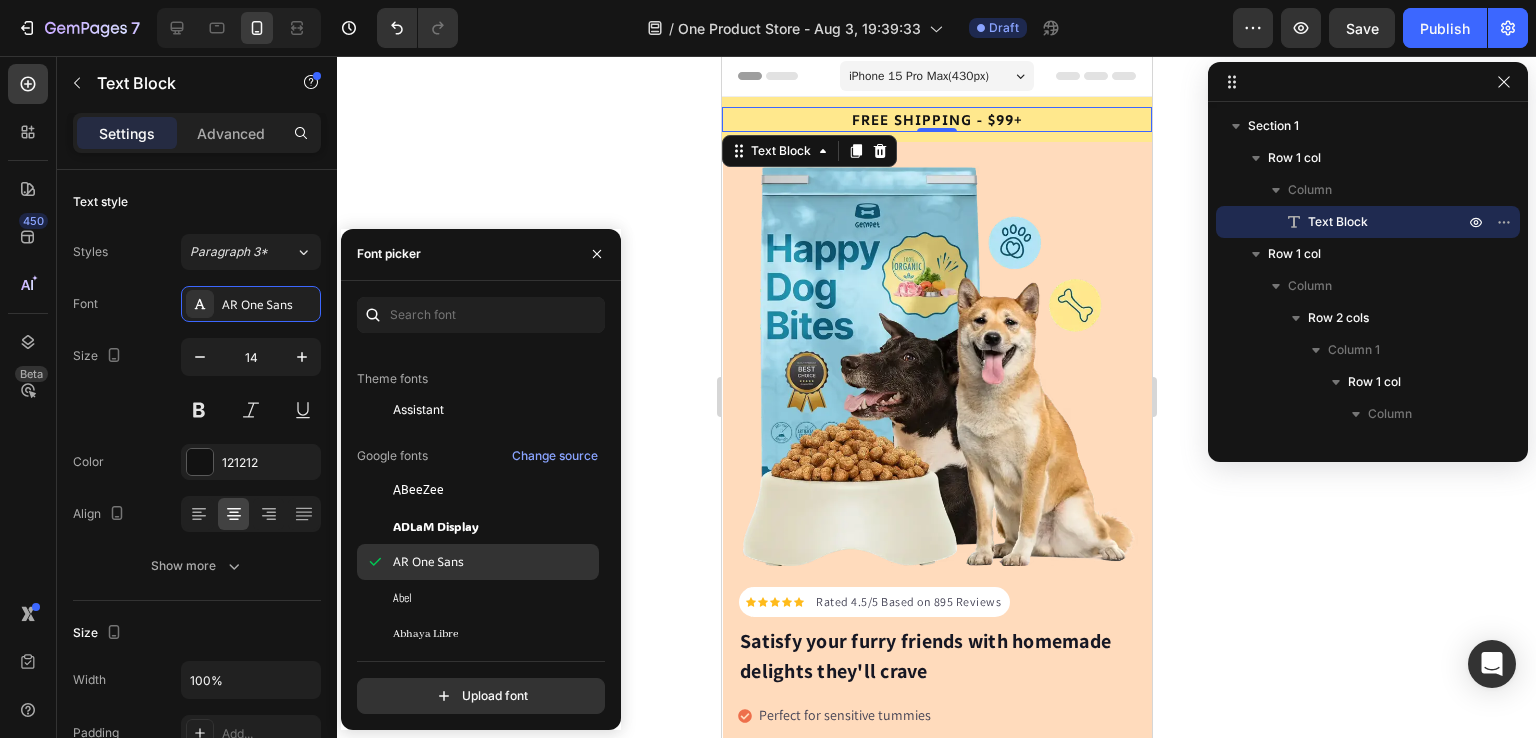 click on "AR One Sans" 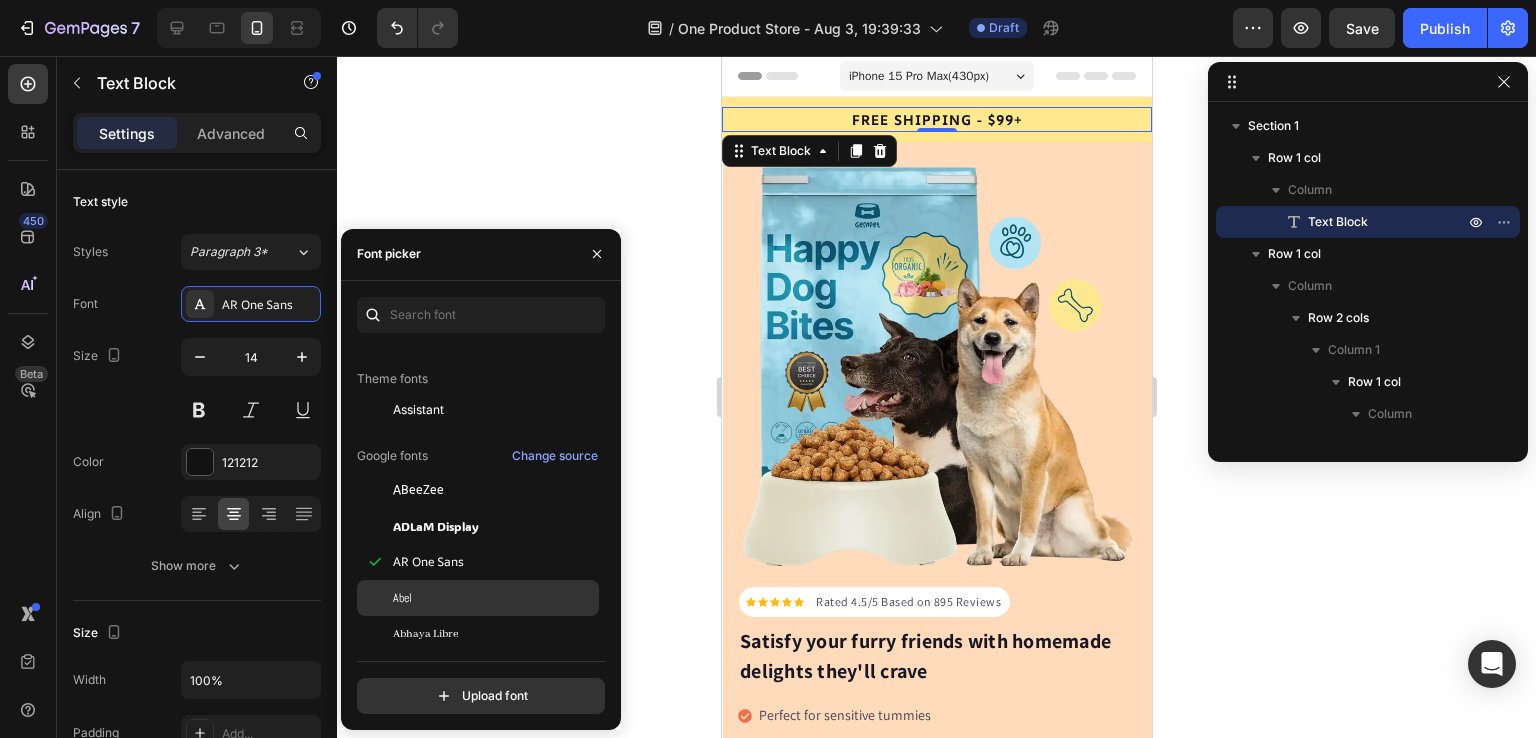click on "Abel" at bounding box center [494, 598] 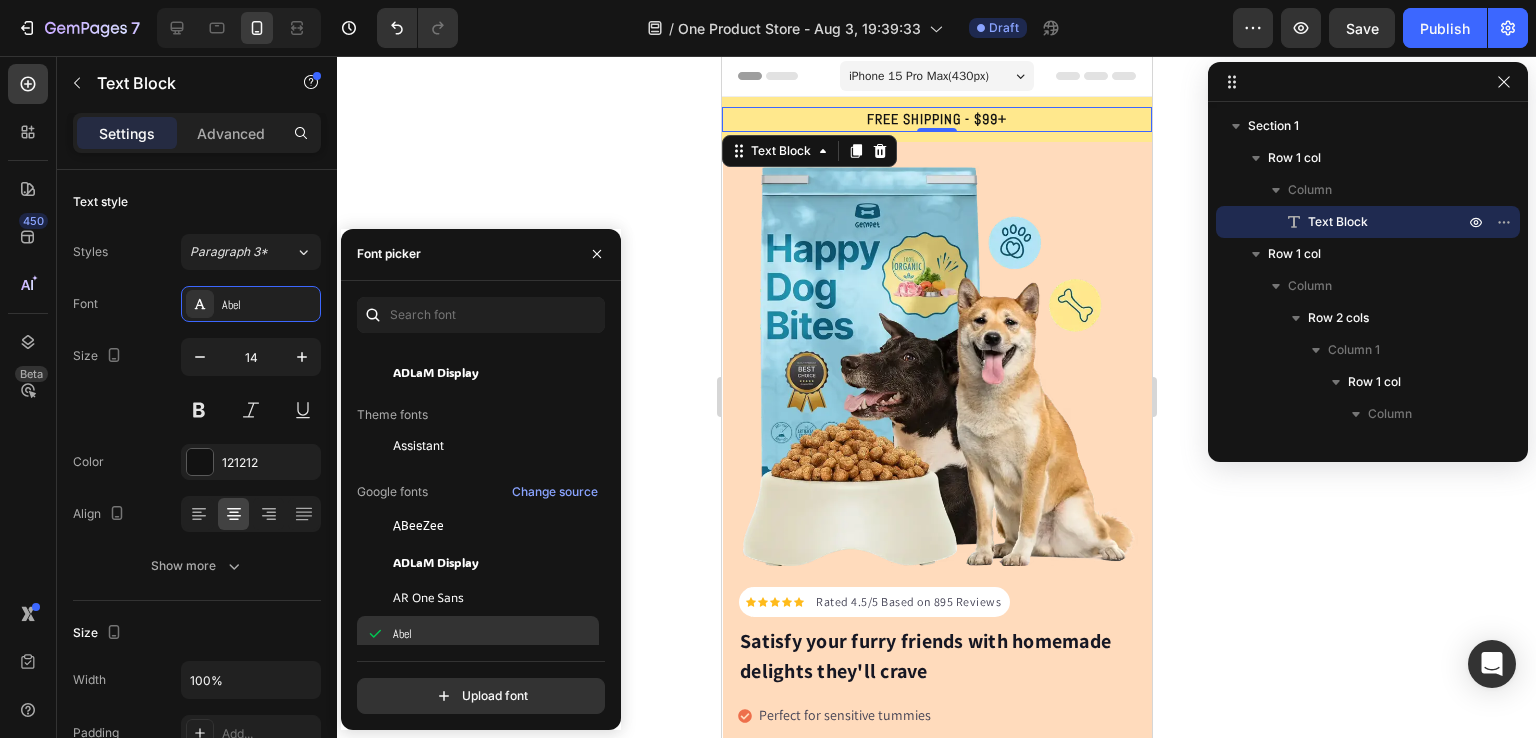 click on "Abel" at bounding box center [494, 634] 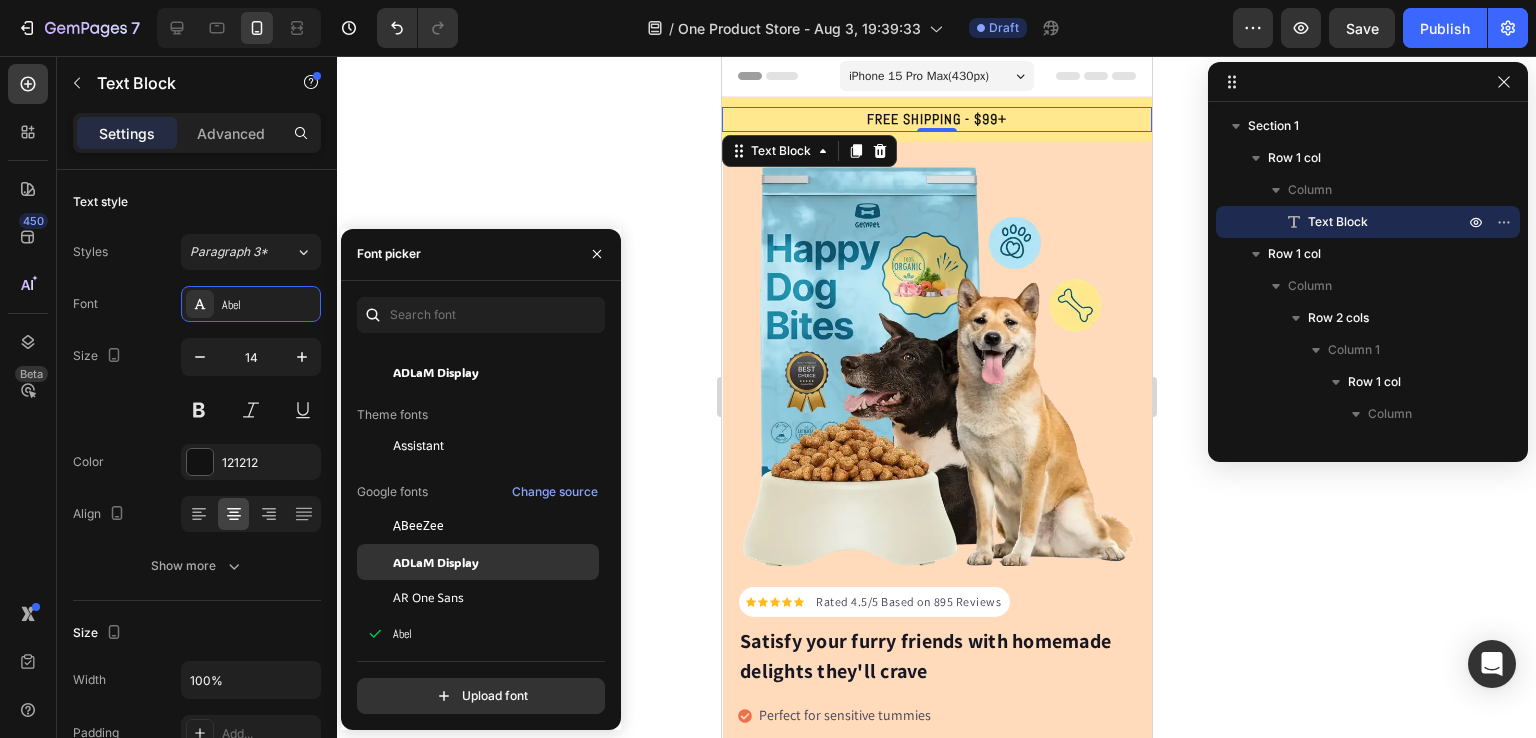 scroll, scrollTop: 288, scrollLeft: 0, axis: vertical 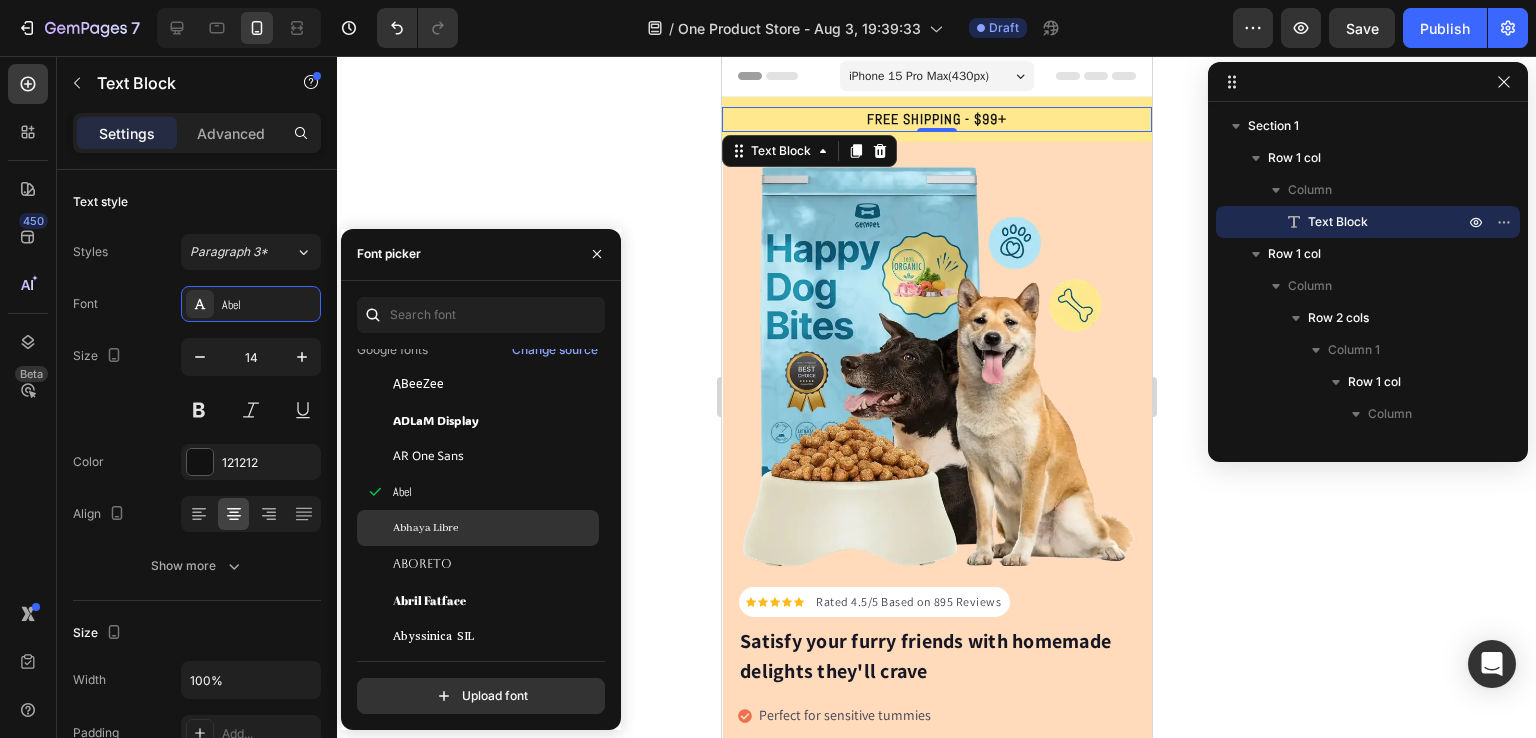 click on "Abhaya Libre" at bounding box center [425, 528] 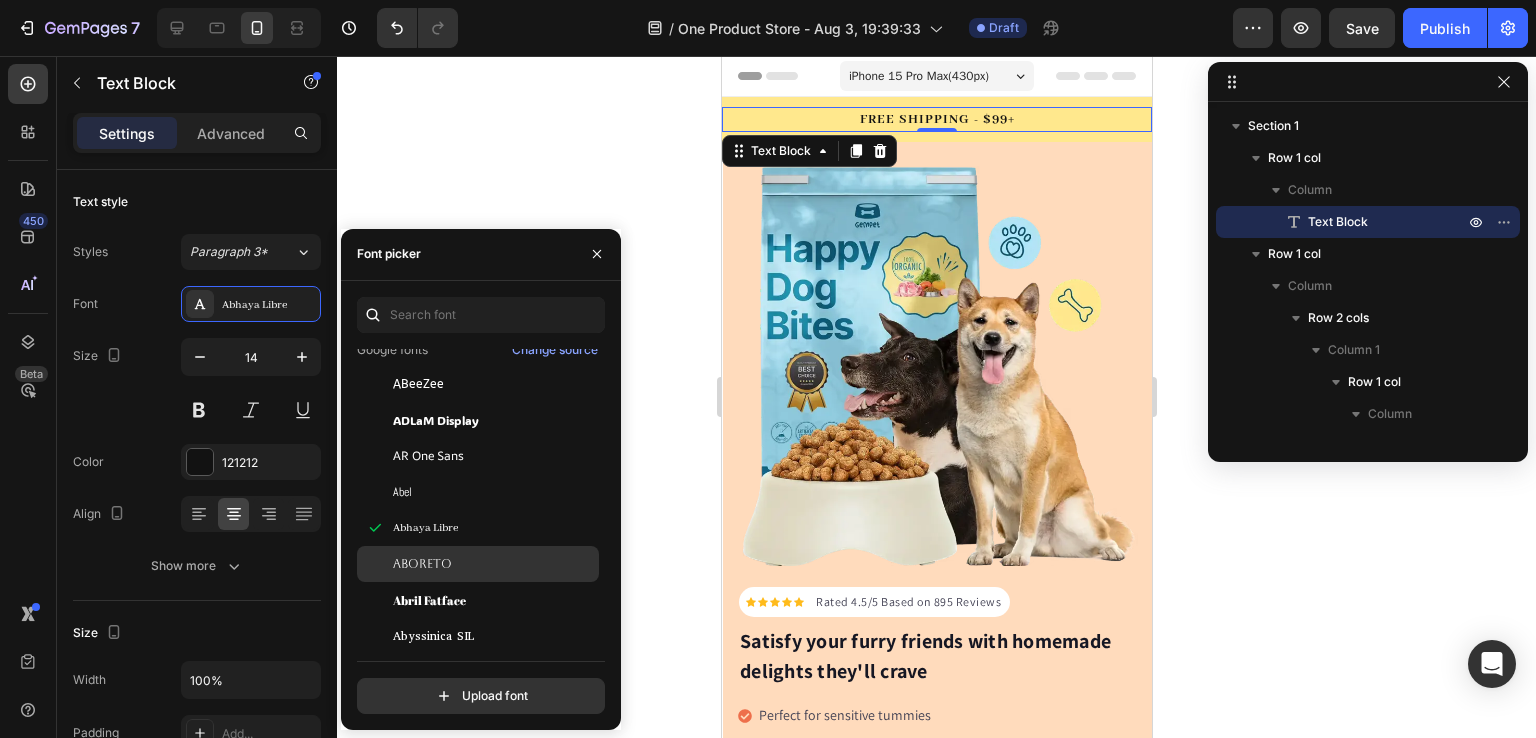 click on "Aboreto" at bounding box center [494, 564] 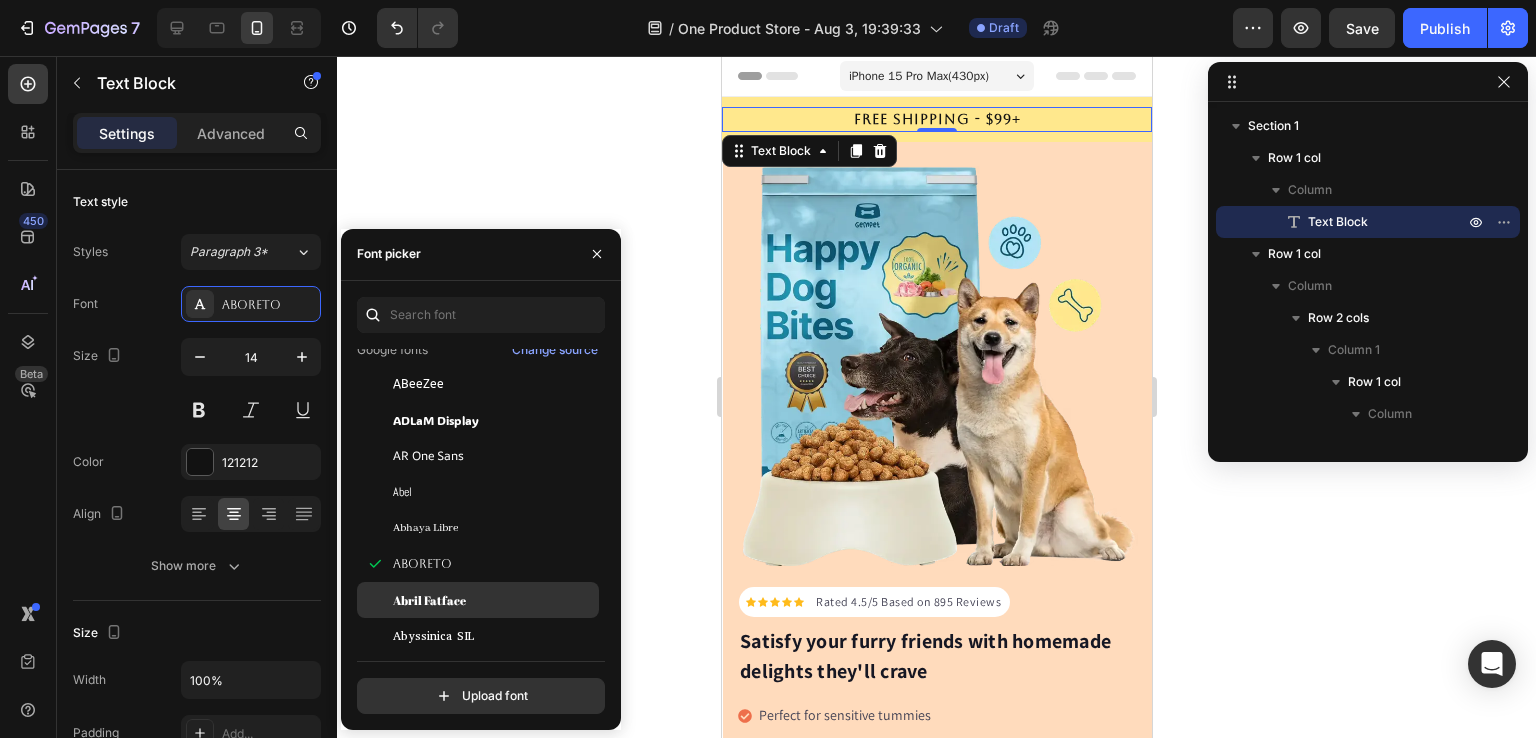click on "Abril Fatface" at bounding box center (429, 600) 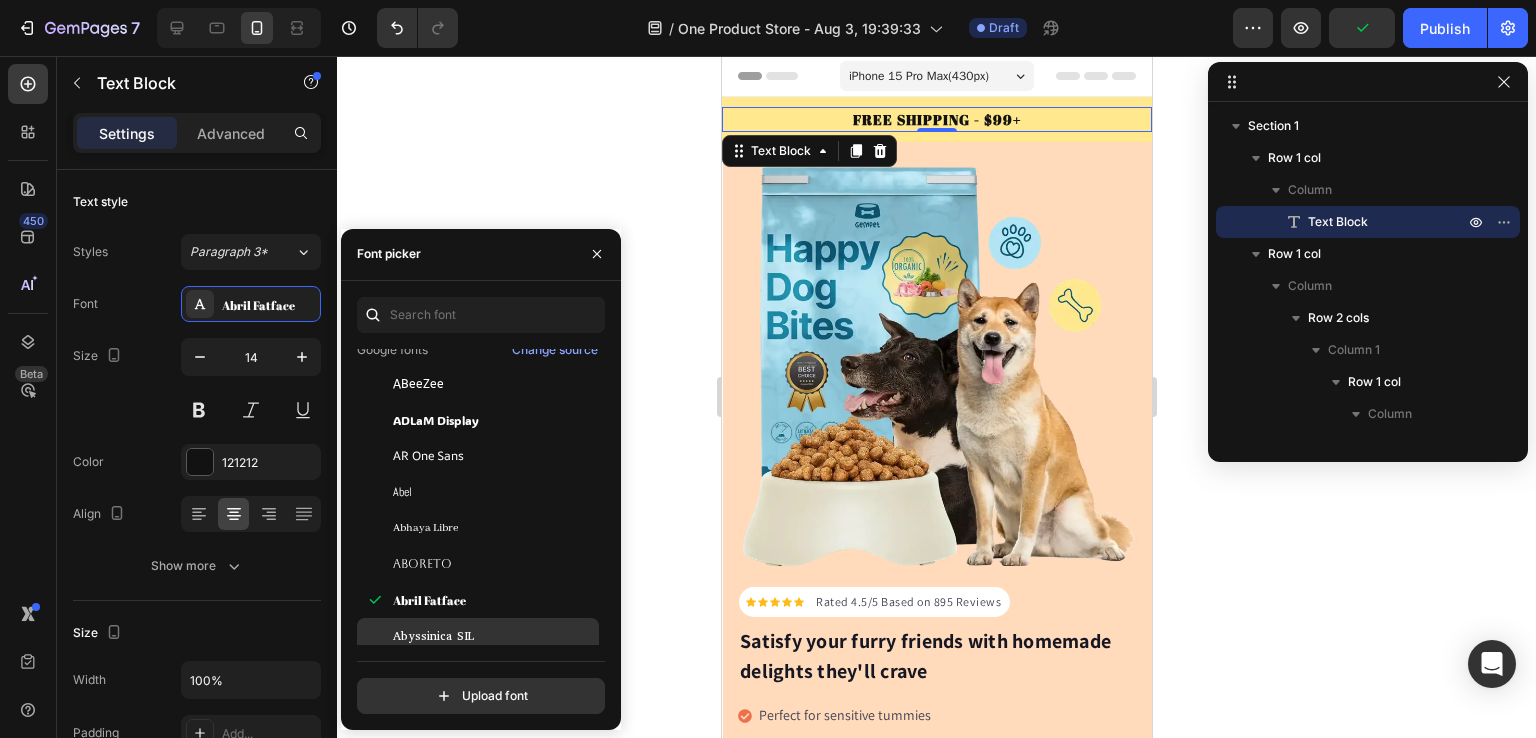 click on "Abyssinica SIL" at bounding box center (433, 636) 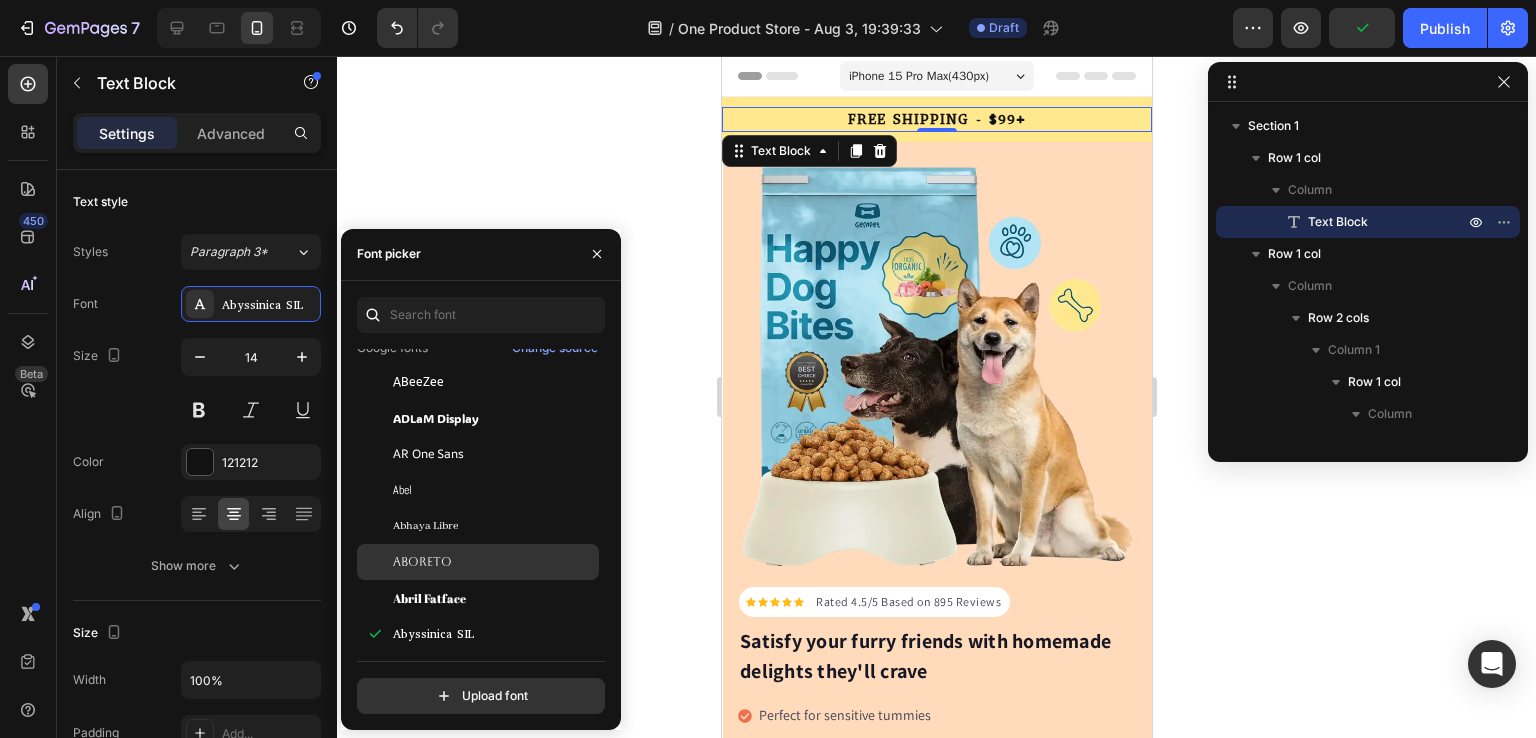 scroll, scrollTop: 494, scrollLeft: 0, axis: vertical 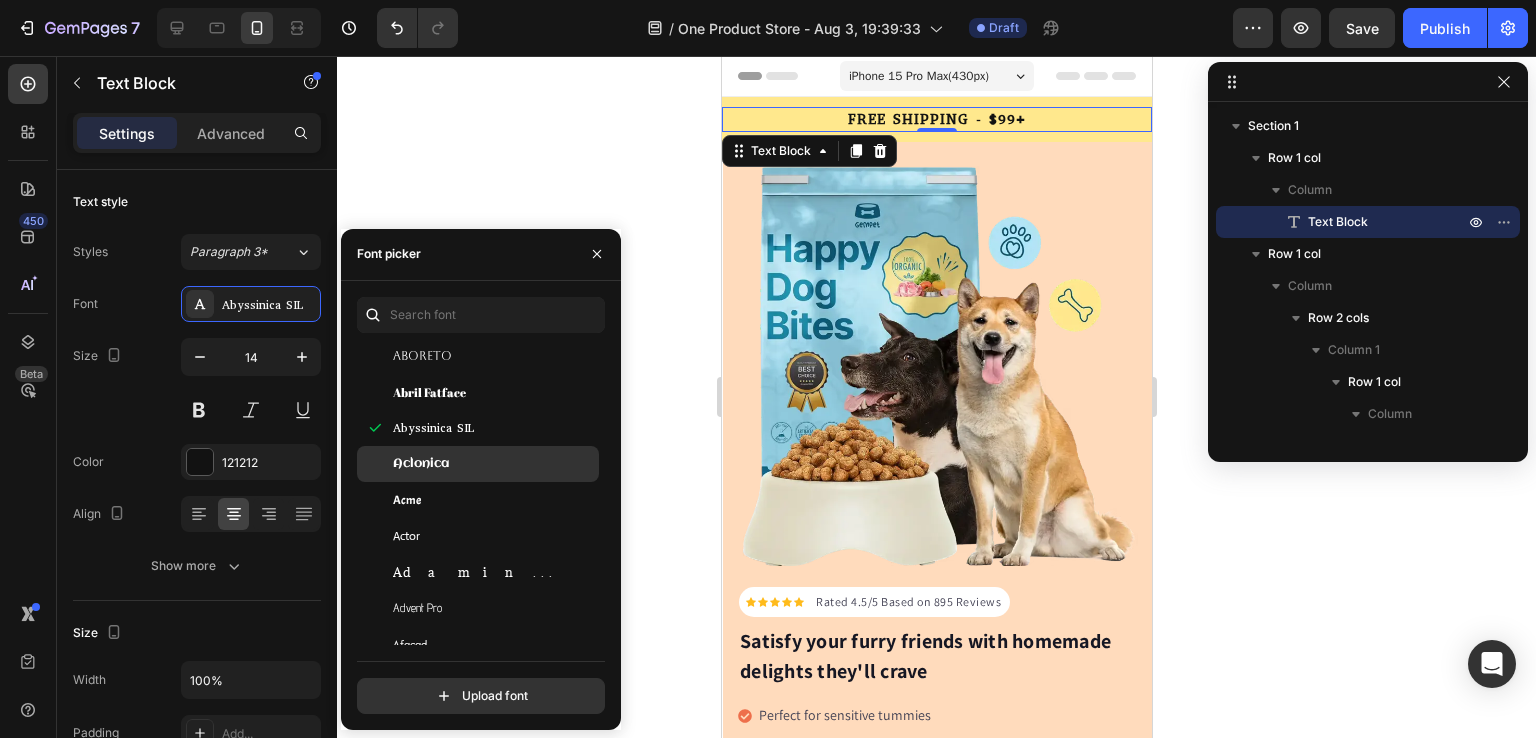 click on "Aclonica" 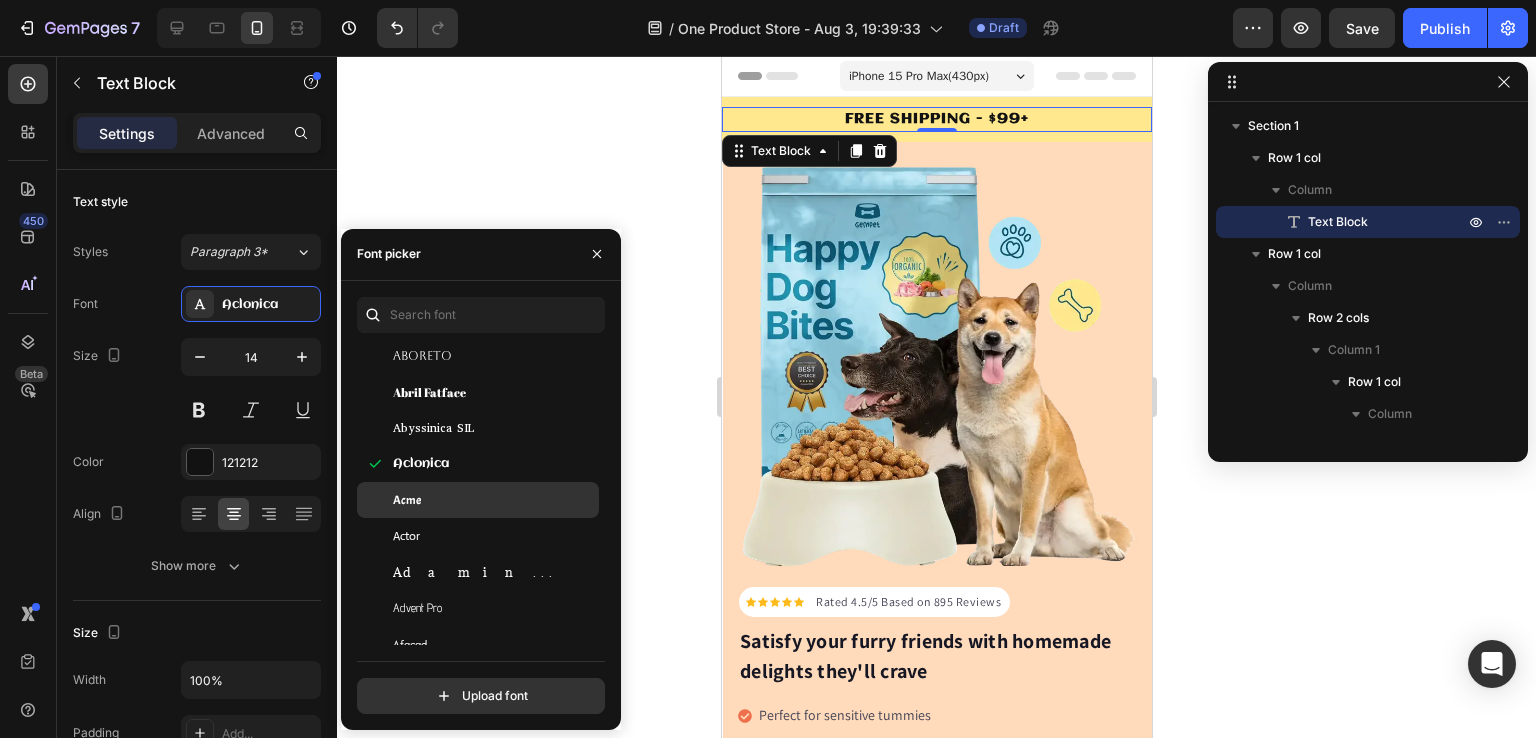 click on "Acme" at bounding box center (407, 500) 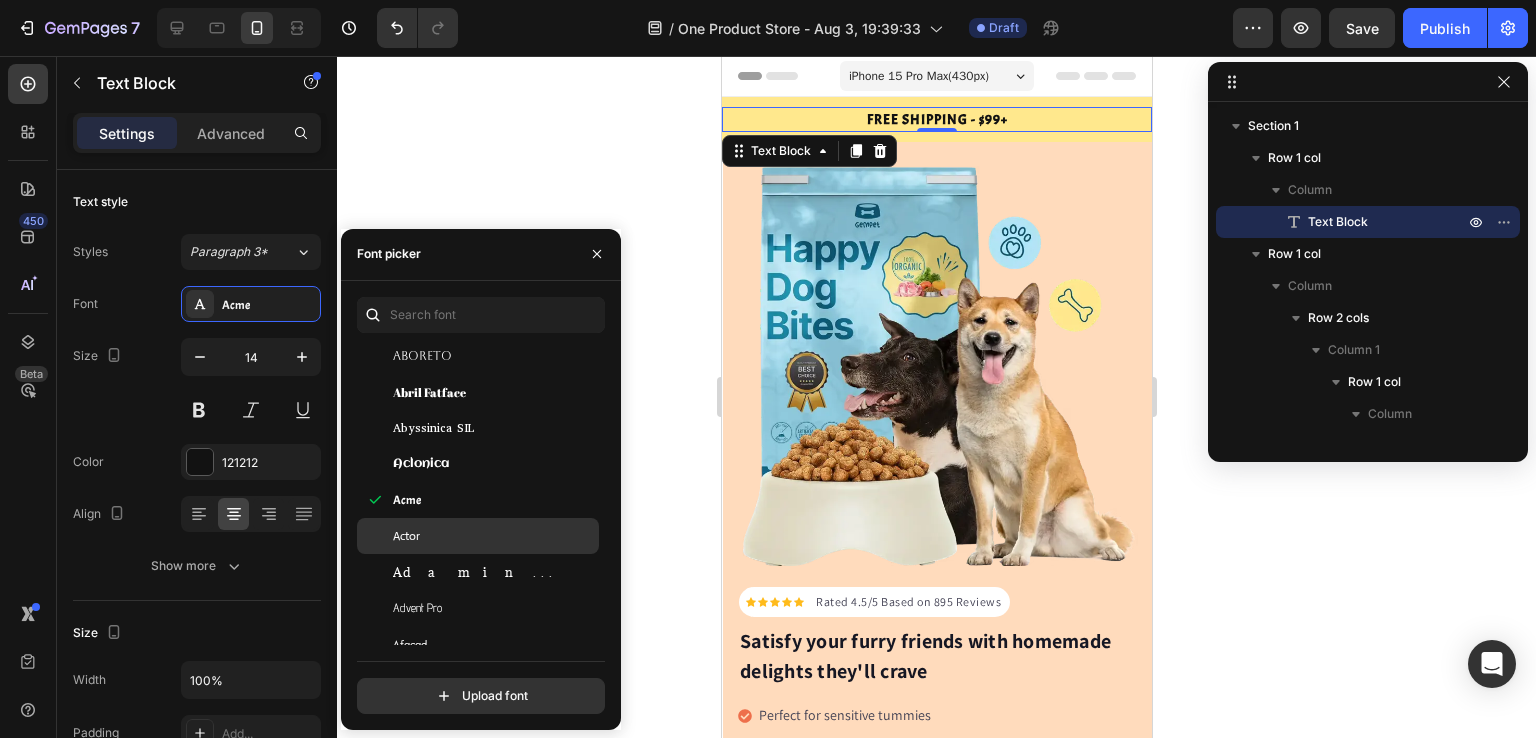 click on "Actor" at bounding box center [406, 536] 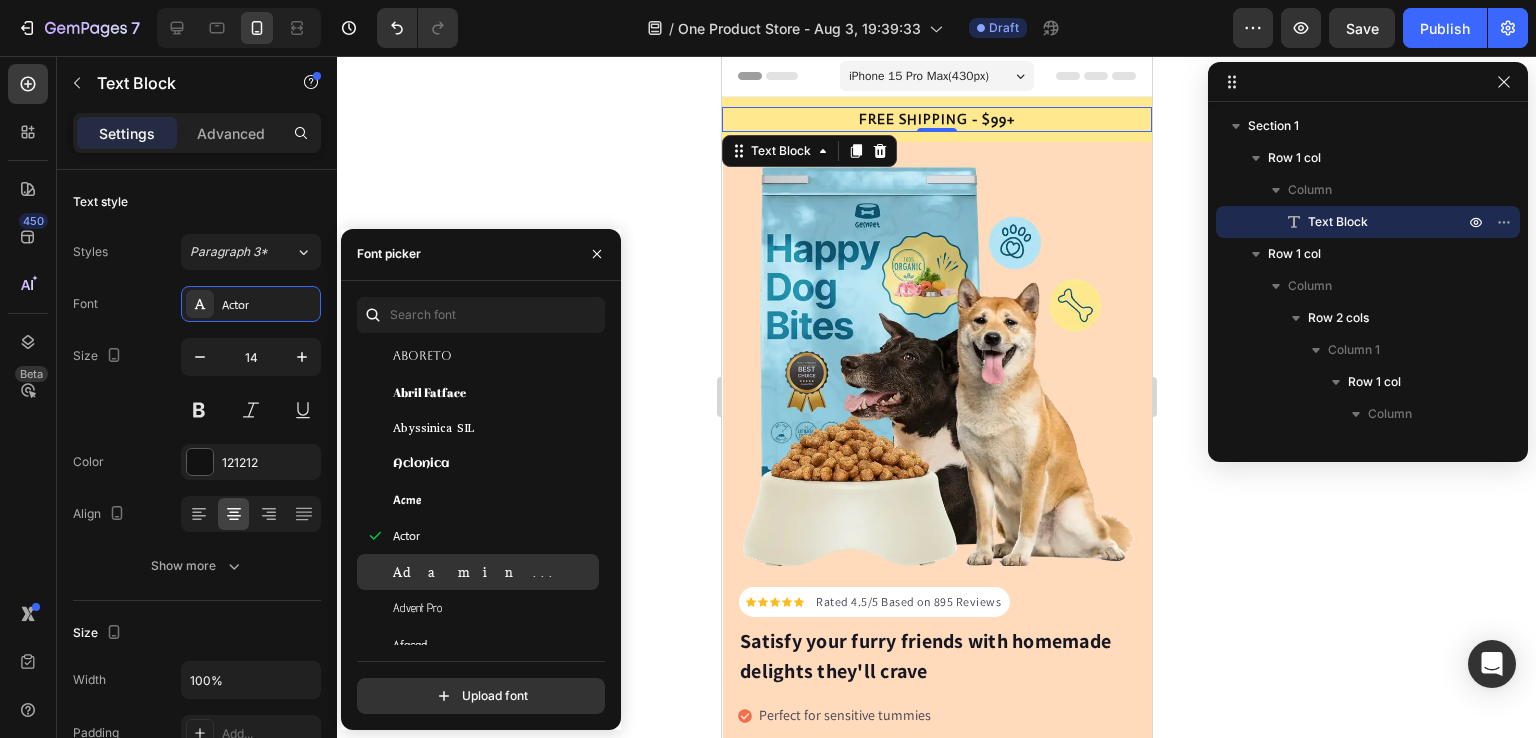 click on "Adamina" at bounding box center (494, 572) 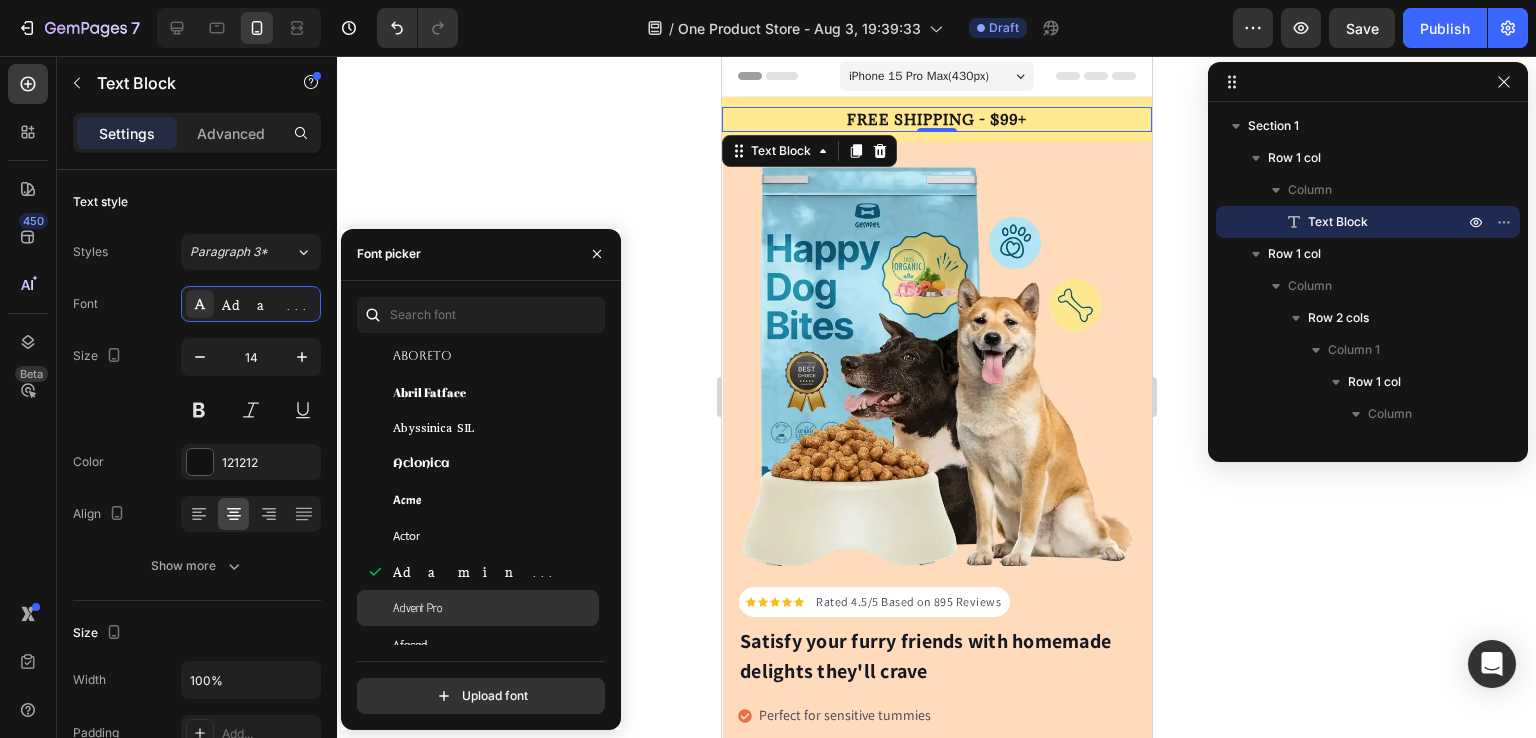 click on "Advent Pro" 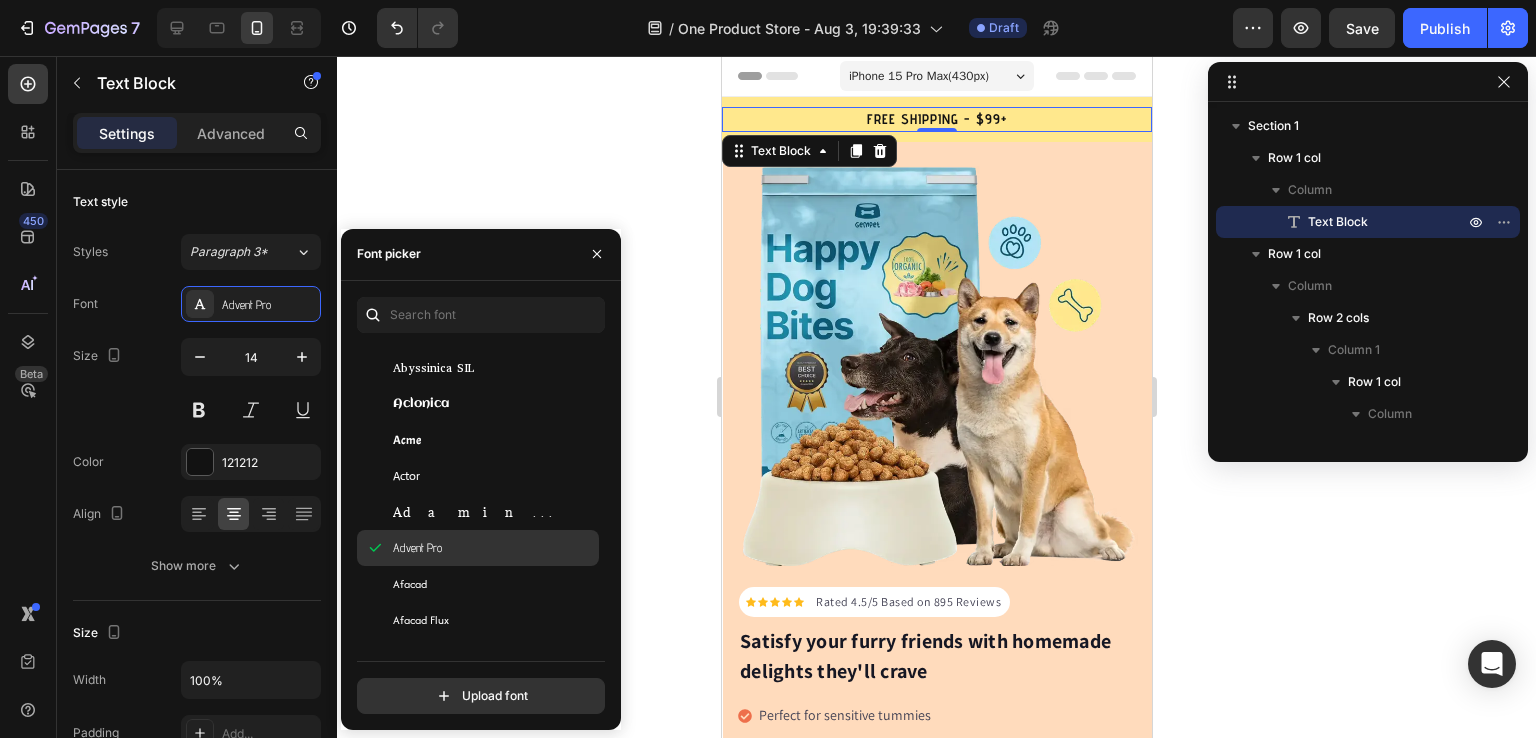 scroll, scrollTop: 554, scrollLeft: 0, axis: vertical 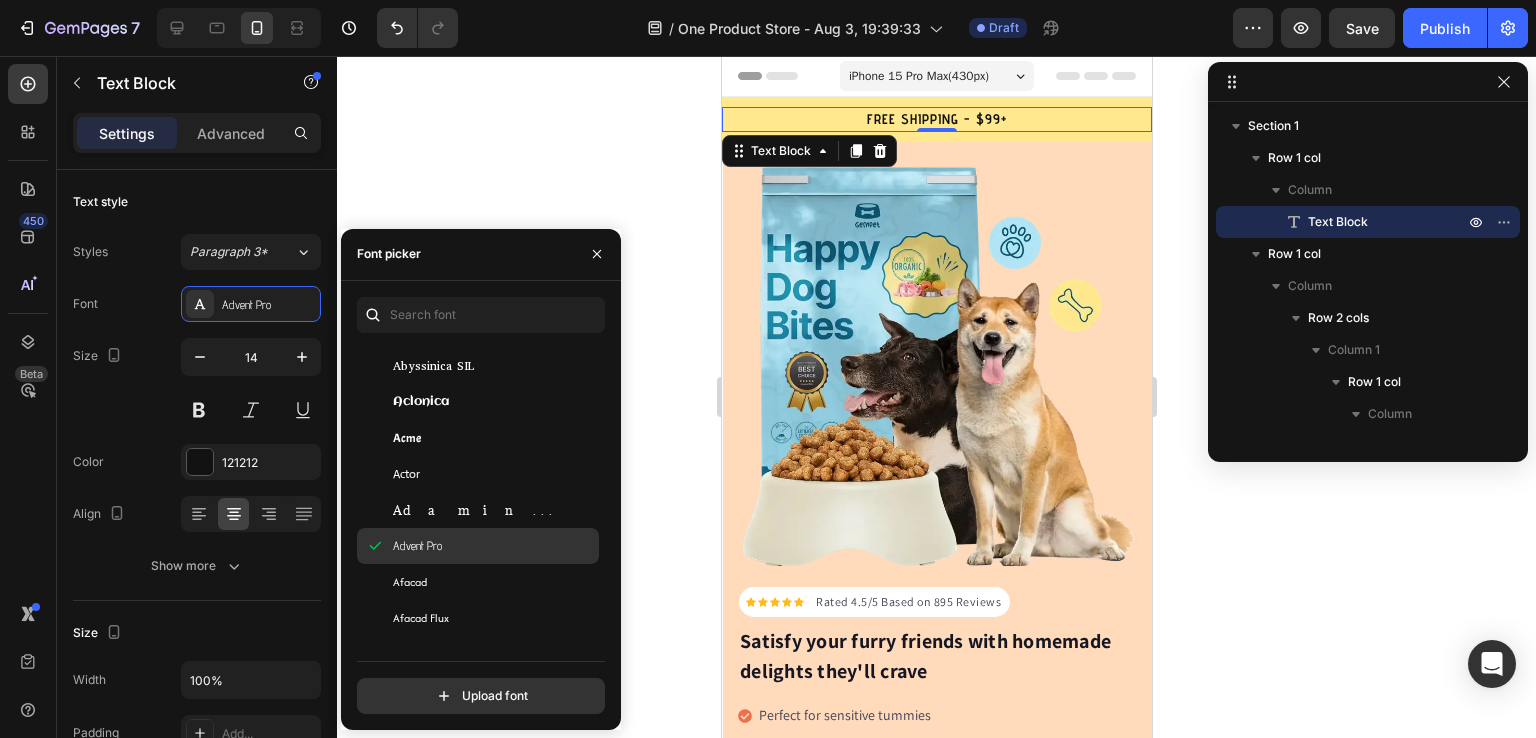click on "Afacad" 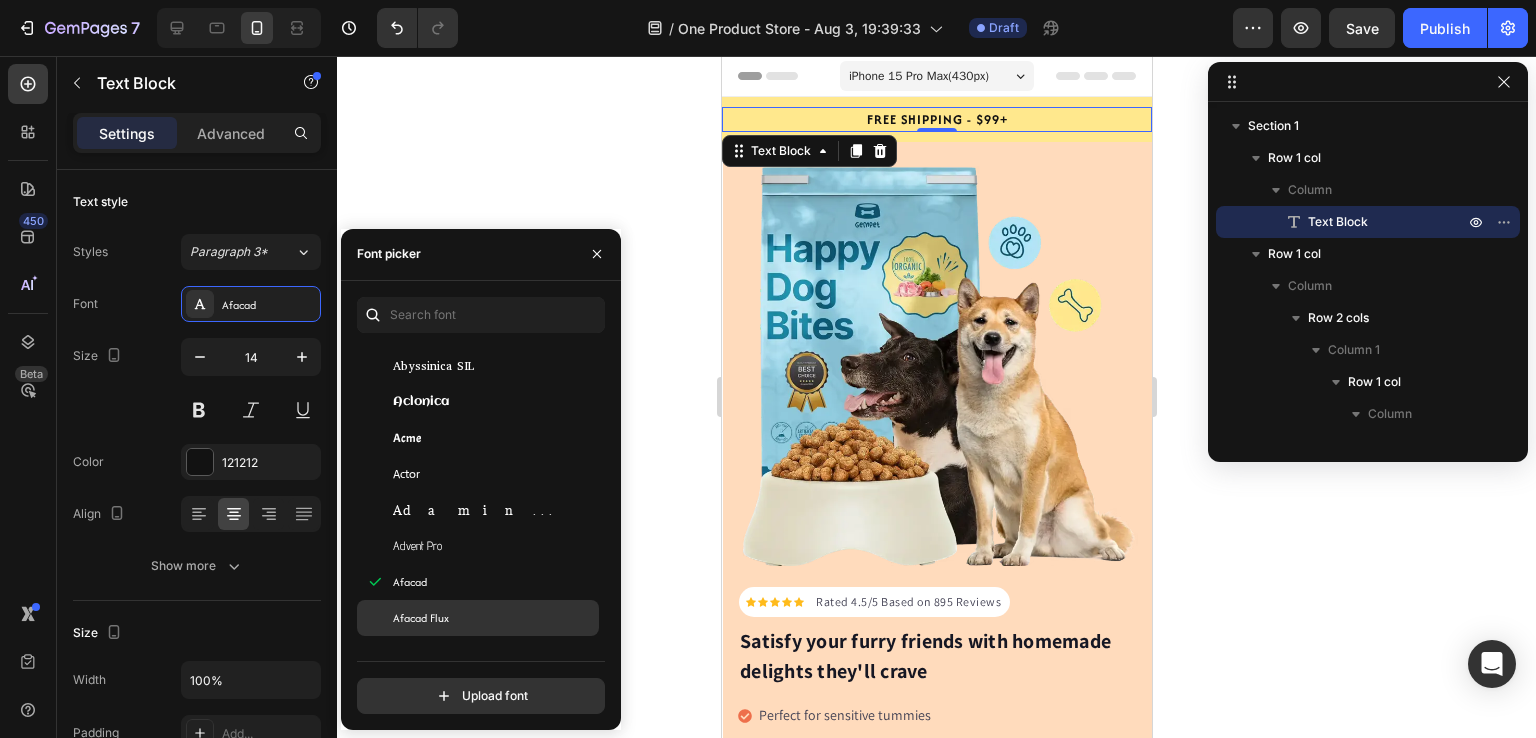 click on "Afacad Flux" 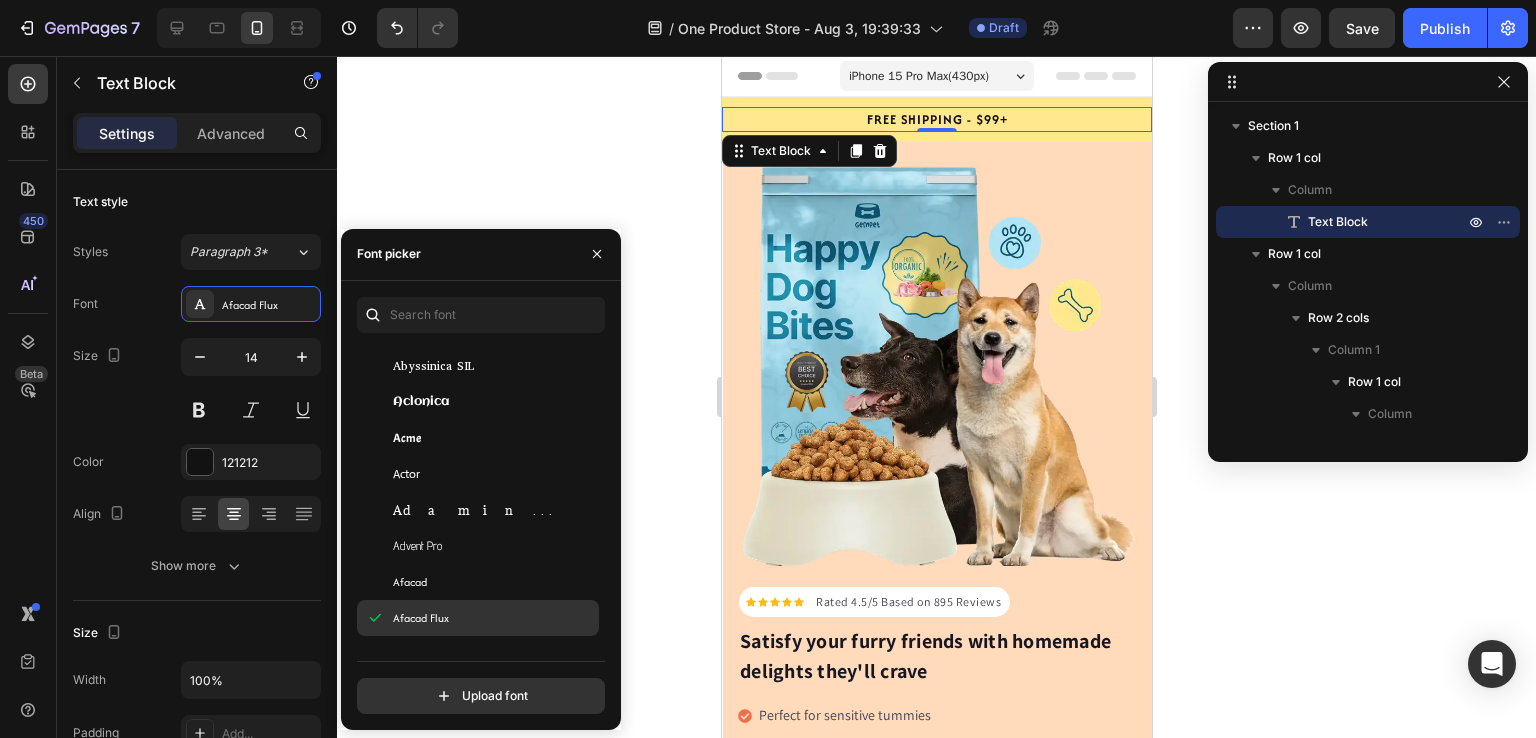 drag, startPoint x: 476, startPoint y: 630, endPoint x: 466, endPoint y: 608, distance: 24.166092 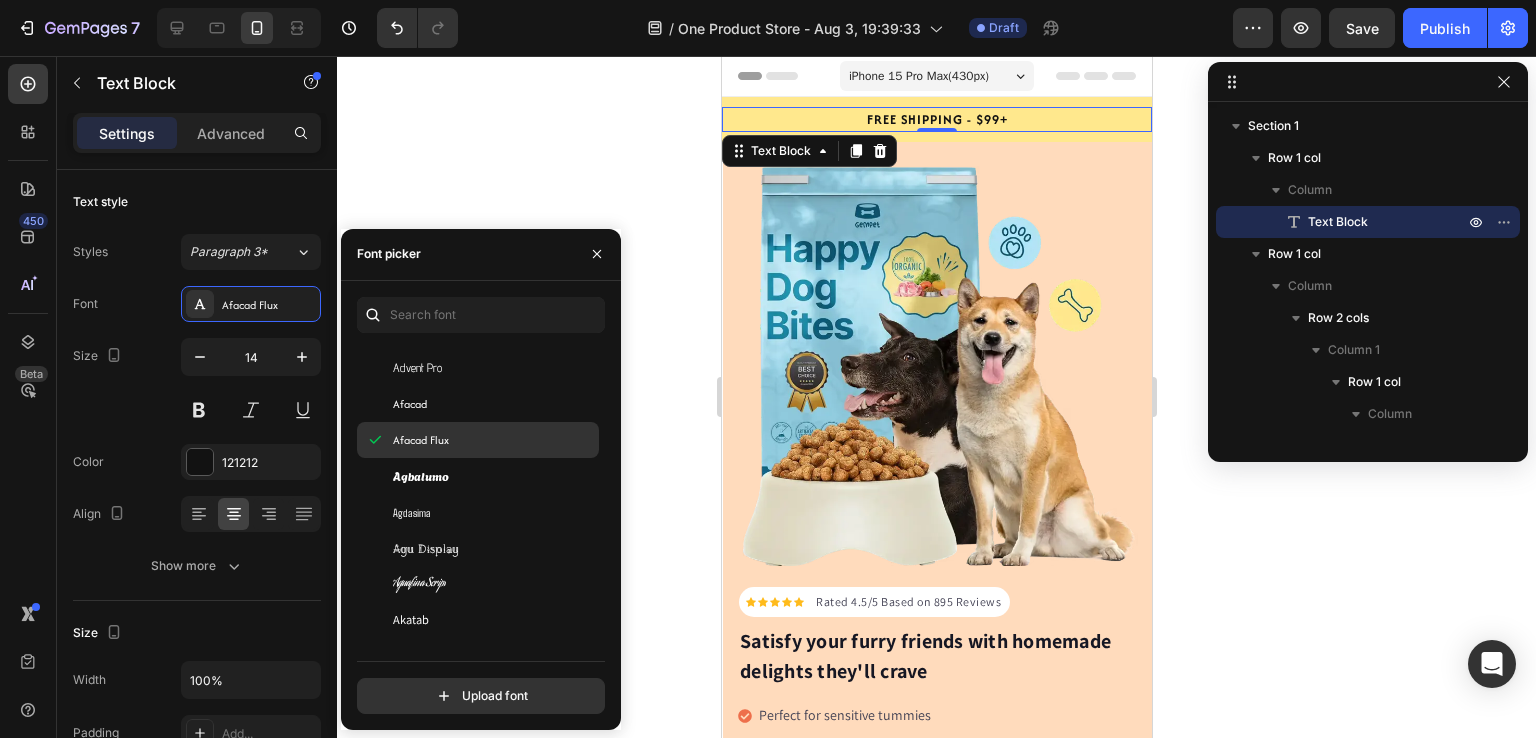 scroll, scrollTop: 726, scrollLeft: 0, axis: vertical 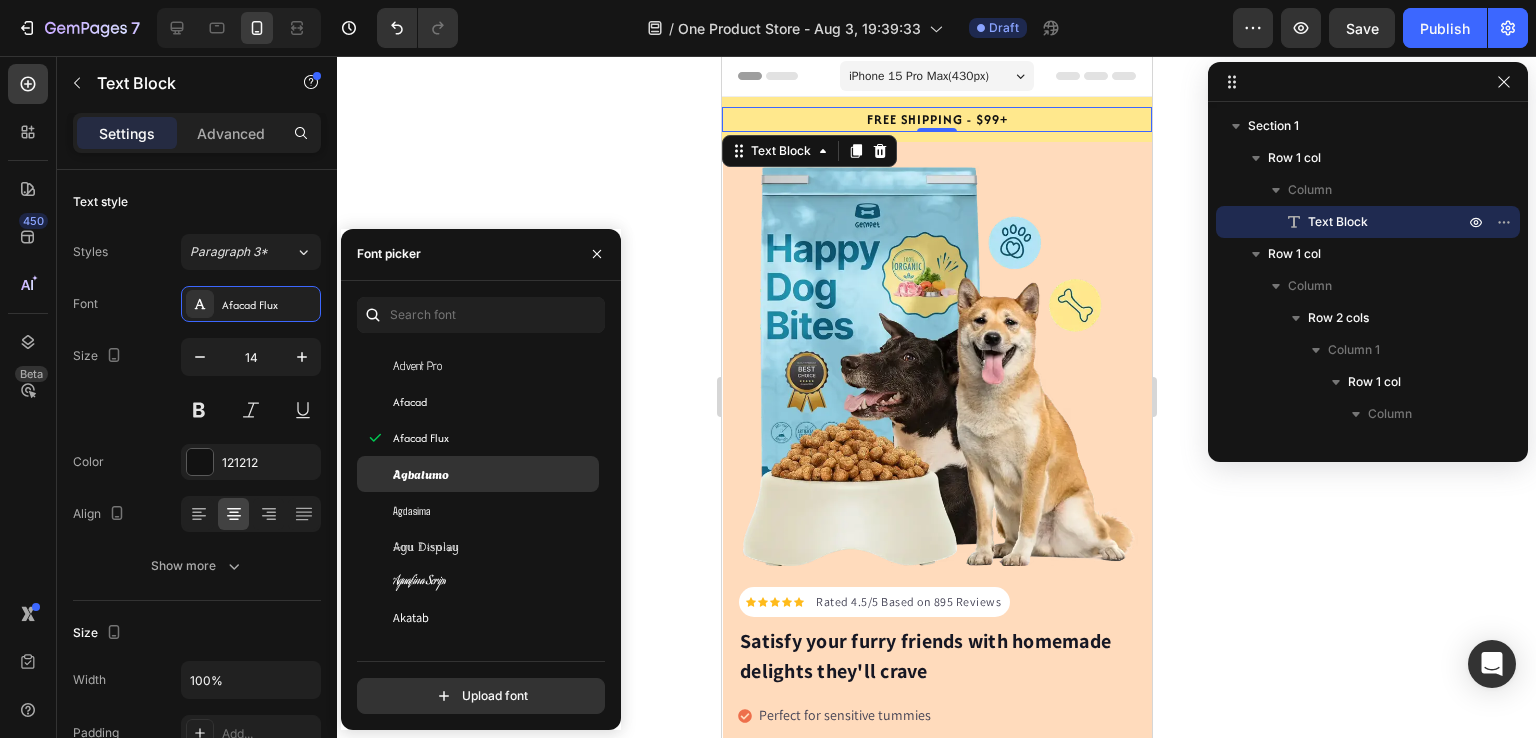 click on "Agbalumo" 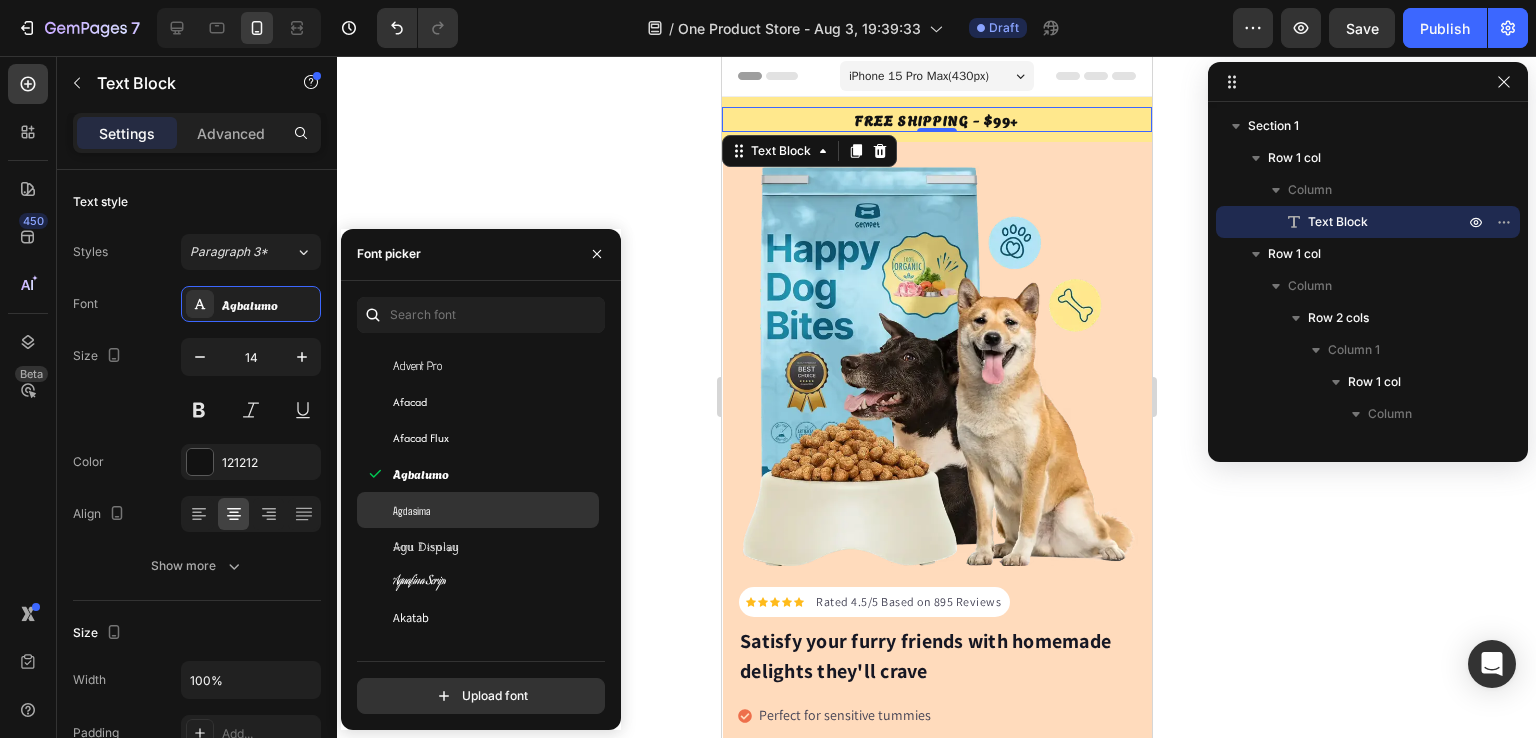 click on "Agdasima" at bounding box center [494, 510] 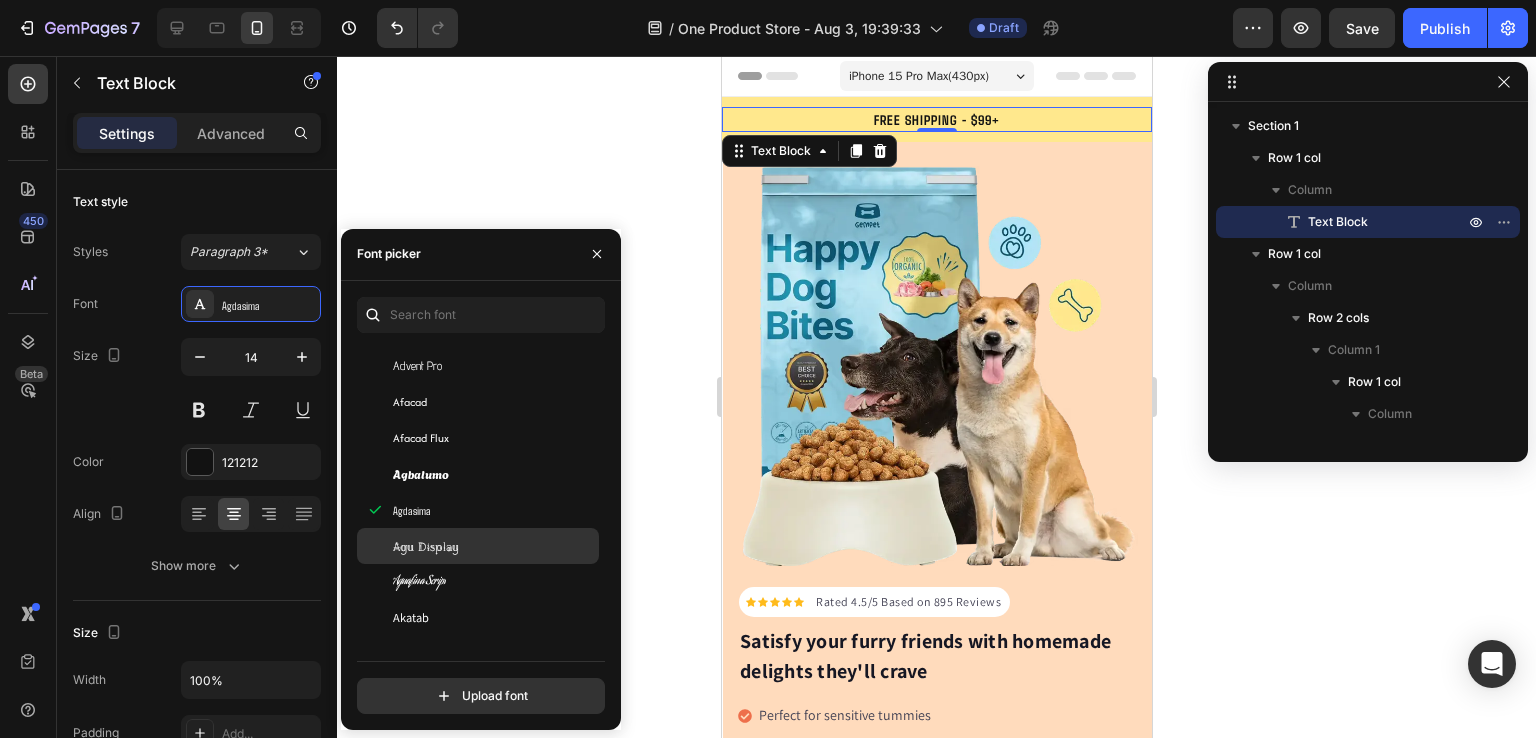 click on "Agu Display" at bounding box center [494, 546] 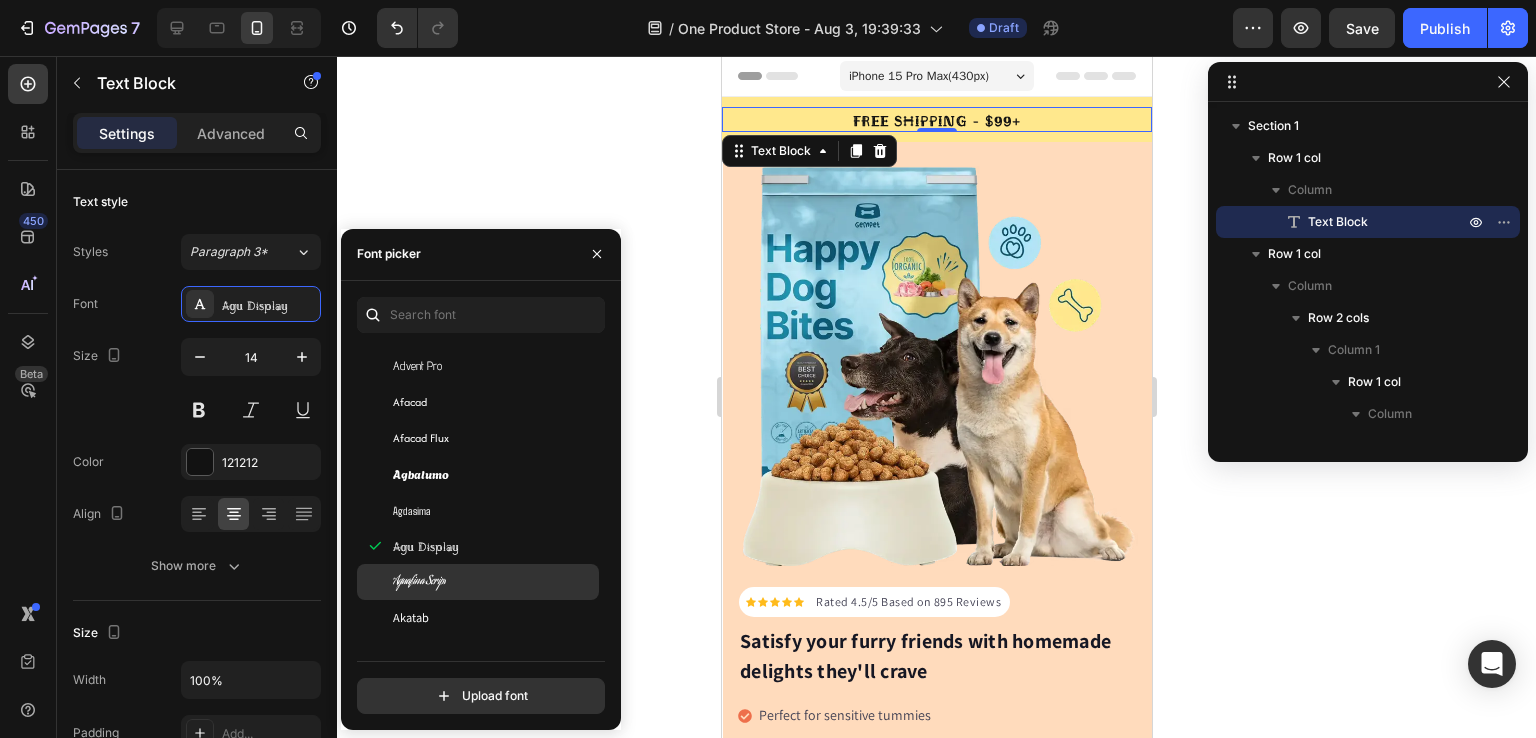 click on "Aguafina Script" at bounding box center [494, 582] 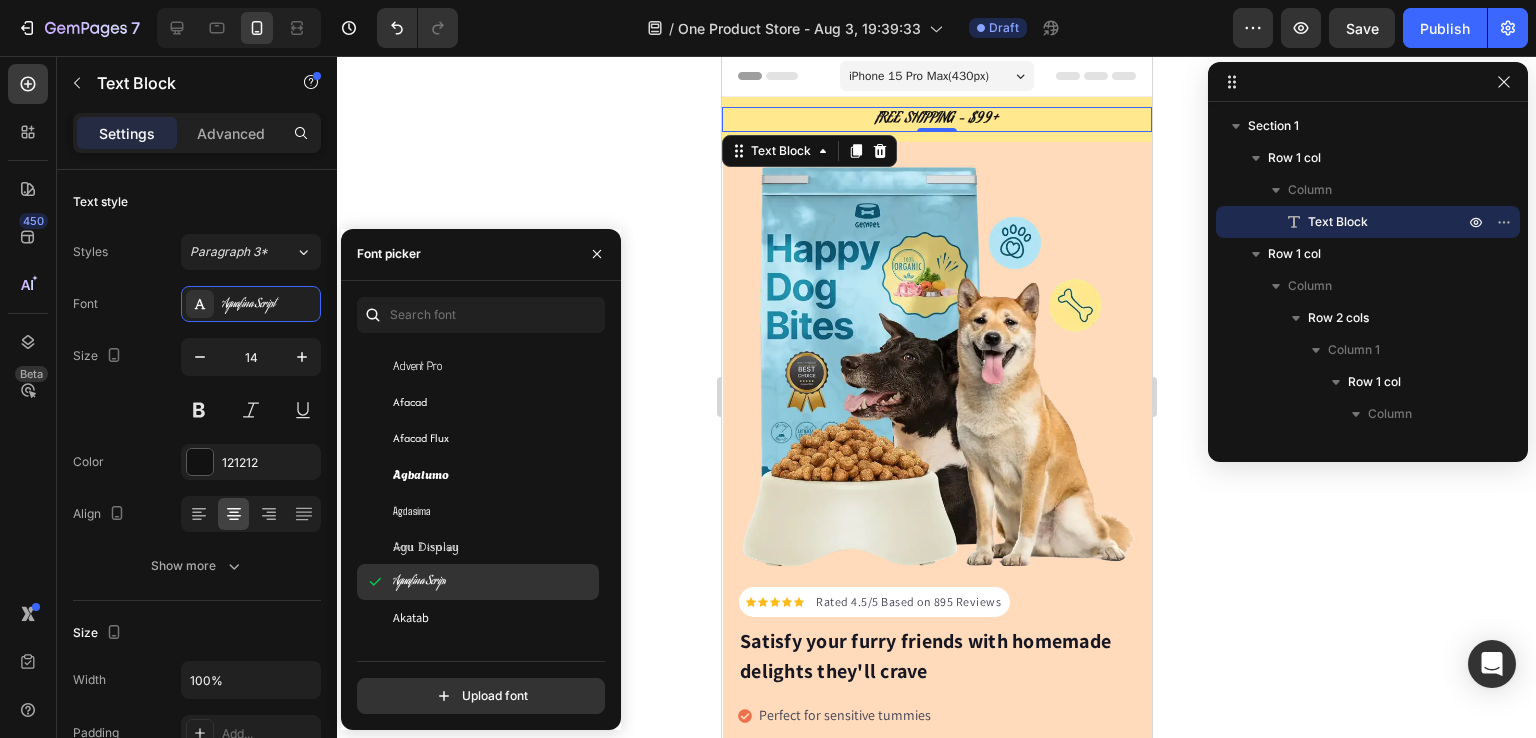 click on "Aguafina Script" 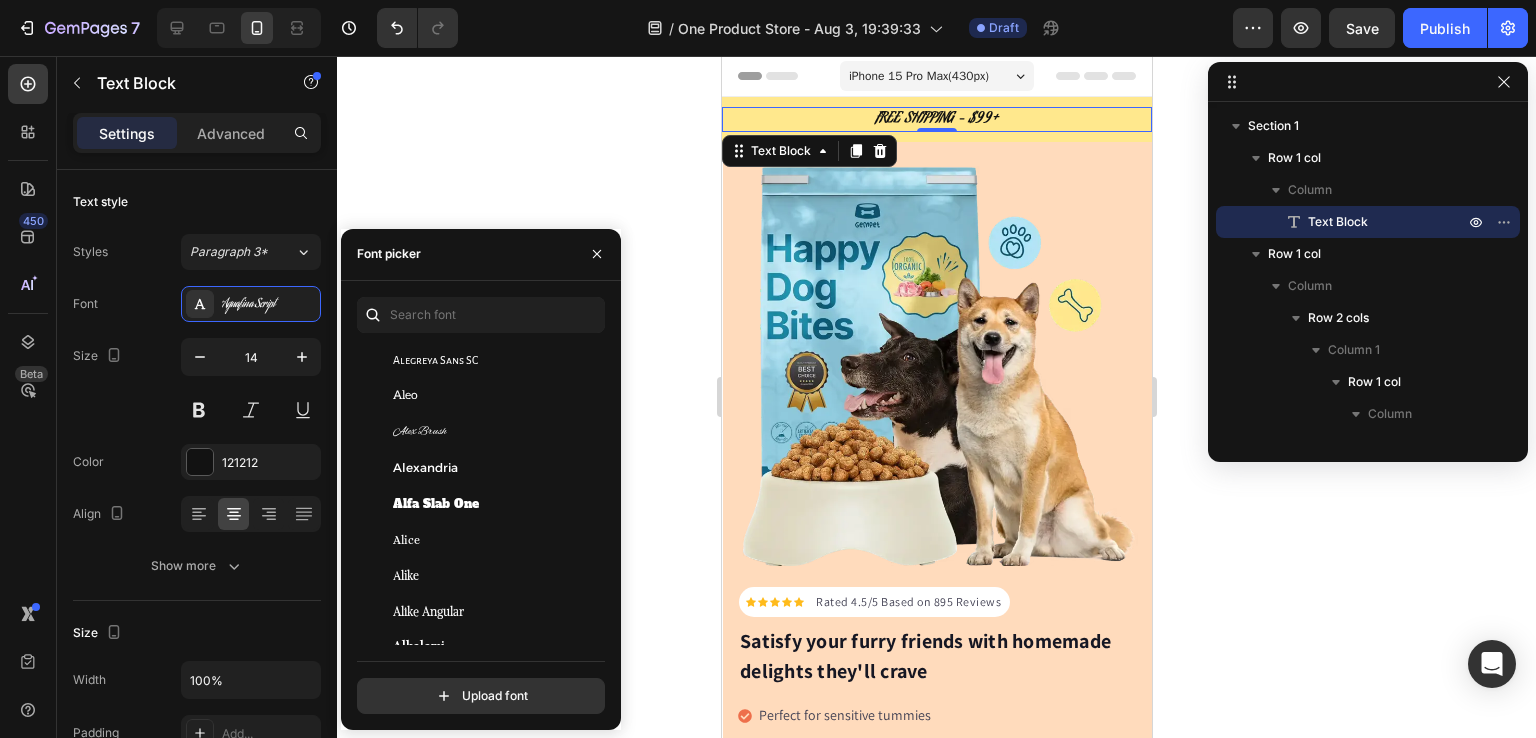 scroll, scrollTop: 1483, scrollLeft: 0, axis: vertical 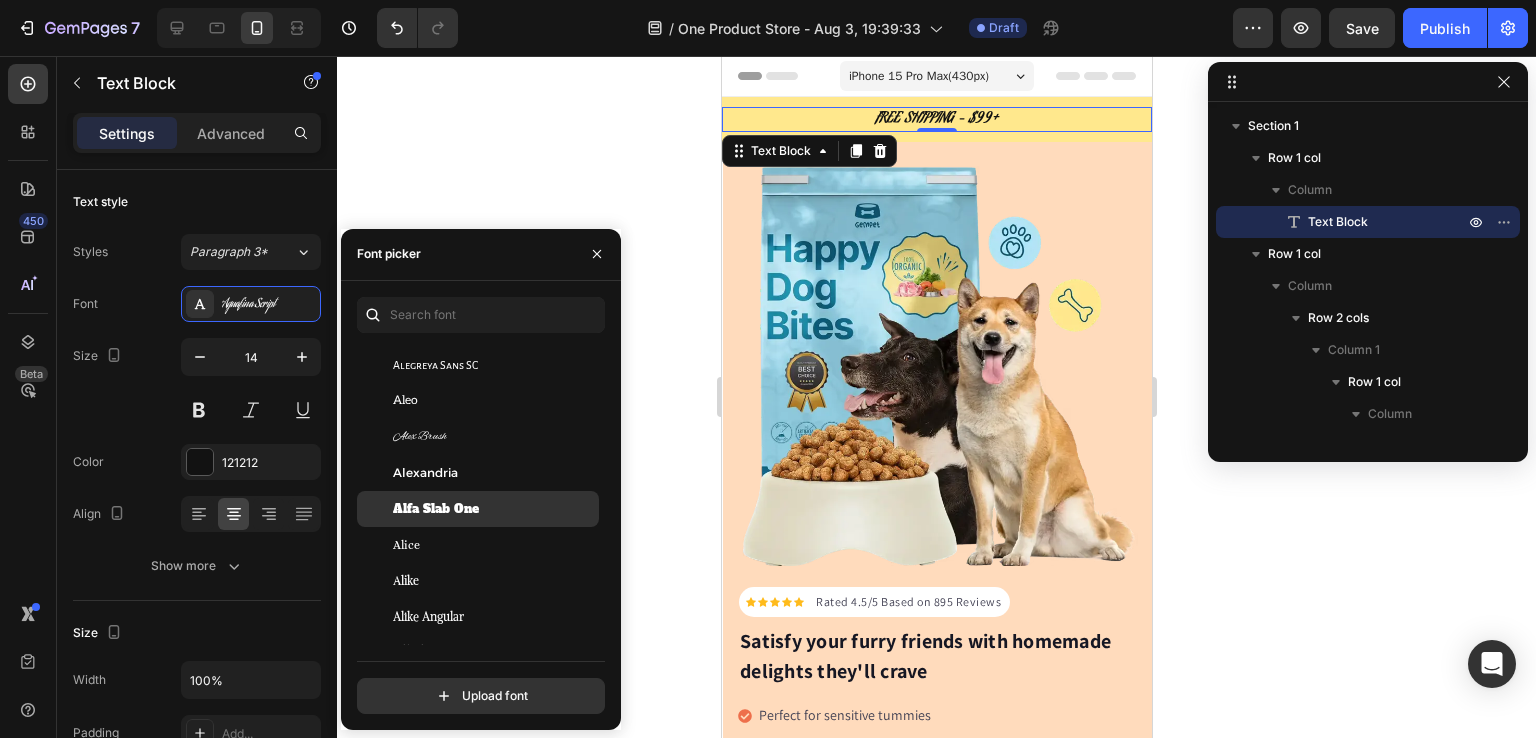 click on "Alfa Slab One" at bounding box center (494, 509) 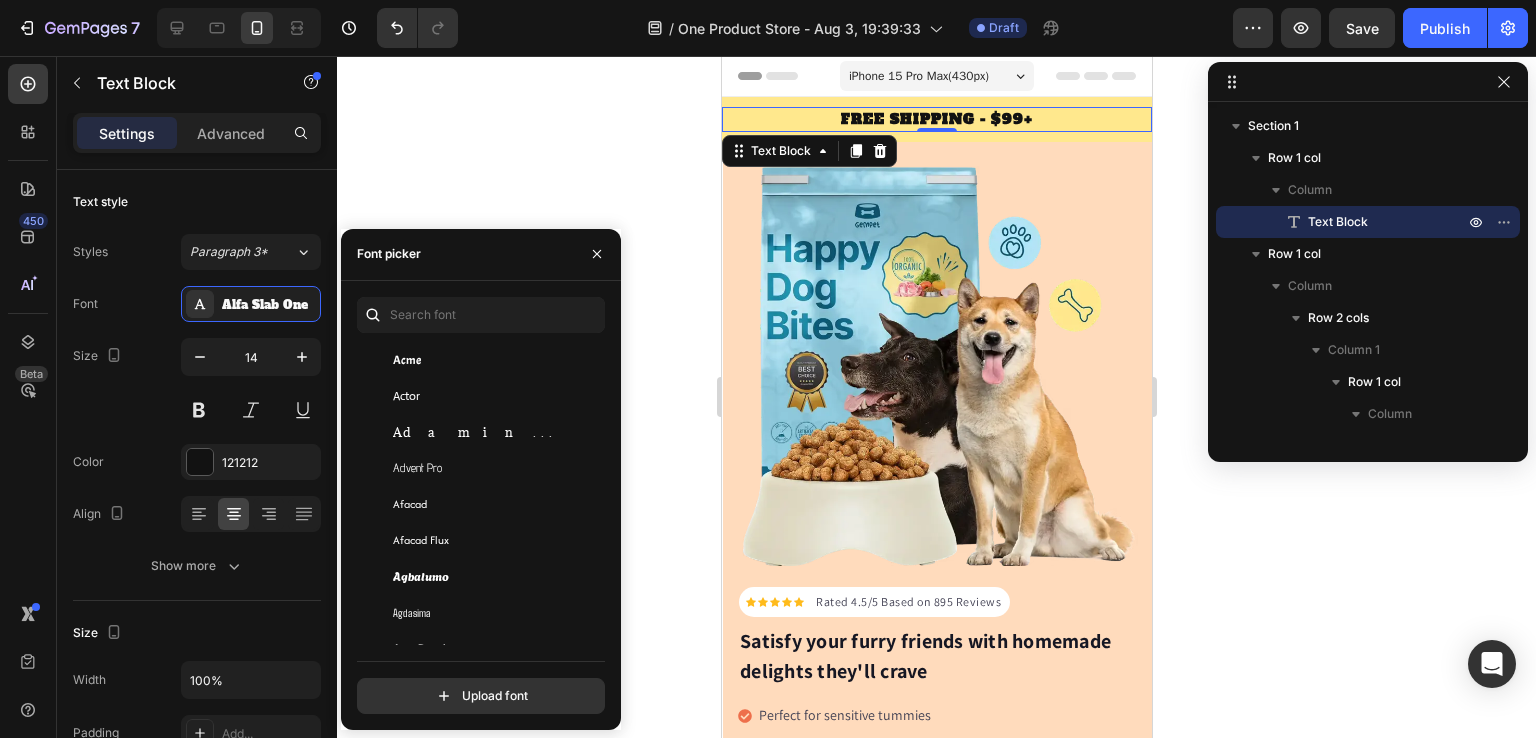 scroll, scrollTop: 0, scrollLeft: 0, axis: both 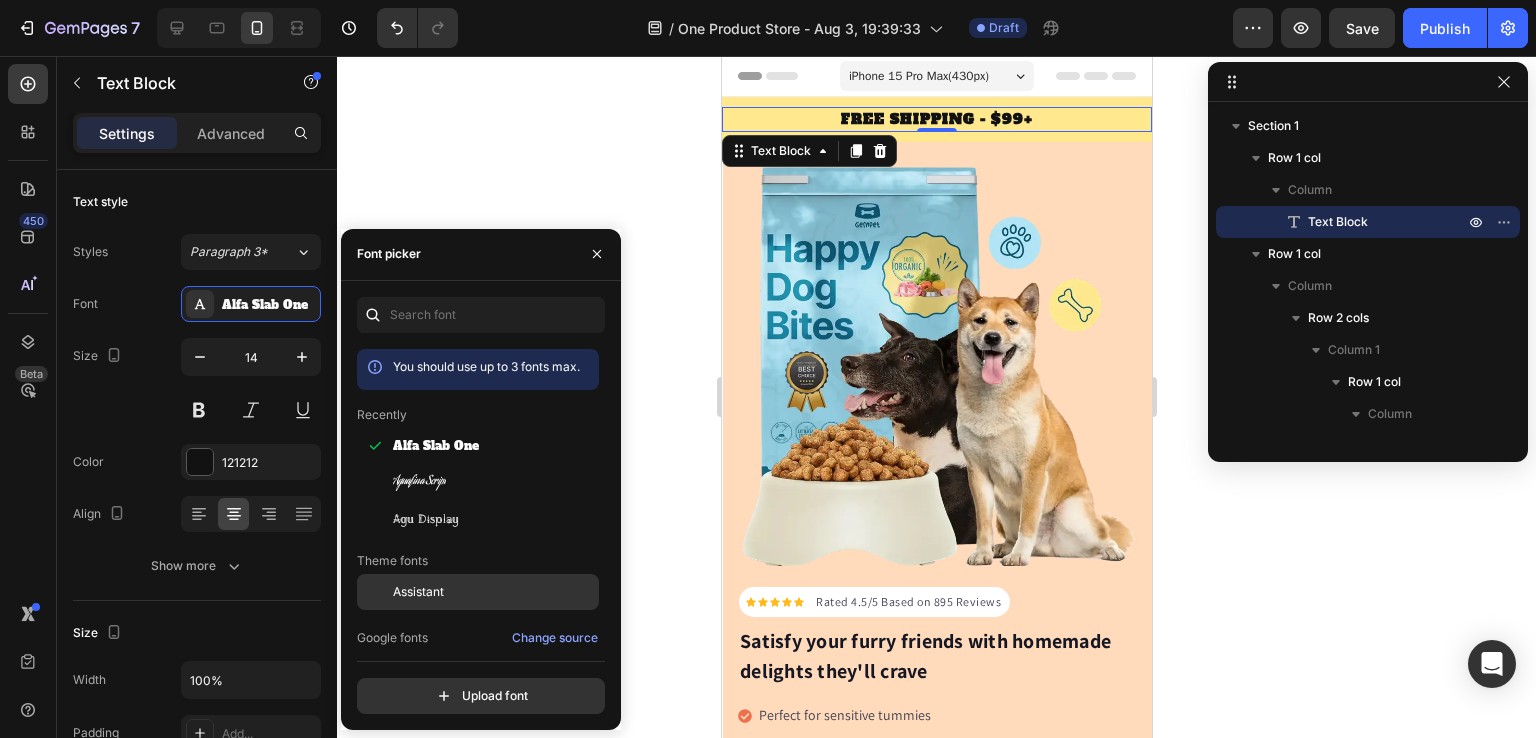 click on "Assistant" 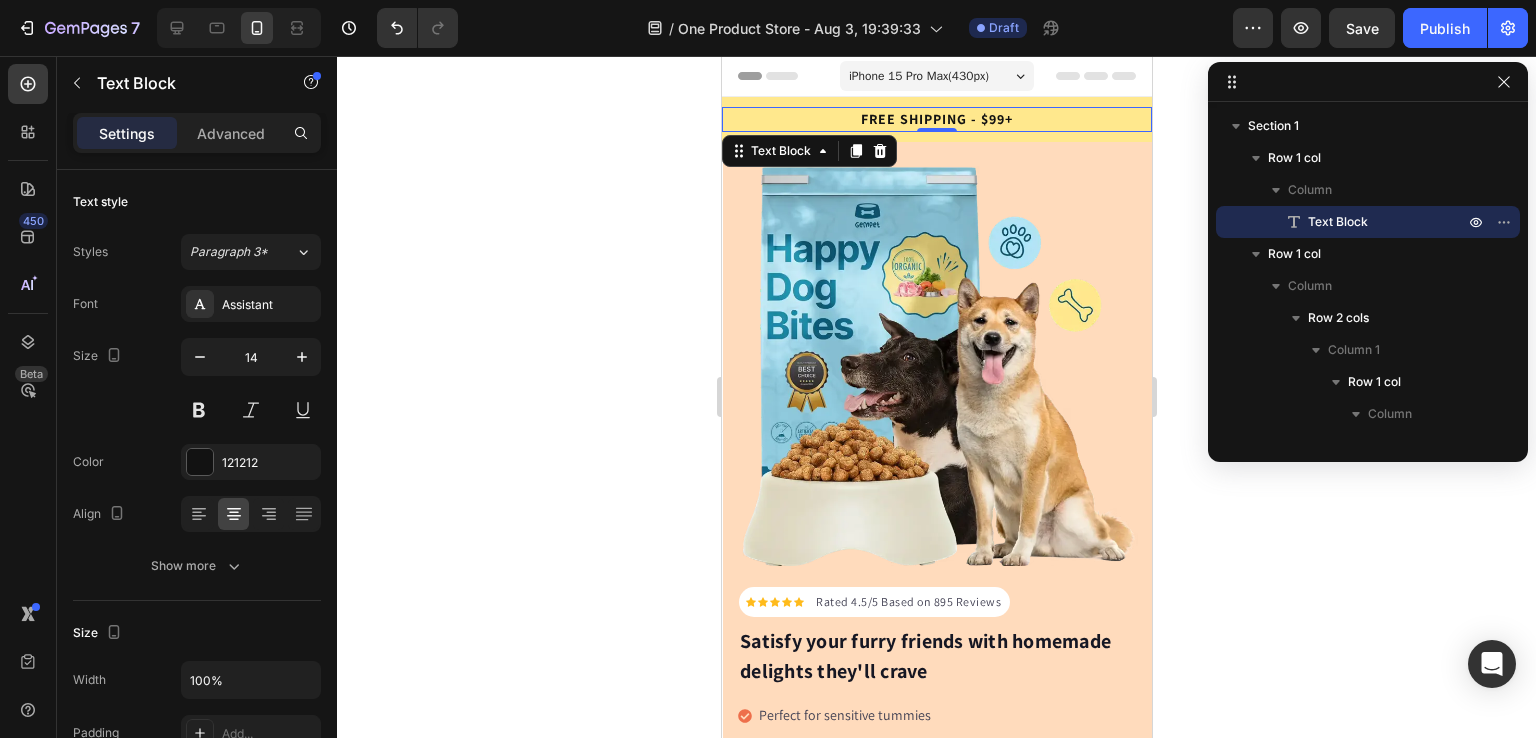 click 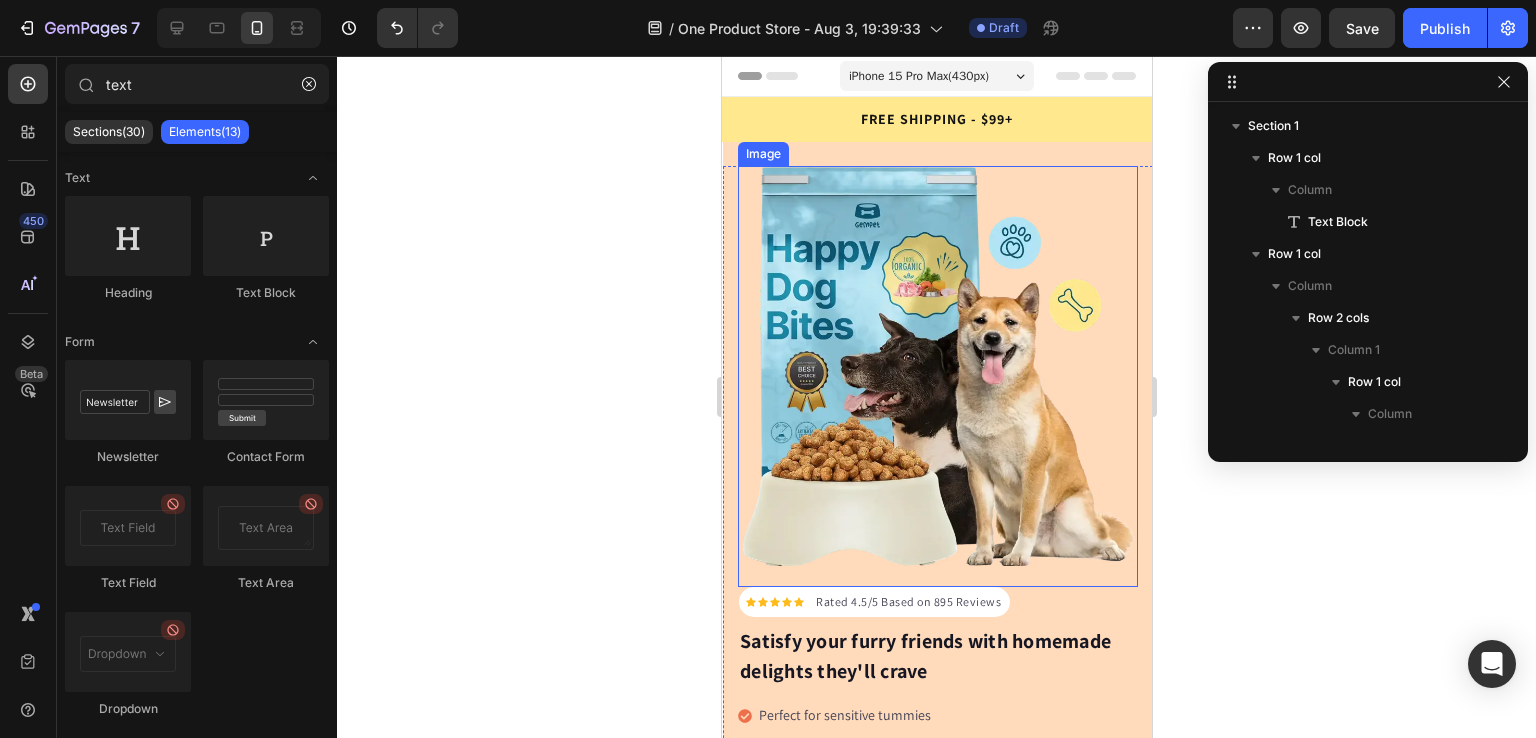 click at bounding box center (937, 366) 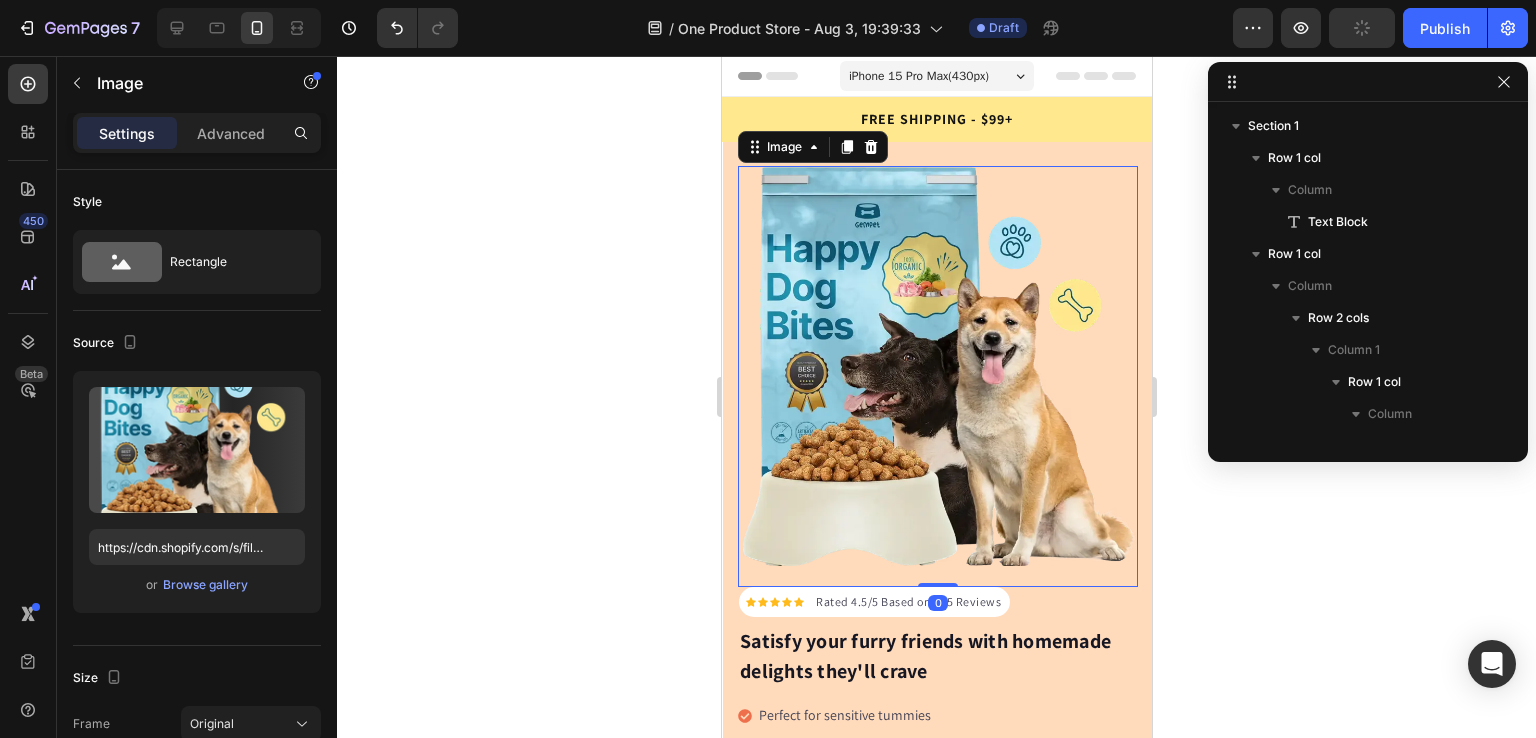 scroll, scrollTop: 634, scrollLeft: 0, axis: vertical 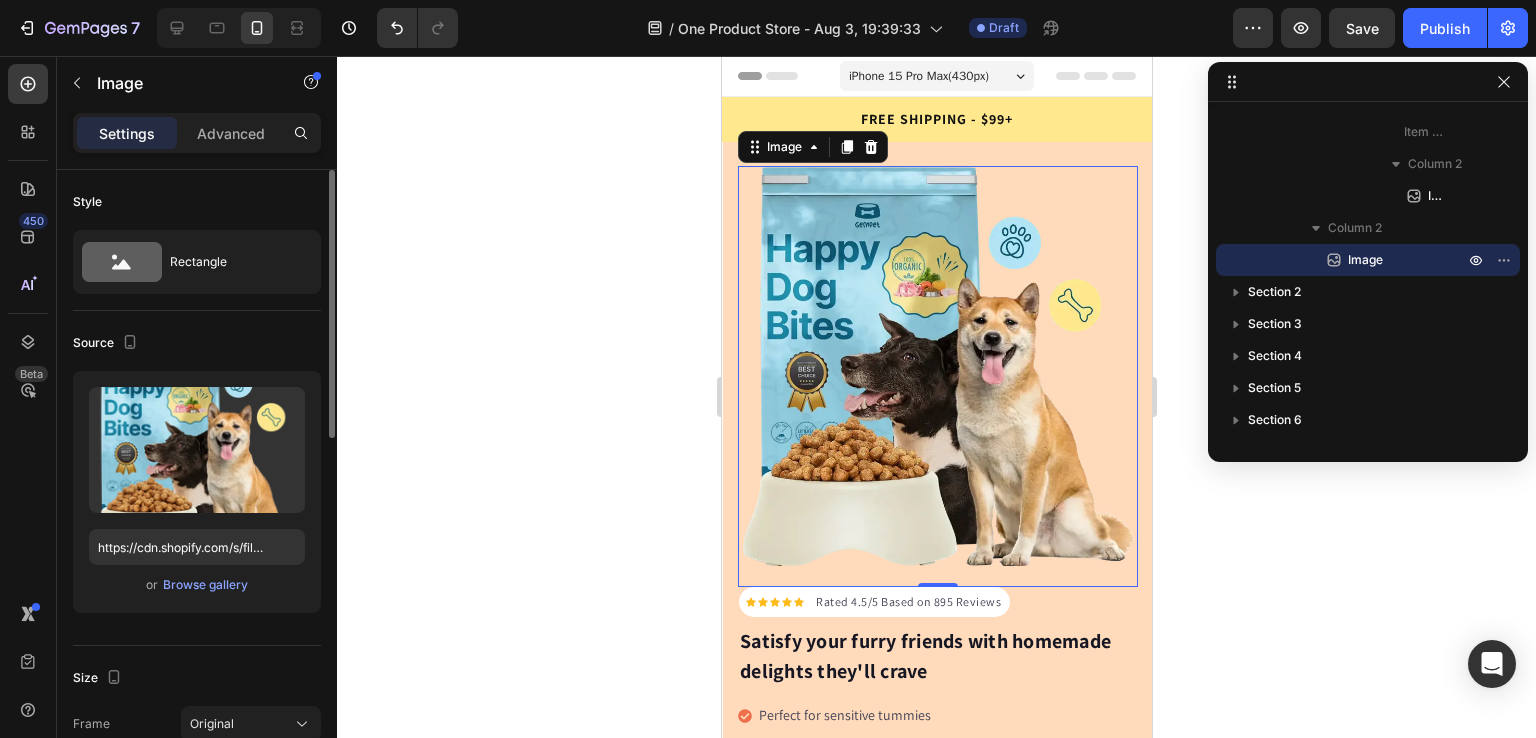 drag, startPoint x: 177, startPoint y: 584, endPoint x: 300, endPoint y: 668, distance: 148.9463 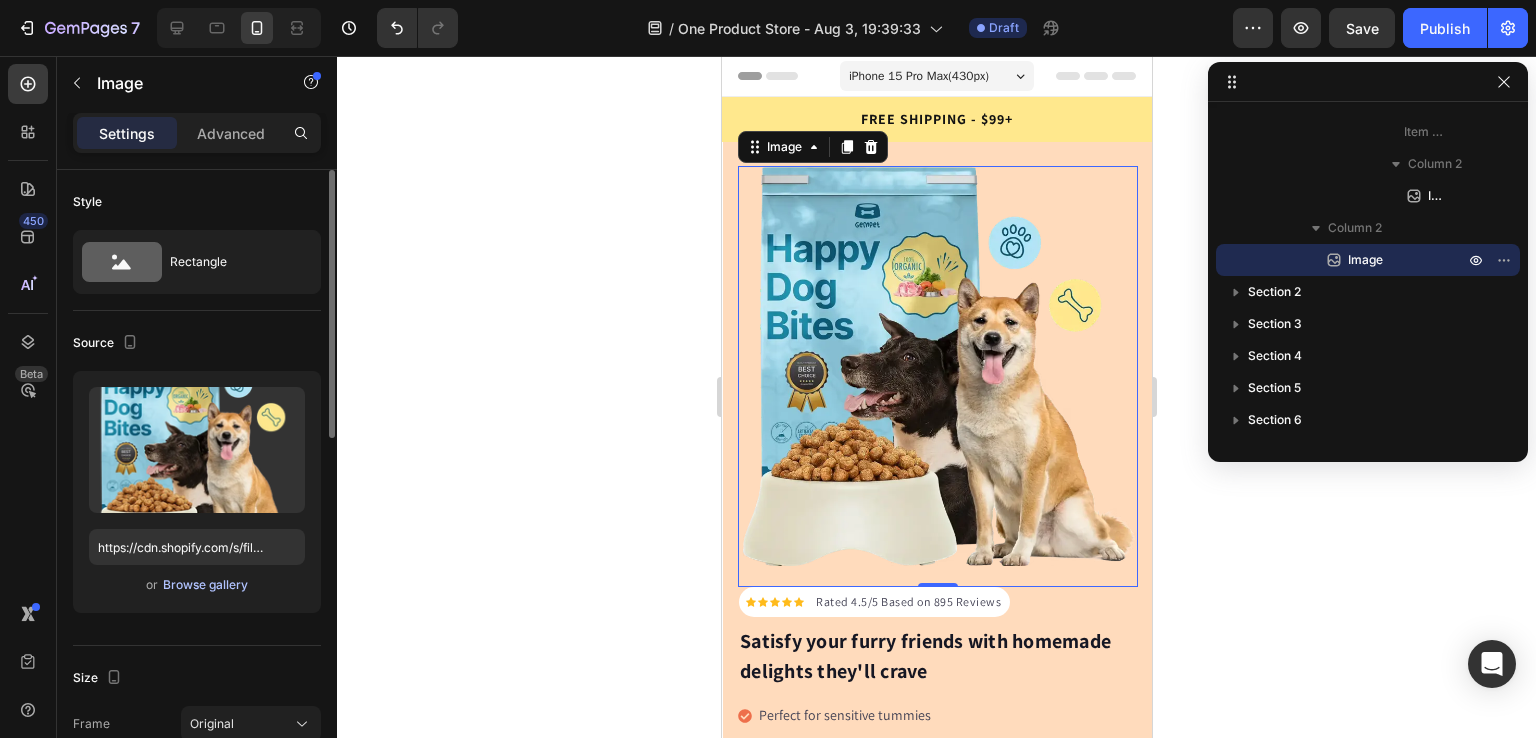 click on "Browse gallery" at bounding box center (205, 585) 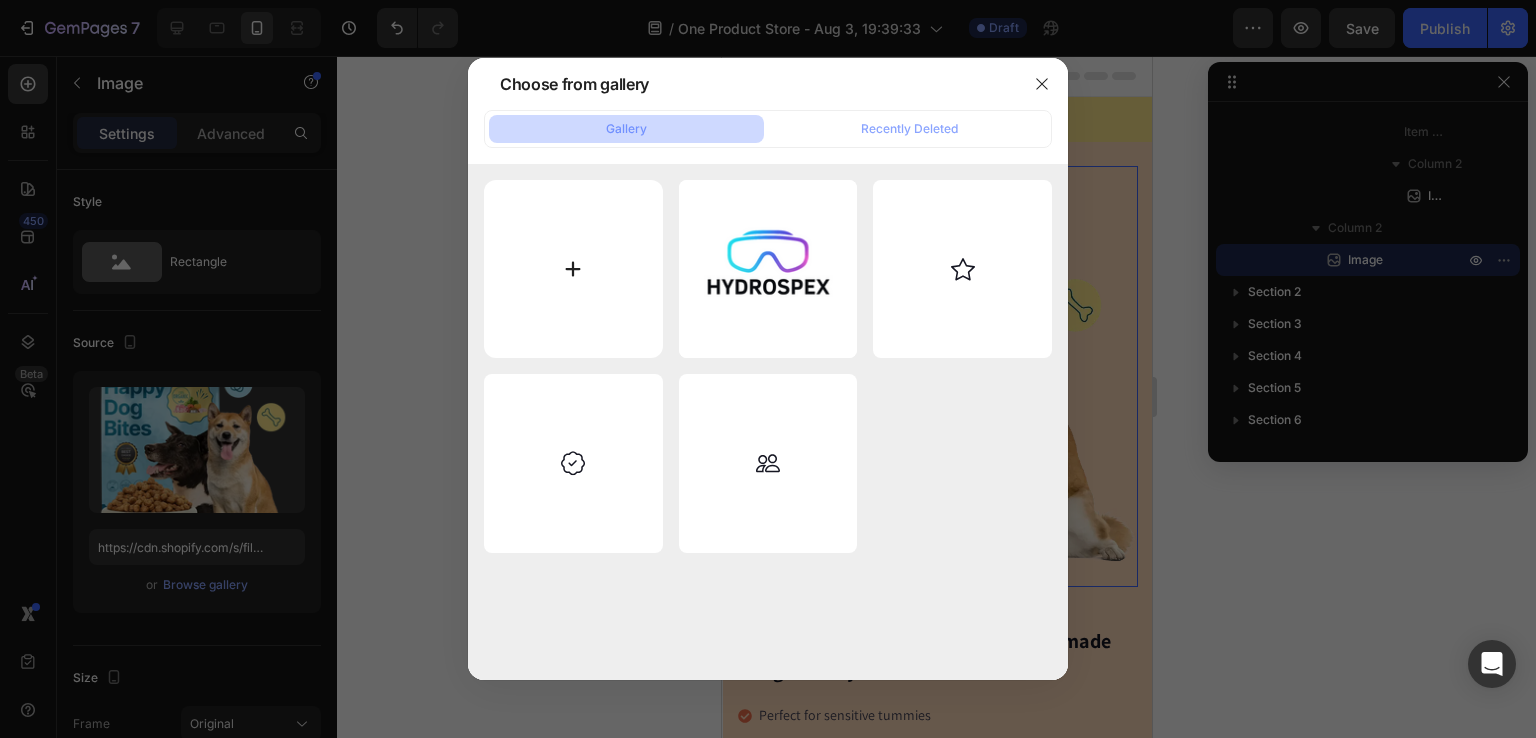 click at bounding box center [573, 269] 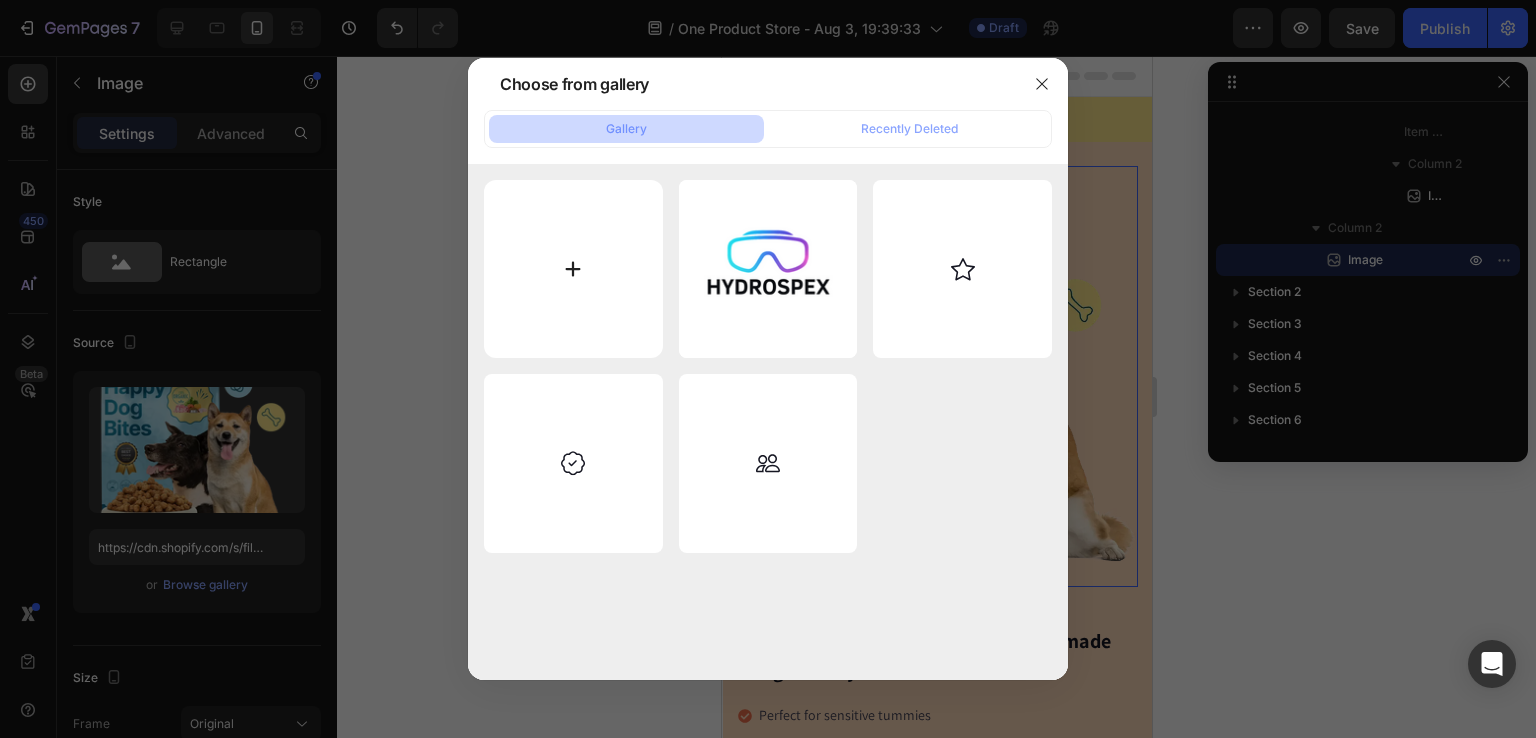 type on "C:\fakepath\Se06a89f343624a4ab3d7b624778107e7G.webp" 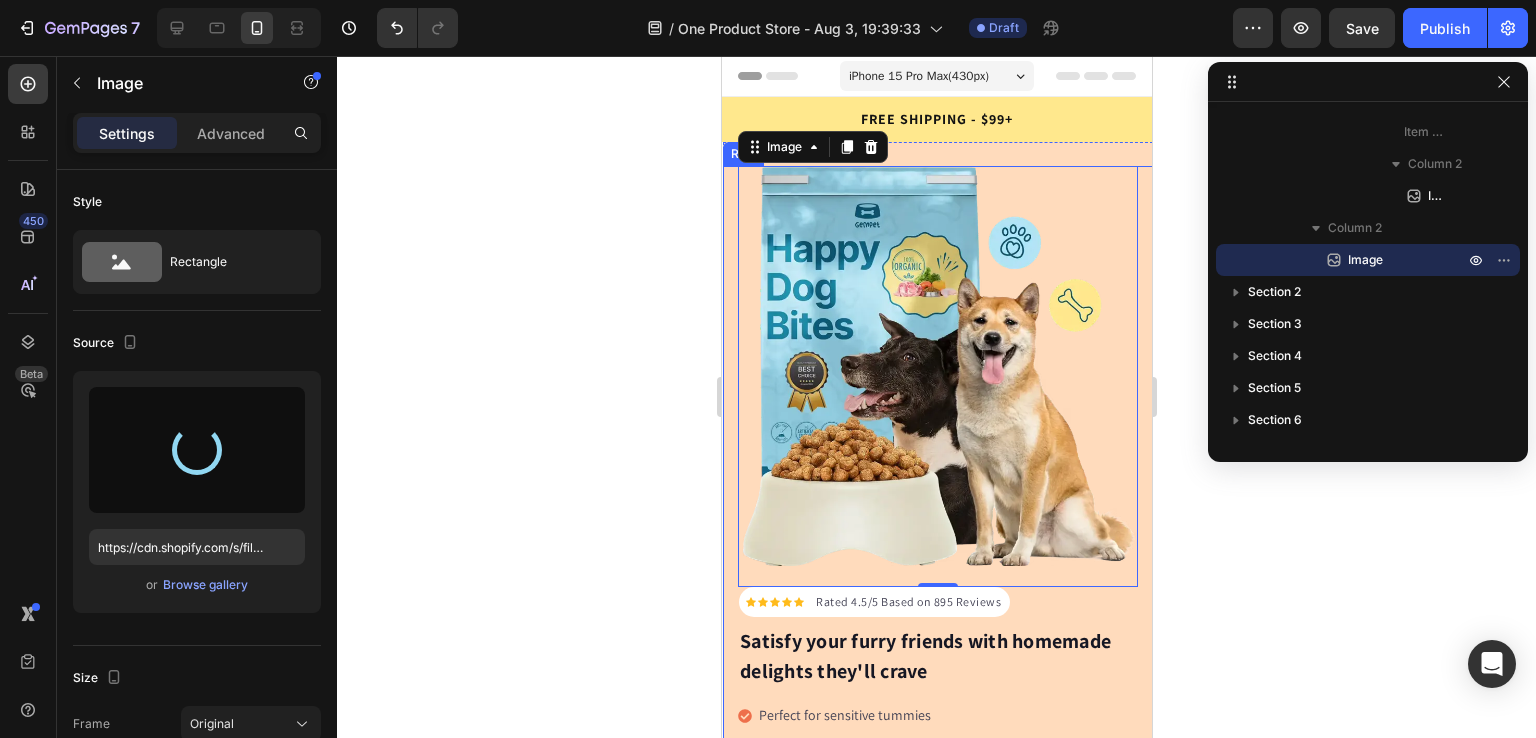 type on "https://cdn.shopify.com/s/files/1/0772/2100/3479/files/gempages_577513519503639443-ef79c8cf-7551-44e1-8986-b4e75fe4b687.webp" 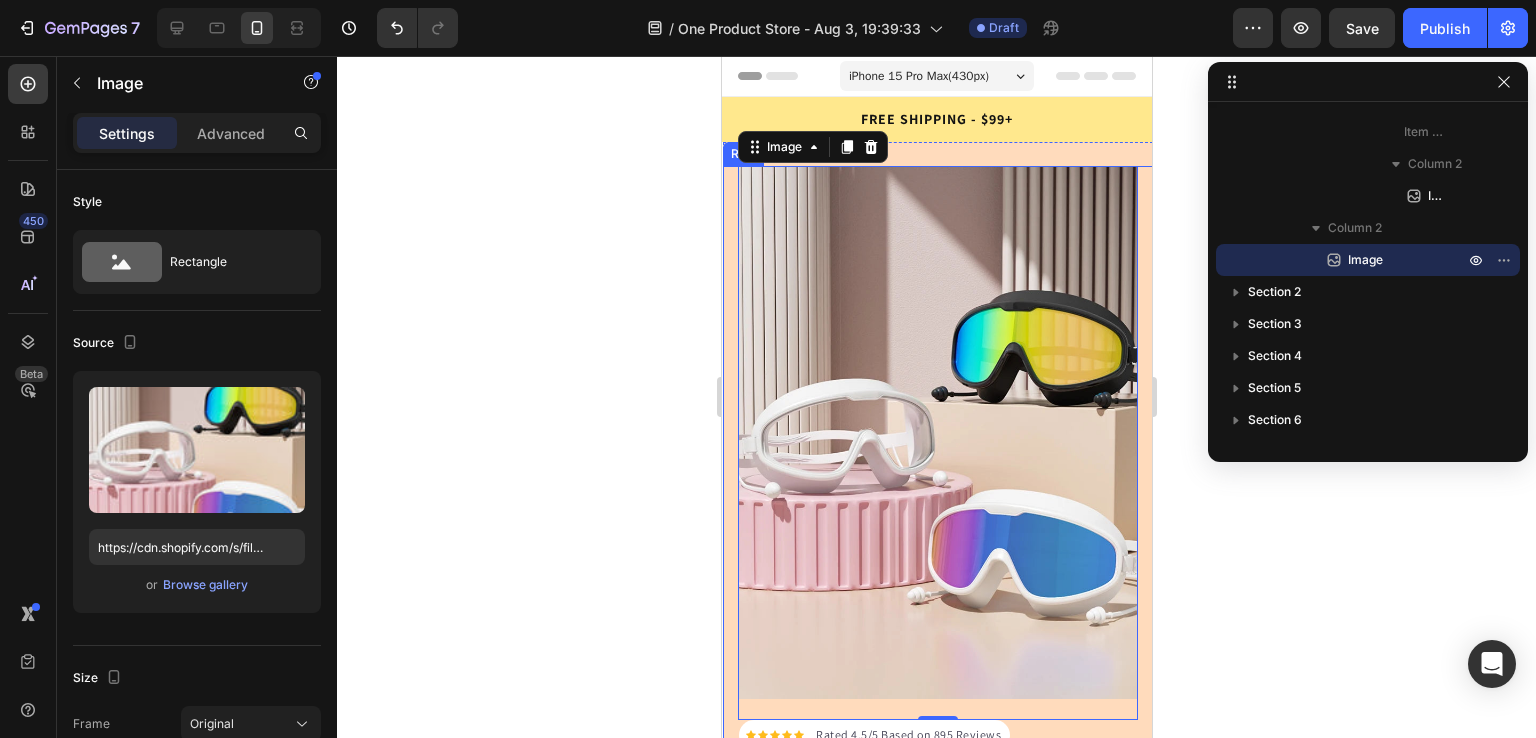 drag, startPoint x: 638, startPoint y: 381, endPoint x: 558, endPoint y: 349, distance: 86.162636 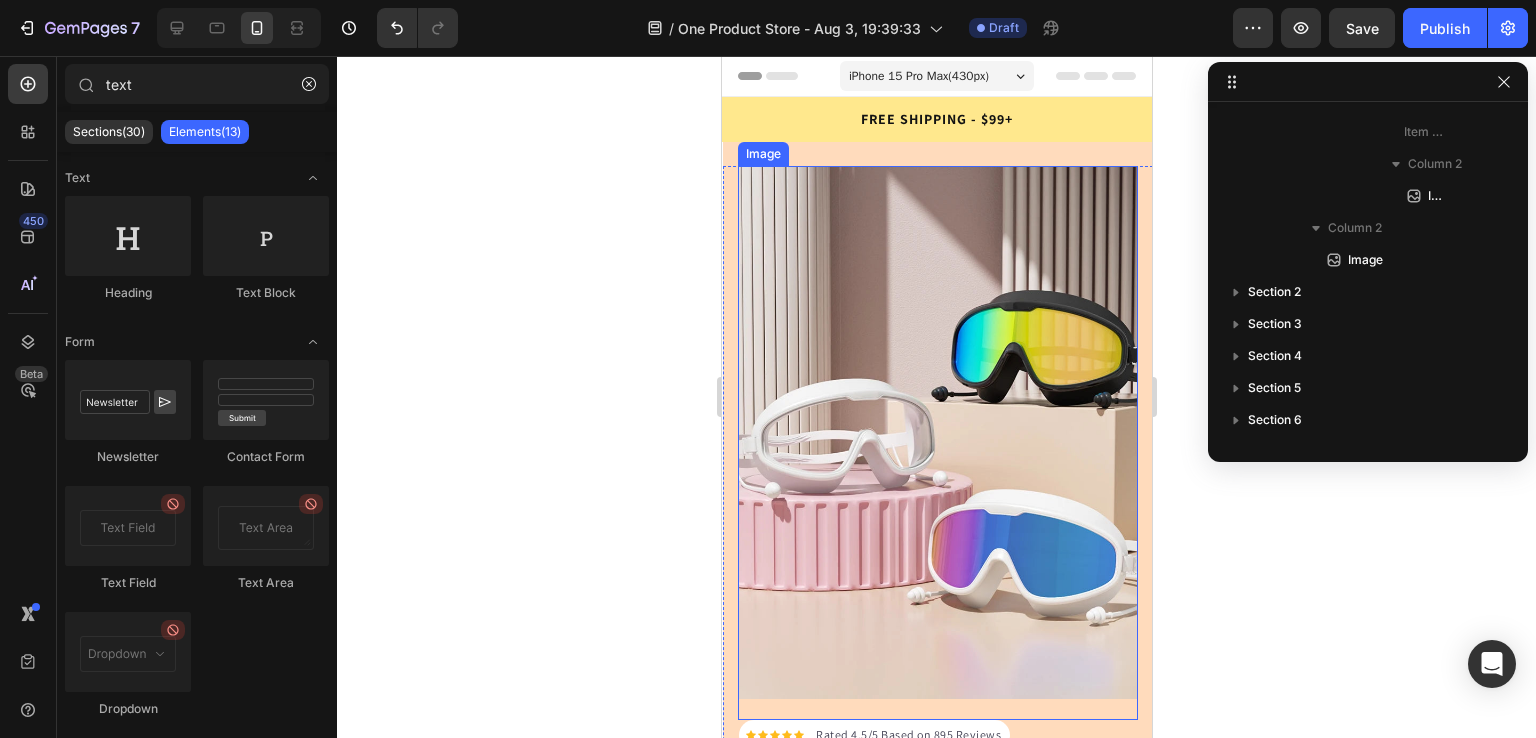 scroll, scrollTop: 240, scrollLeft: 0, axis: vertical 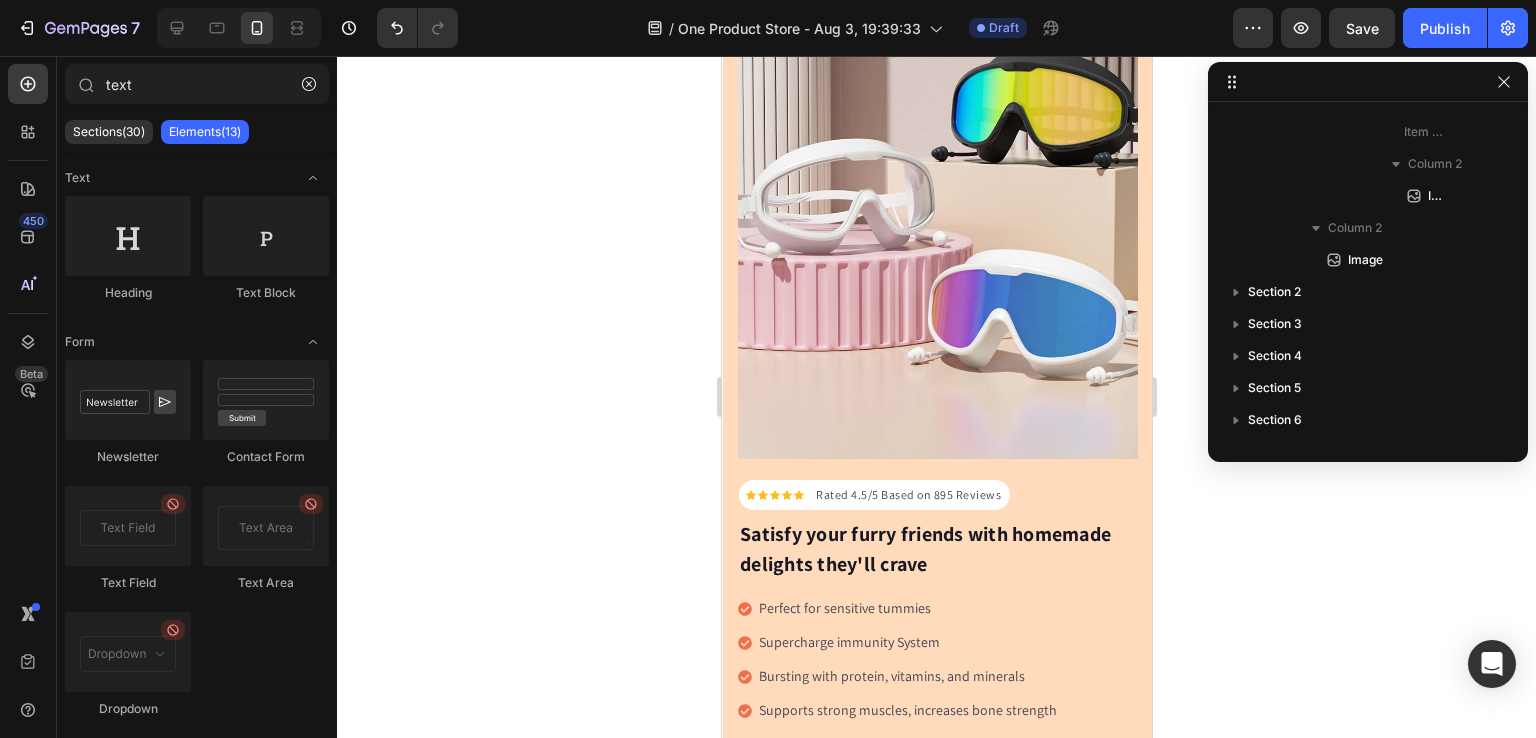 click 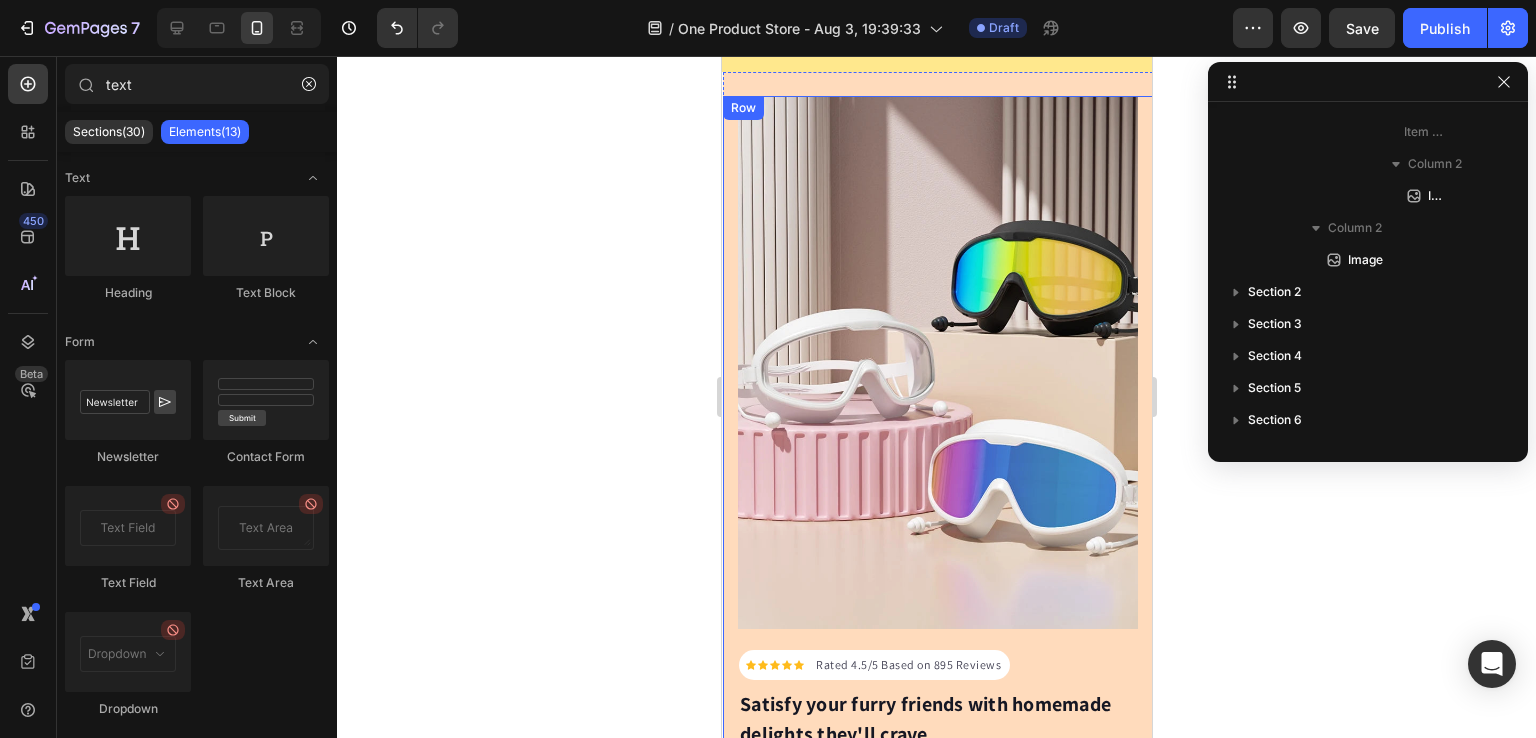 scroll, scrollTop: 0, scrollLeft: 0, axis: both 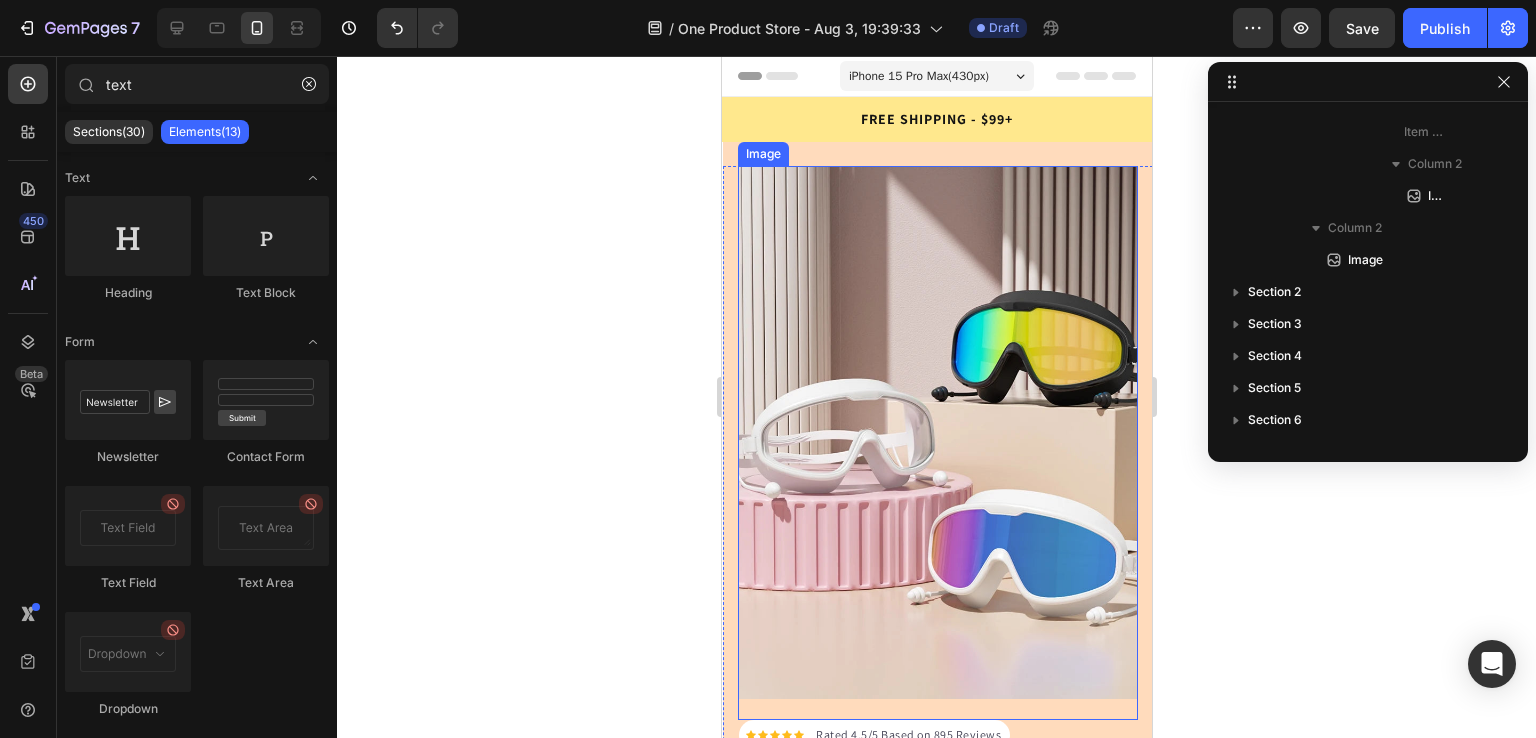 click at bounding box center (937, 432) 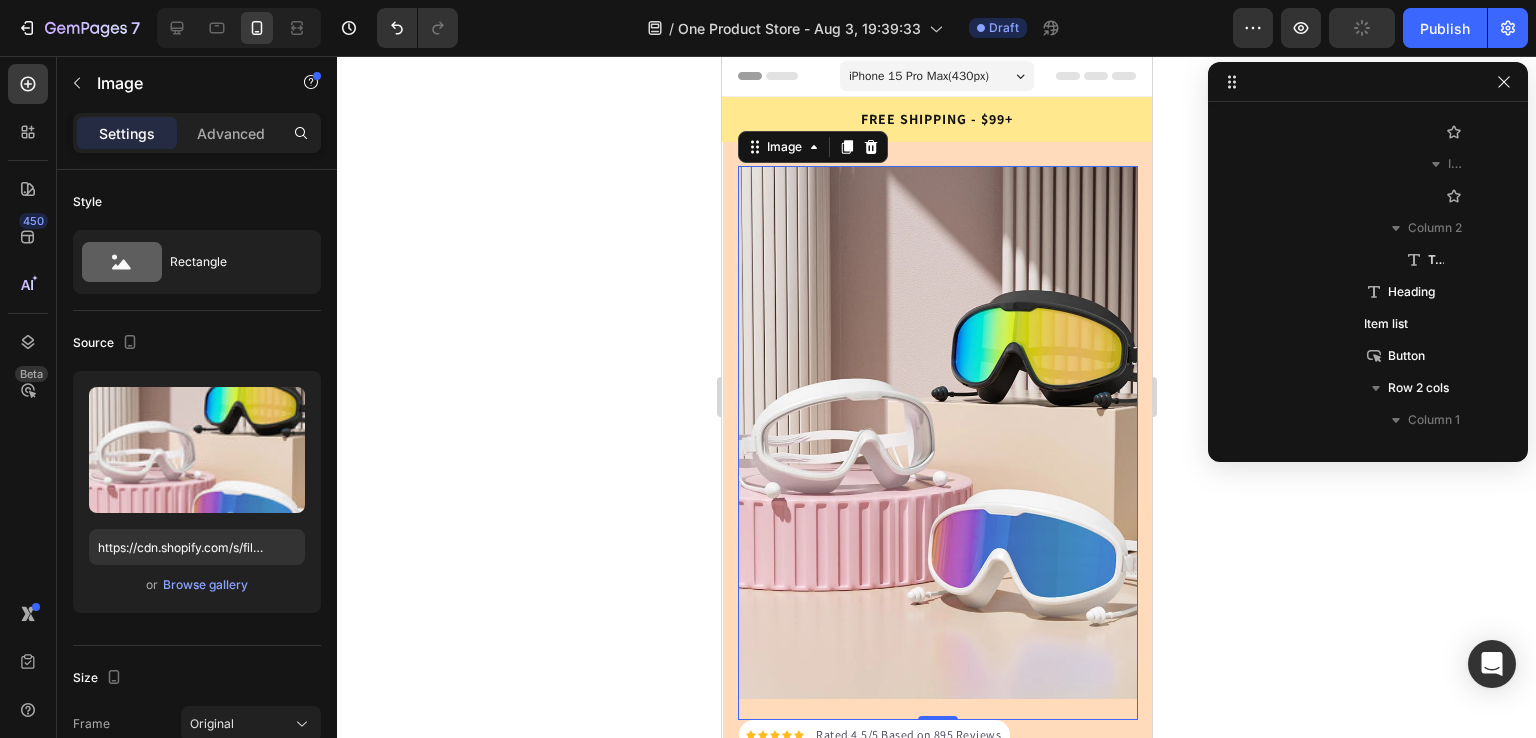 scroll, scrollTop: 954, scrollLeft: 0, axis: vertical 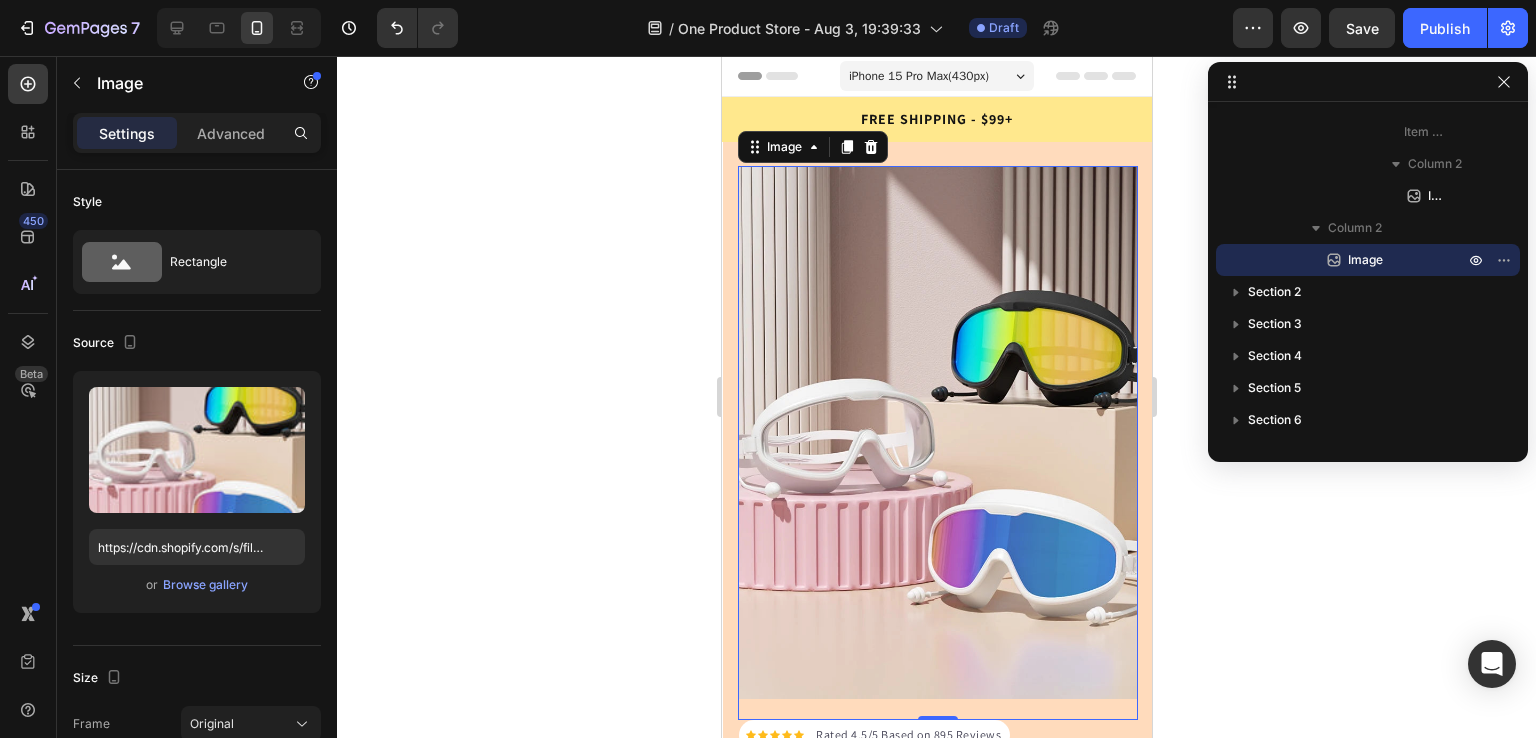 click at bounding box center (937, 432) 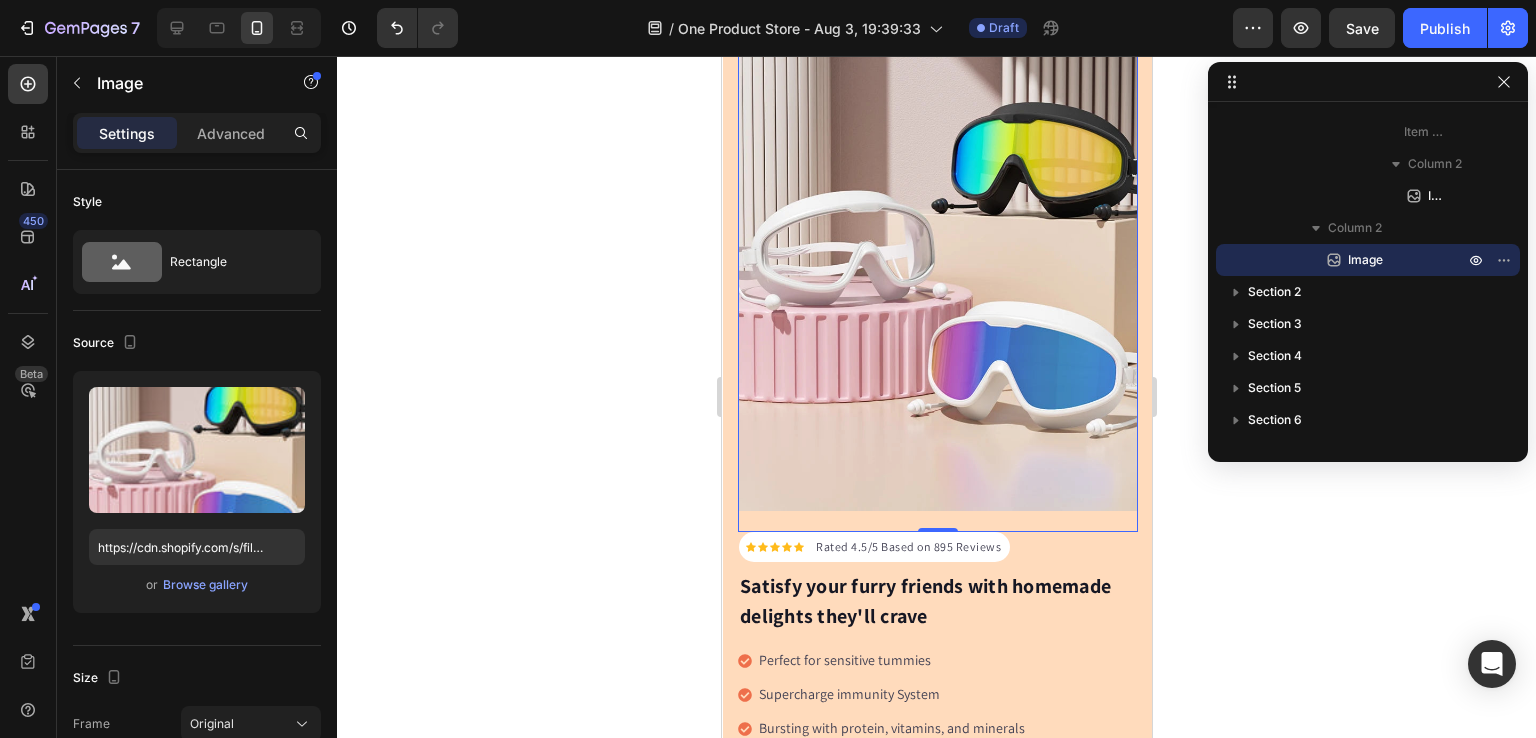 scroll, scrollTop: 18, scrollLeft: 0, axis: vertical 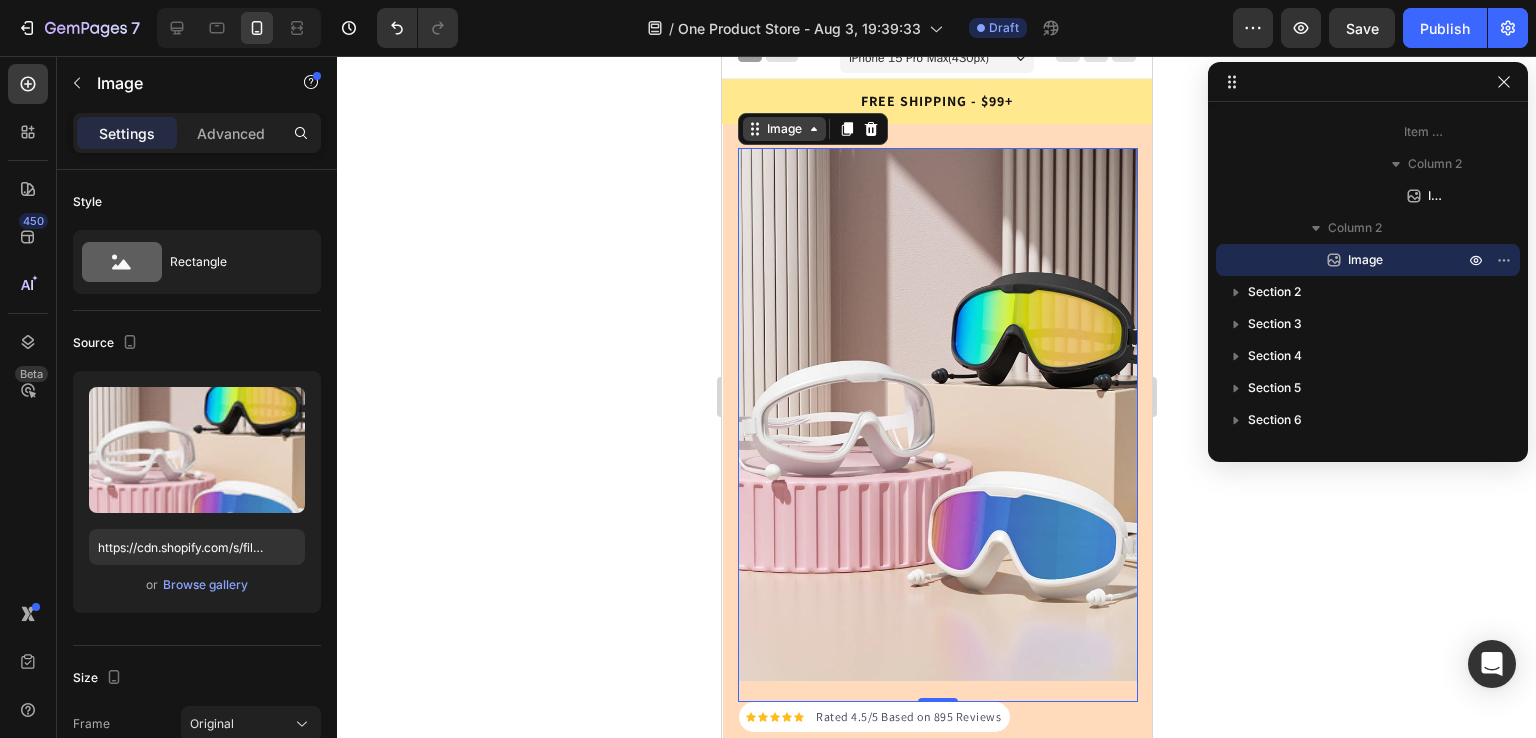 click on "Image" at bounding box center (783, 129) 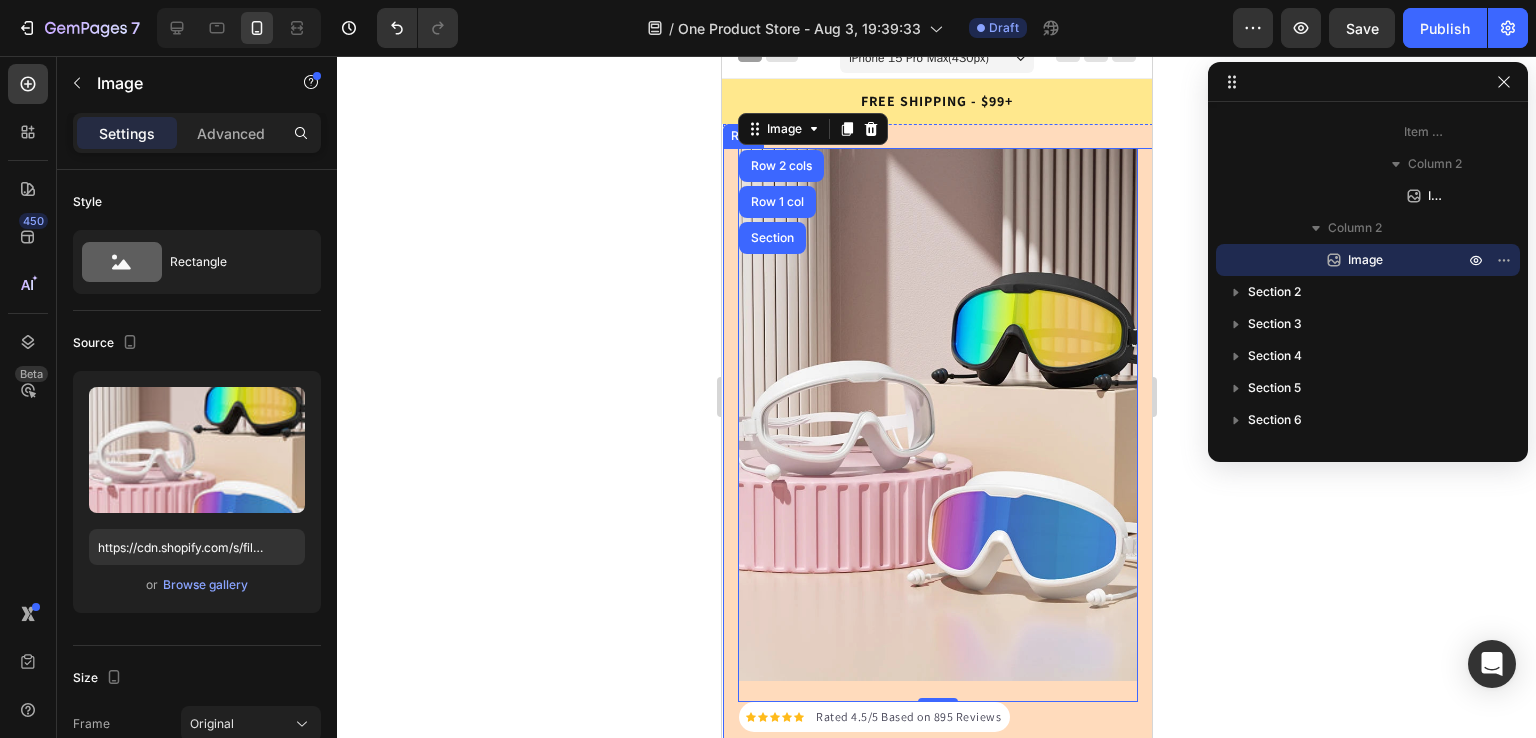click 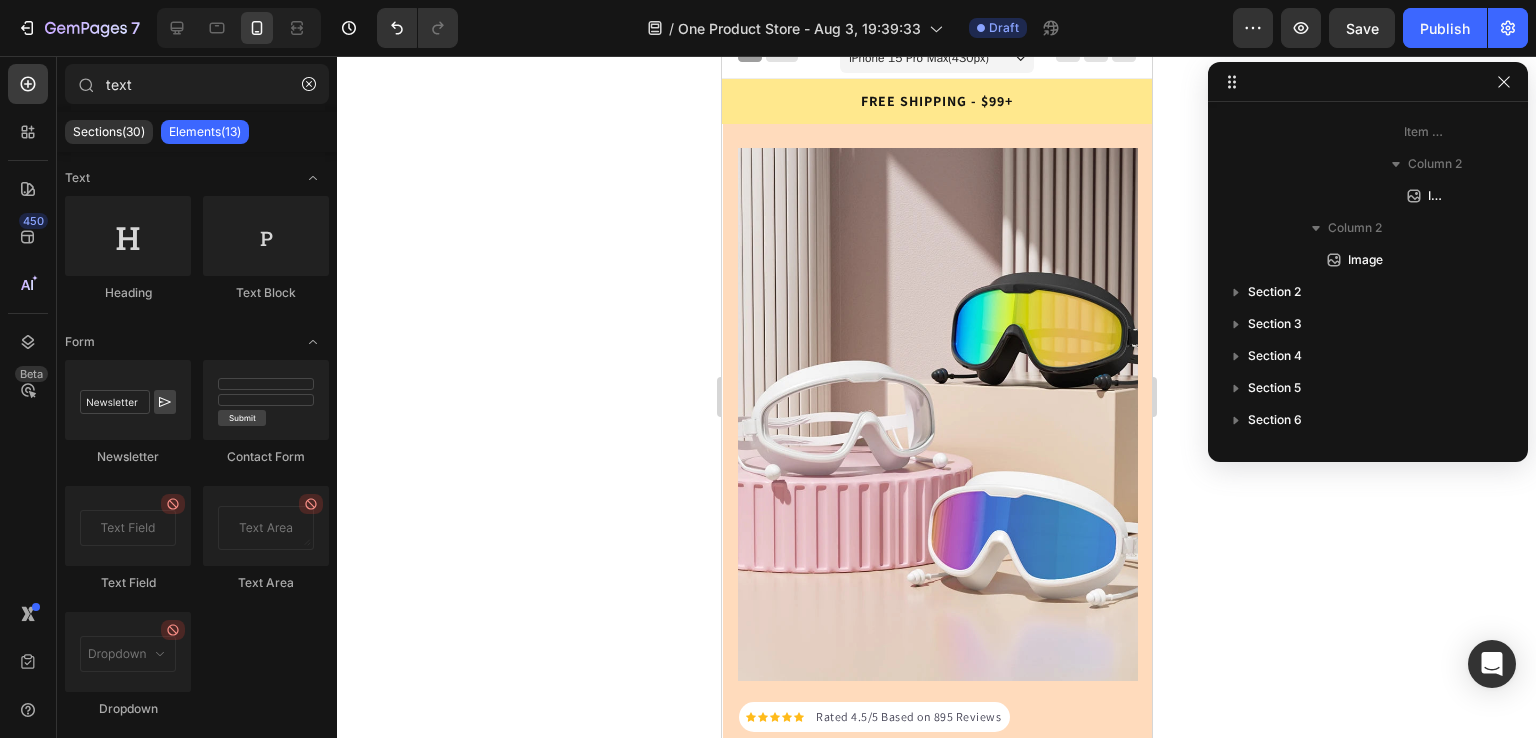 click 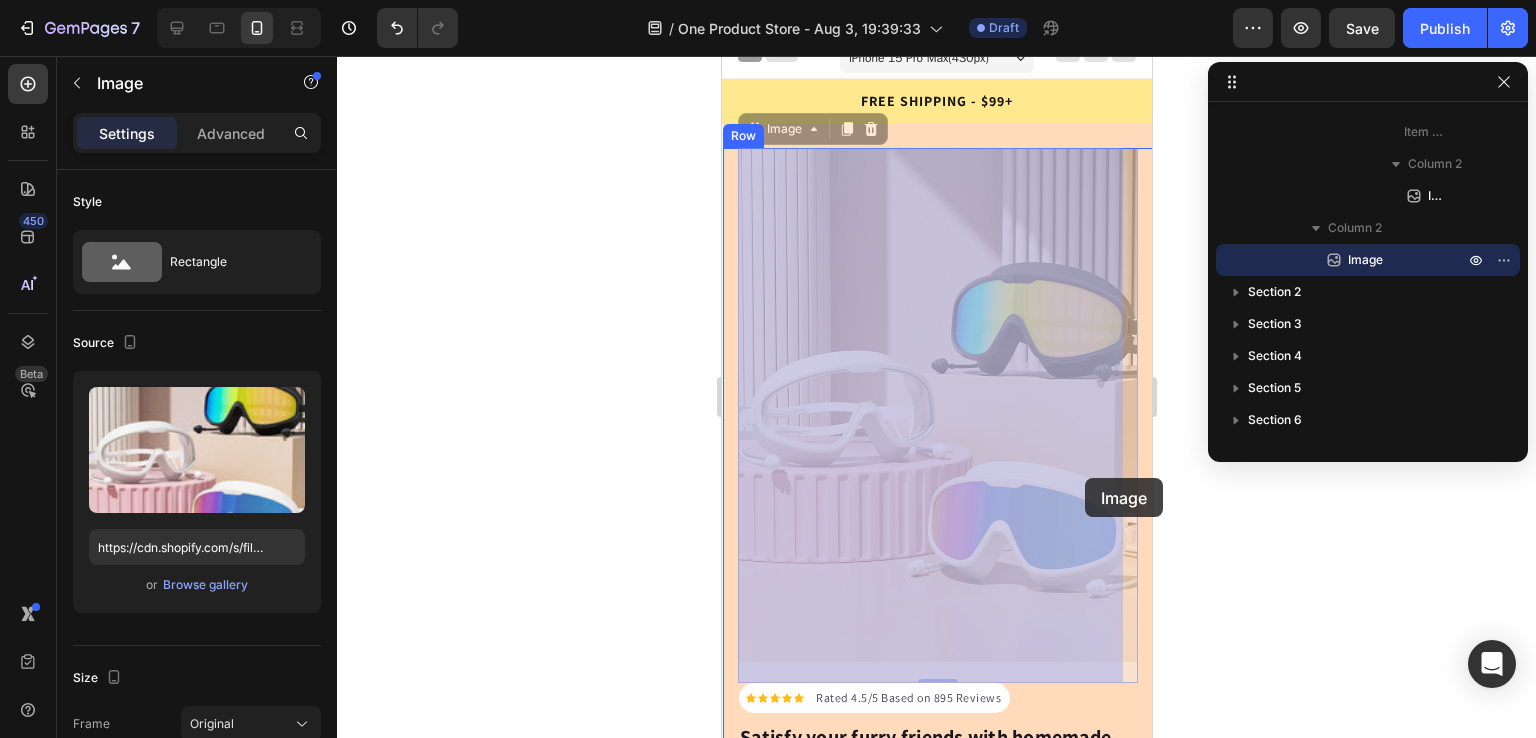 drag, startPoint x: 1049, startPoint y: 484, endPoint x: 1088, endPoint y: 481, distance: 39.115215 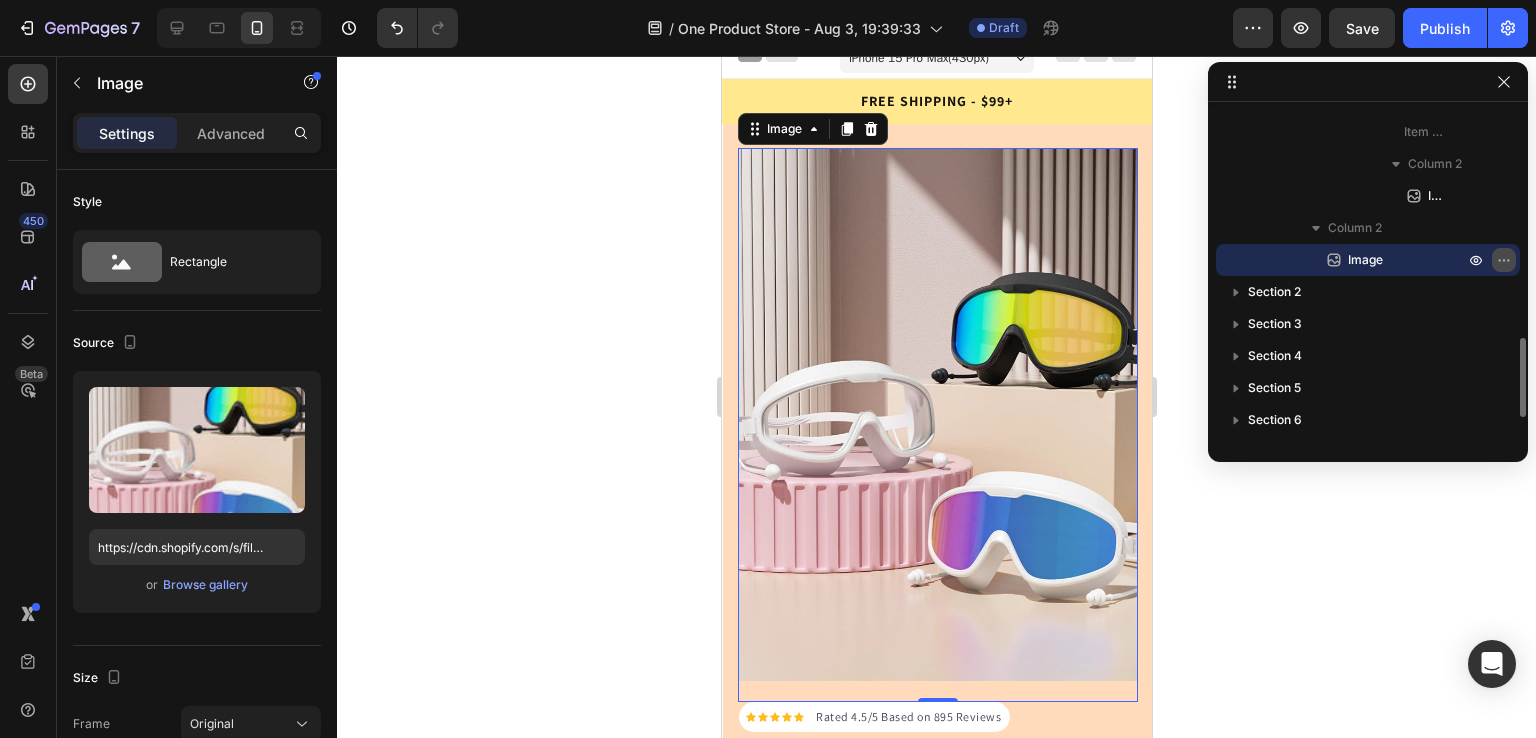 click 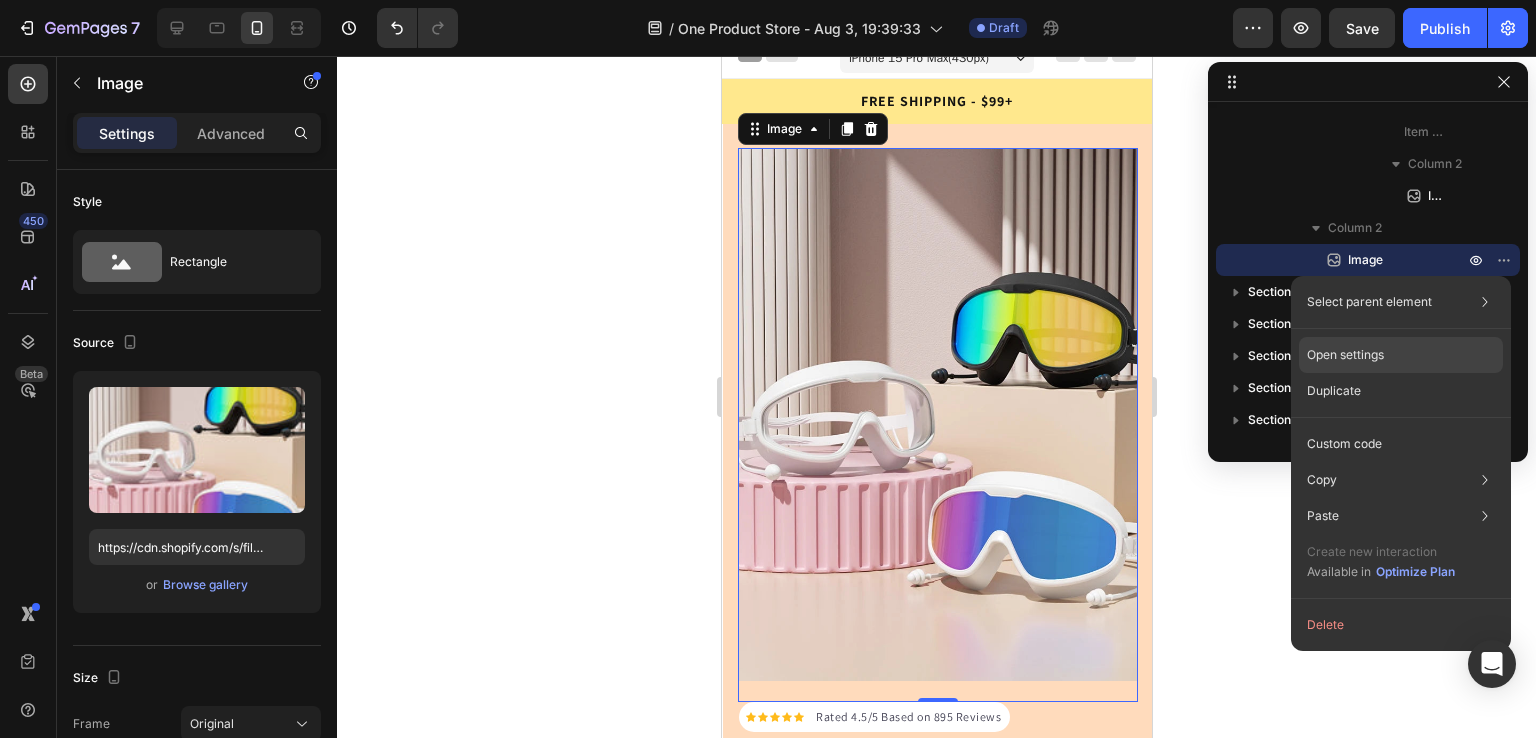 click on "Open settings" at bounding box center [1345, 355] 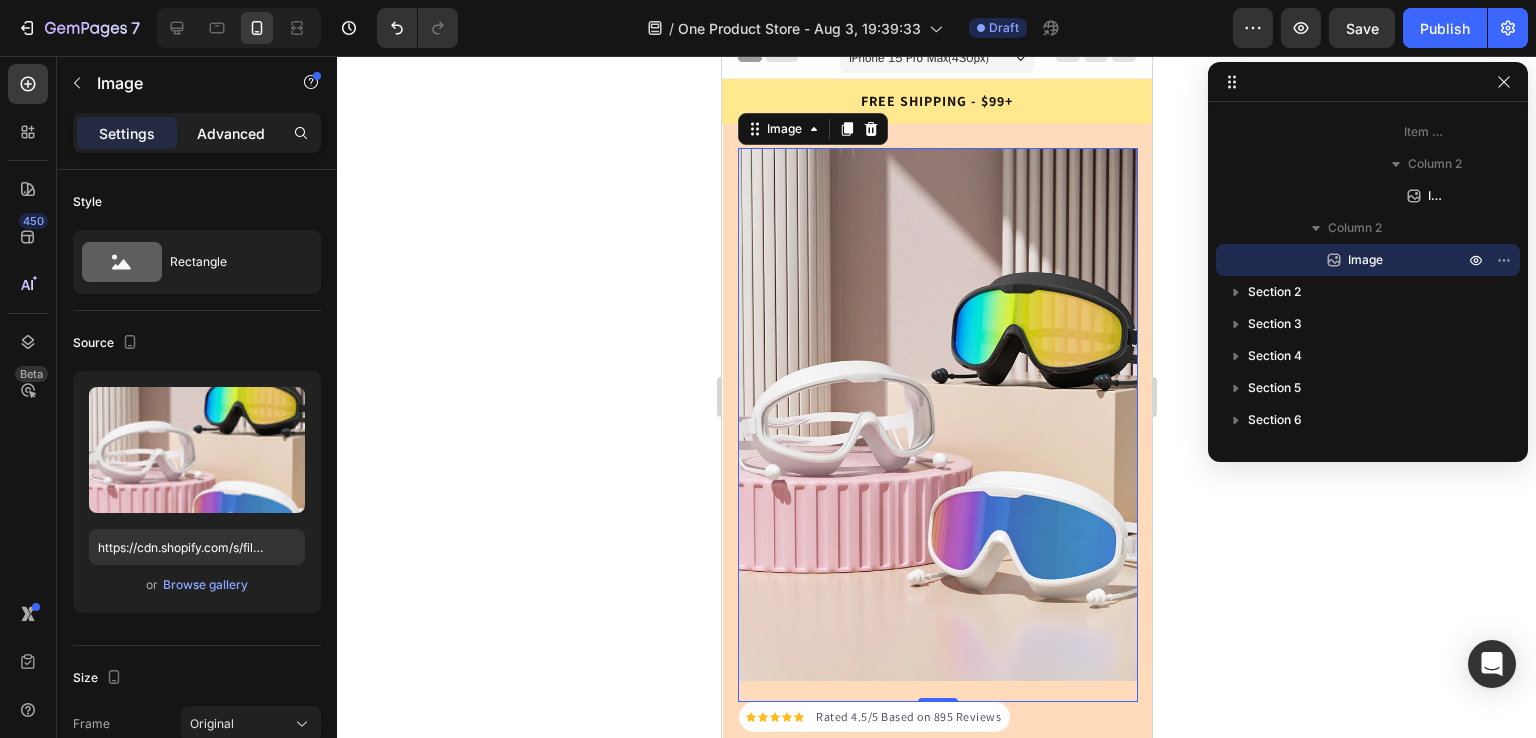 click on "Advanced" at bounding box center [231, 133] 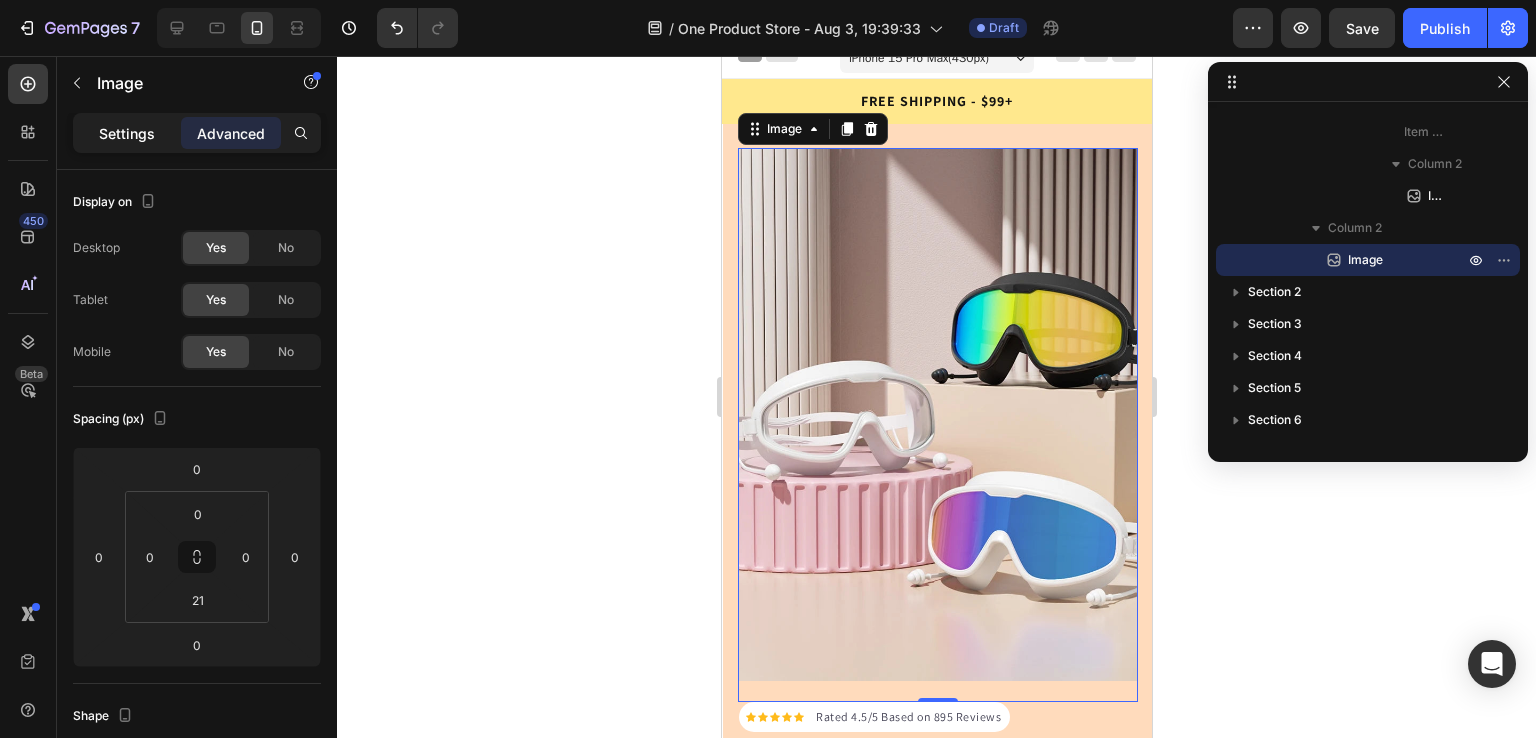click on "Settings" at bounding box center [127, 133] 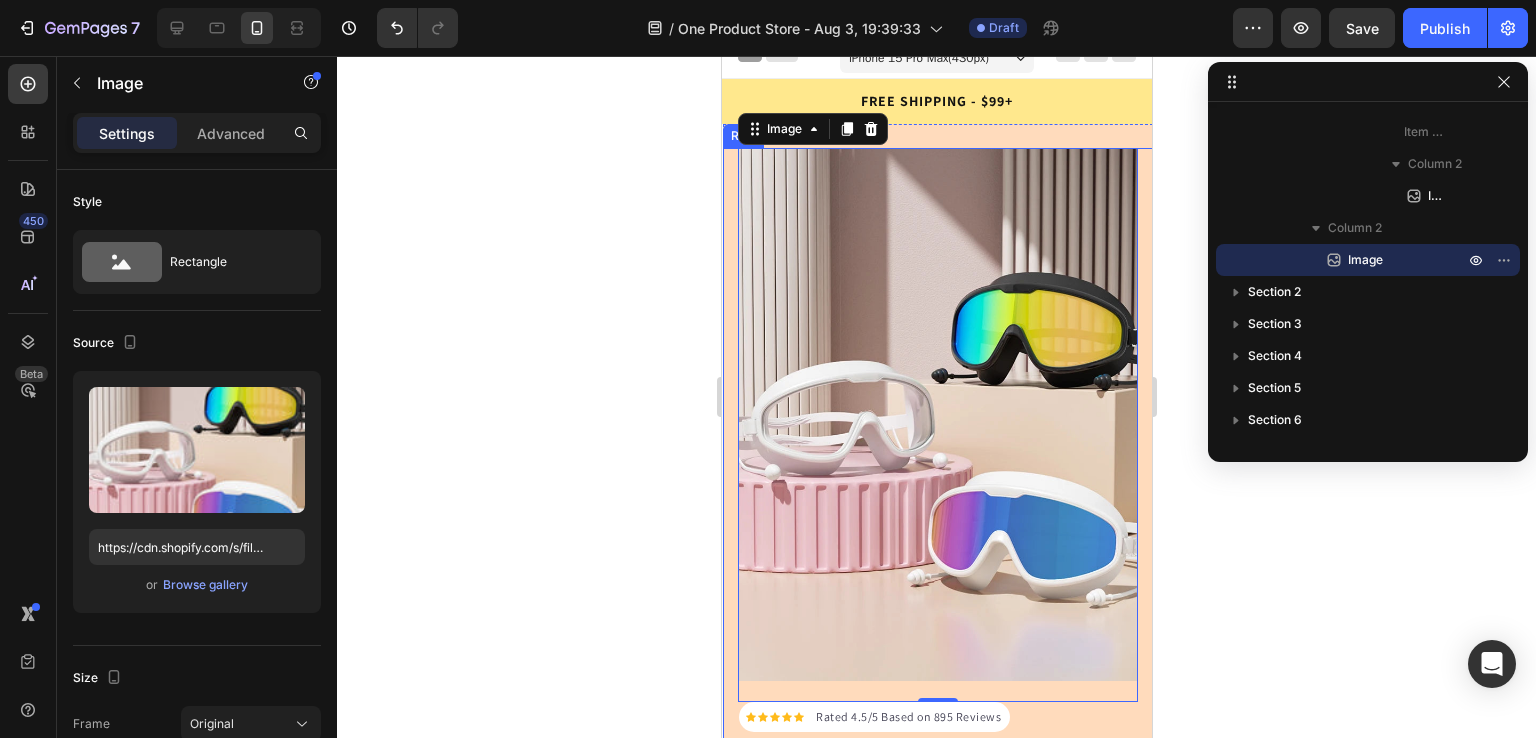 click 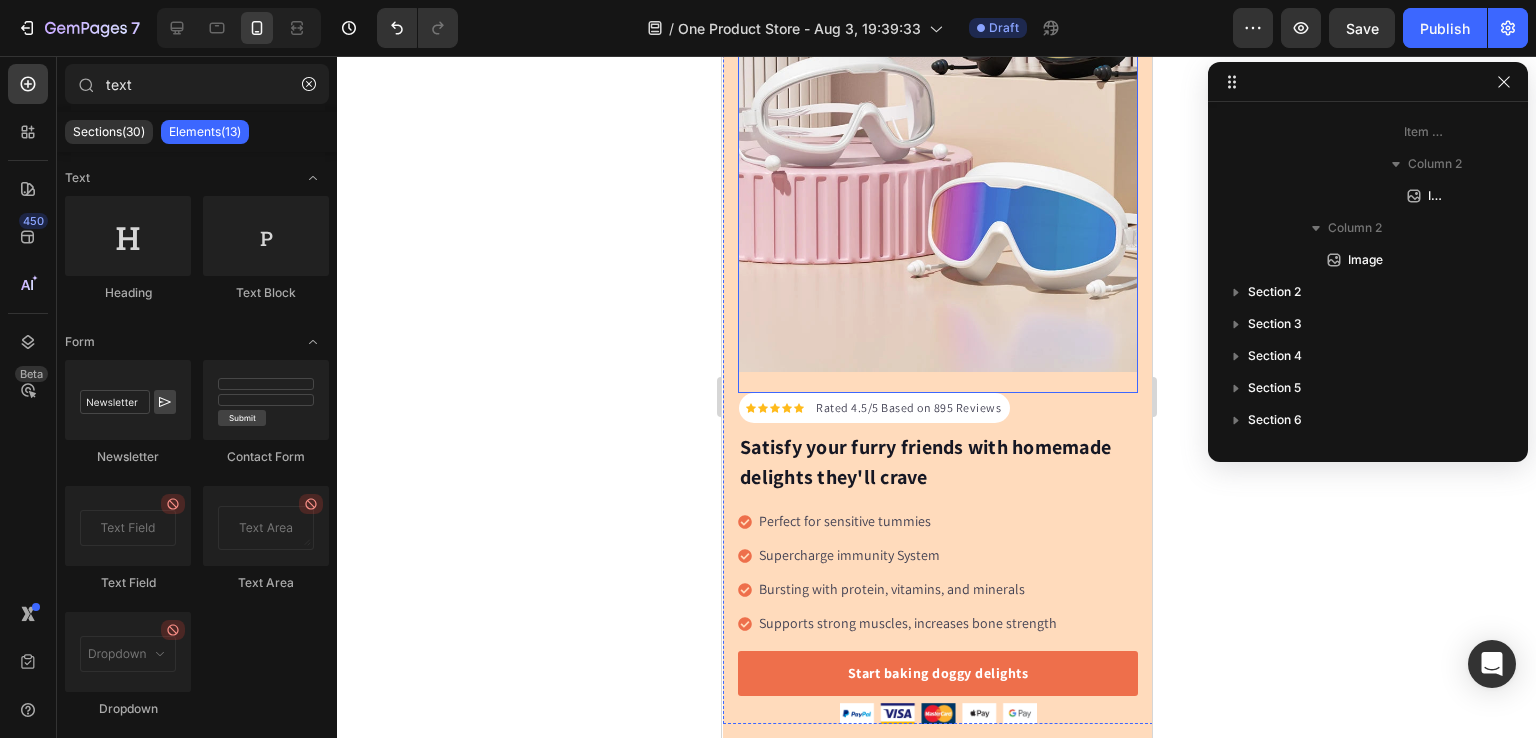 scroll, scrollTop: 324, scrollLeft: 0, axis: vertical 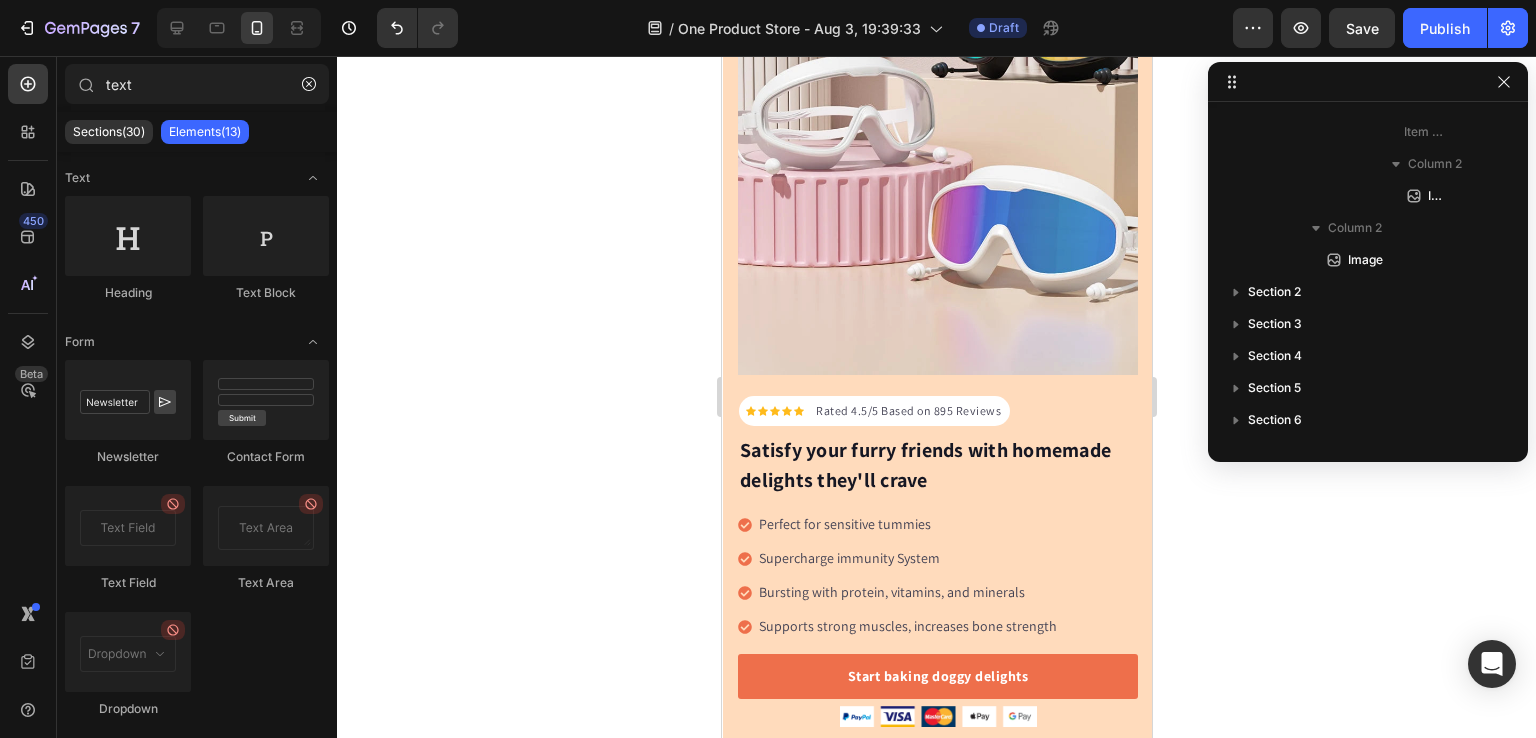 click 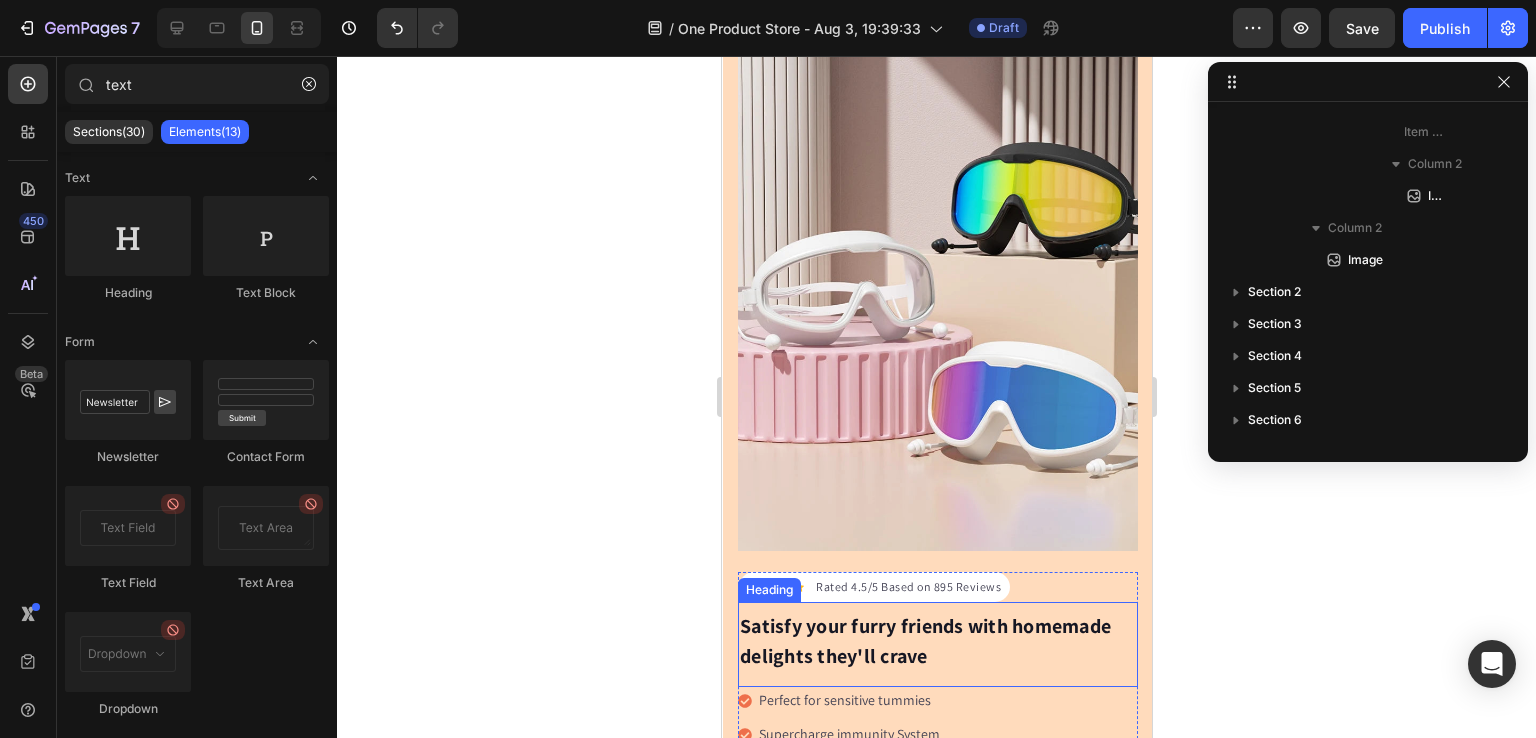 scroll, scrollTop: 160, scrollLeft: 0, axis: vertical 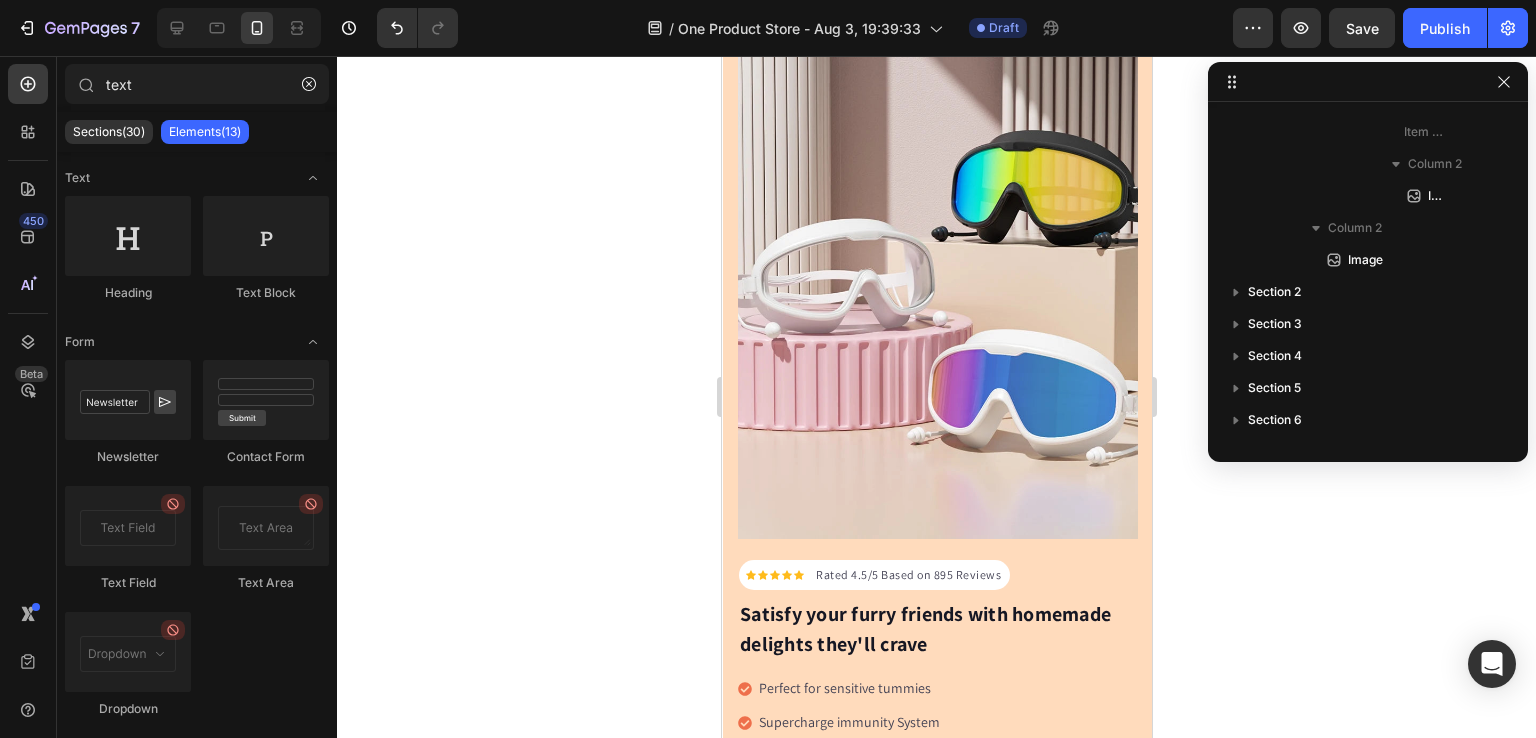 click 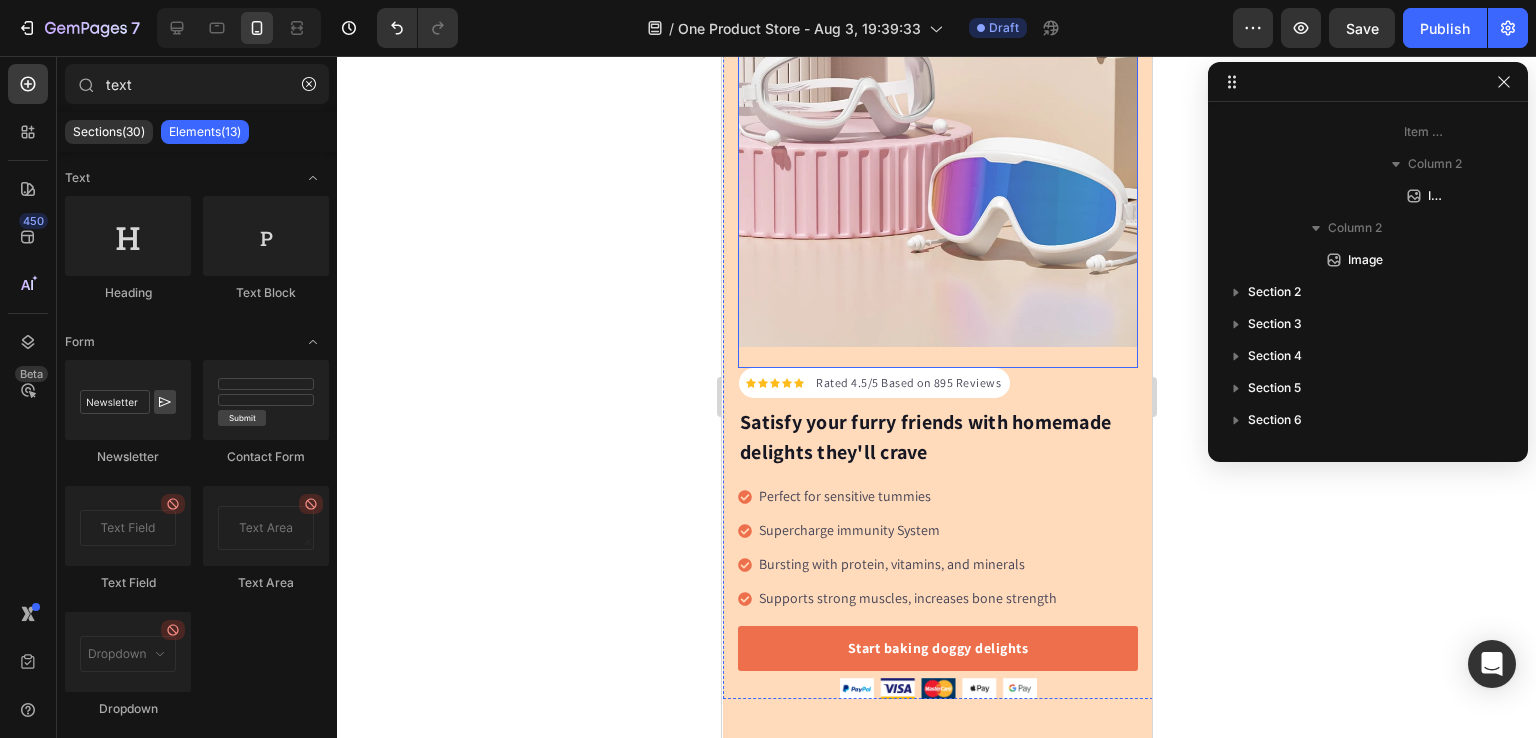 scroll, scrollTop: 360, scrollLeft: 0, axis: vertical 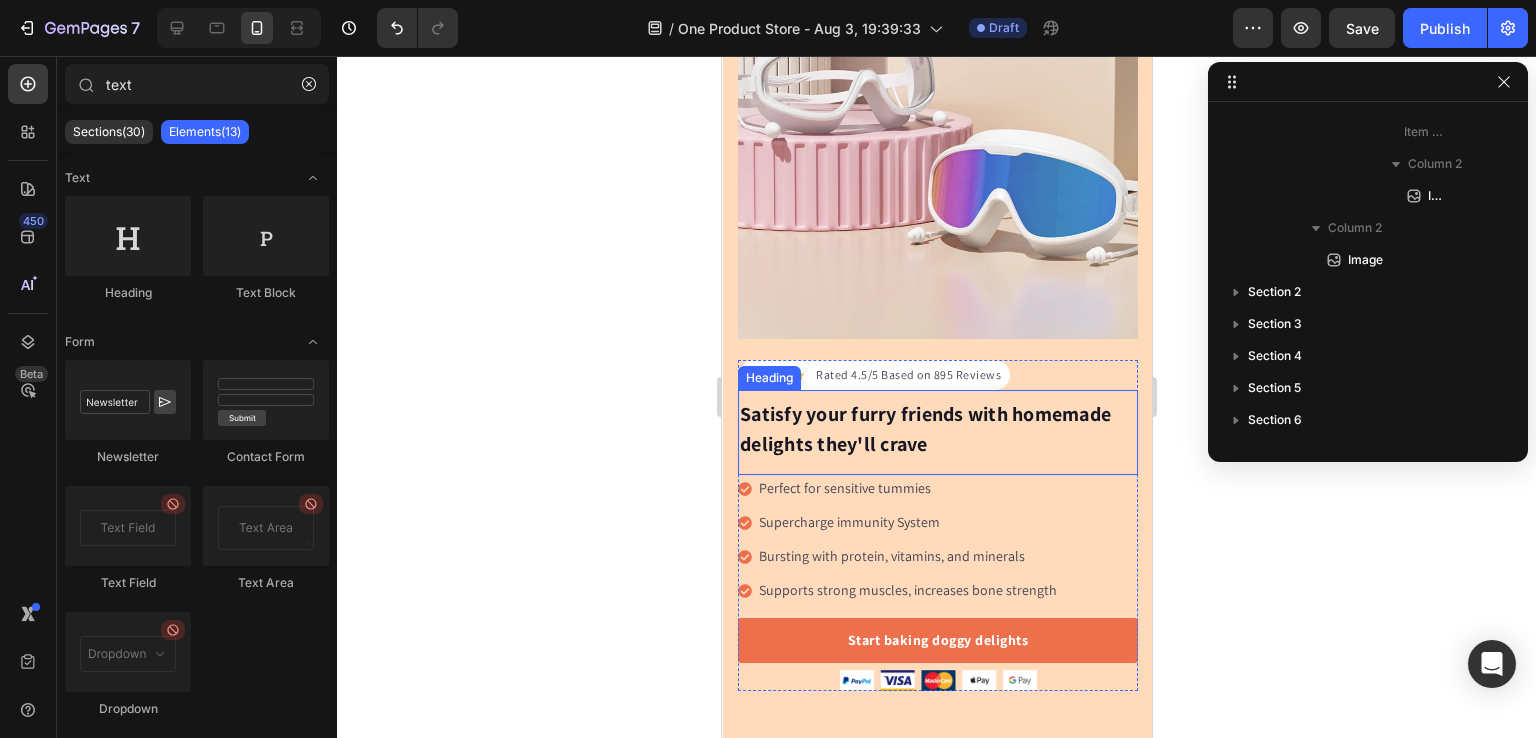 click on "Satisfy your furry friends with homemade delights they'll crave" at bounding box center [937, 429] 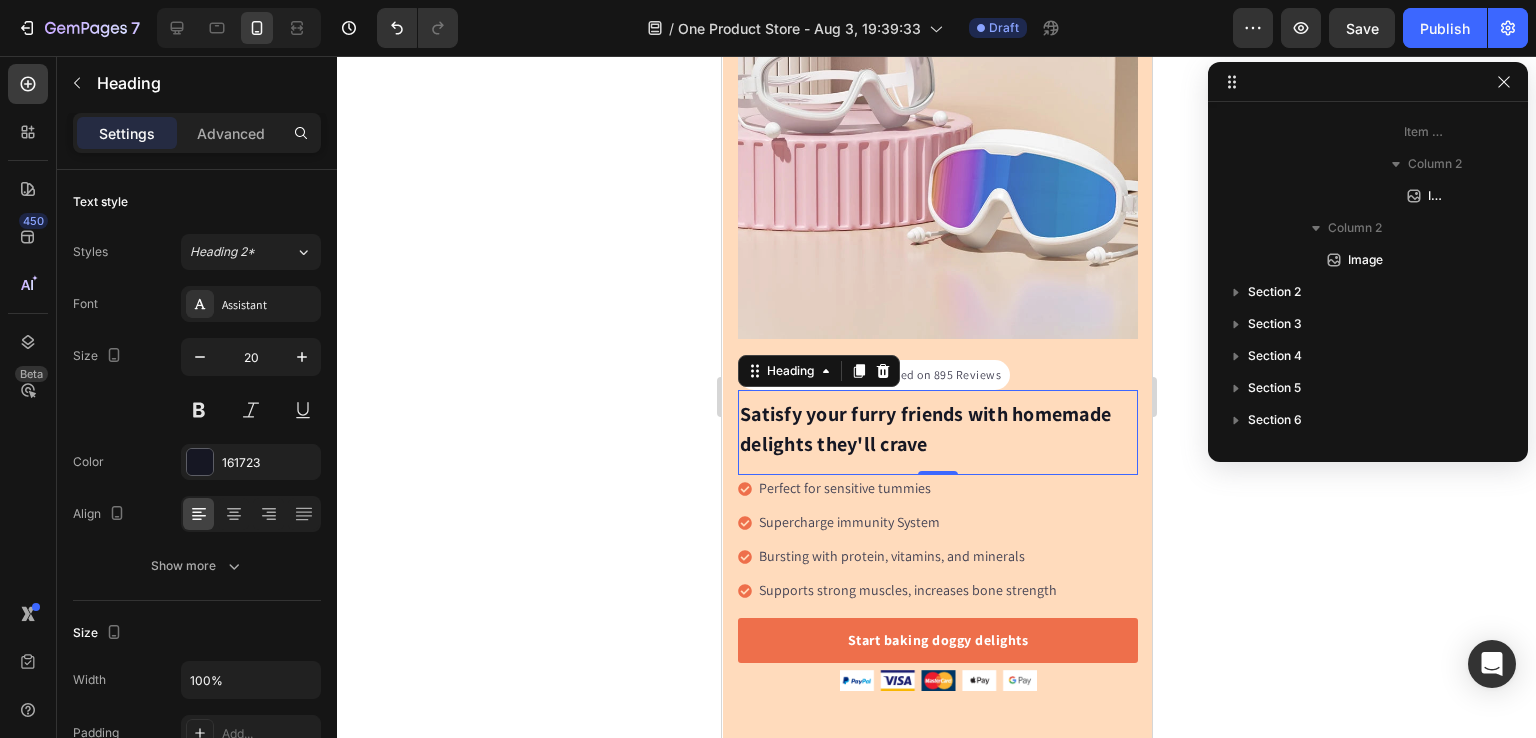 scroll, scrollTop: 666, scrollLeft: 0, axis: vertical 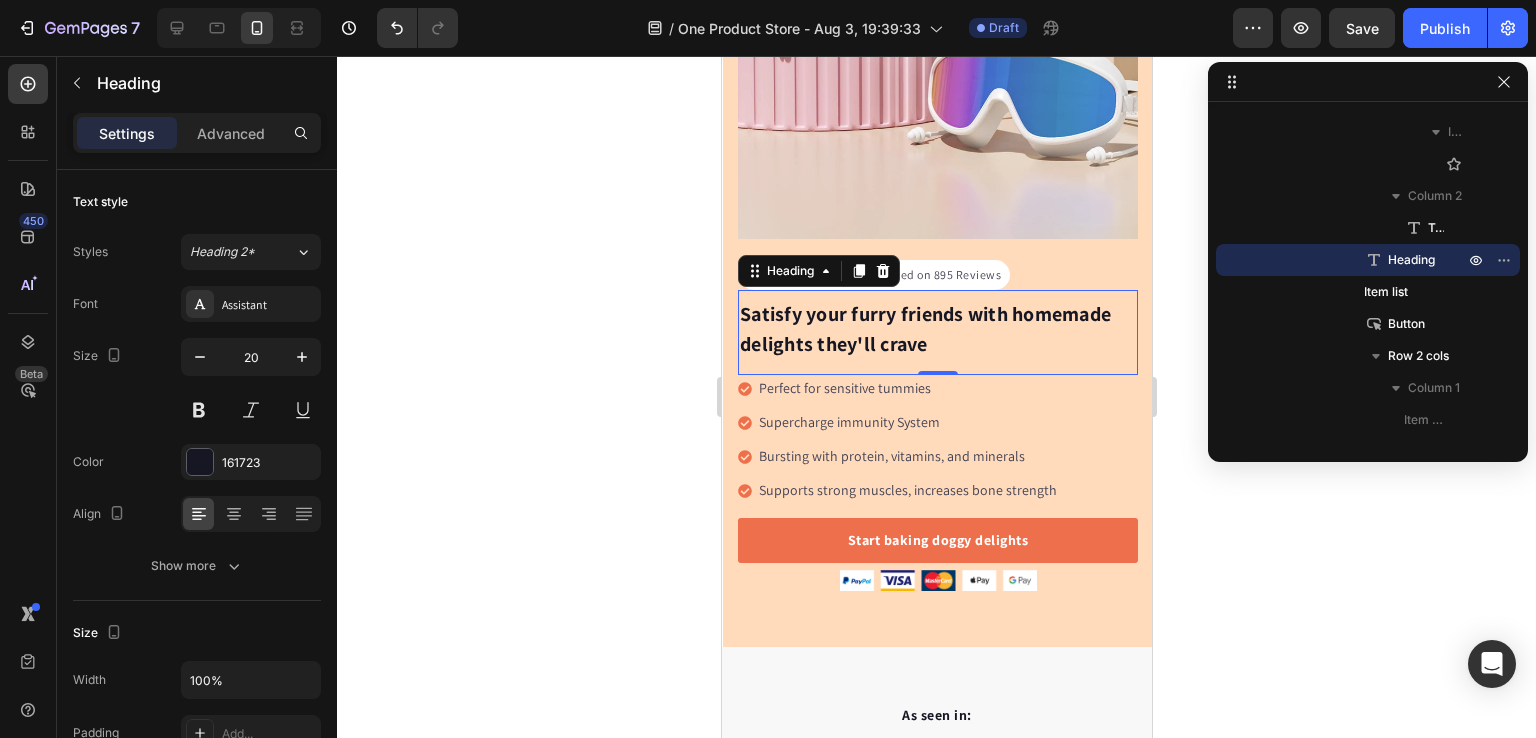click on "Satisfy your furry friends with homemade delights they'll crave" at bounding box center [937, 329] 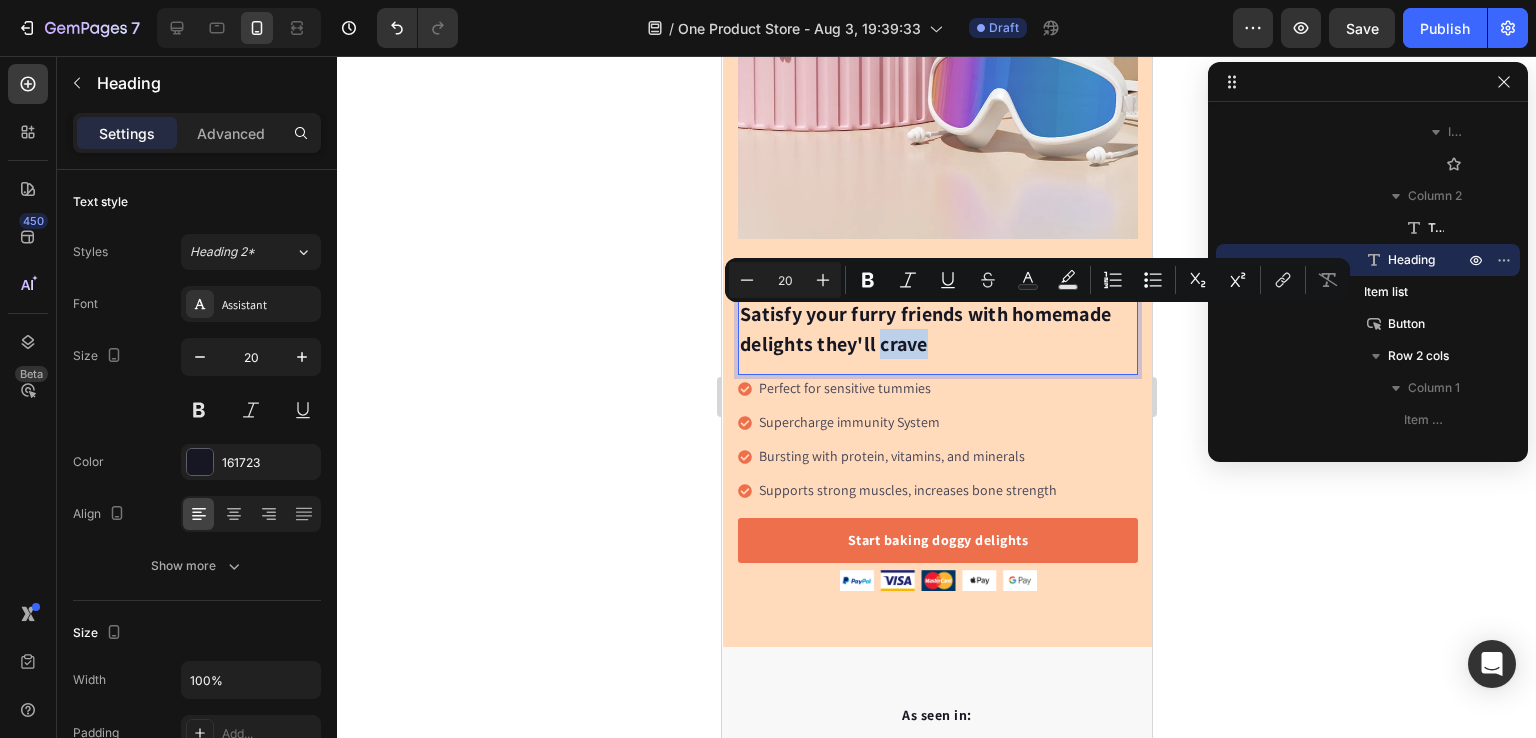 click on "Satisfy your furry friends with homemade delights they'll crave" at bounding box center (937, 329) 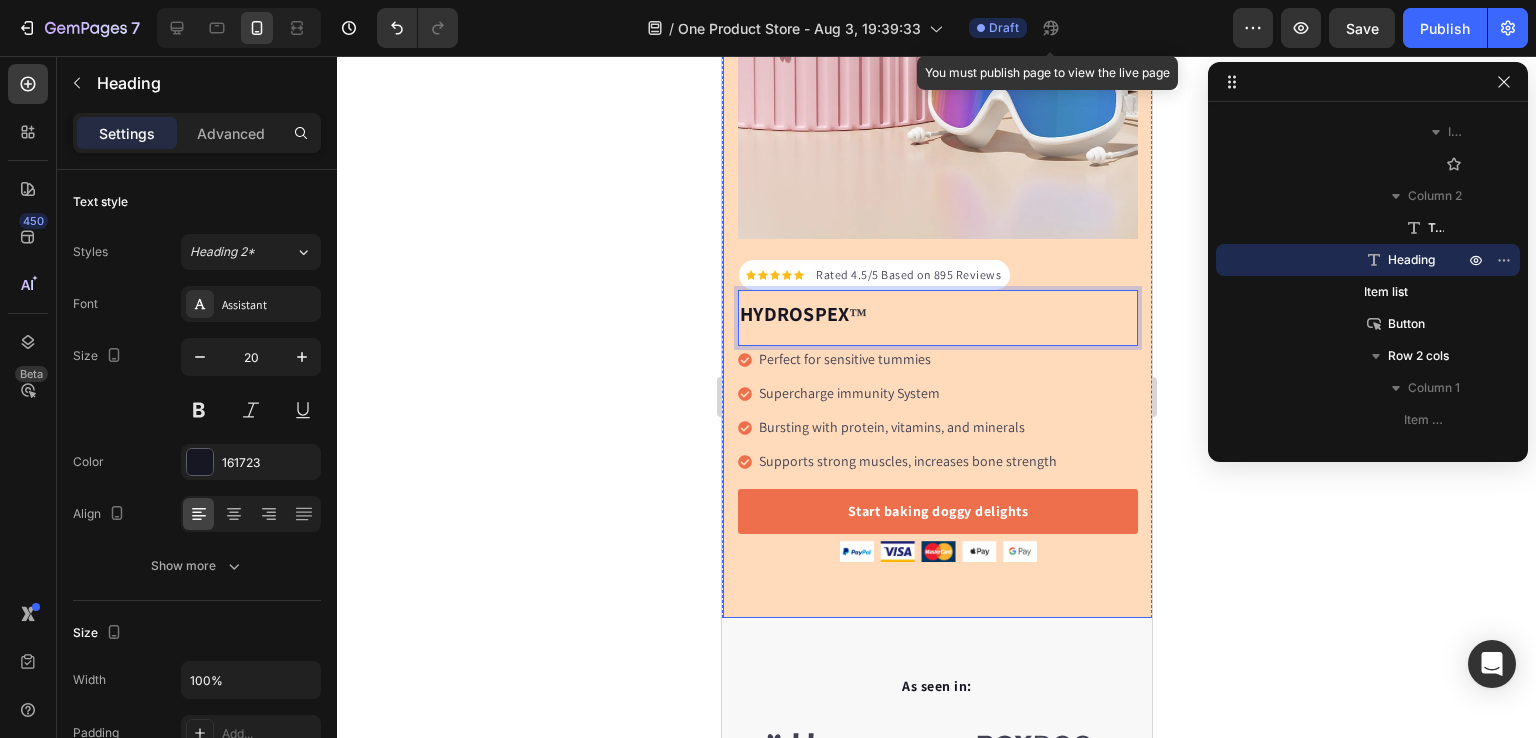click on "Icon Icon Icon Icon Icon Icon List Hoz Rated 4.5/5 Based on 895 Reviews Text block Row HYDROSPEX ™ Heading   0 Perfect for sensitive tummies Supercharge immunity System Bursting with protein, vitamins, and minerals Supports strong muscles, increases bone strength Item list Start baking doggy delights Button
30-day money back guarantee Item list Image Row Row Image Row Row" at bounding box center [937, 150] 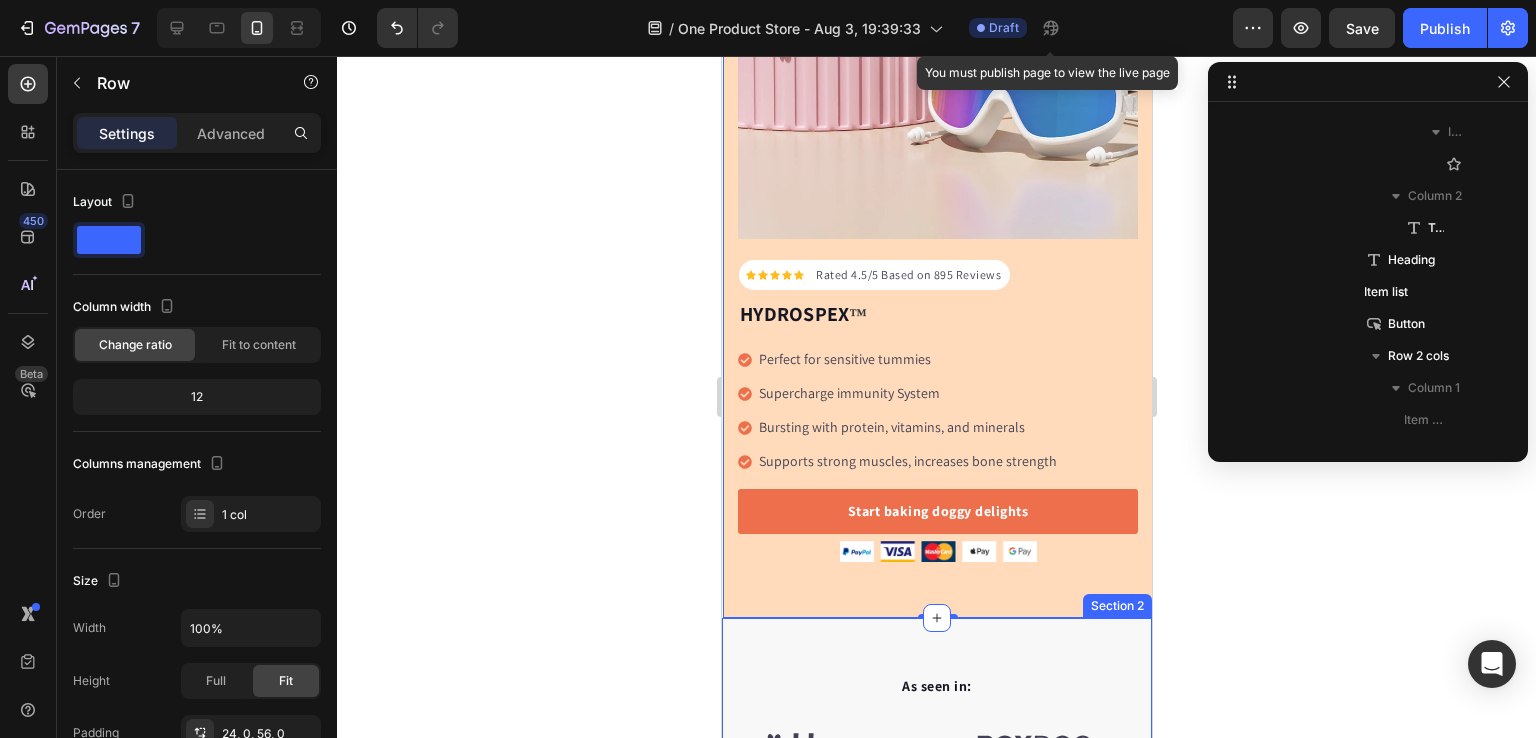 scroll, scrollTop: 0, scrollLeft: 0, axis: both 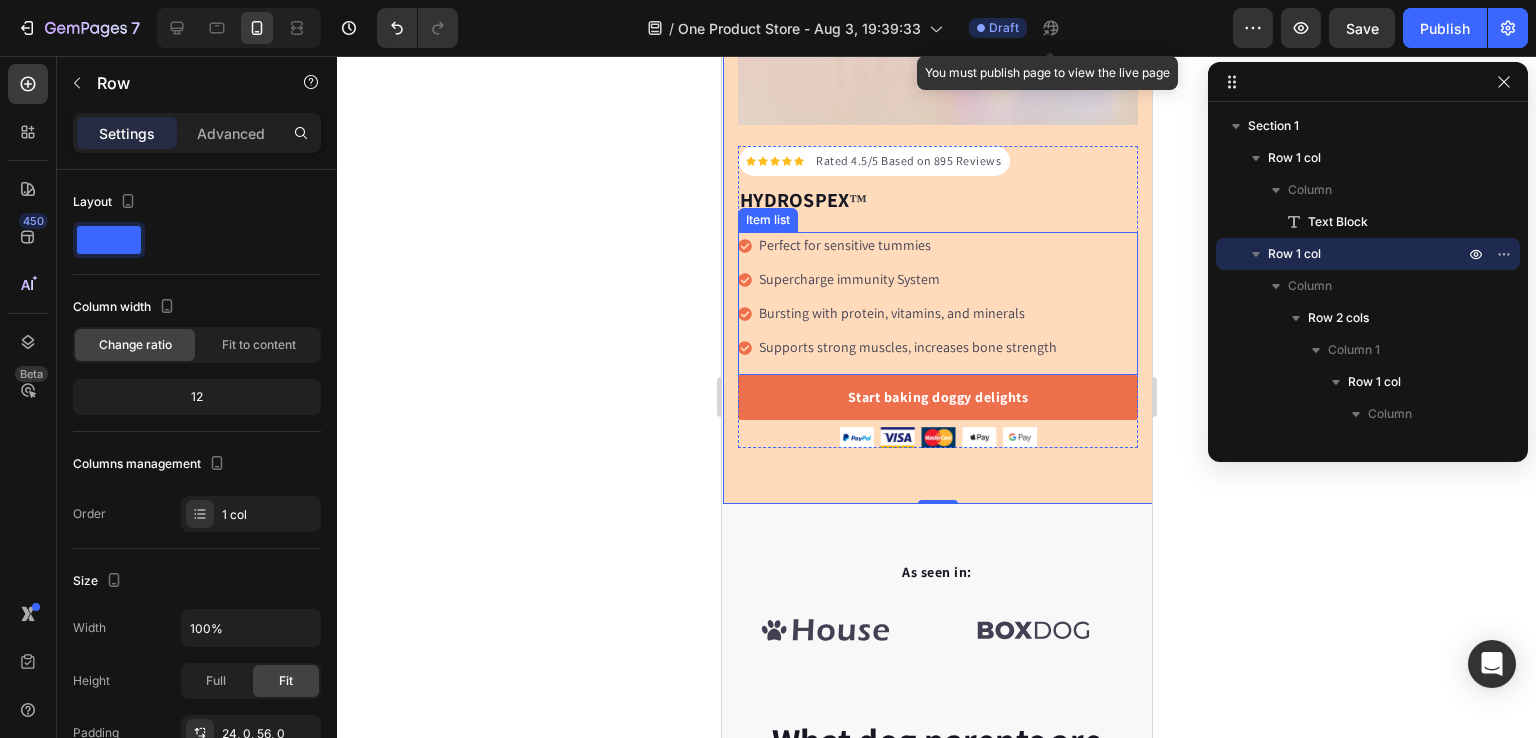 click on "Perfect for sensitive tummies" at bounding box center [907, 245] 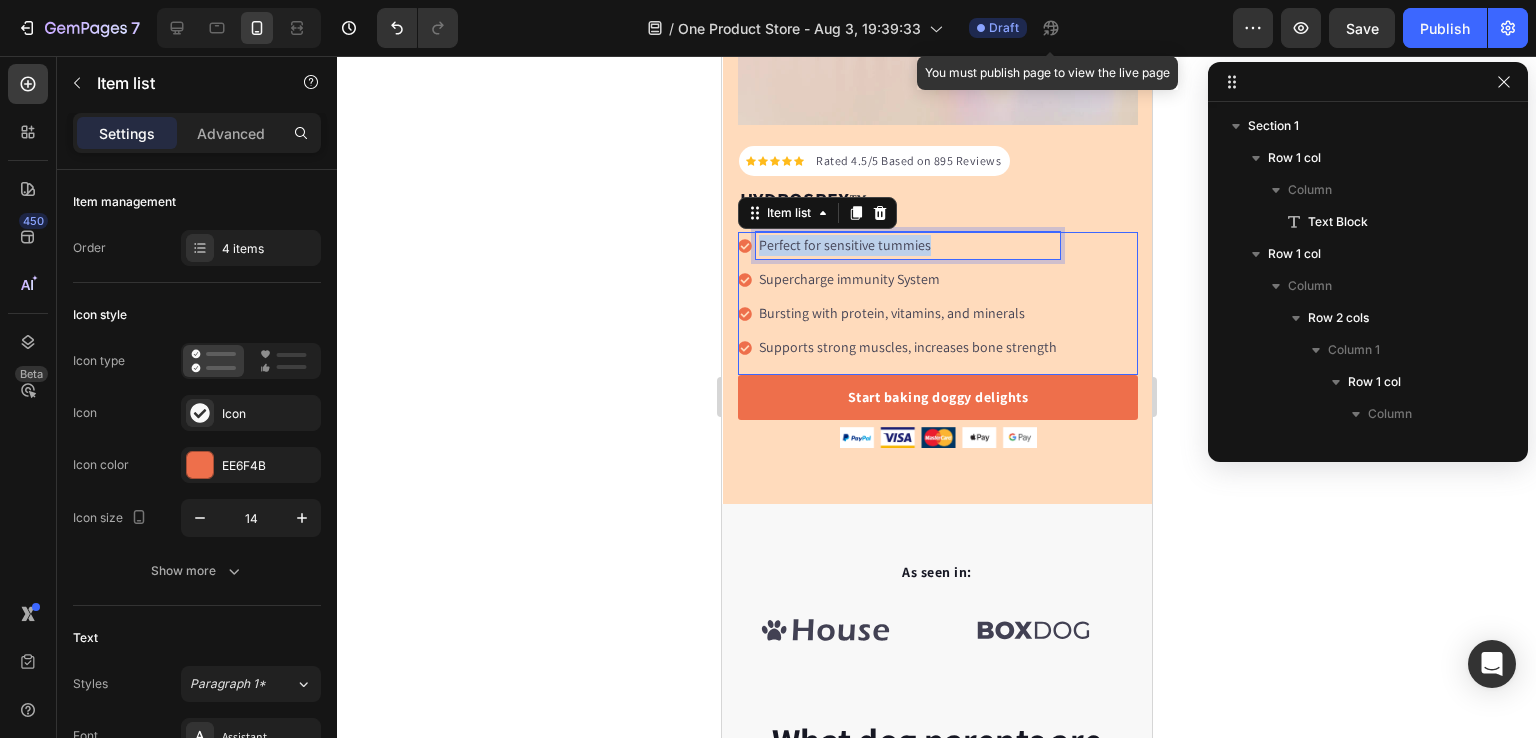 scroll, scrollTop: 698, scrollLeft: 0, axis: vertical 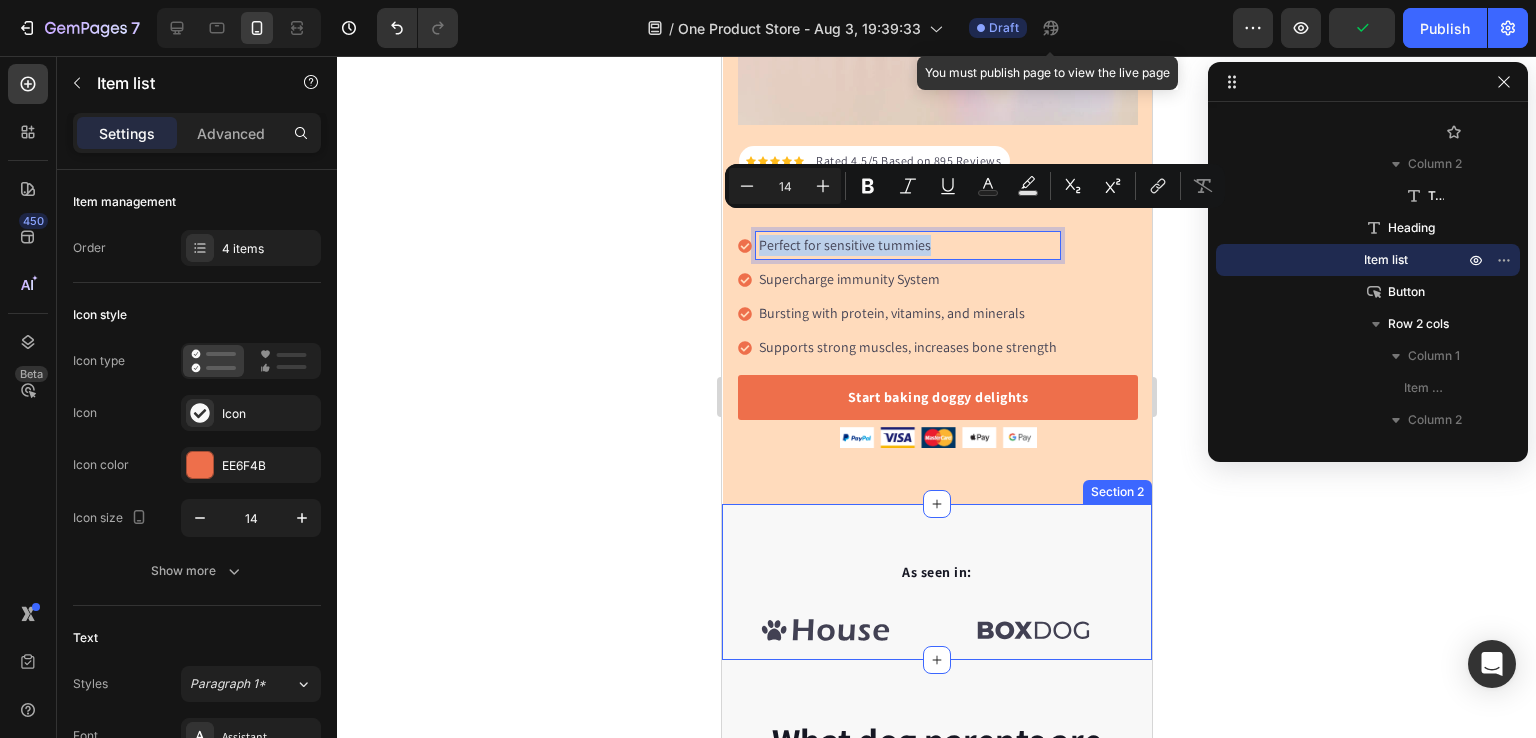 click on "As seen in: Text block Image Image Image Image Image Image Carousel Row Section 2" at bounding box center [936, 582] 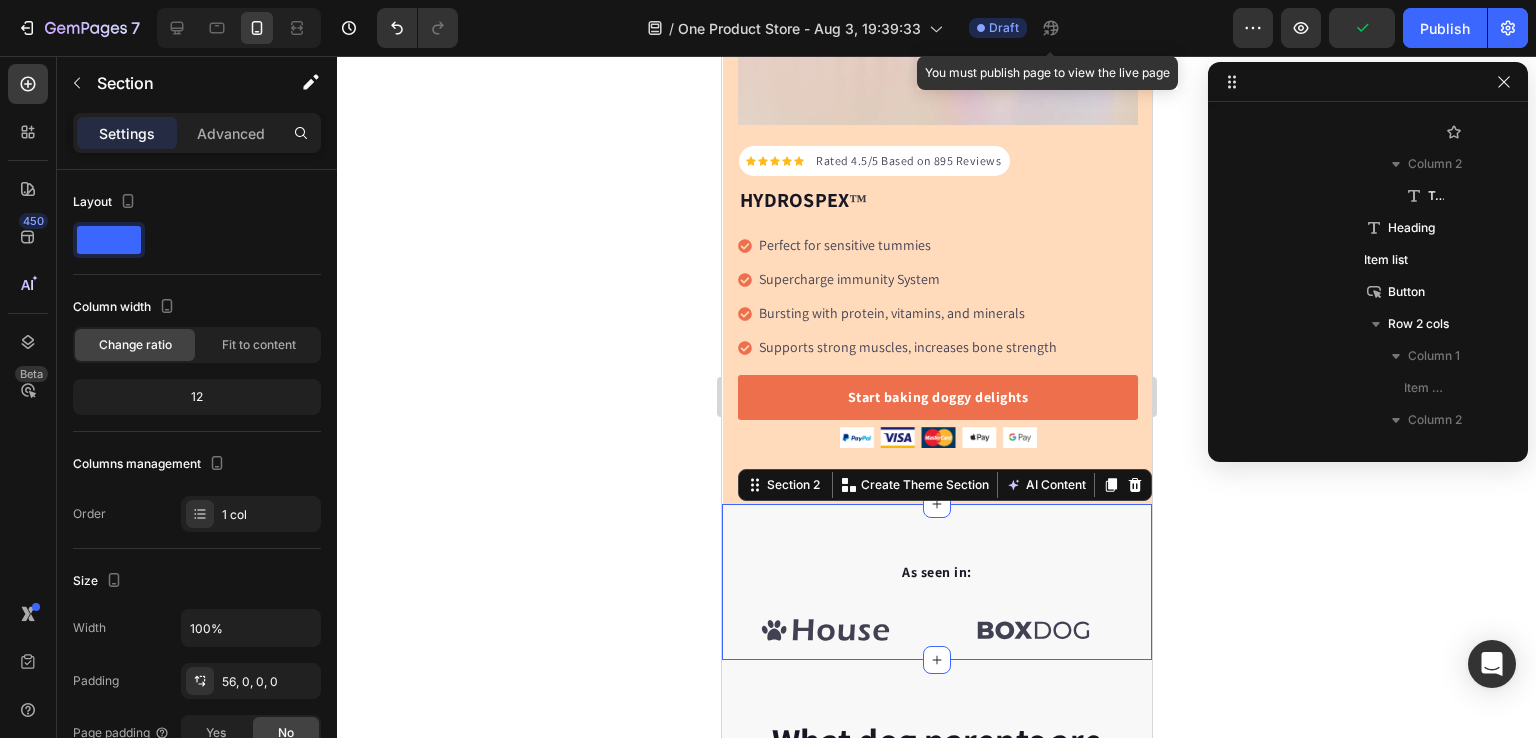 scroll, scrollTop: 986, scrollLeft: 0, axis: vertical 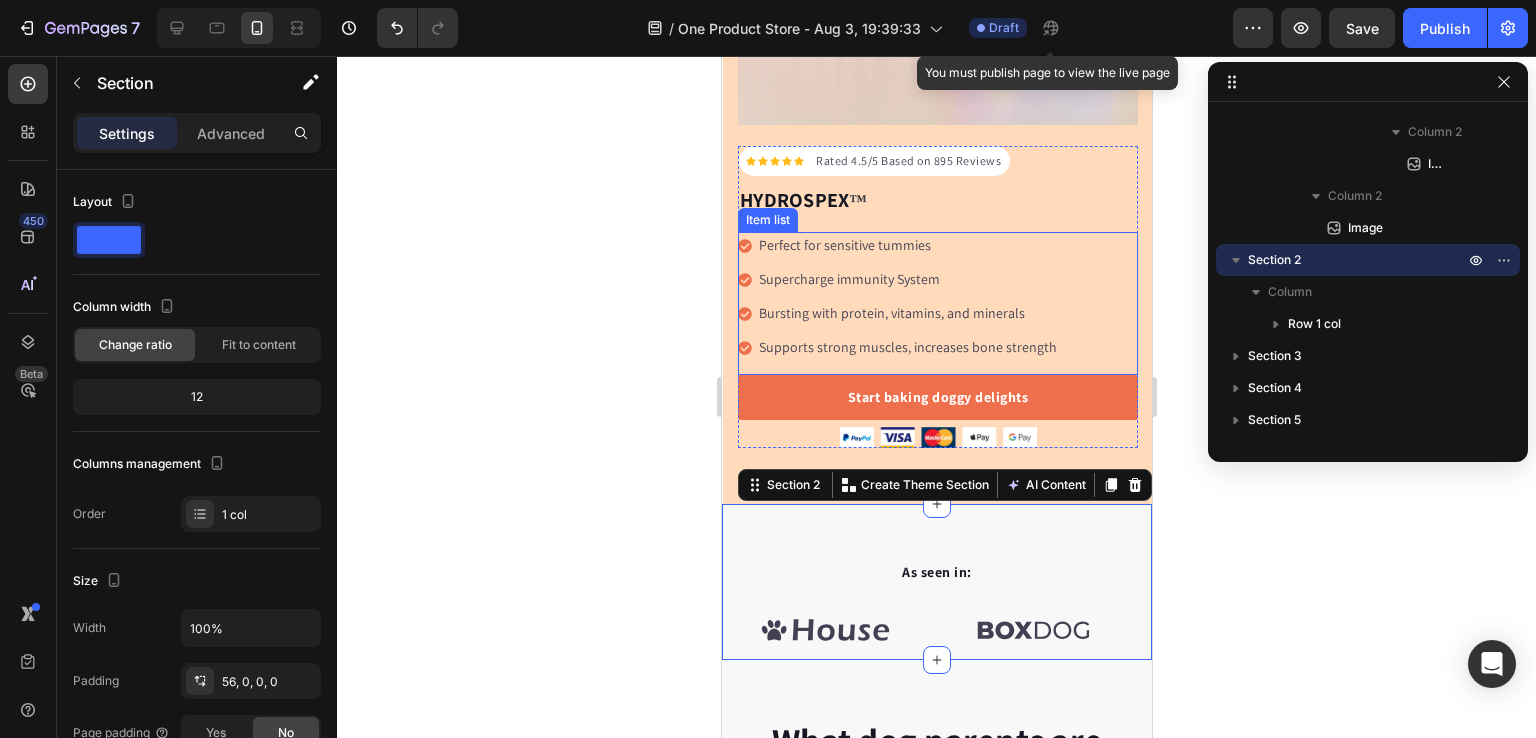 click on "Perfect for sensitive tummies" at bounding box center (907, 245) 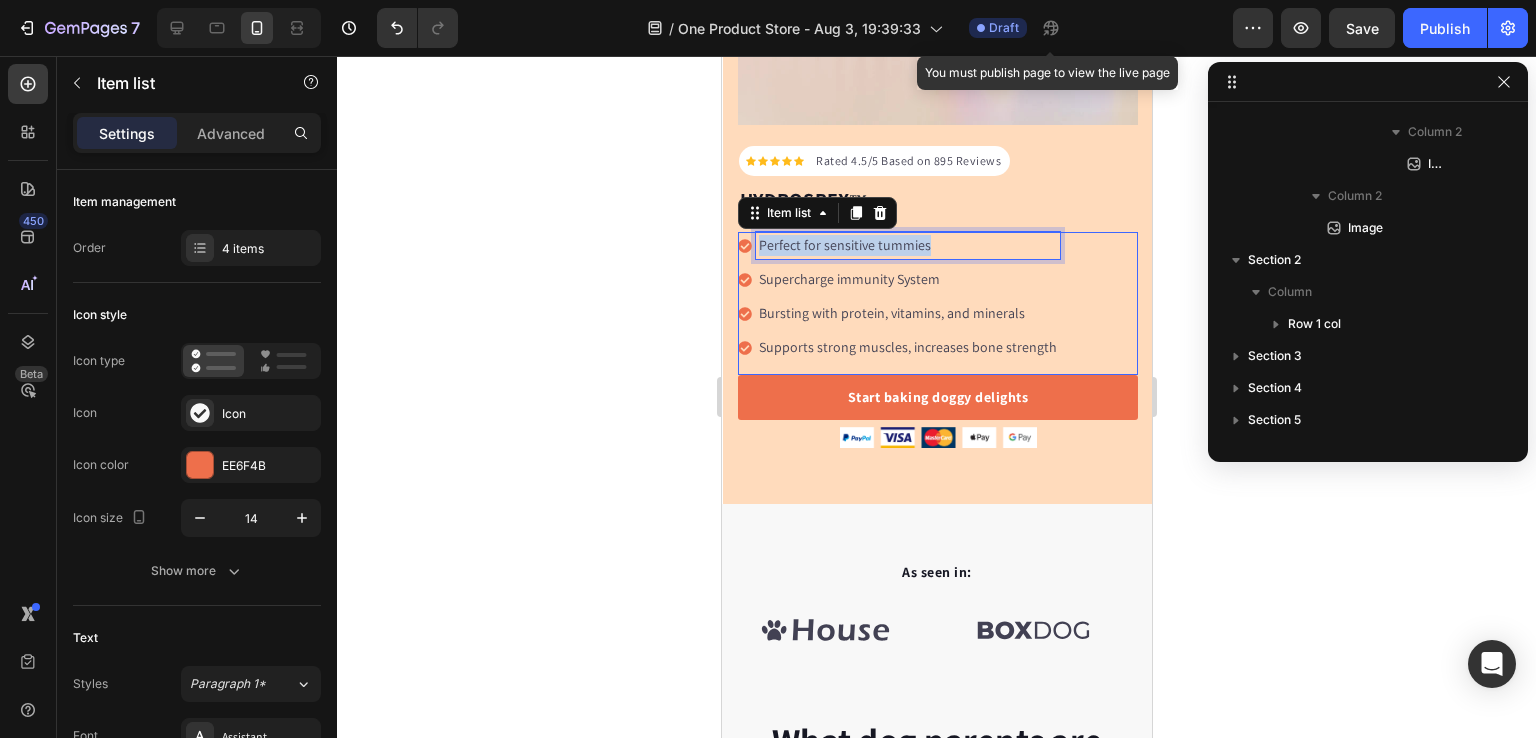 scroll, scrollTop: 698, scrollLeft: 0, axis: vertical 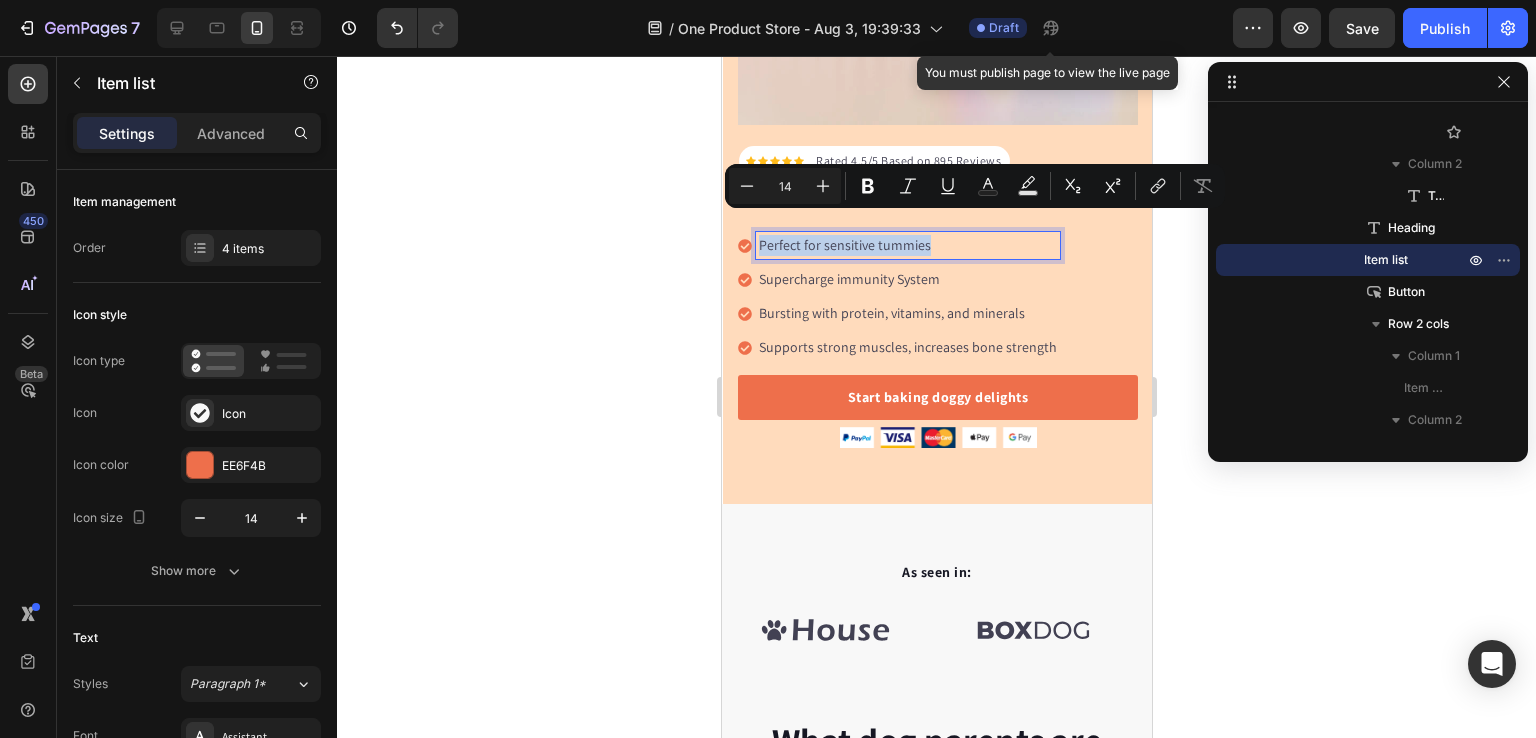 copy on "Perfect for sensitive tummies" 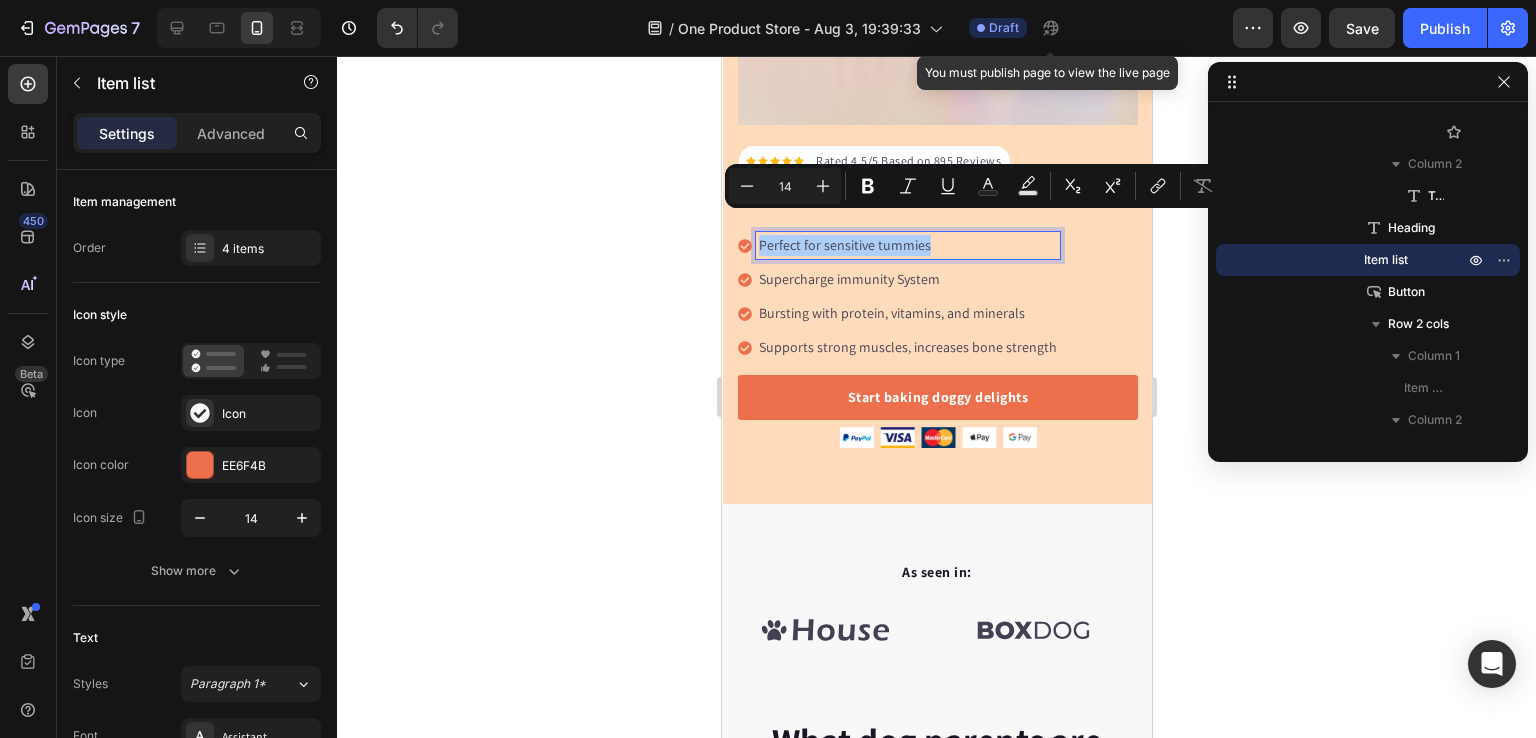 click 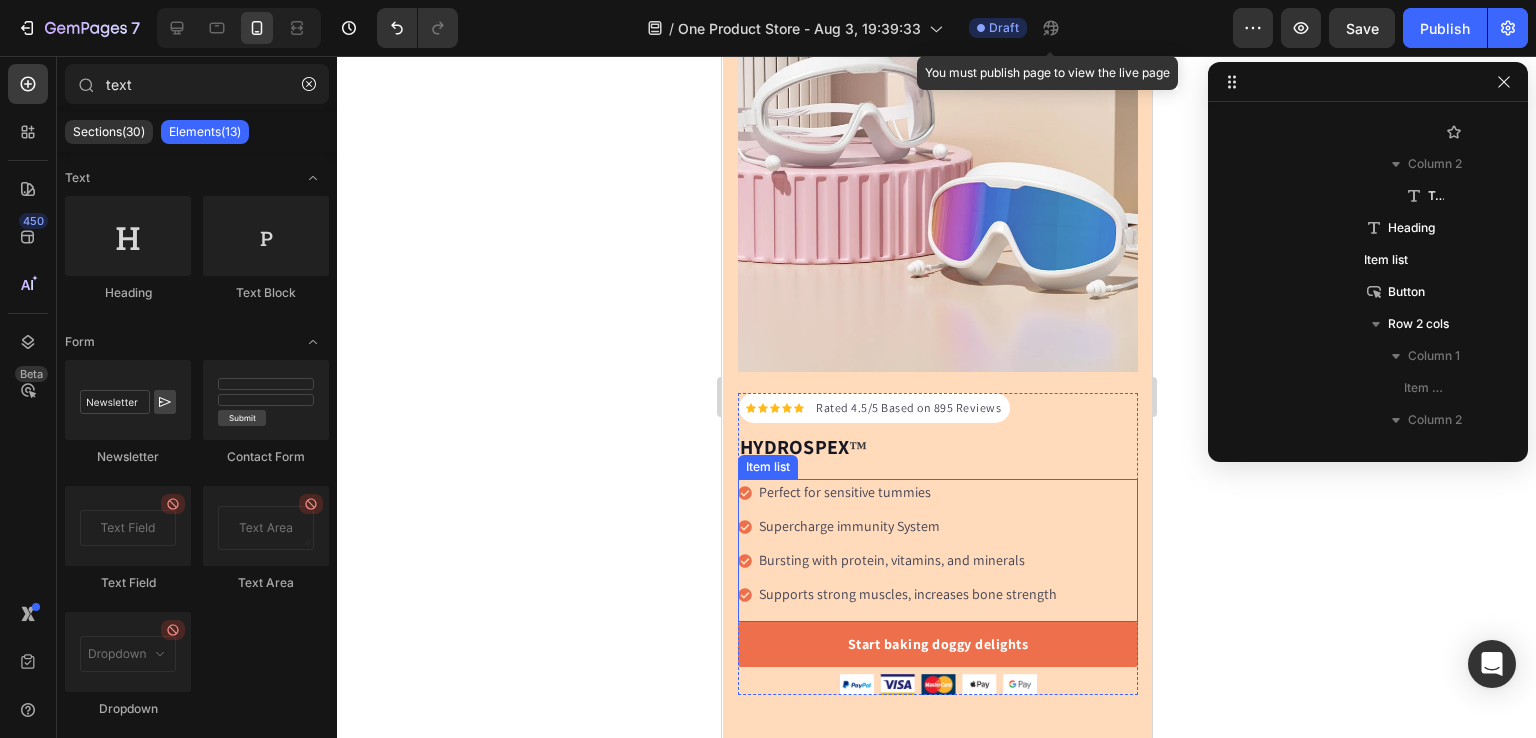 scroll, scrollTop: 326, scrollLeft: 0, axis: vertical 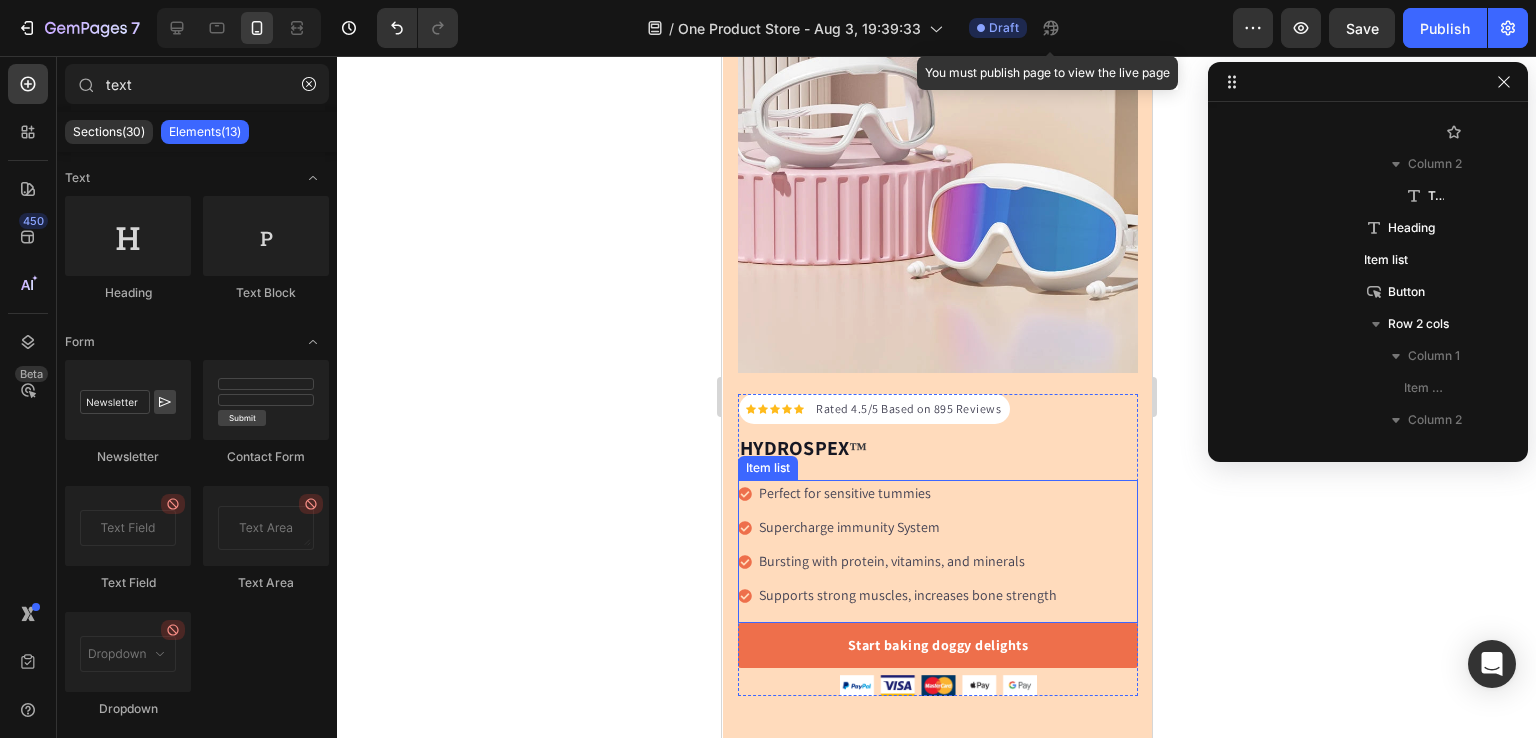 click on "Perfect for sensitive tummies" at bounding box center (907, 493) 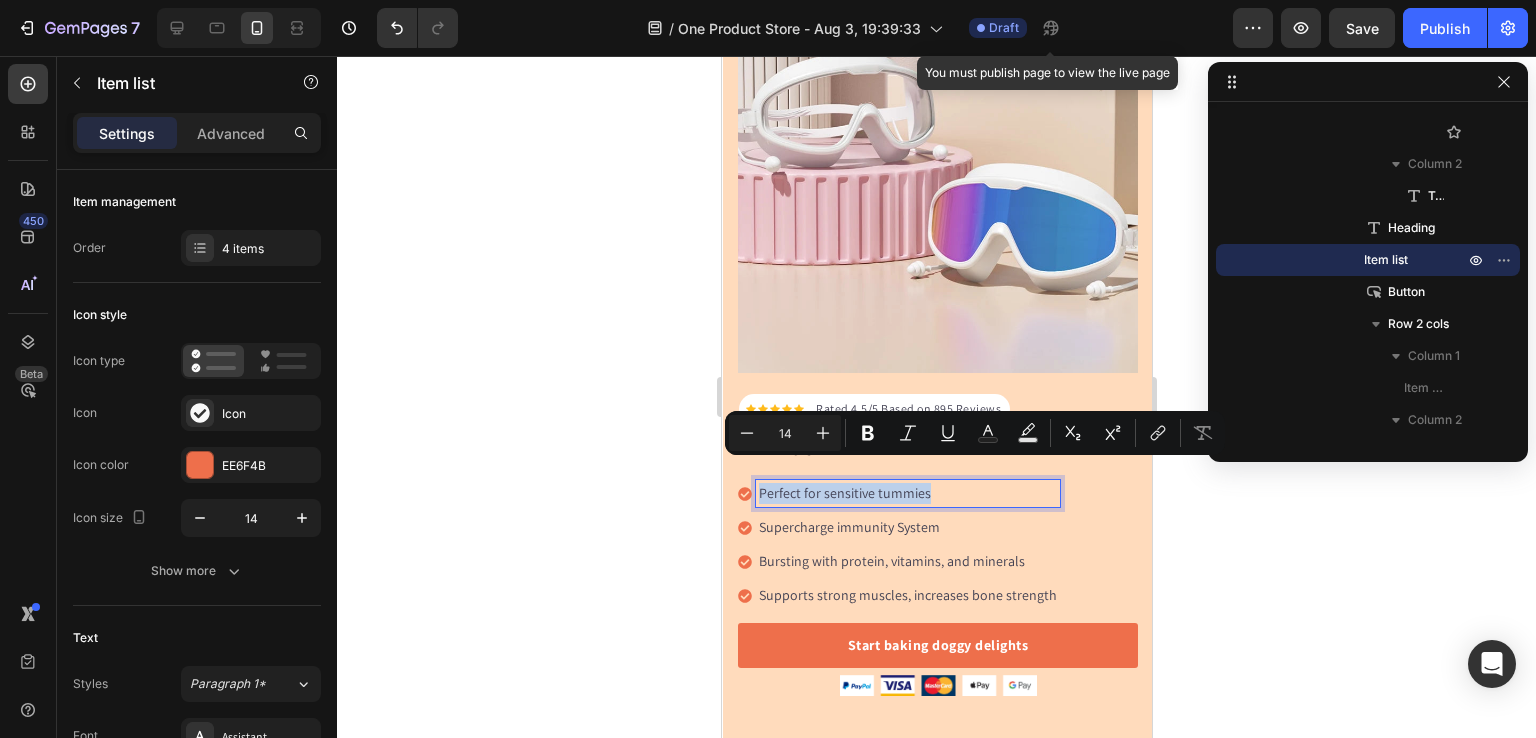 click on "Perfect for sensitive tummies" at bounding box center (907, 493) 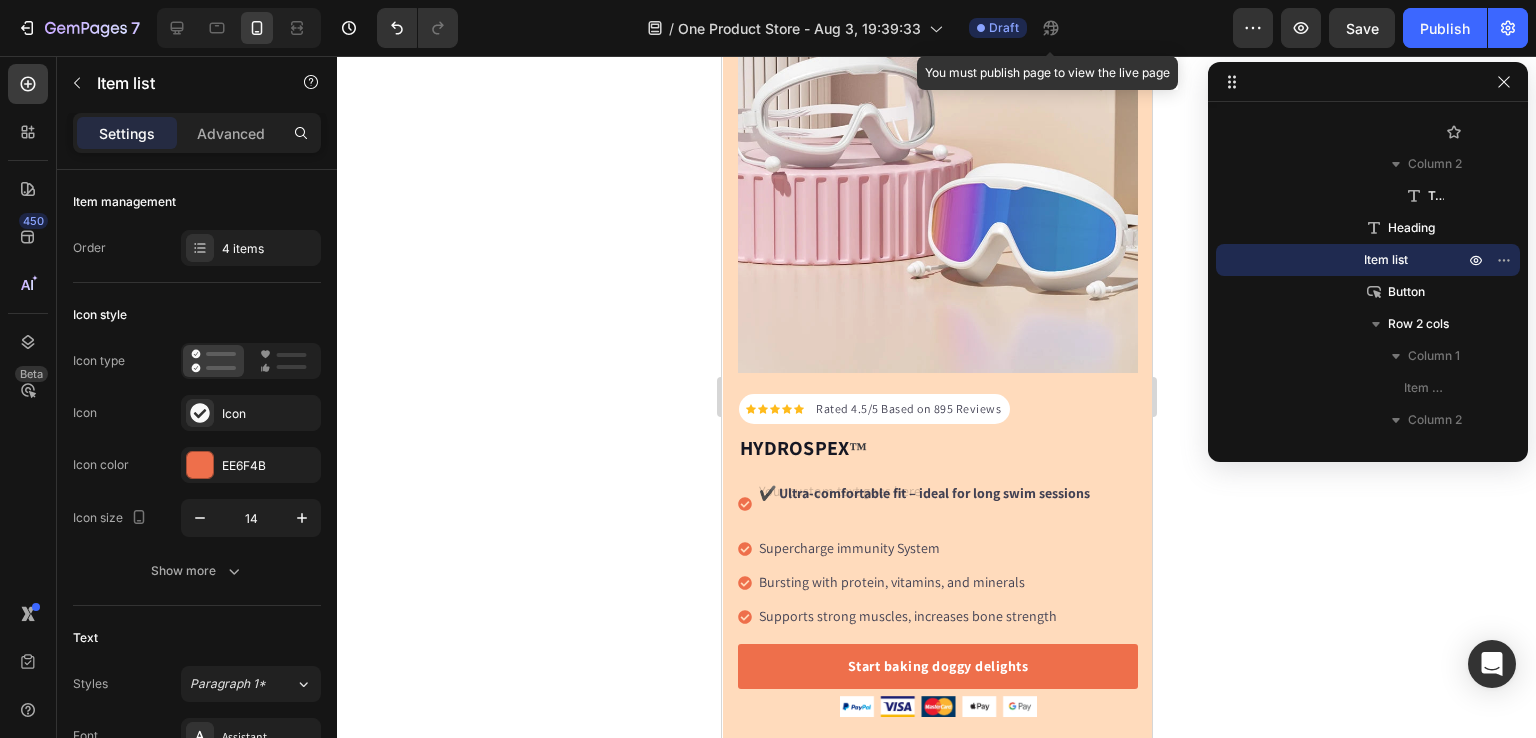 scroll, scrollTop: 322, scrollLeft: 0, axis: vertical 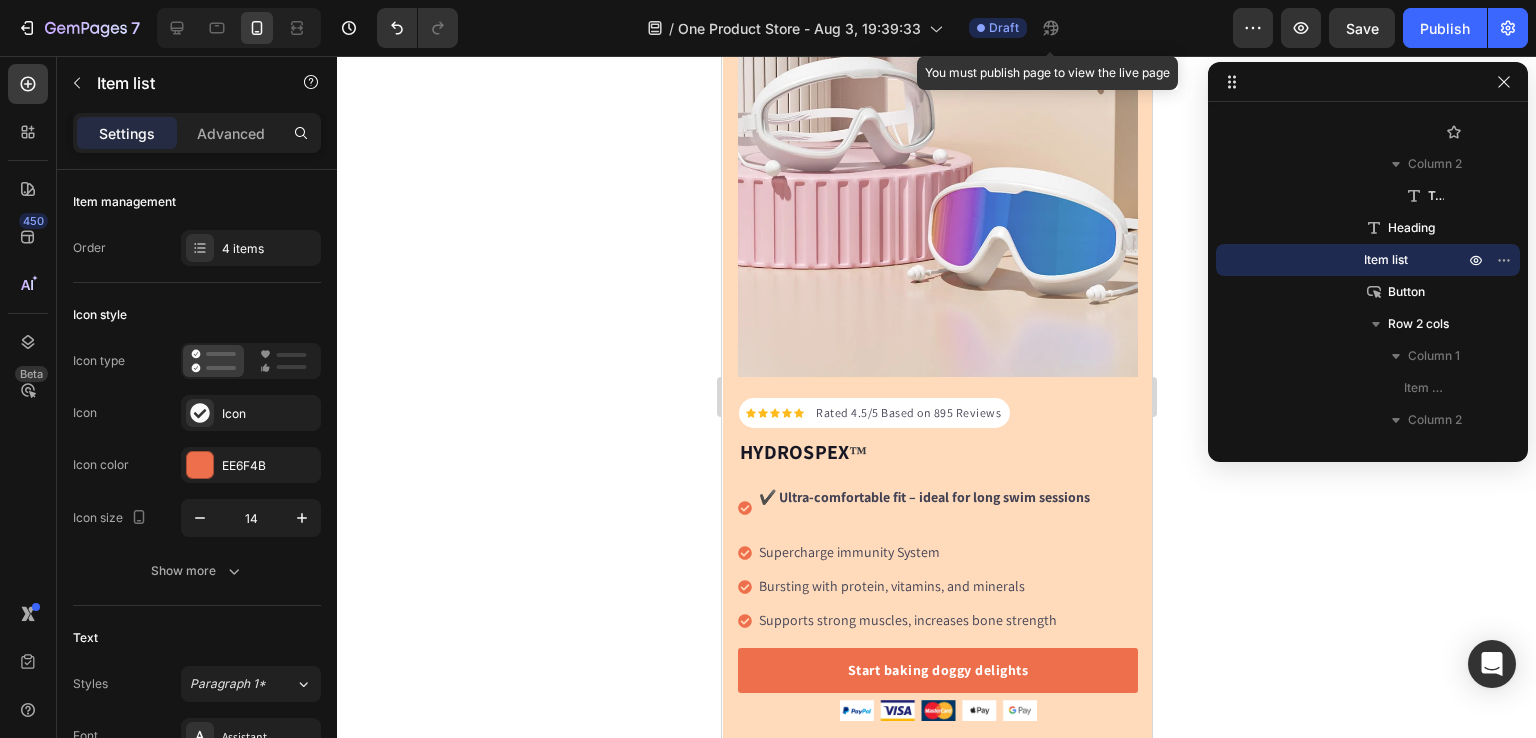 click on "✔️ Ultra-comfortable fit – ideal for long swim sessions" at bounding box center (923, 497) 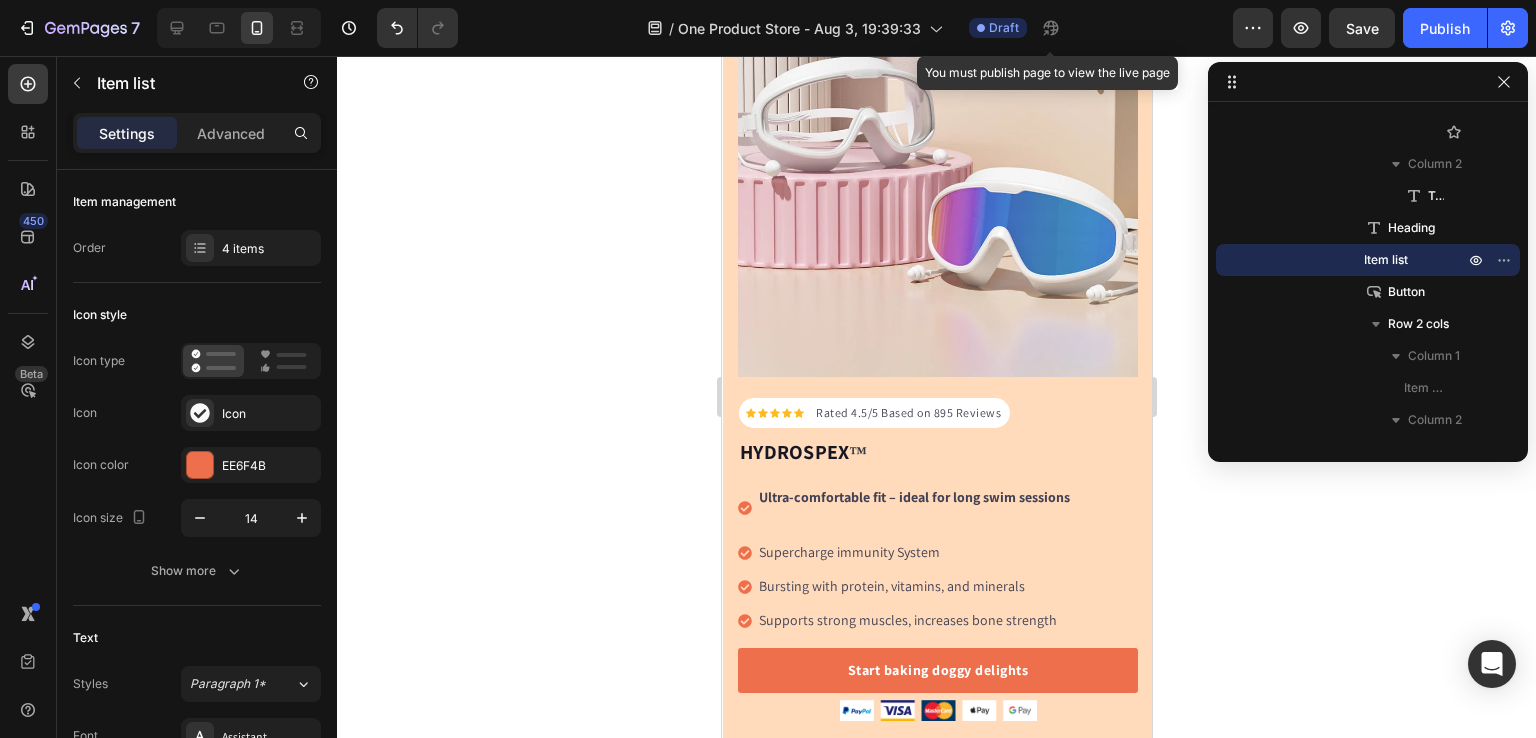 click on "Ultra-comfortable fit – ideal for long swim sessions" at bounding box center (913, 508) 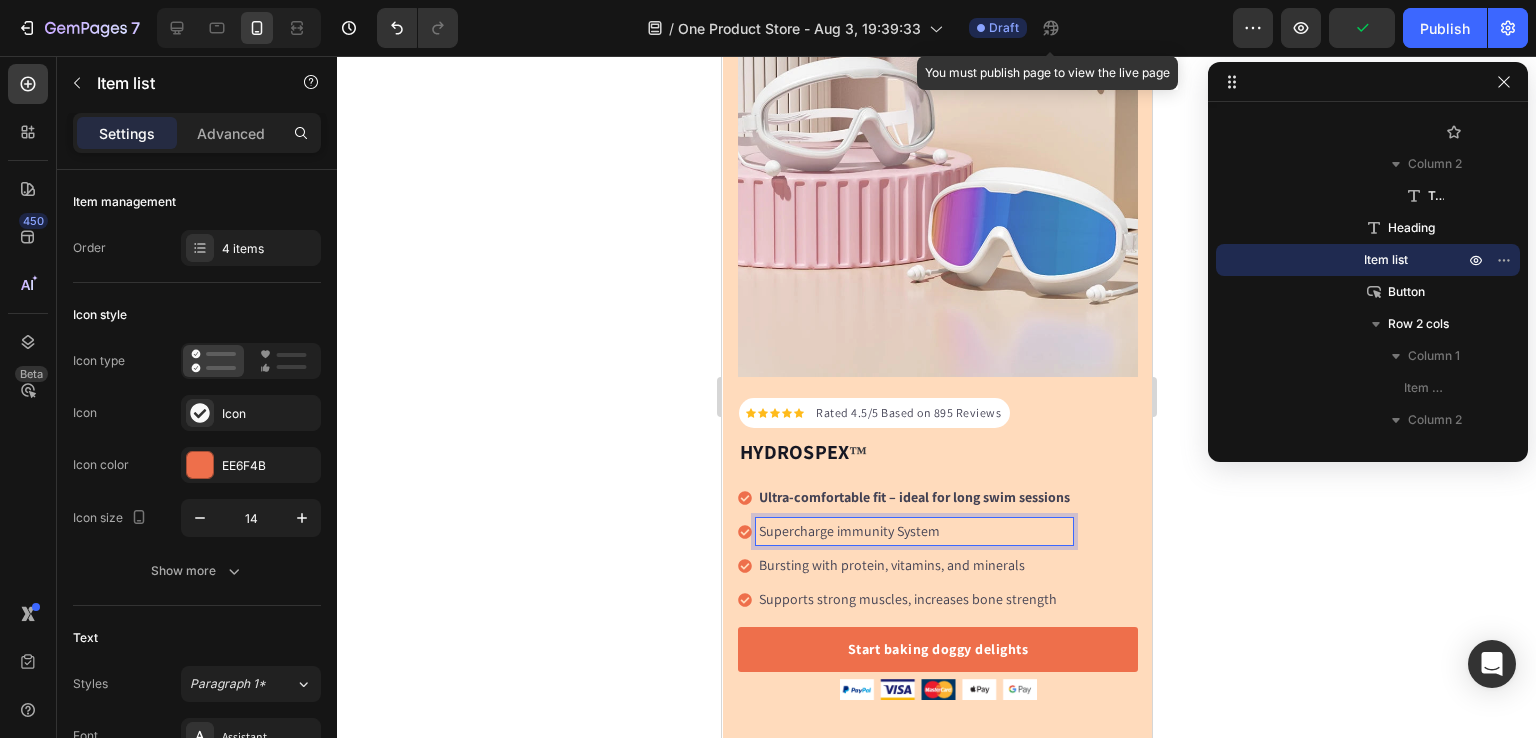 click on "Supercharge immunity System" at bounding box center (913, 531) 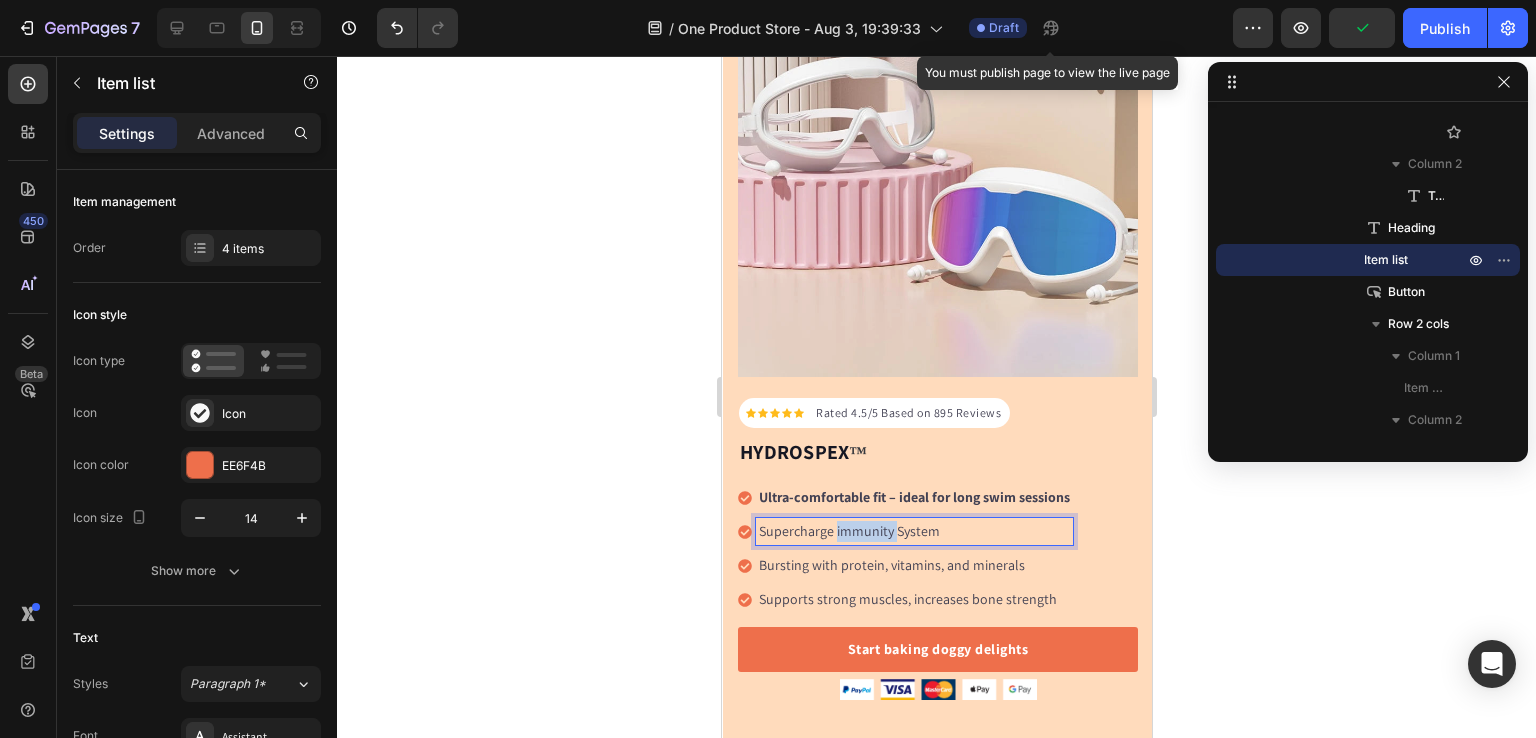 click on "Supercharge immunity System" at bounding box center [913, 531] 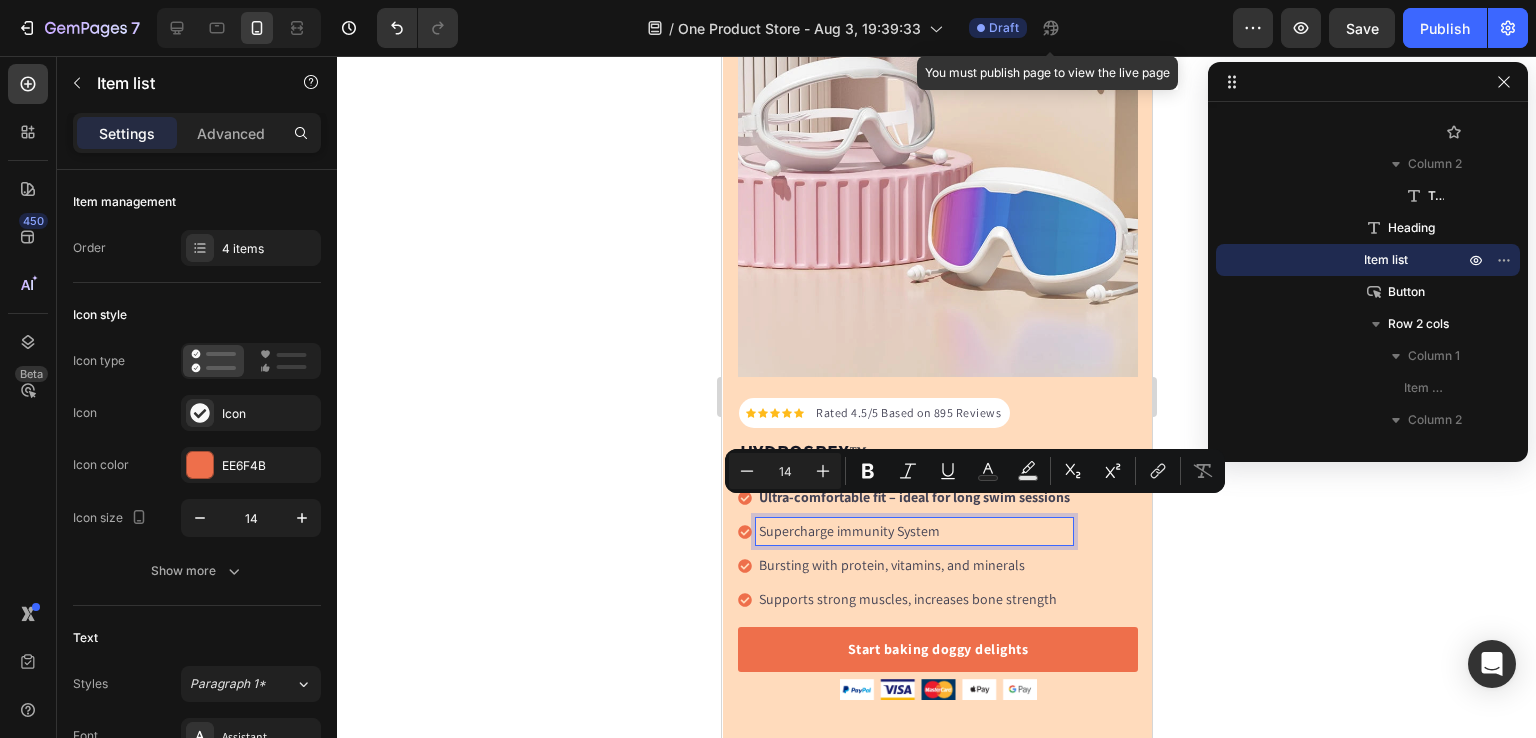 click on "Supercharge immunity System" at bounding box center (913, 531) 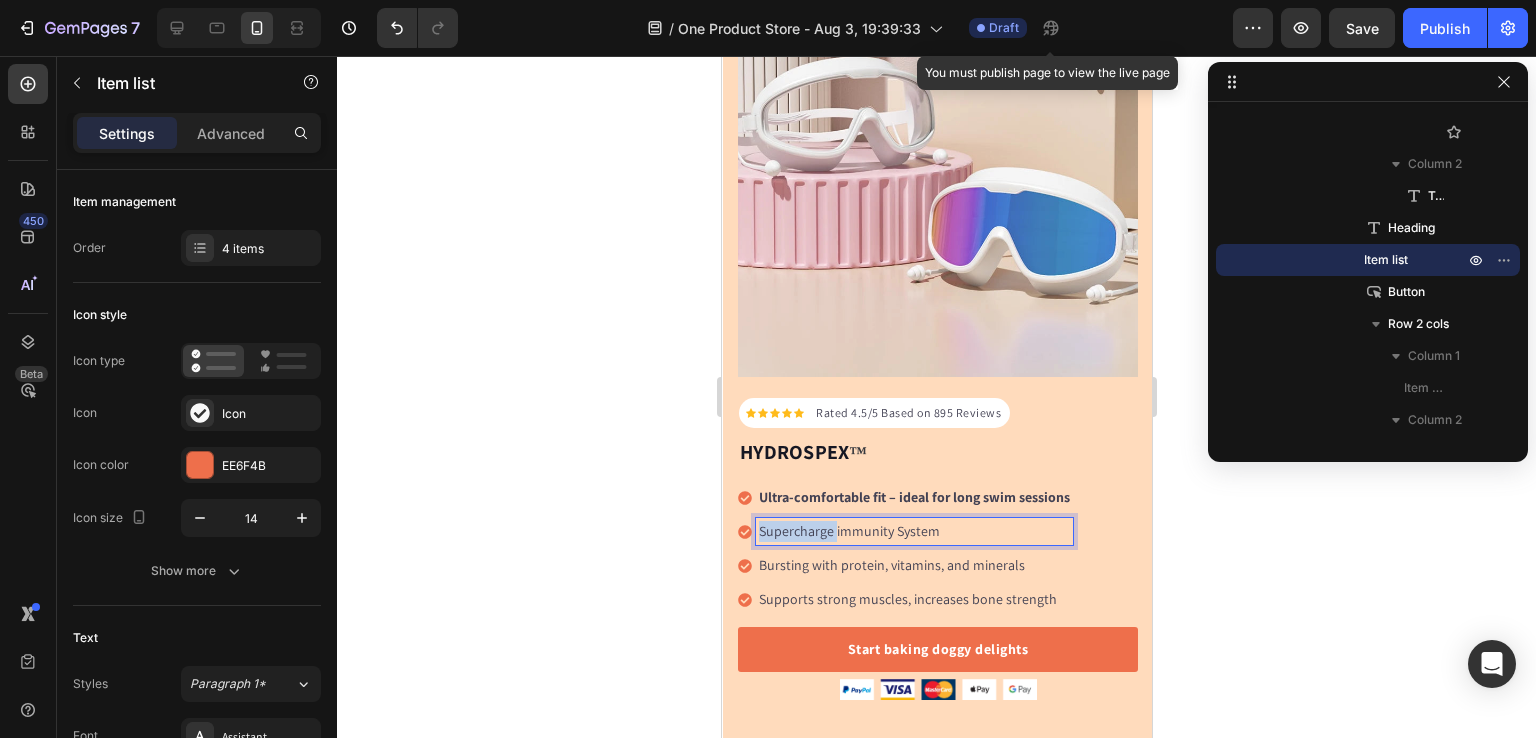 click on "Supercharge immunity System" at bounding box center [913, 531] 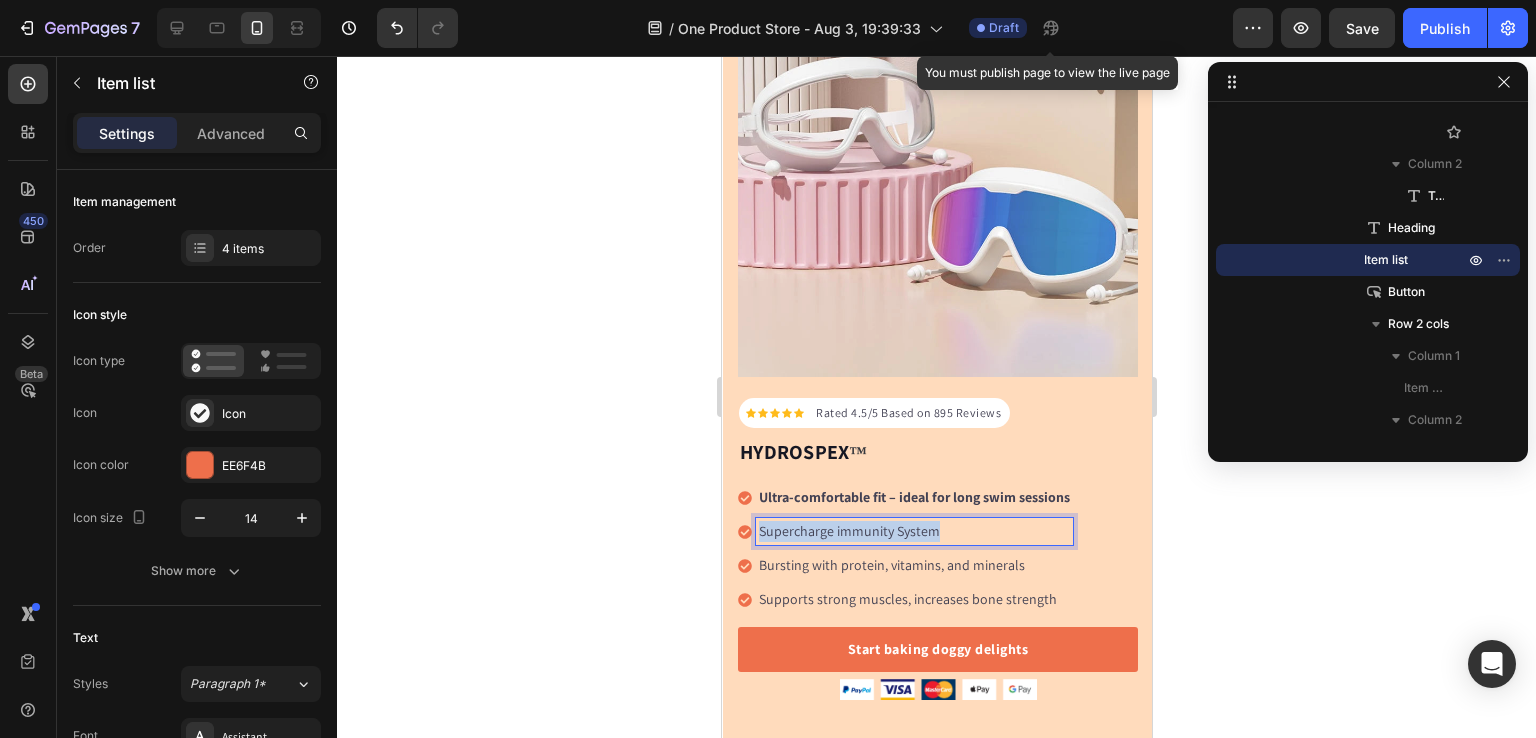 click on "Supercharge immunity System" at bounding box center [913, 531] 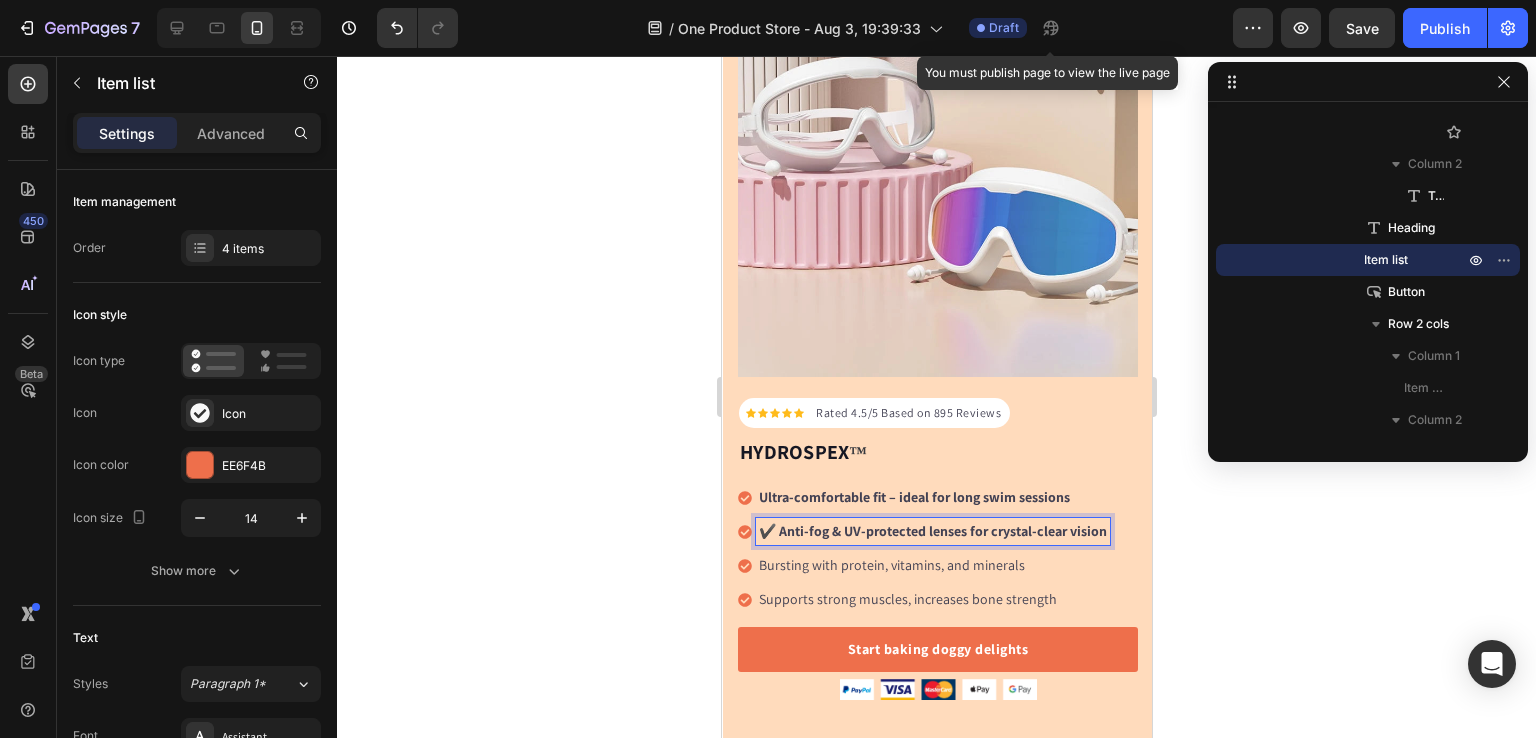 click on "✔️ Anti-fog & UV-protected lenses for crystal-clear vision" at bounding box center (932, 531) 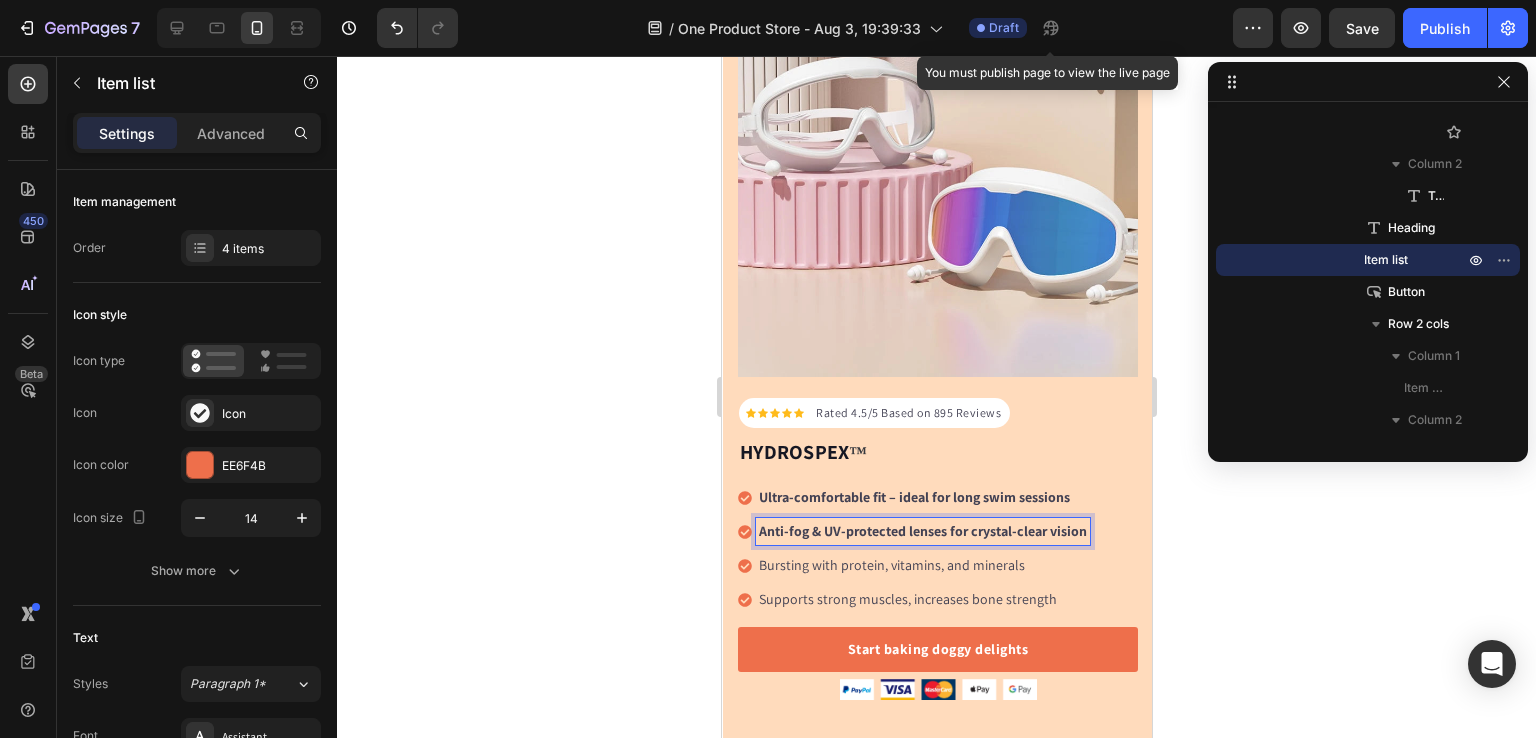 click on "Bursting with protein, vitamins, and minerals" at bounding box center [922, 565] 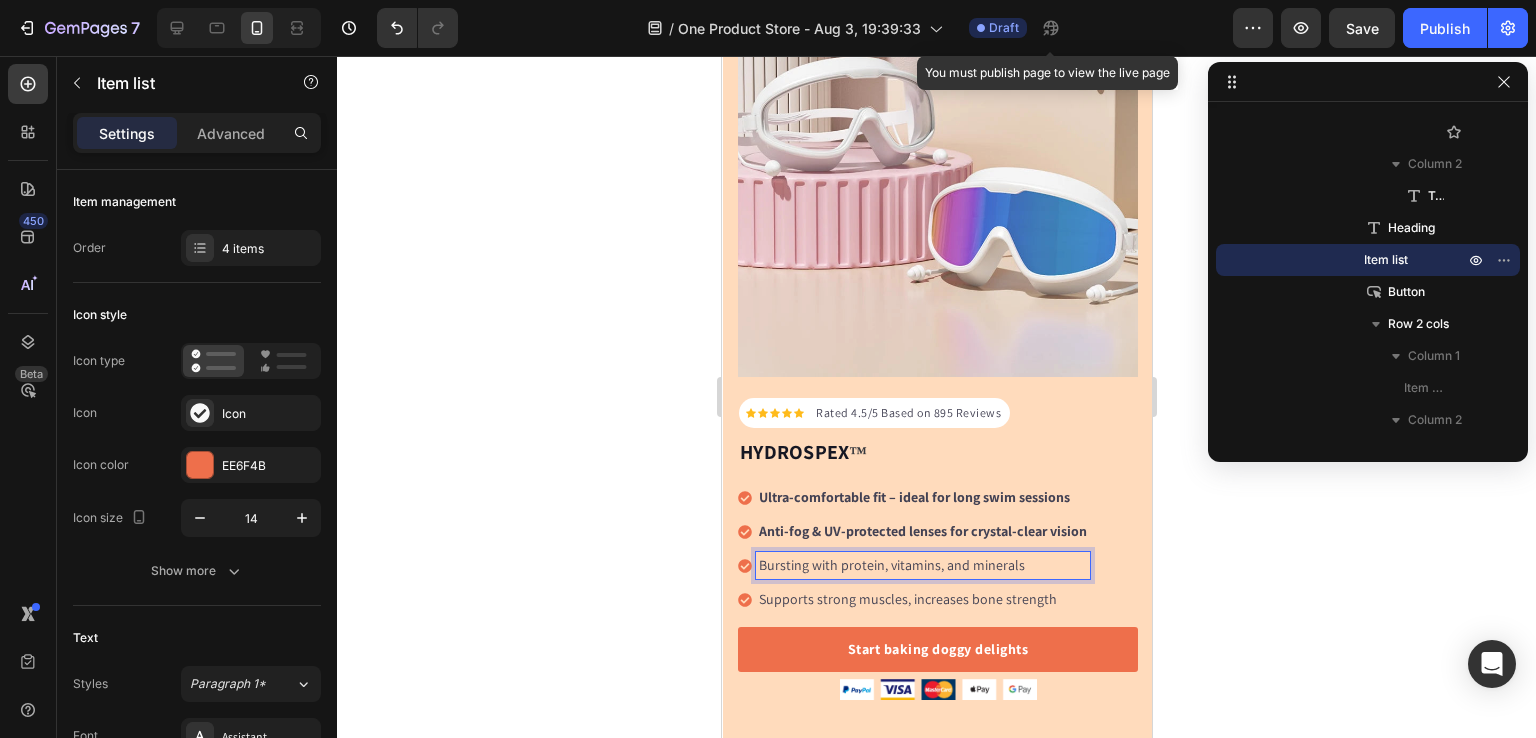 click on "Bursting with protein, vitamins, and minerals" at bounding box center (922, 565) 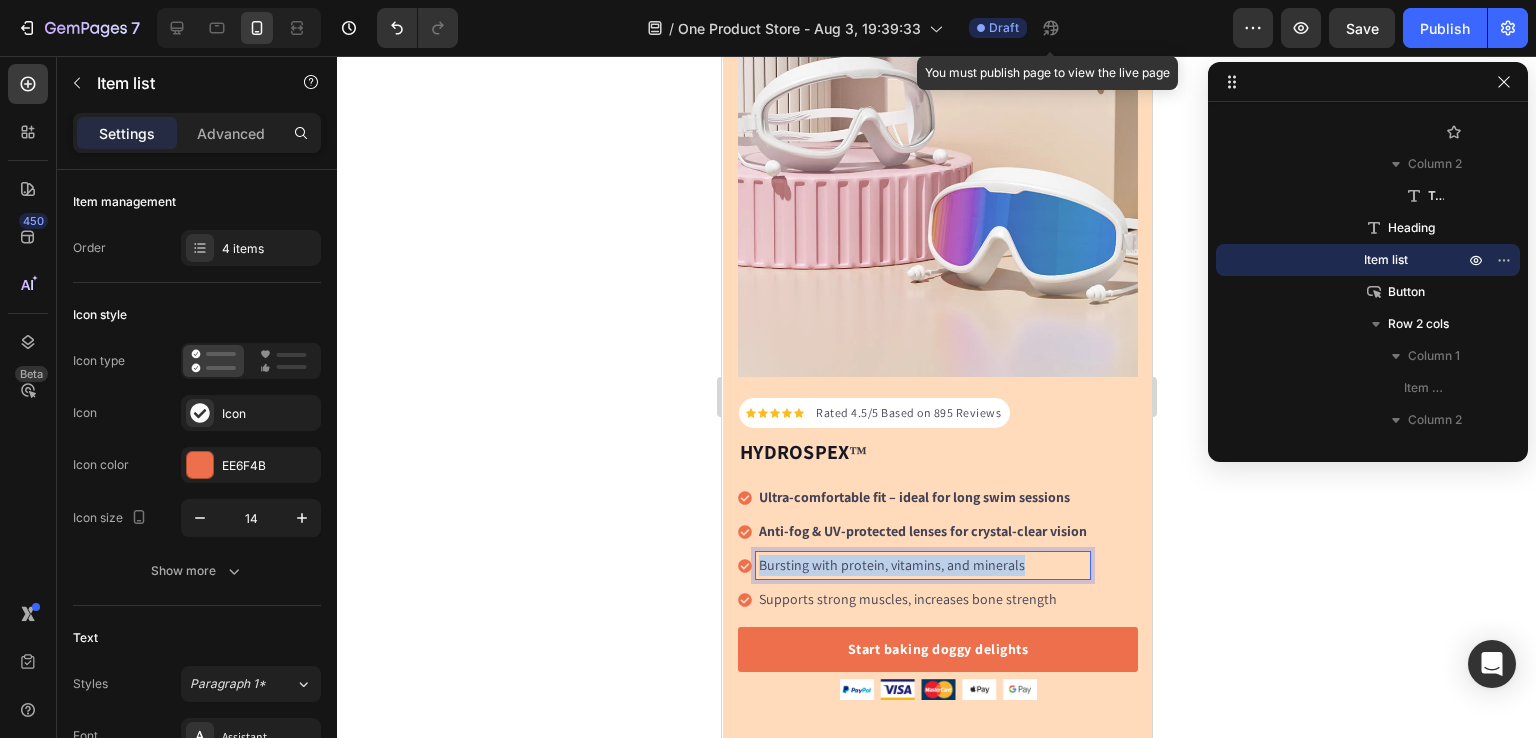 click on "Bursting with protein, vitamins, and minerals" at bounding box center (922, 565) 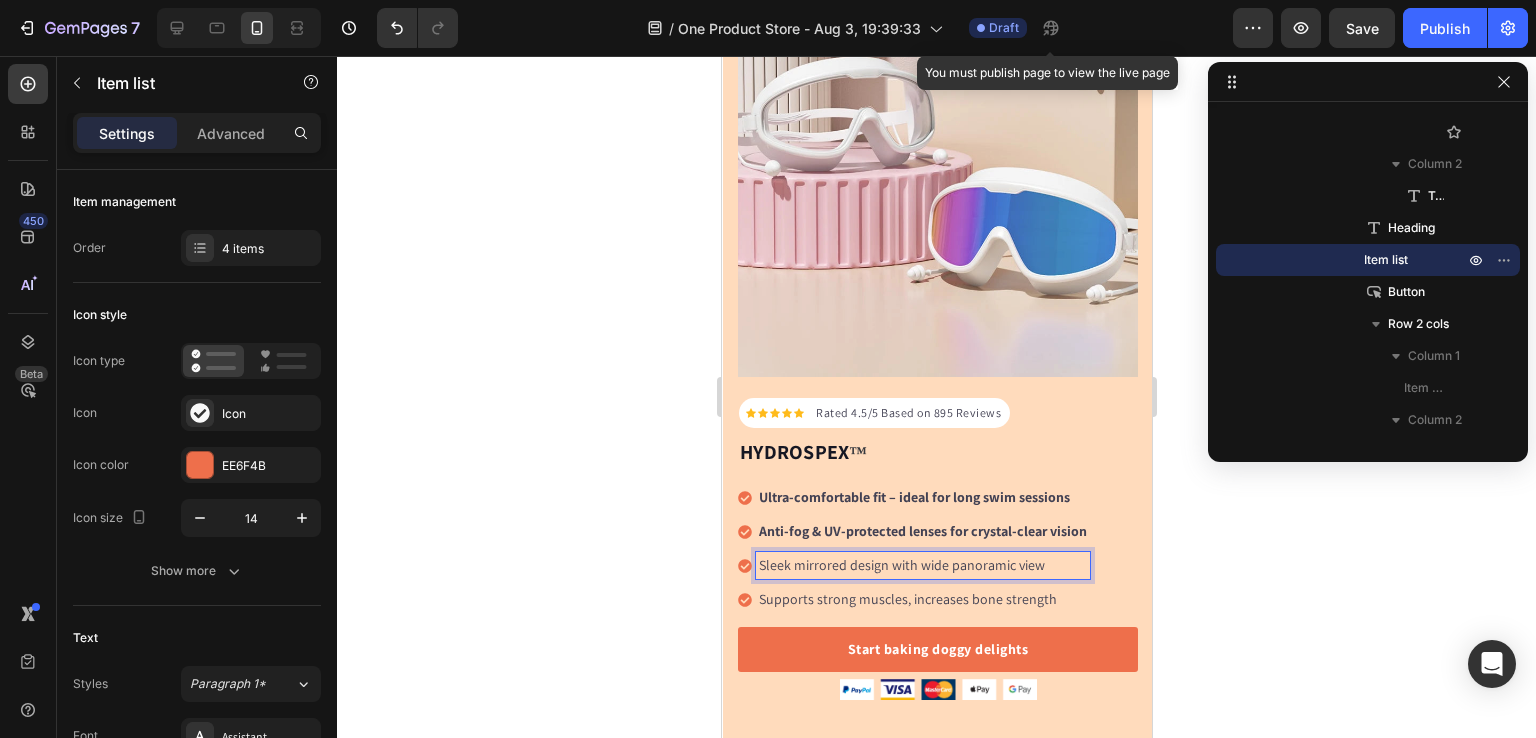 click on "Supports strong muscles, increases bone strength" at bounding box center (922, 599) 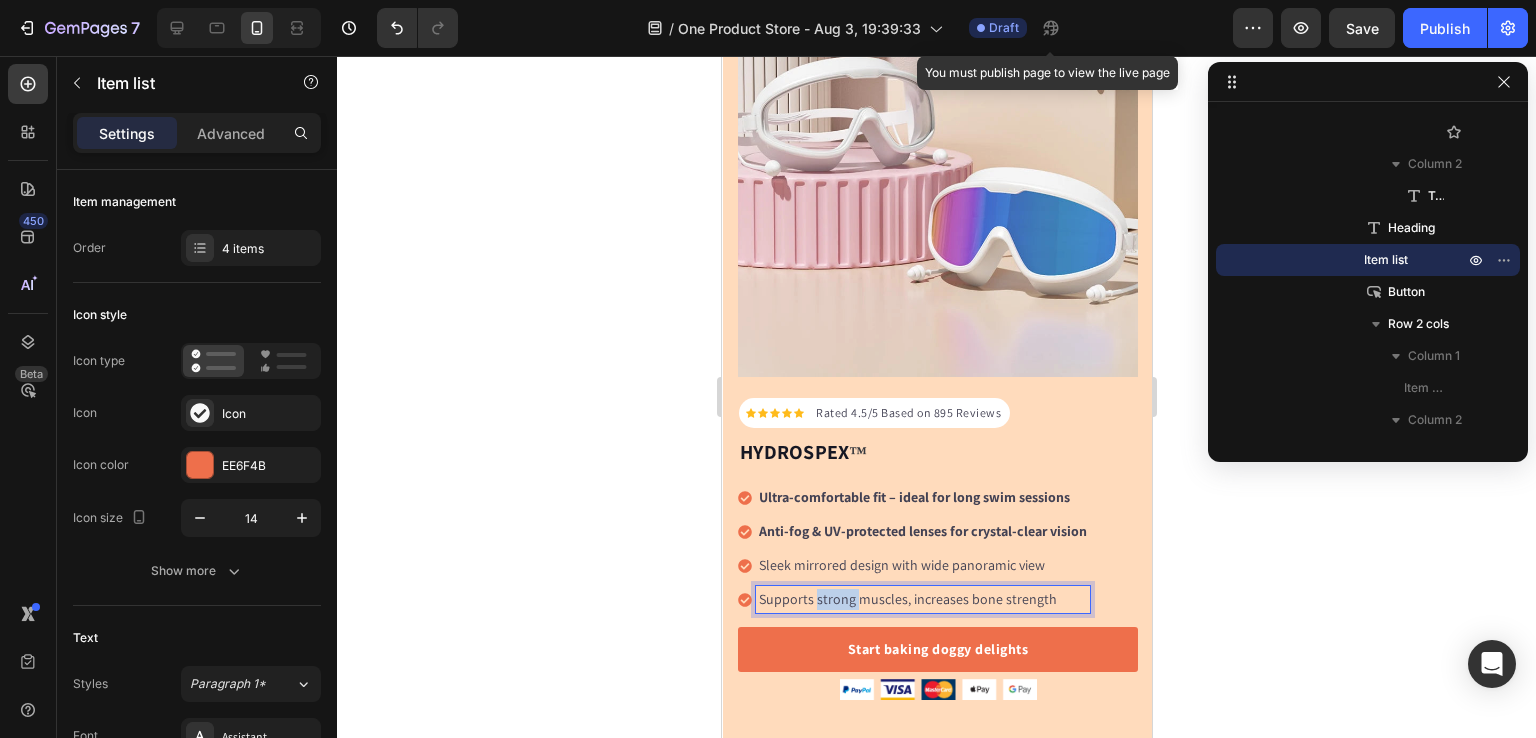 click on "Supports strong muscles, increases bone strength" at bounding box center [922, 599] 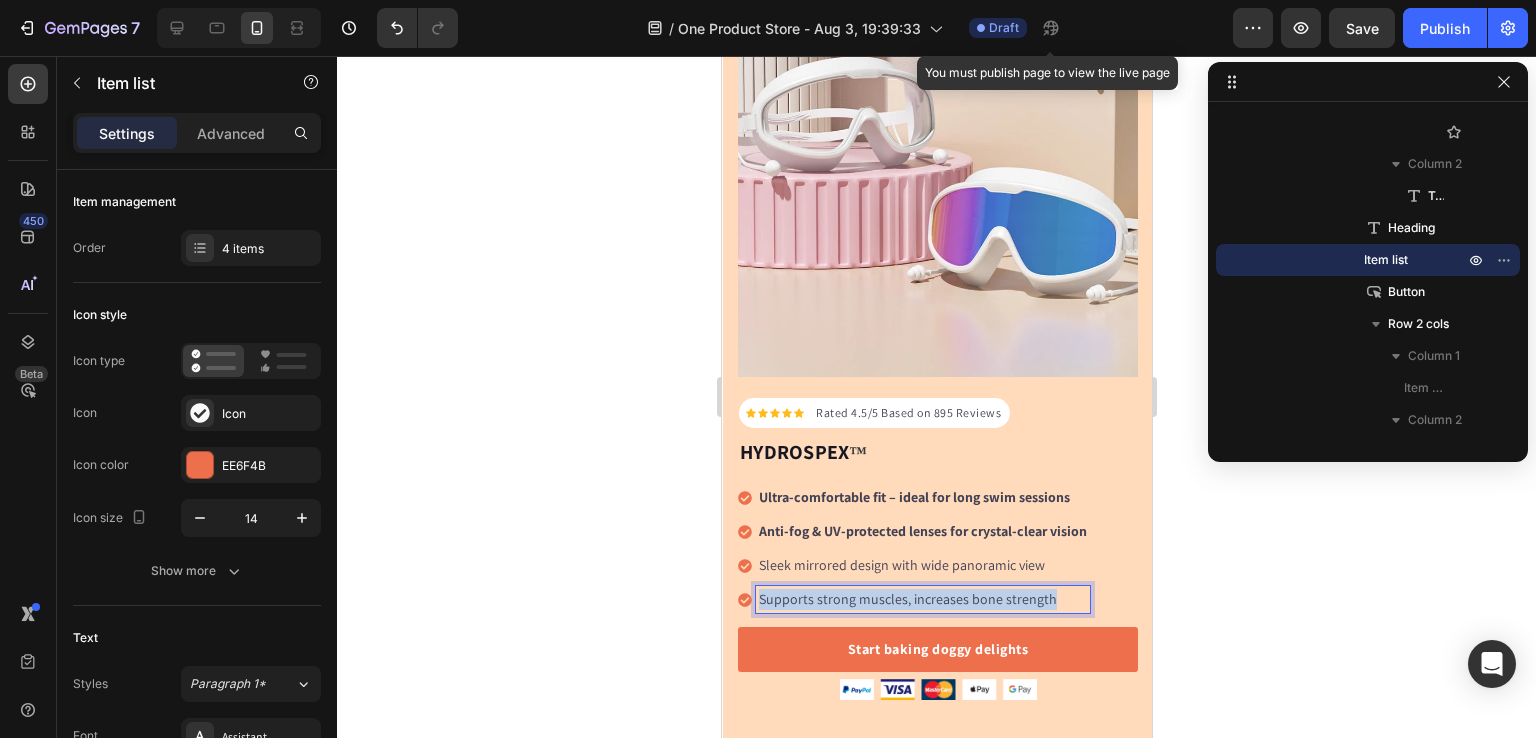 click on "Supports strong muscles, increases bone strength" at bounding box center (922, 599) 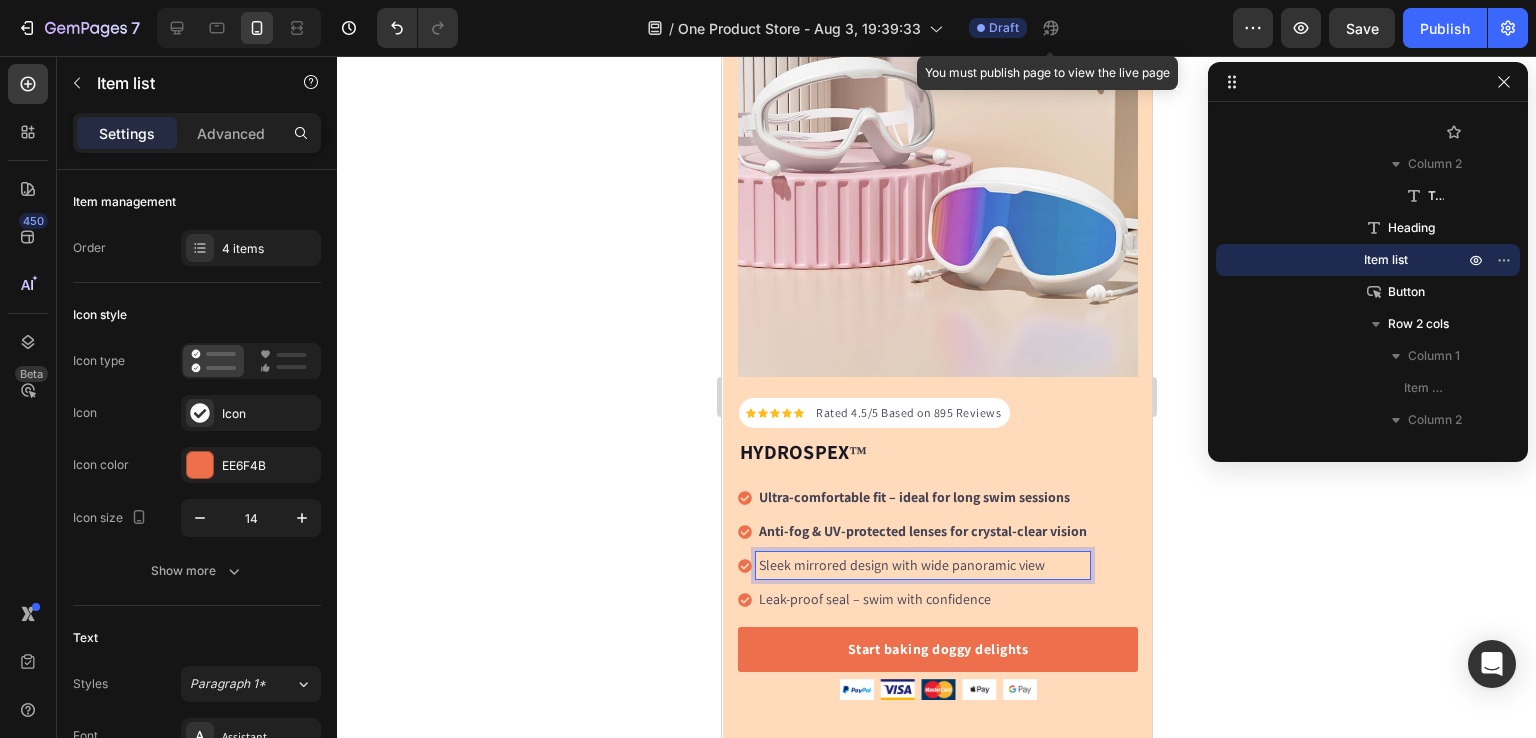 click on "Sleek mirrored design with wide panoramic view" at bounding box center (922, 565) 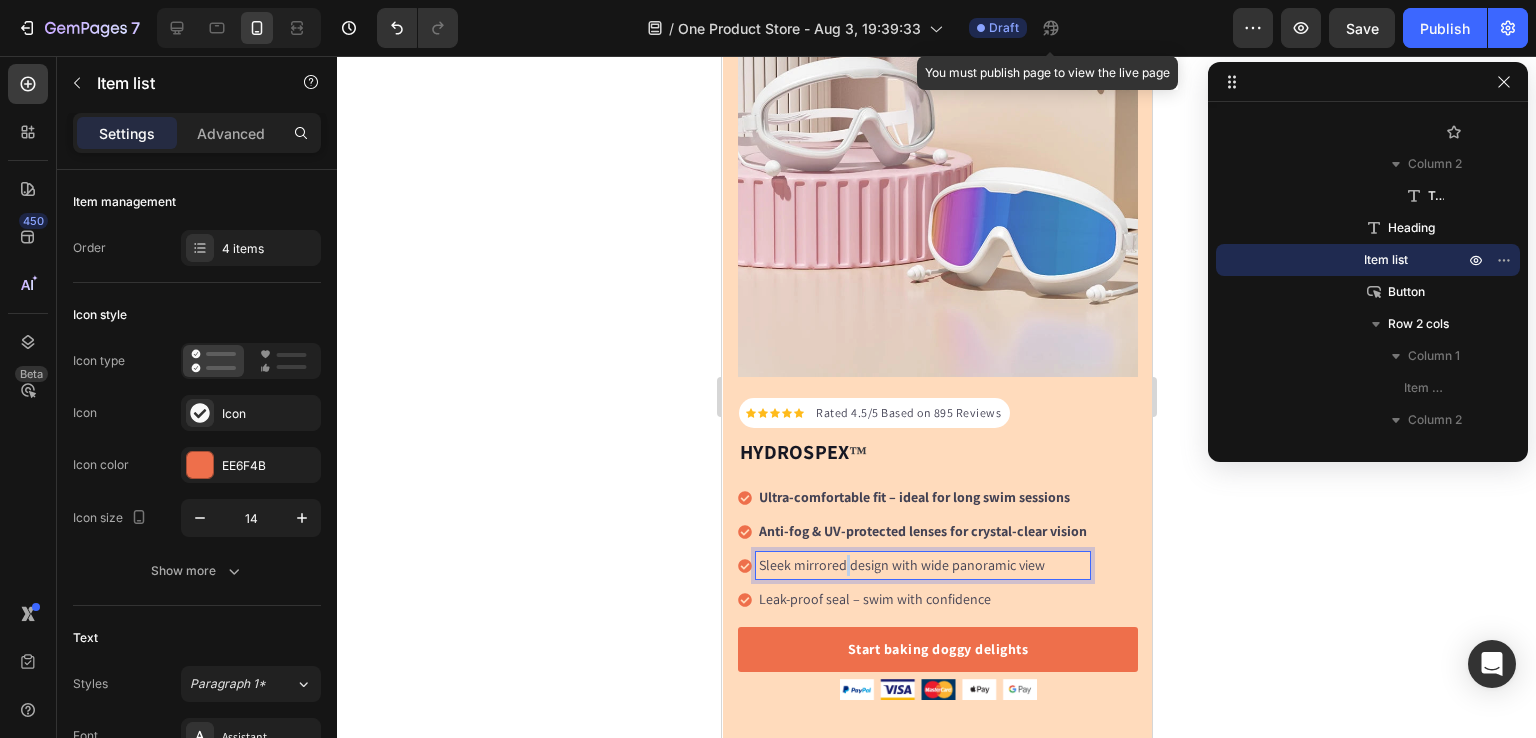 click on "Sleek mirrored design with wide panoramic view" at bounding box center (922, 565) 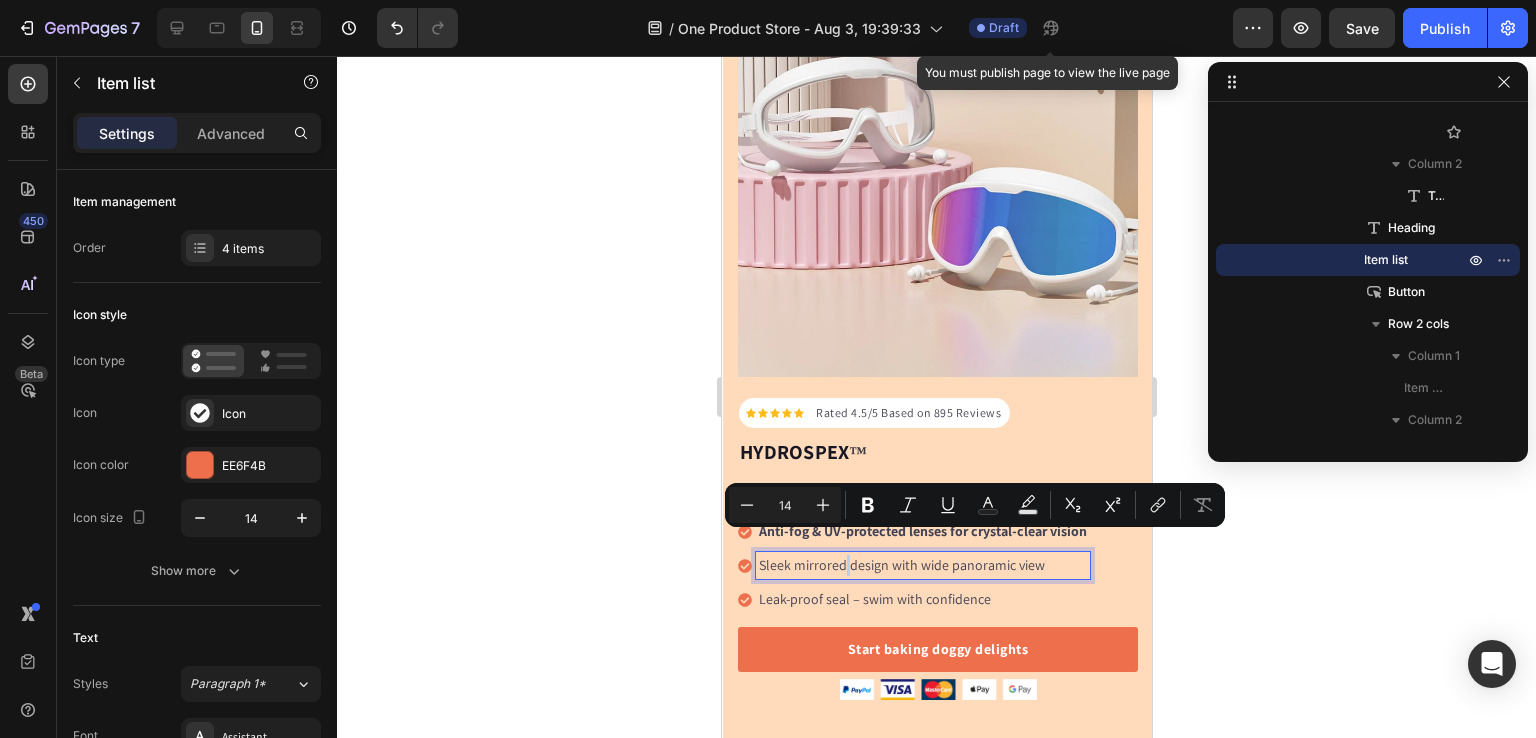 click on "Sleek mirrored design with wide panoramic view" at bounding box center [922, 565] 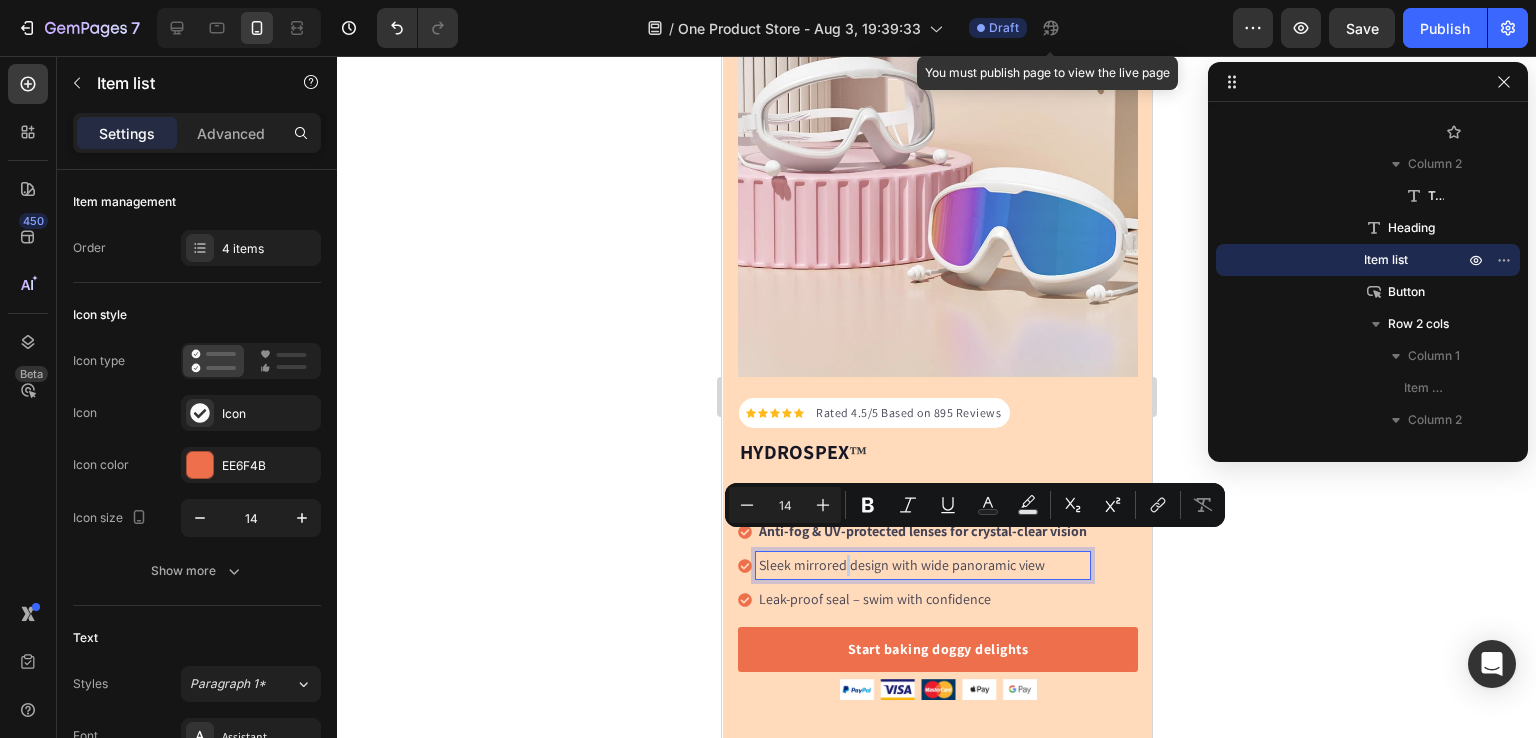 click on "Sleek mirrored design with wide panoramic view" at bounding box center [922, 565] 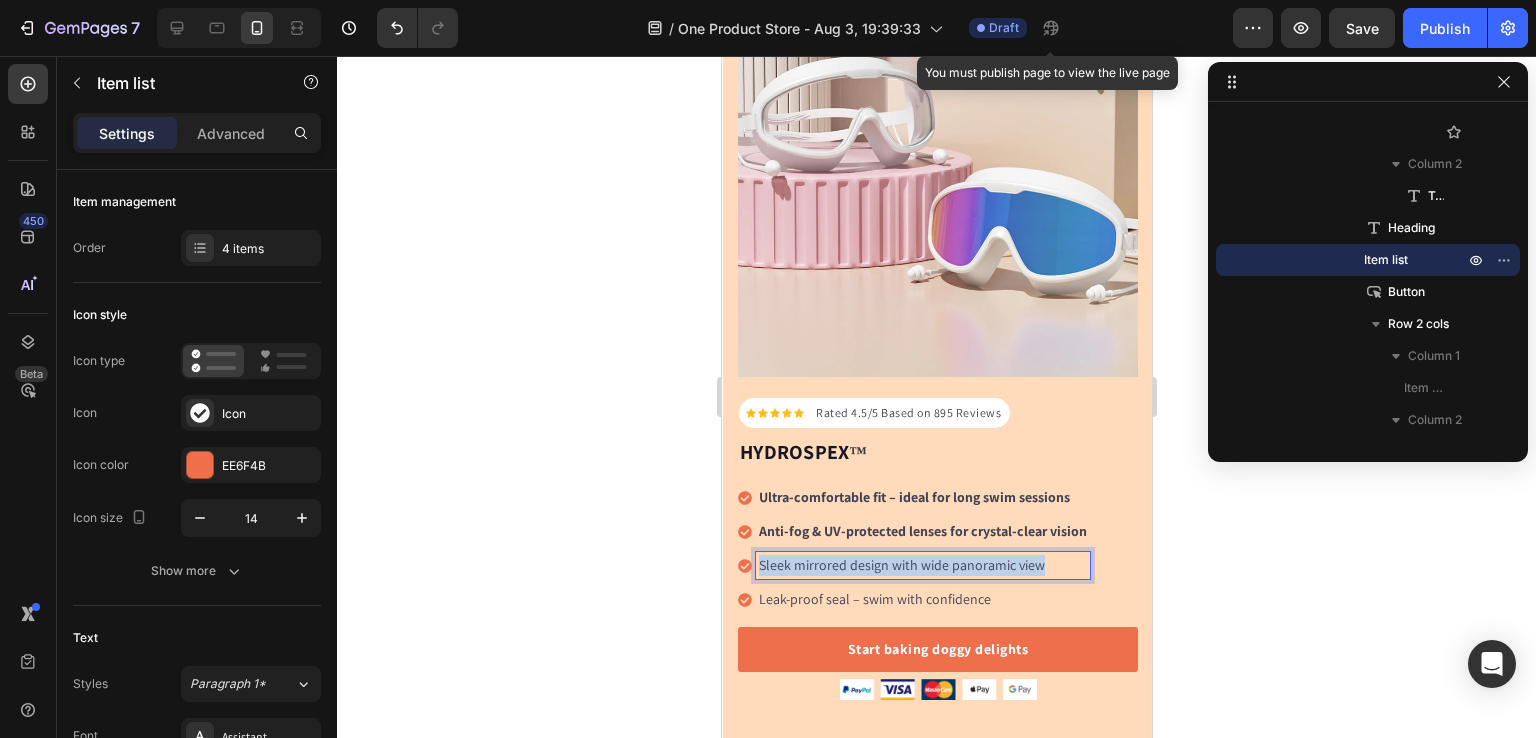 click on "Sleek mirrored design with wide panoramic view" at bounding box center (922, 565) 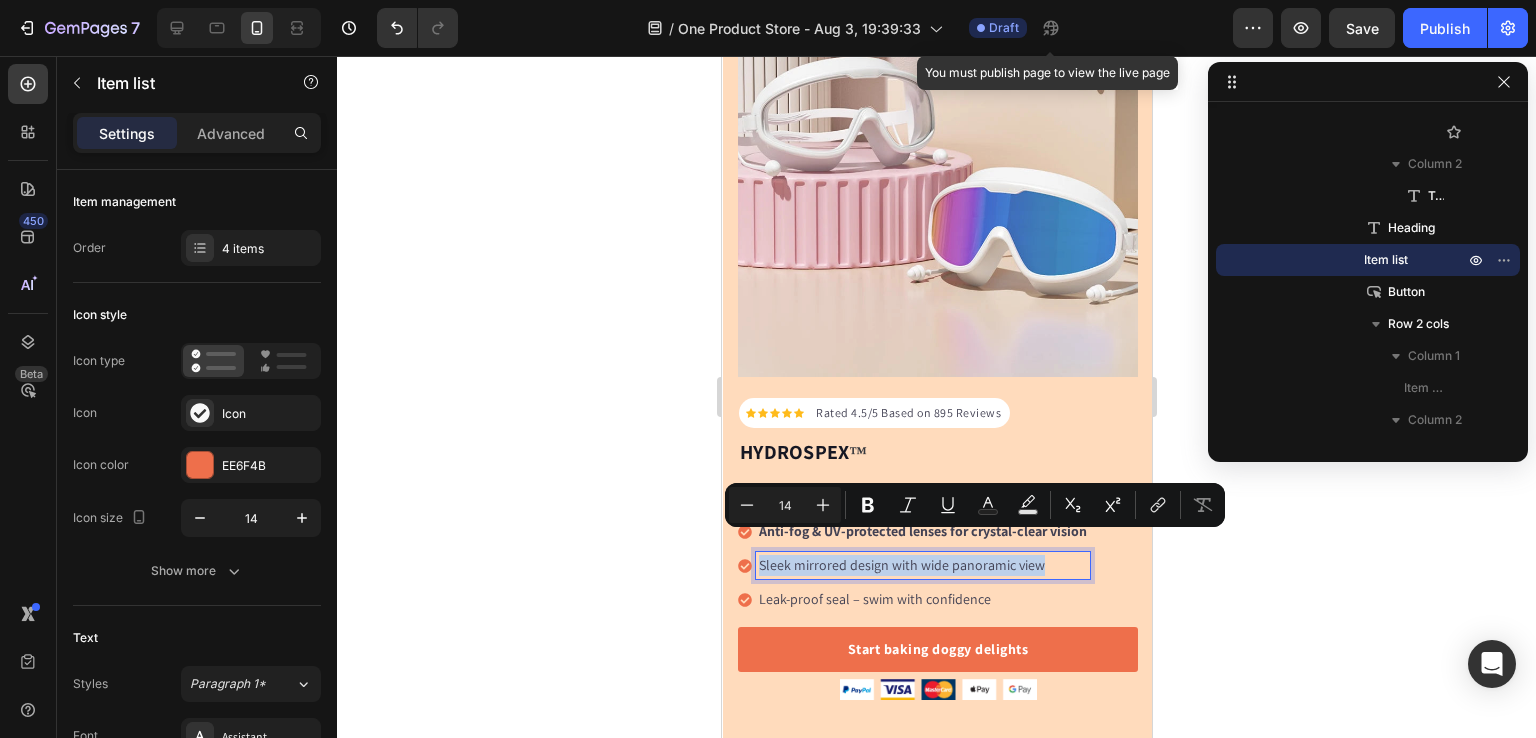 click on "Sleek mirrored design with wide panoramic view" at bounding box center [922, 565] 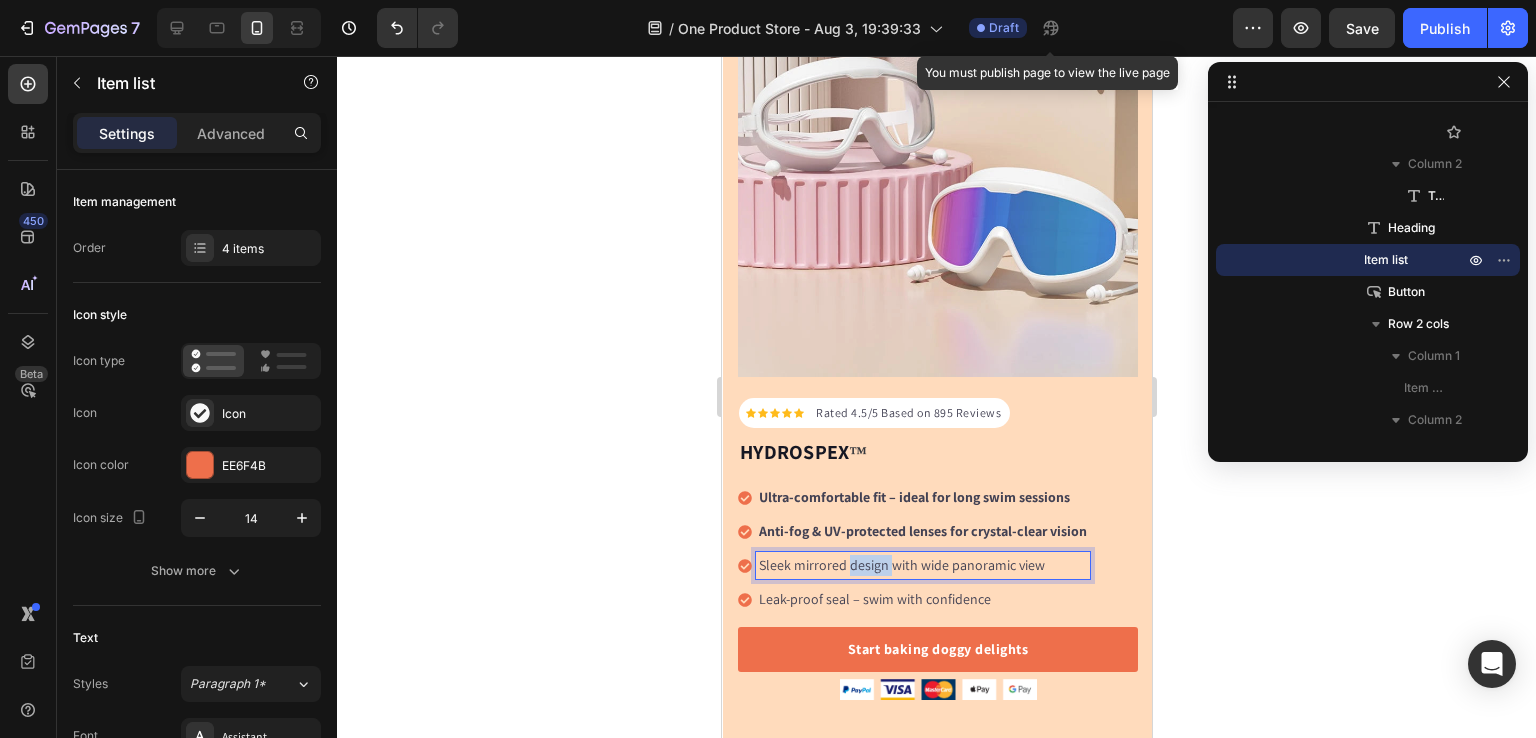 click on "Sleek mirrored design with wide panoramic view" at bounding box center (922, 565) 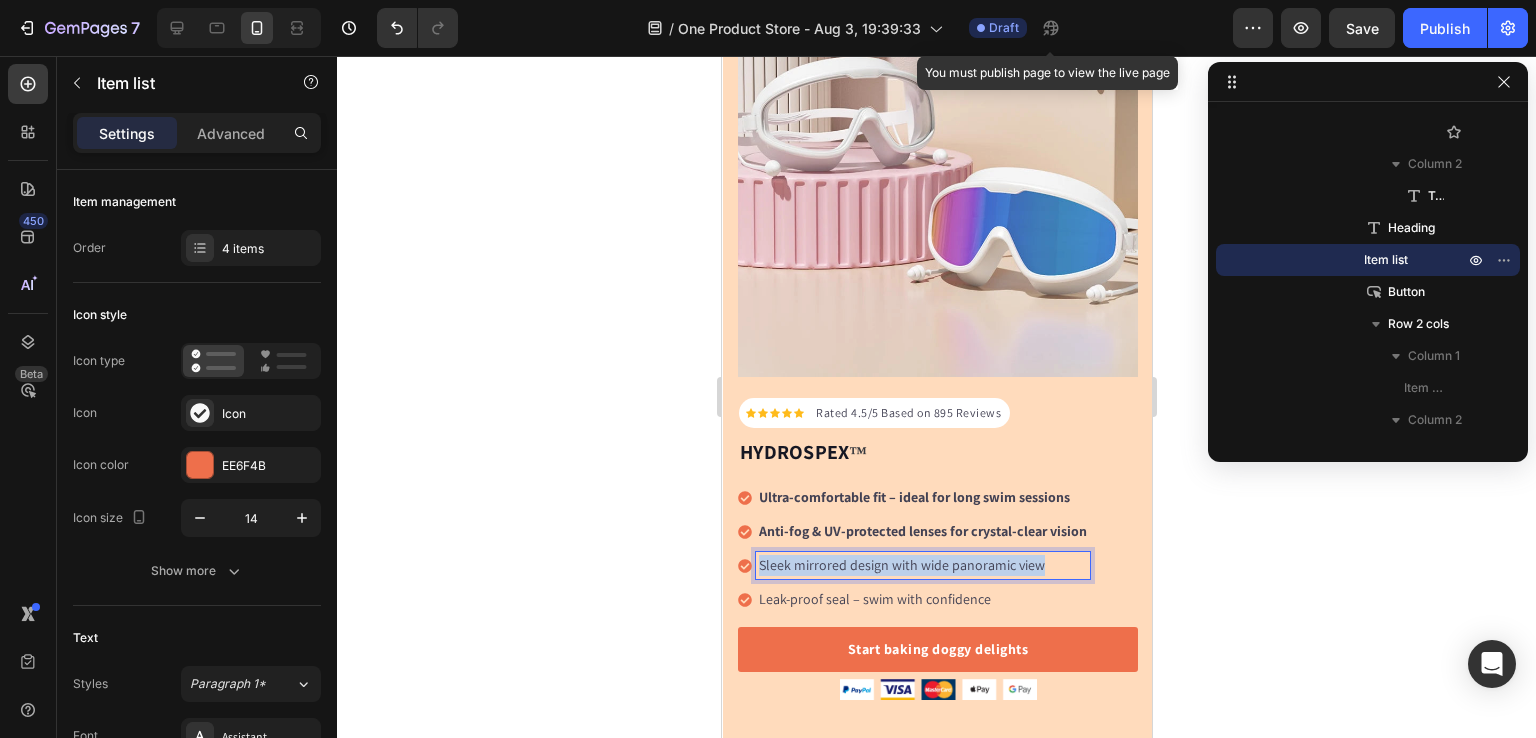 click on "Sleek mirrored design with wide panoramic view" at bounding box center (922, 565) 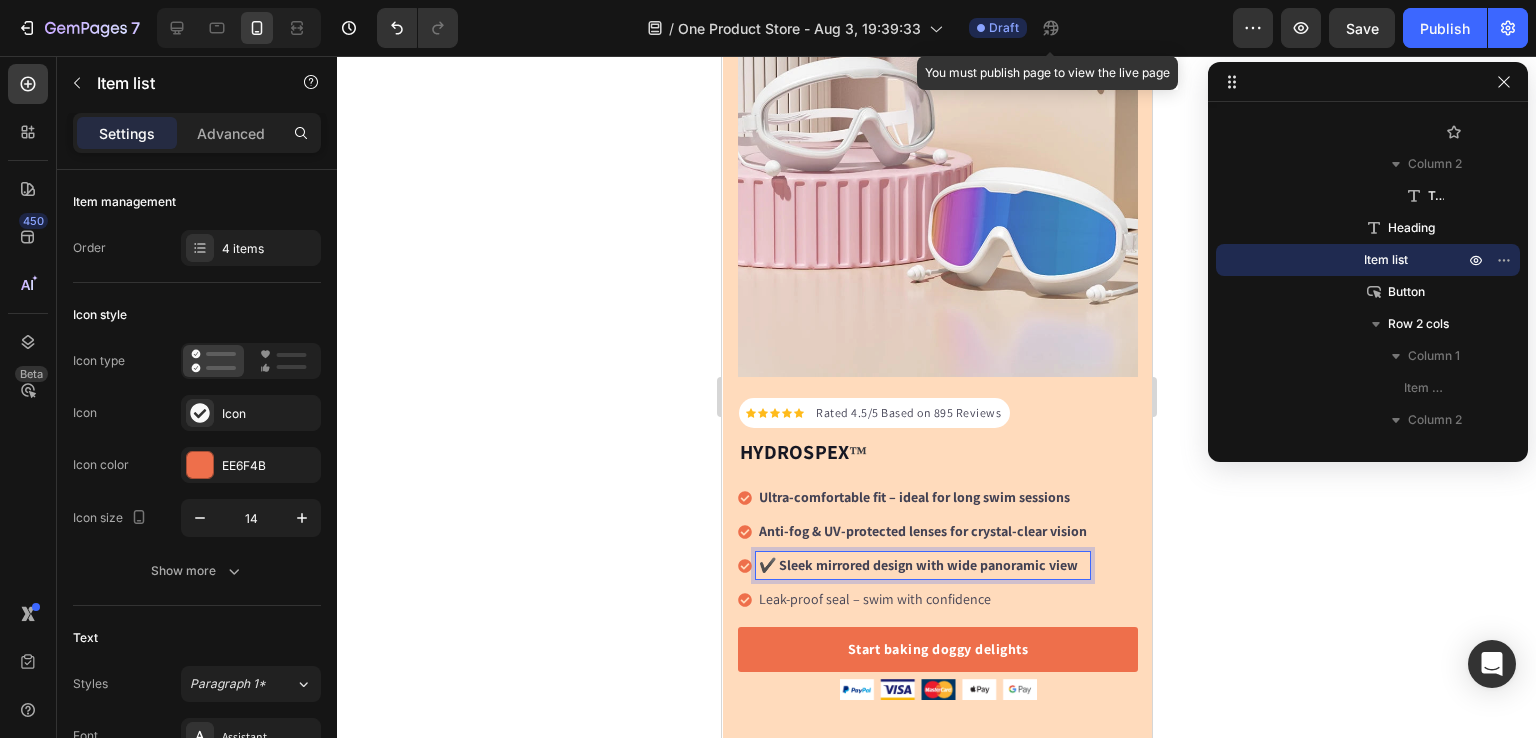 click on "✔️ Sleek mirrored design with wide panoramic view" at bounding box center [917, 565] 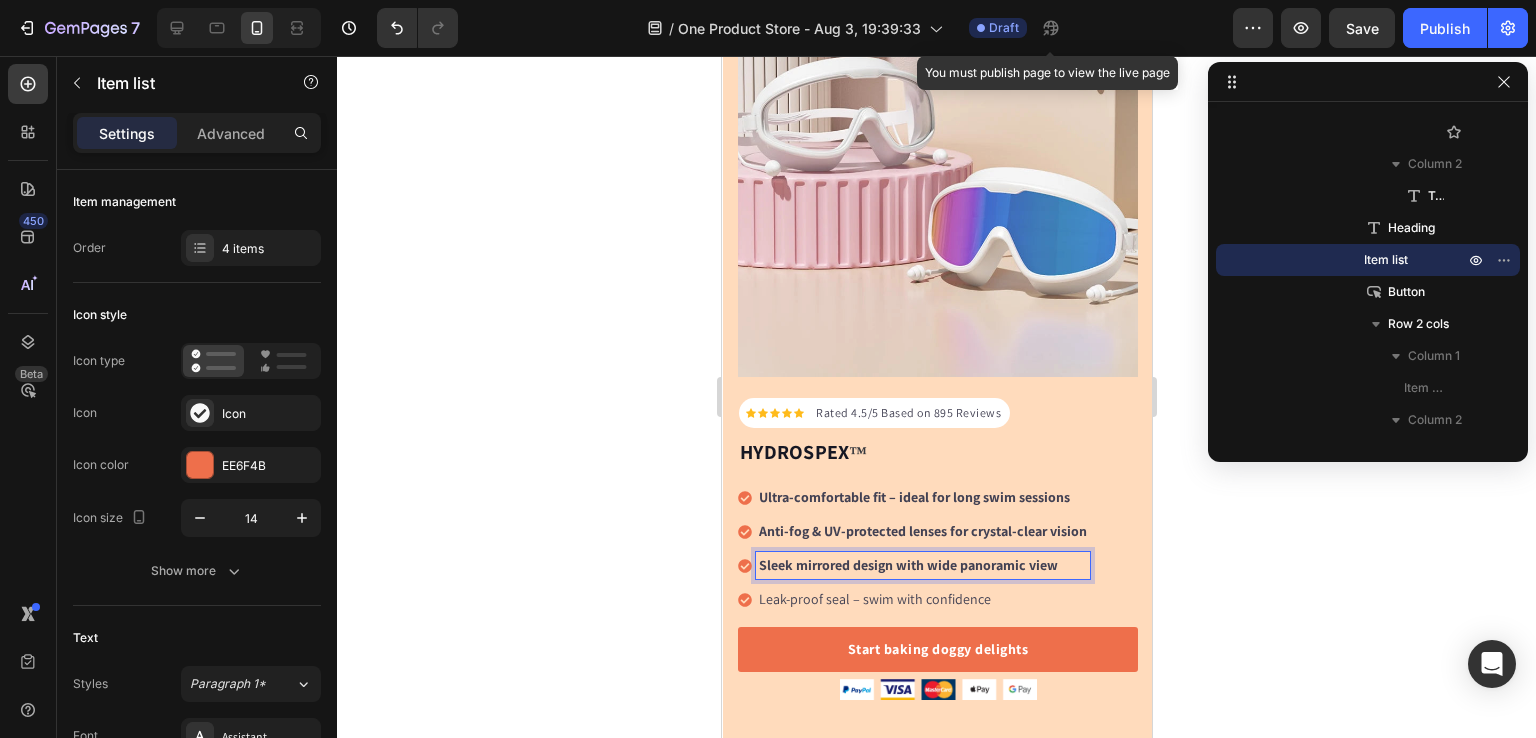 click on "Leak-proof seal – swim with confidence" at bounding box center (922, 599) 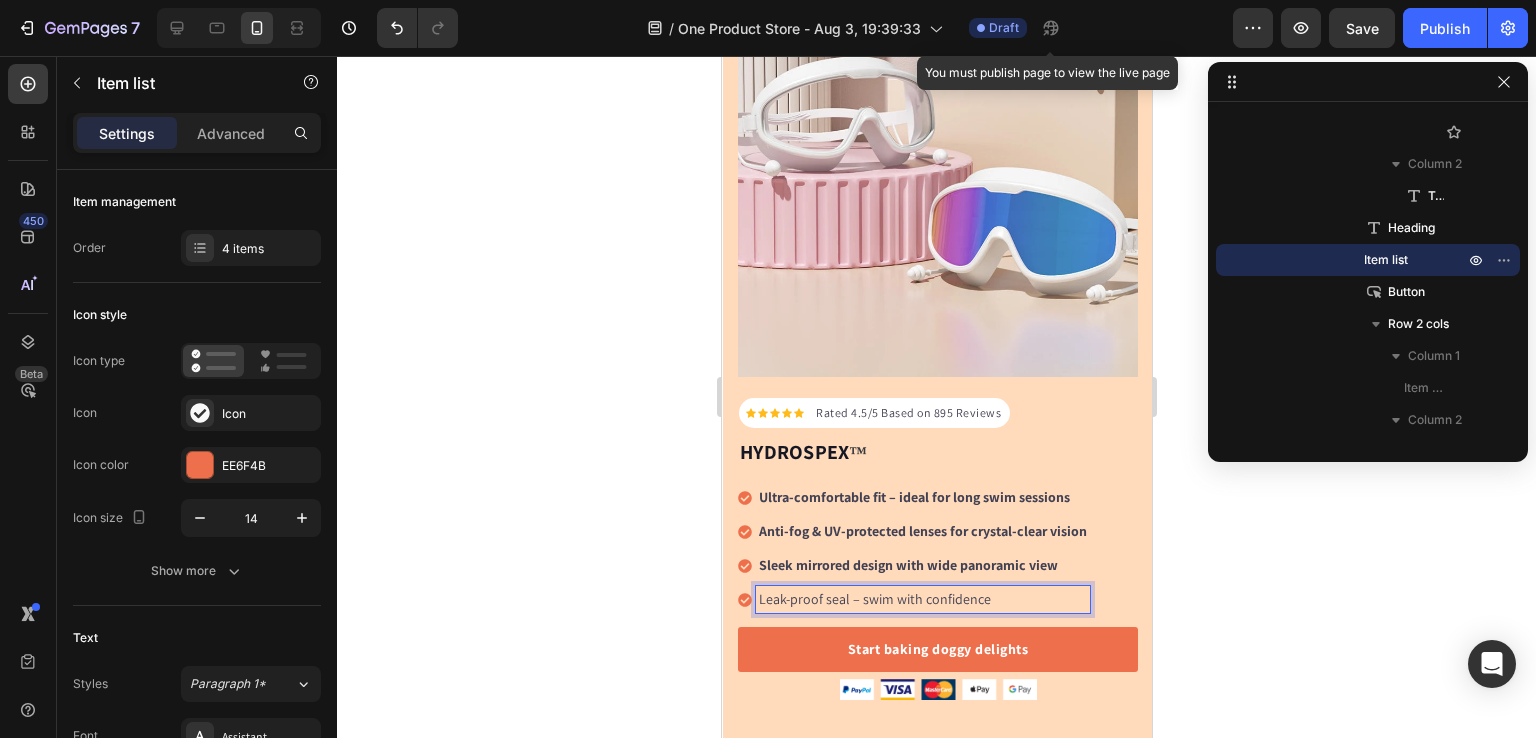 click on "Leak-proof seal – swim with confidence" at bounding box center (922, 599) 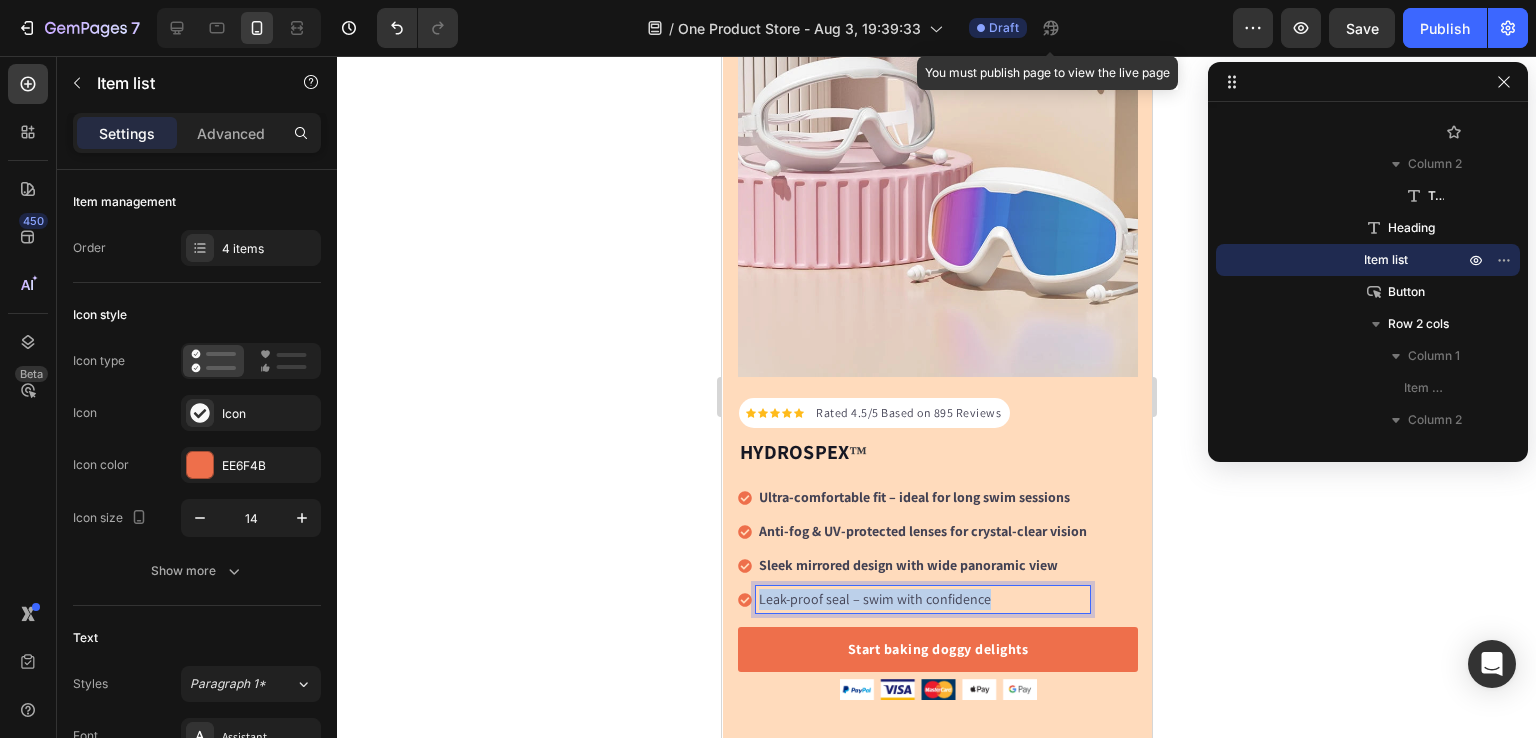 click on "Leak-proof seal – swim with confidence" at bounding box center [922, 599] 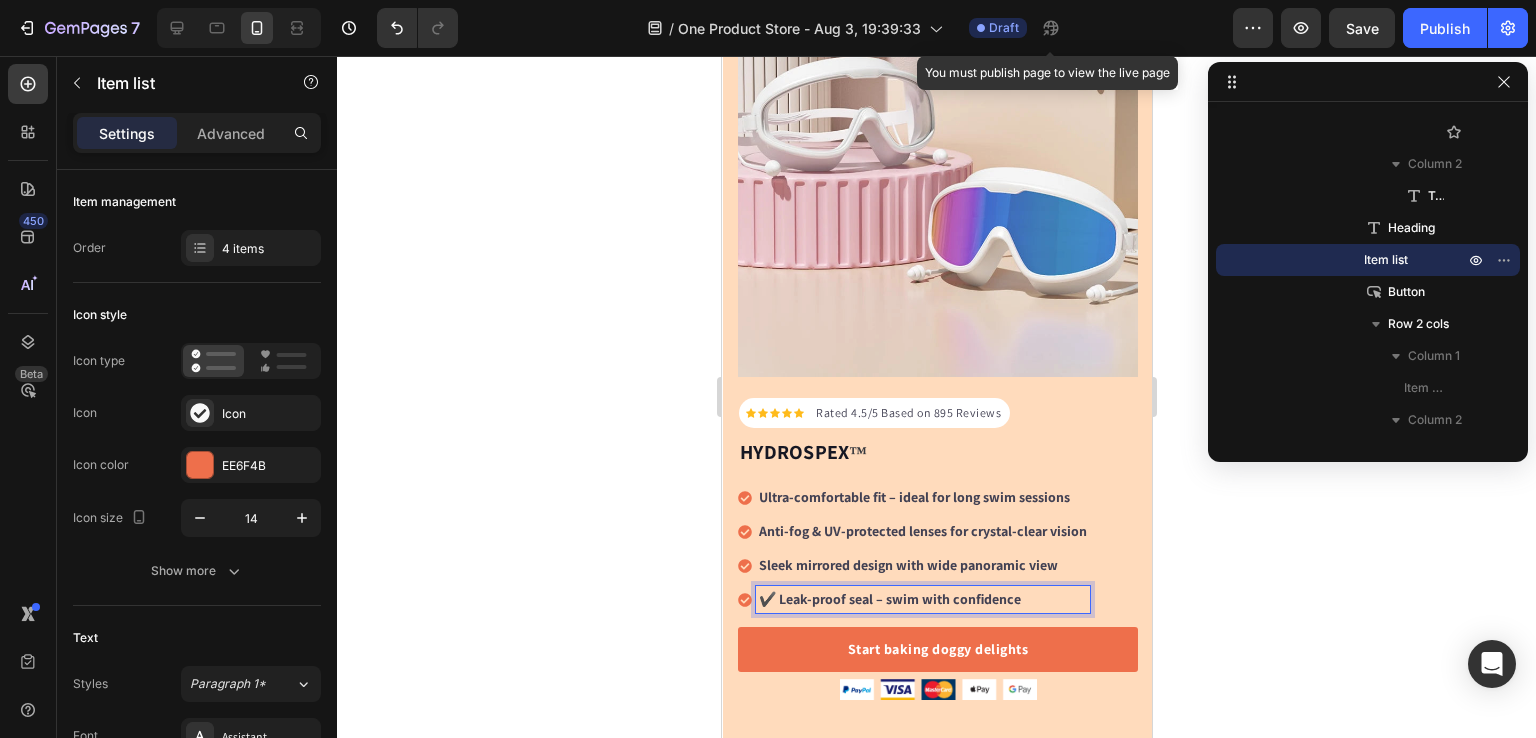 click on "✔️ Leak-proof seal – swim with confidence" at bounding box center (889, 599) 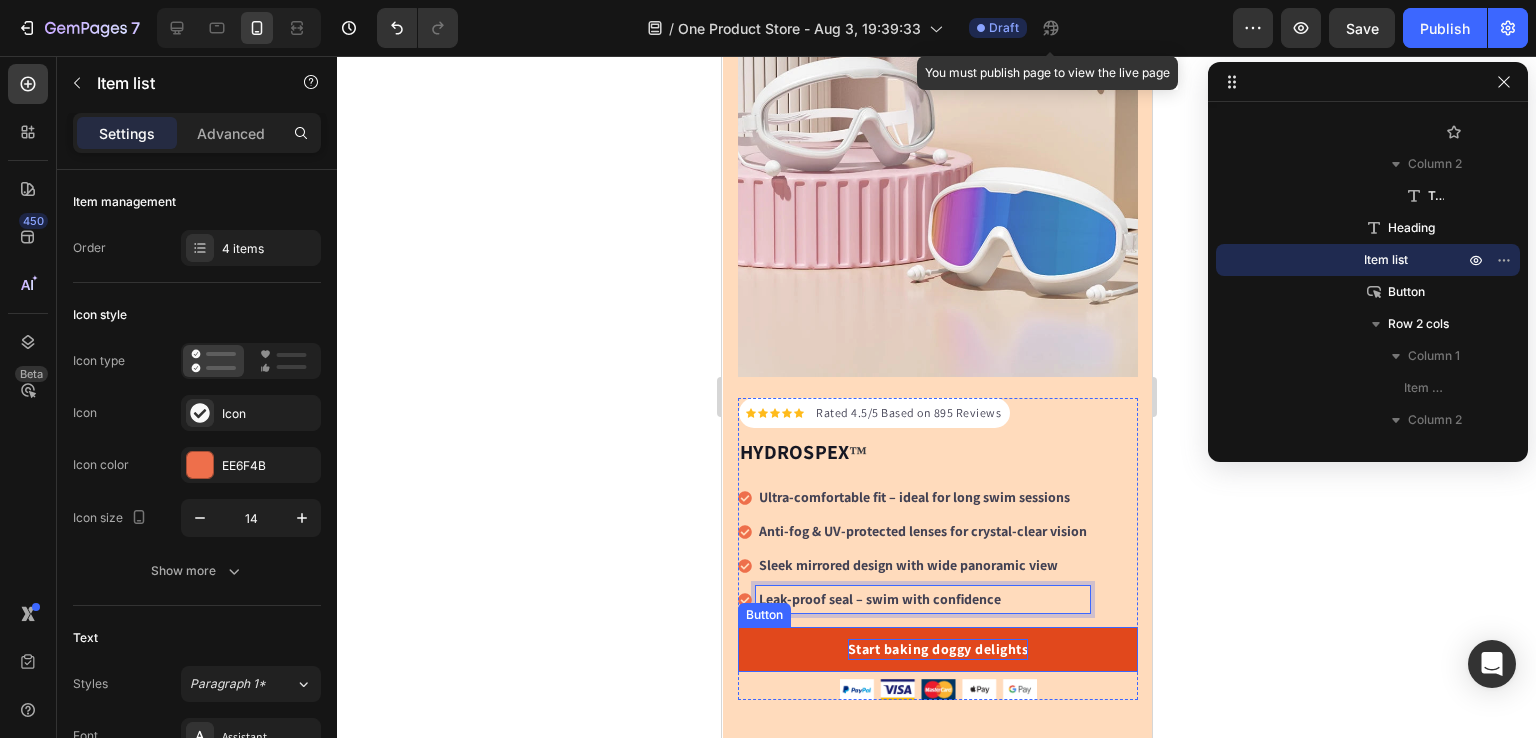 click on "Start baking doggy delights" at bounding box center (937, 649) 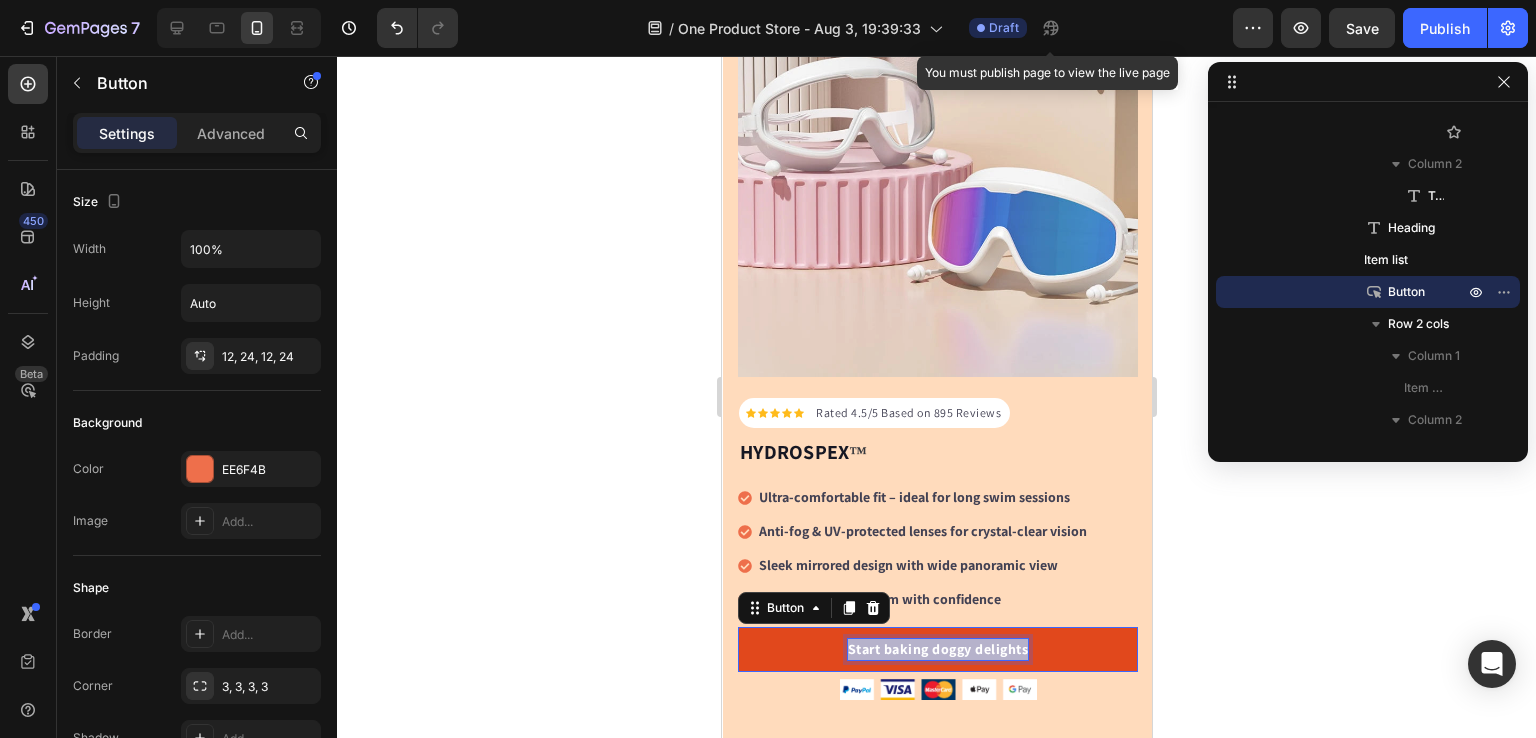 click on "Start baking doggy delights" at bounding box center (937, 649) 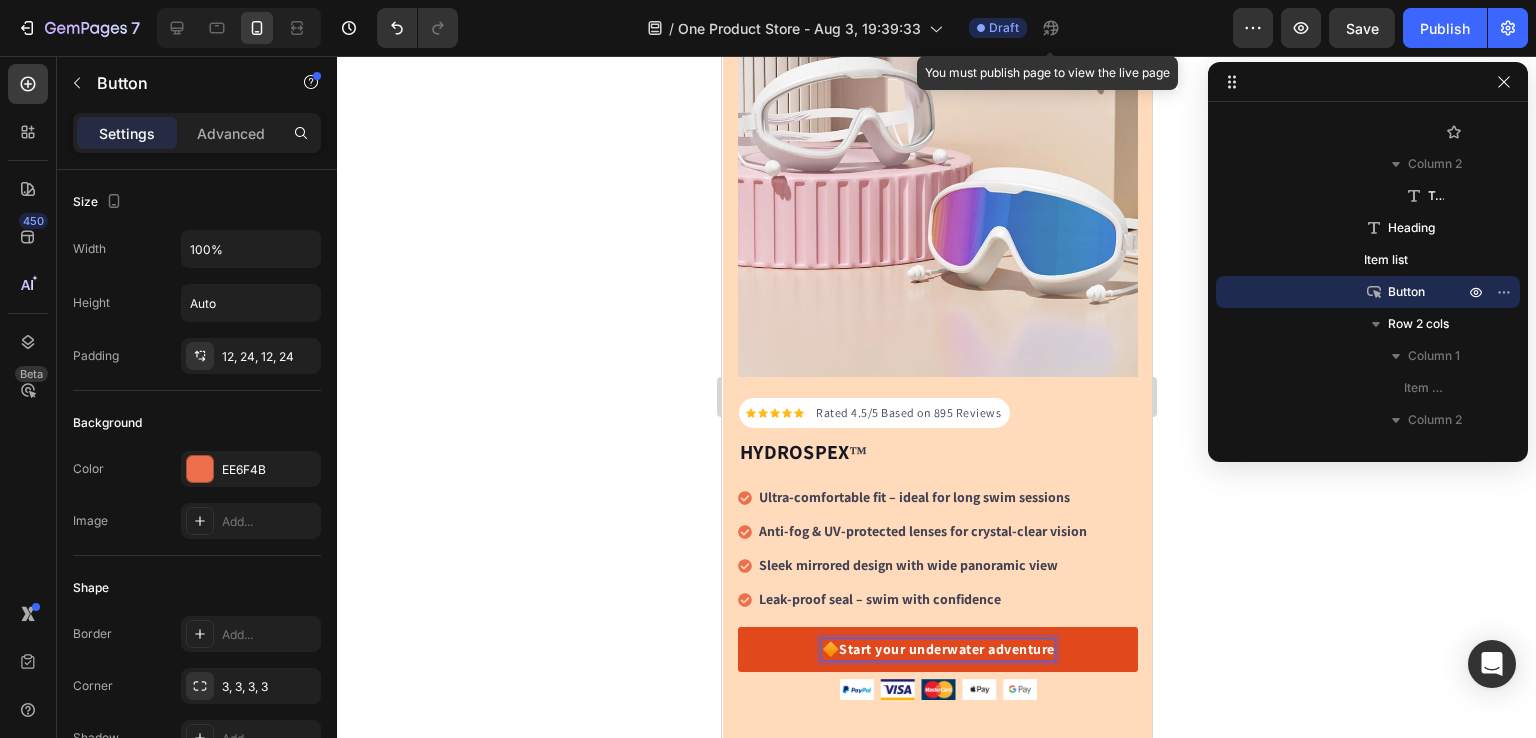 click on "🔶  Start your underwater adventure" at bounding box center (937, 649) 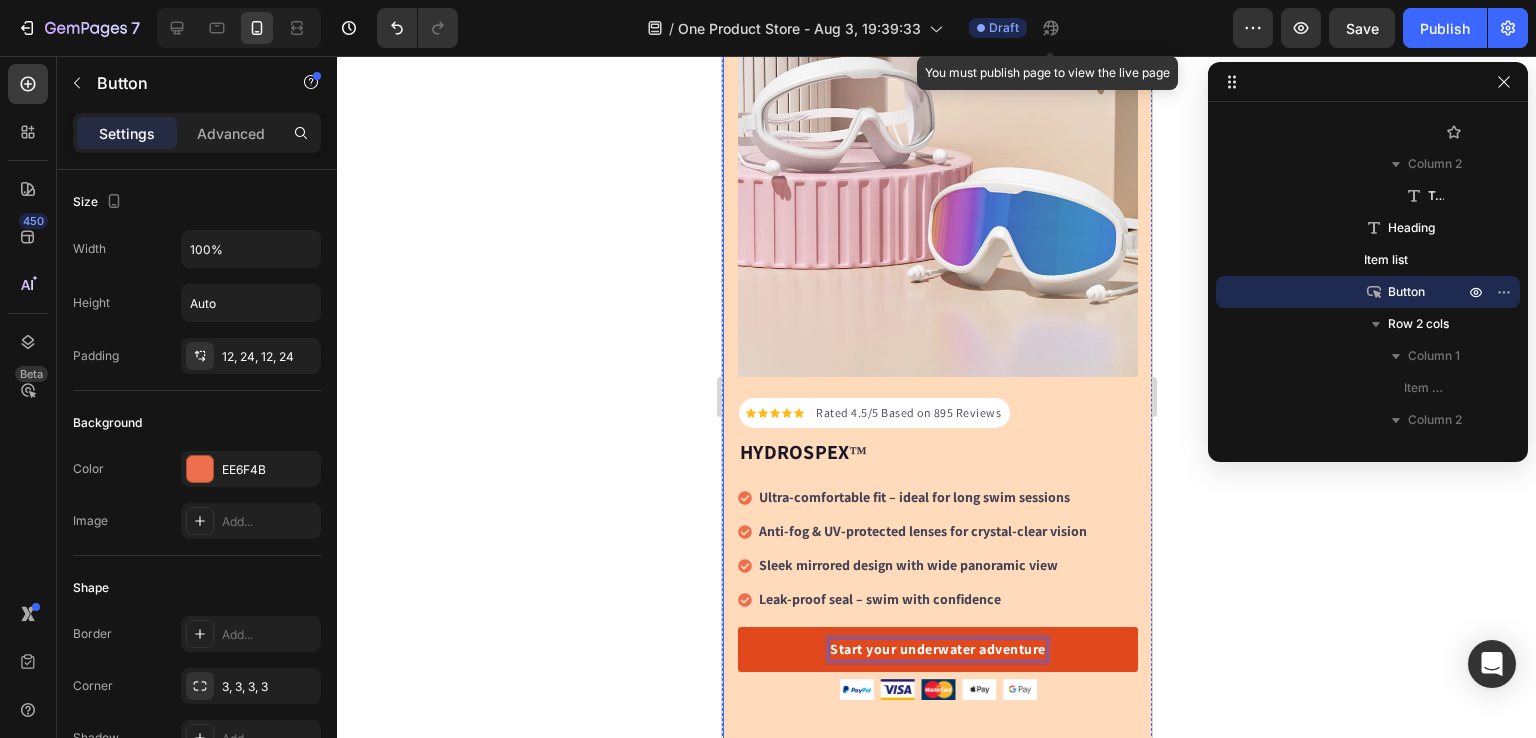click on "Icon Icon Icon Icon Icon Icon List Hoz Rated 4.5/5 Based on 895 Reviews Text block Row HYDROSPEX ™ Heading  Ultra-comfortable fit – ideal for long swim sessions Anti-fog & UV-protected lenses for crystal-clear vision Sleek mirrored design with wide panoramic view Leak-proof seal – swim with confidence Item list Start your underwater adventure Button   0
30-day money back guarantee Item list Image Row Row Image Row Row" at bounding box center (937, 288) 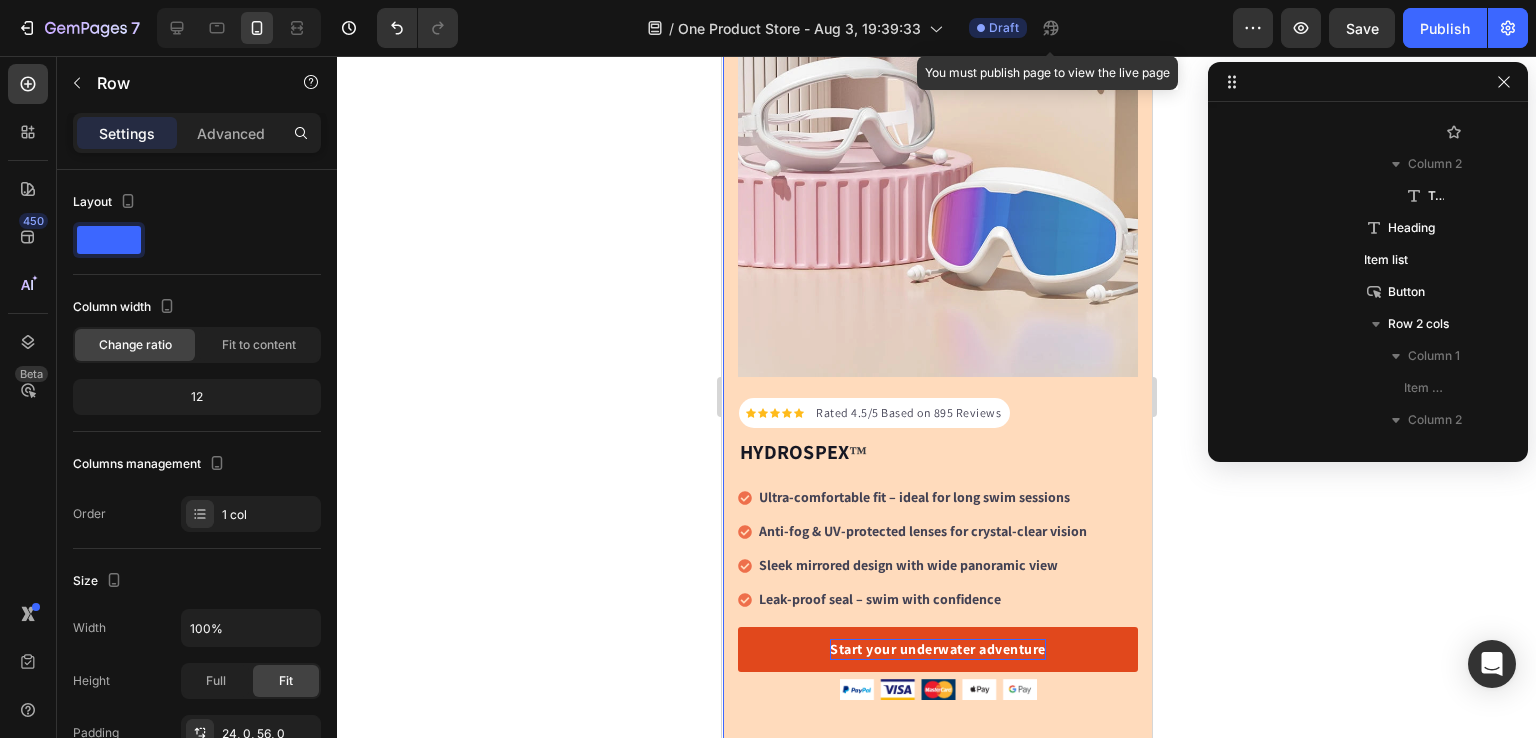 scroll, scrollTop: 0, scrollLeft: 0, axis: both 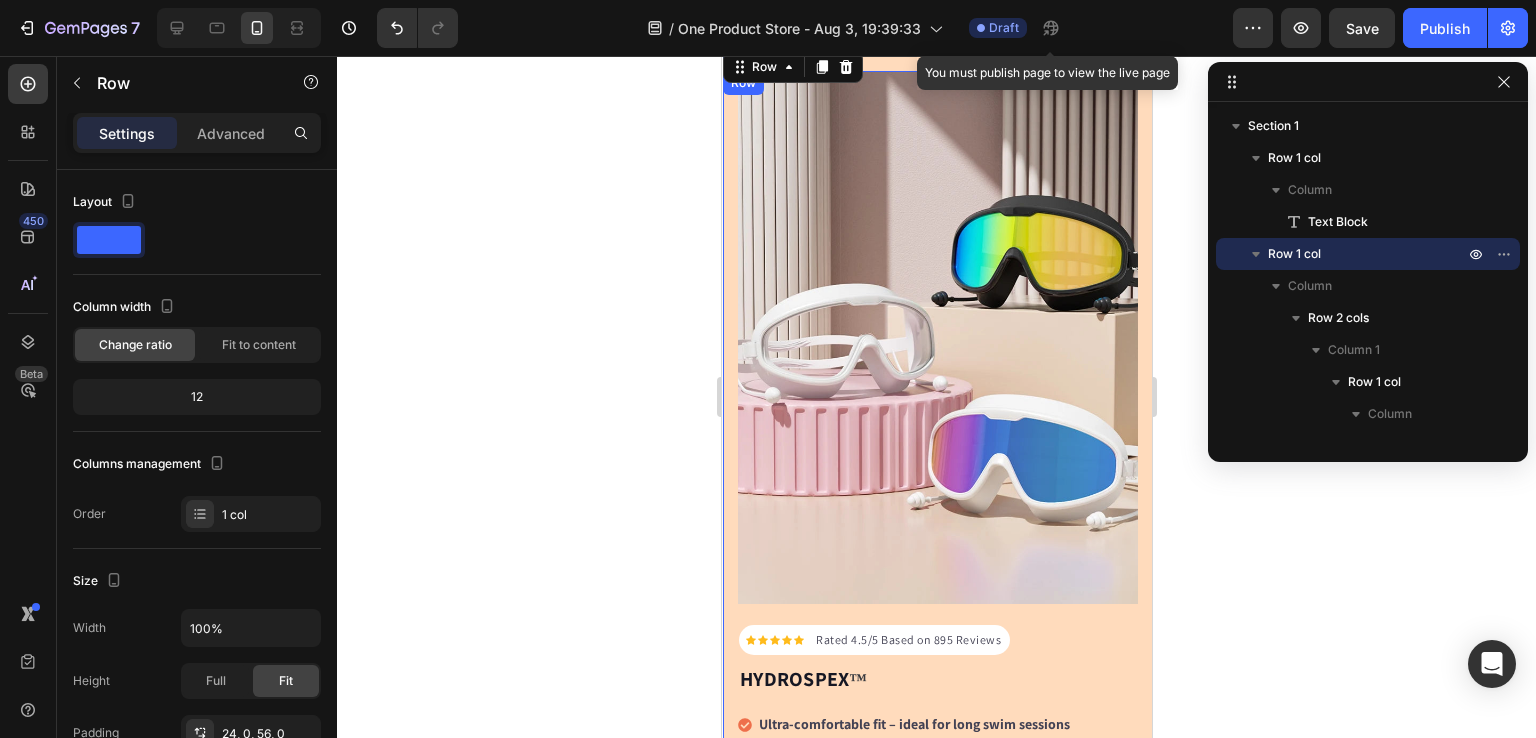 click on "Icon Icon Icon Icon Icon Icon List Hoz Rated 4.5/5 Based on 895 Reviews Text block Row HYDROSPEX ™ Heading  Ultra-comfortable fit – ideal for long swim sessions Anti-fog & UV-protected lenses for crystal-clear vision Sleek mirrored design with wide panoramic view Leak-proof seal – swim with confidence Item list Start your underwater adventure Button
30-day money back guarantee Item list Image Row Row Image Row" at bounding box center [937, 499] 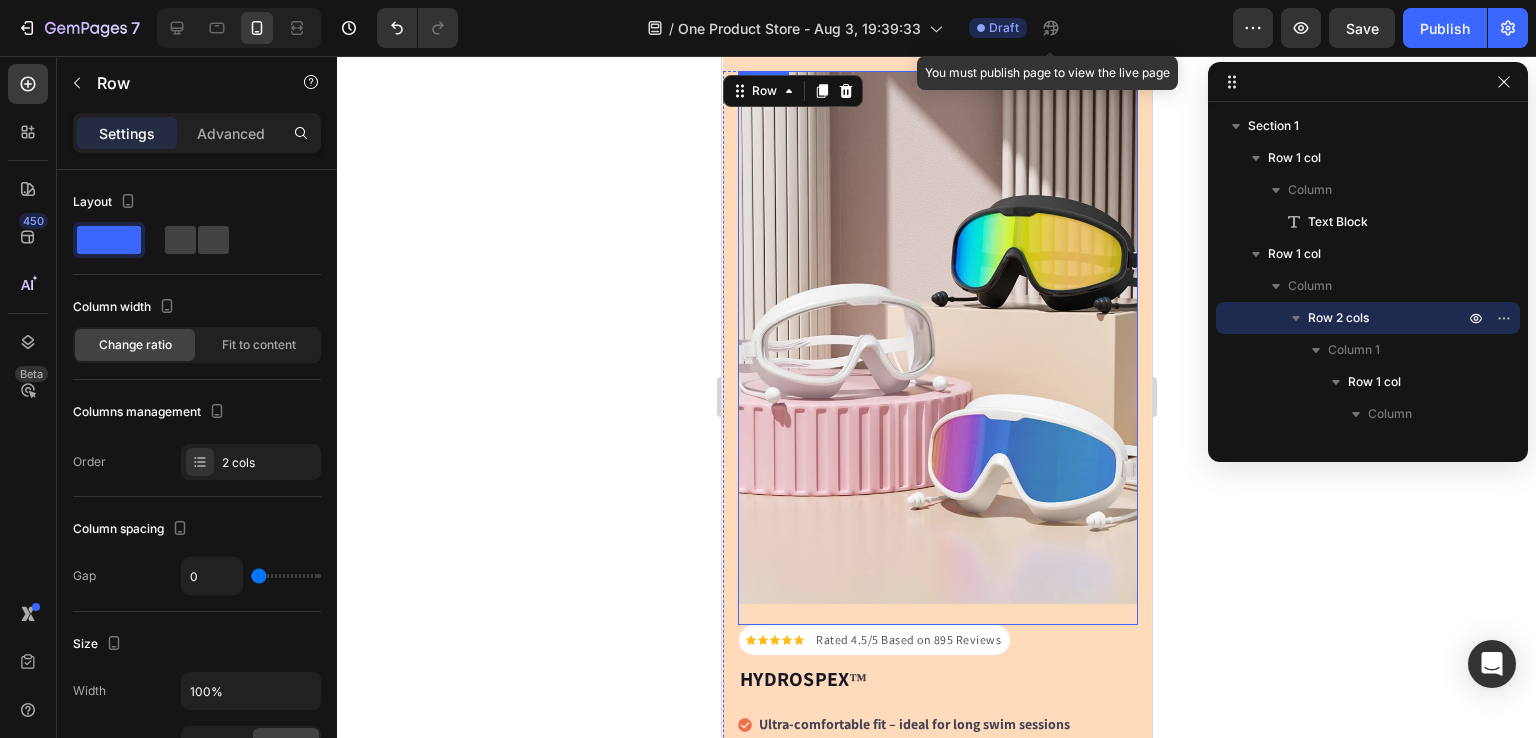 scroll, scrollTop: 0, scrollLeft: 0, axis: both 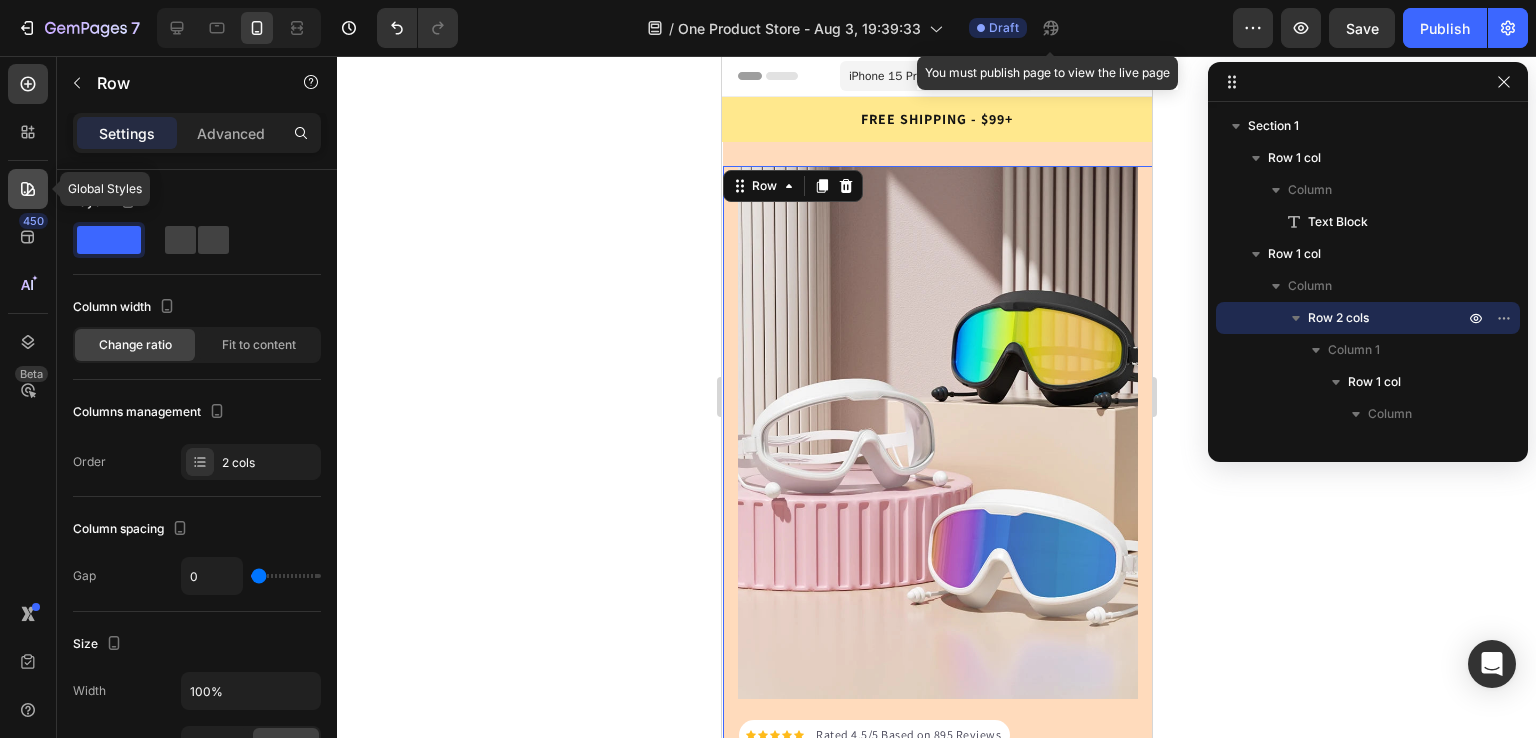 click 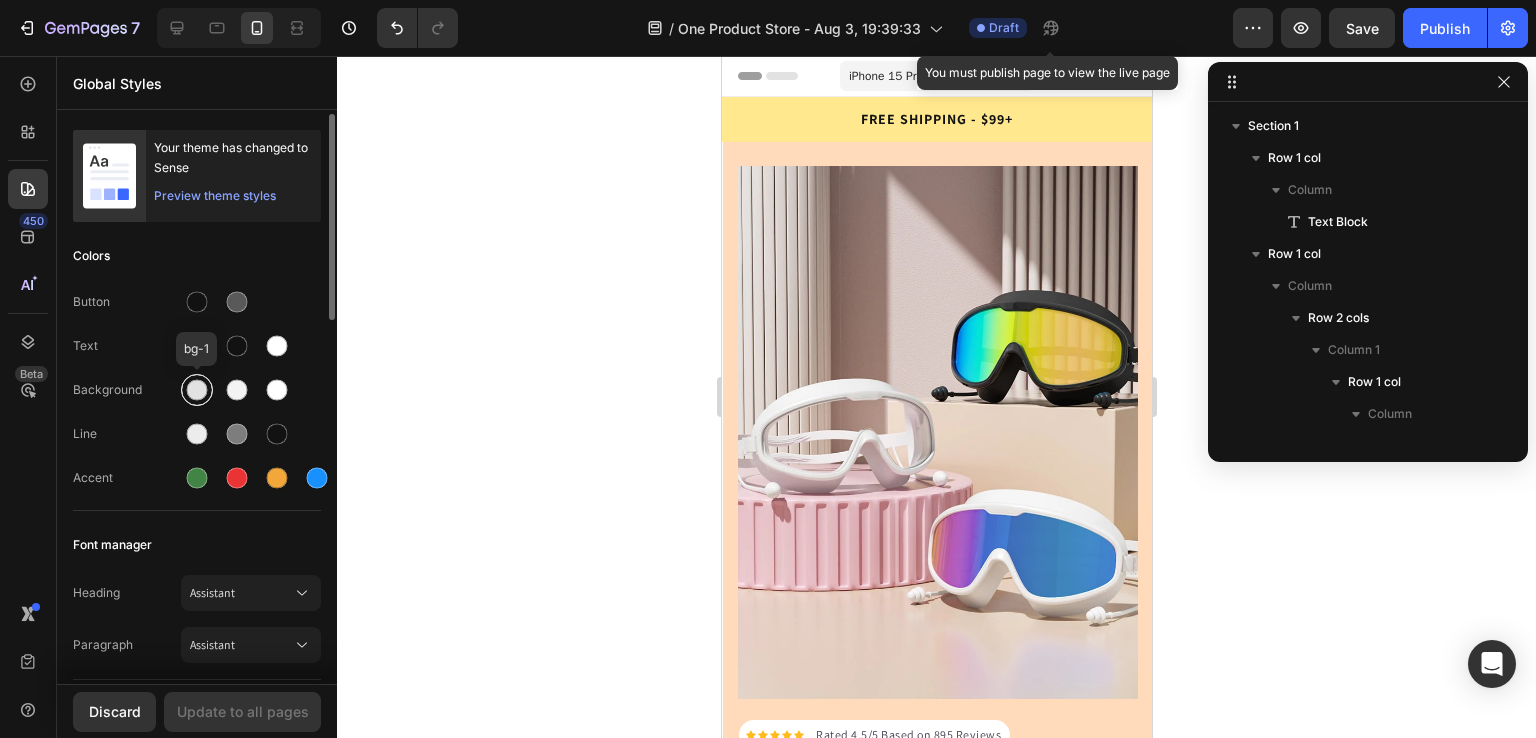 click at bounding box center (197, 390) 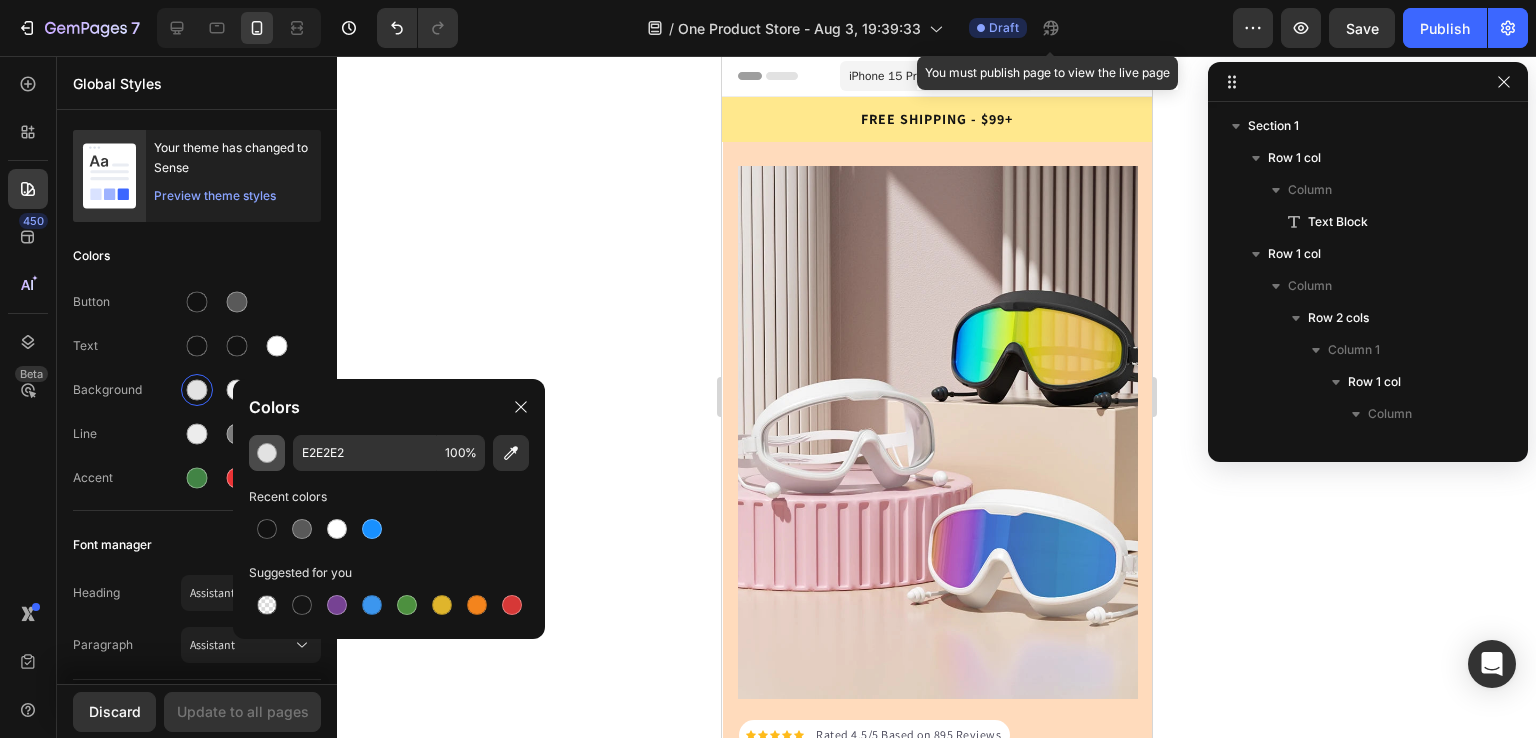 click at bounding box center (267, 453) 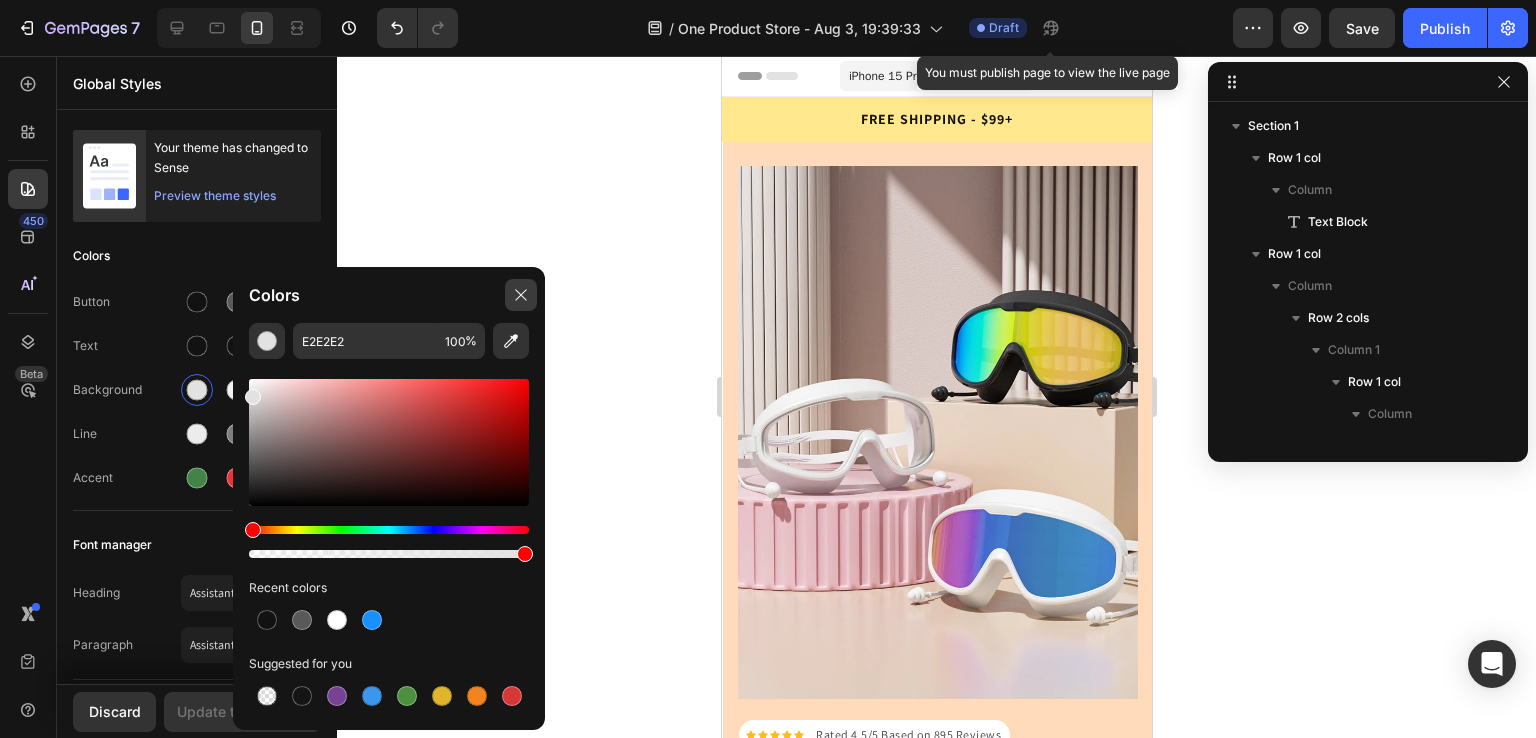 click at bounding box center [521, 295] 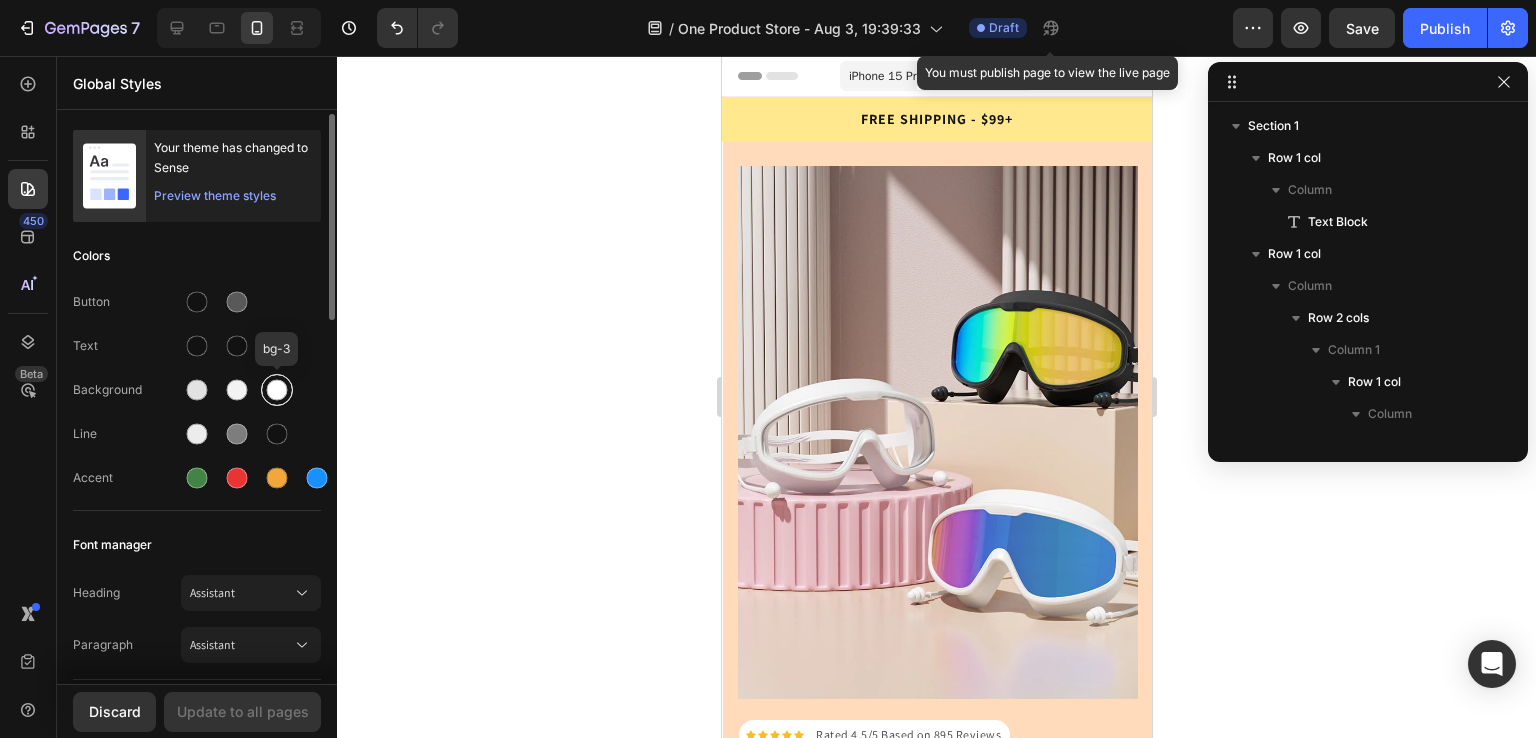 click at bounding box center [277, 390] 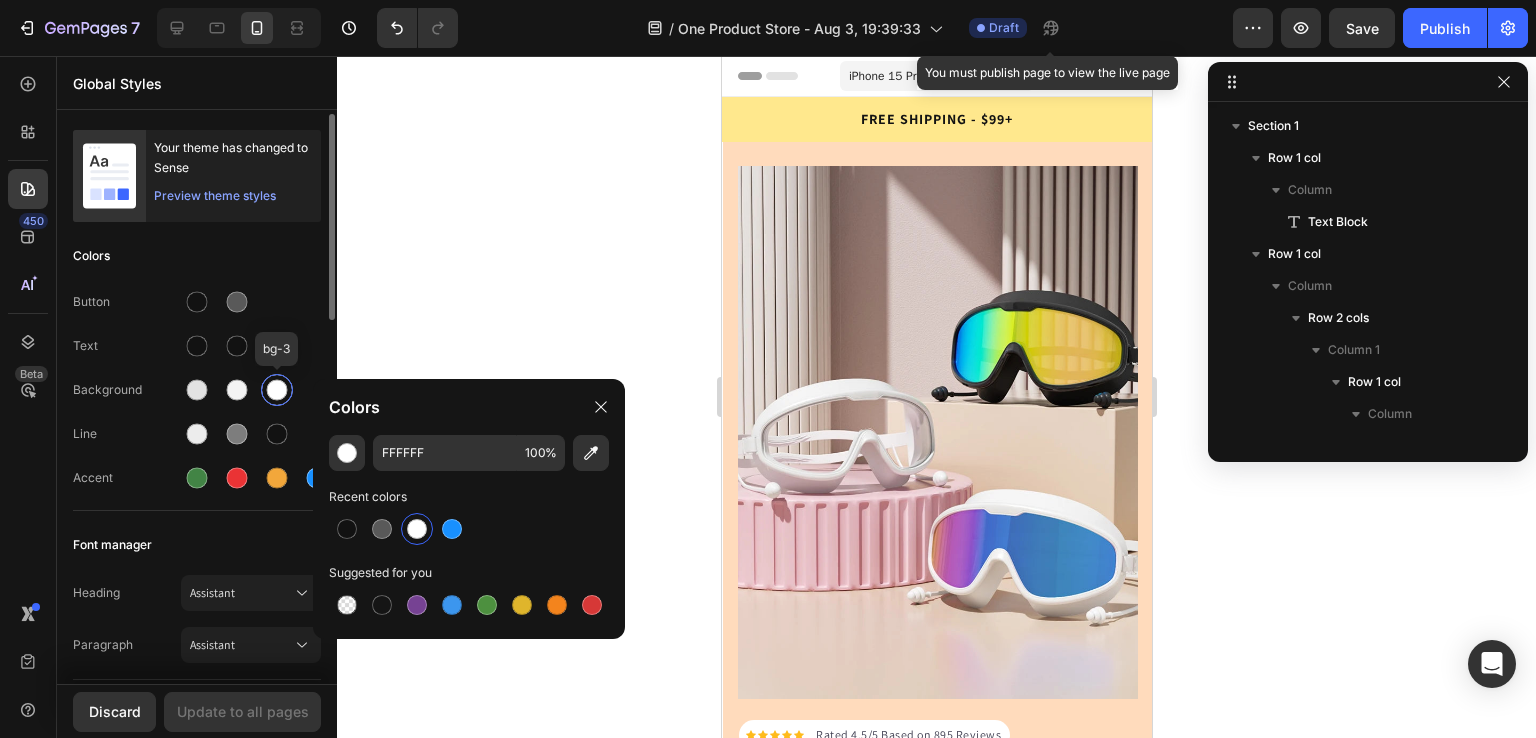 click at bounding box center [277, 390] 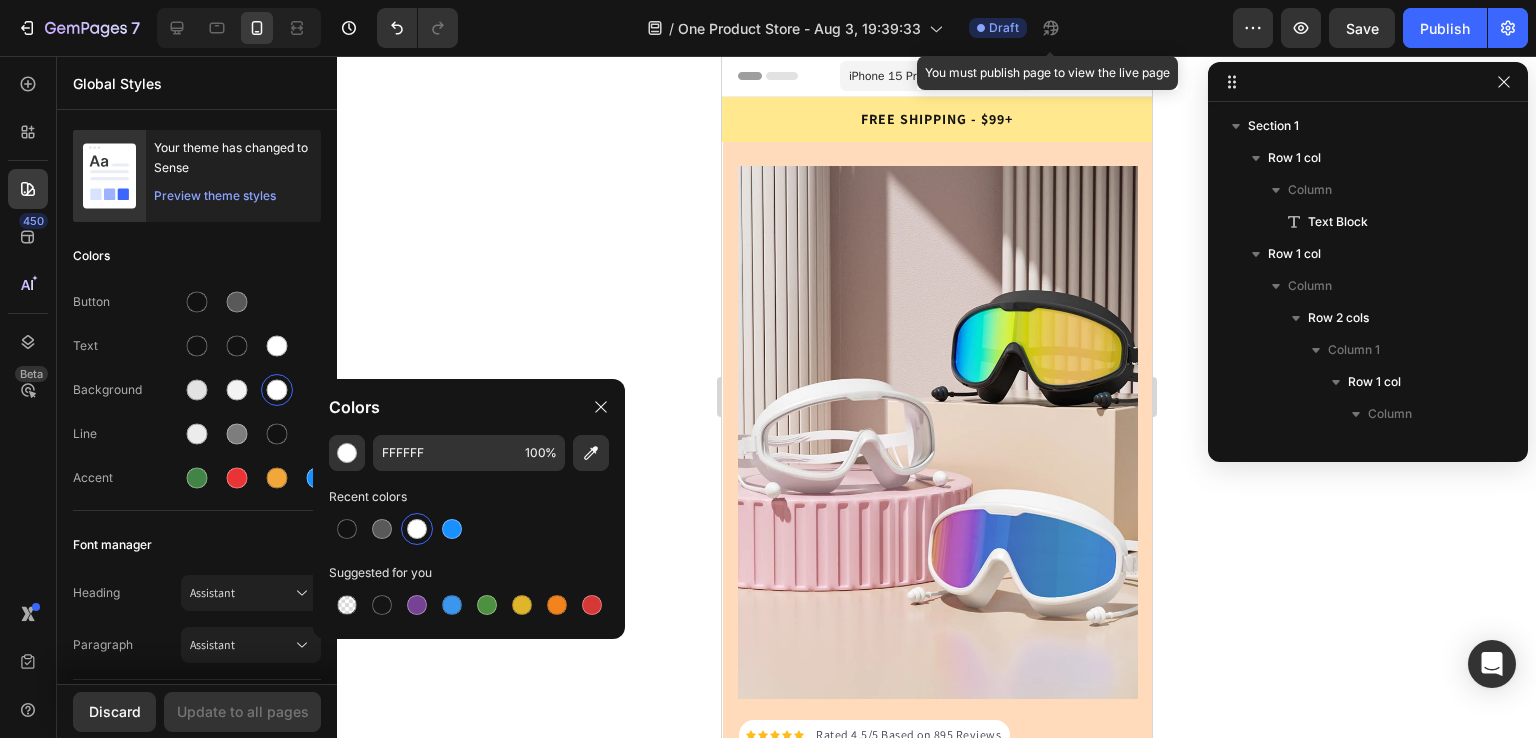 click 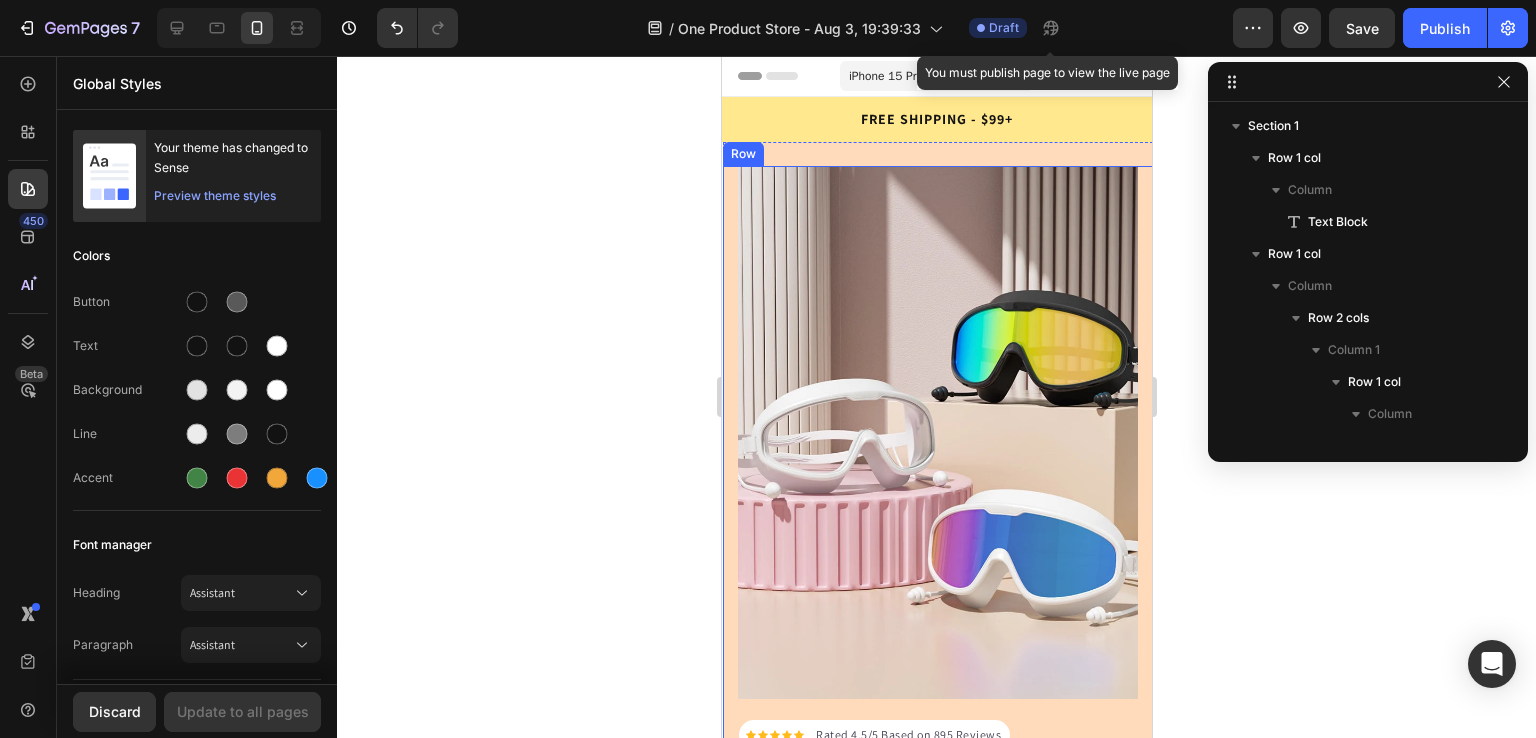 click on "Icon Icon Icon Icon Icon Icon List Hoz Rated 4.5/5 Based on 895 Reviews Text block Row HYDROSPEX ™ Heading  Ultra-comfortable fit – ideal for long swim sessions Anti-fog & UV-protected lenses for crystal-clear vision Sleek mirrored design with wide panoramic view Leak-proof seal – swim with confidence Item list Start your underwater adventure Button
30-day money back guarantee Item list Image Row Row Image Row" at bounding box center (937, 594) 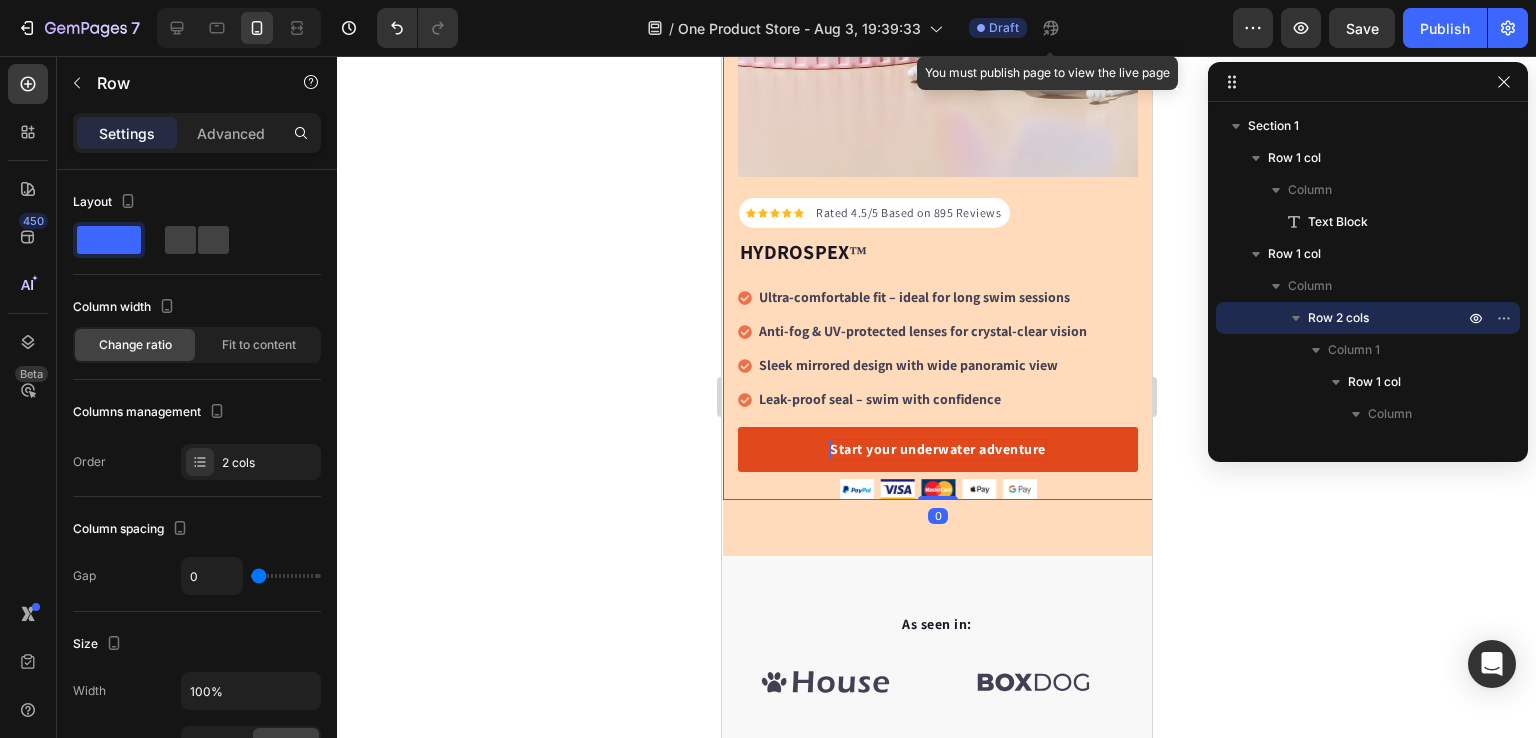 scroll, scrollTop: 523, scrollLeft: 0, axis: vertical 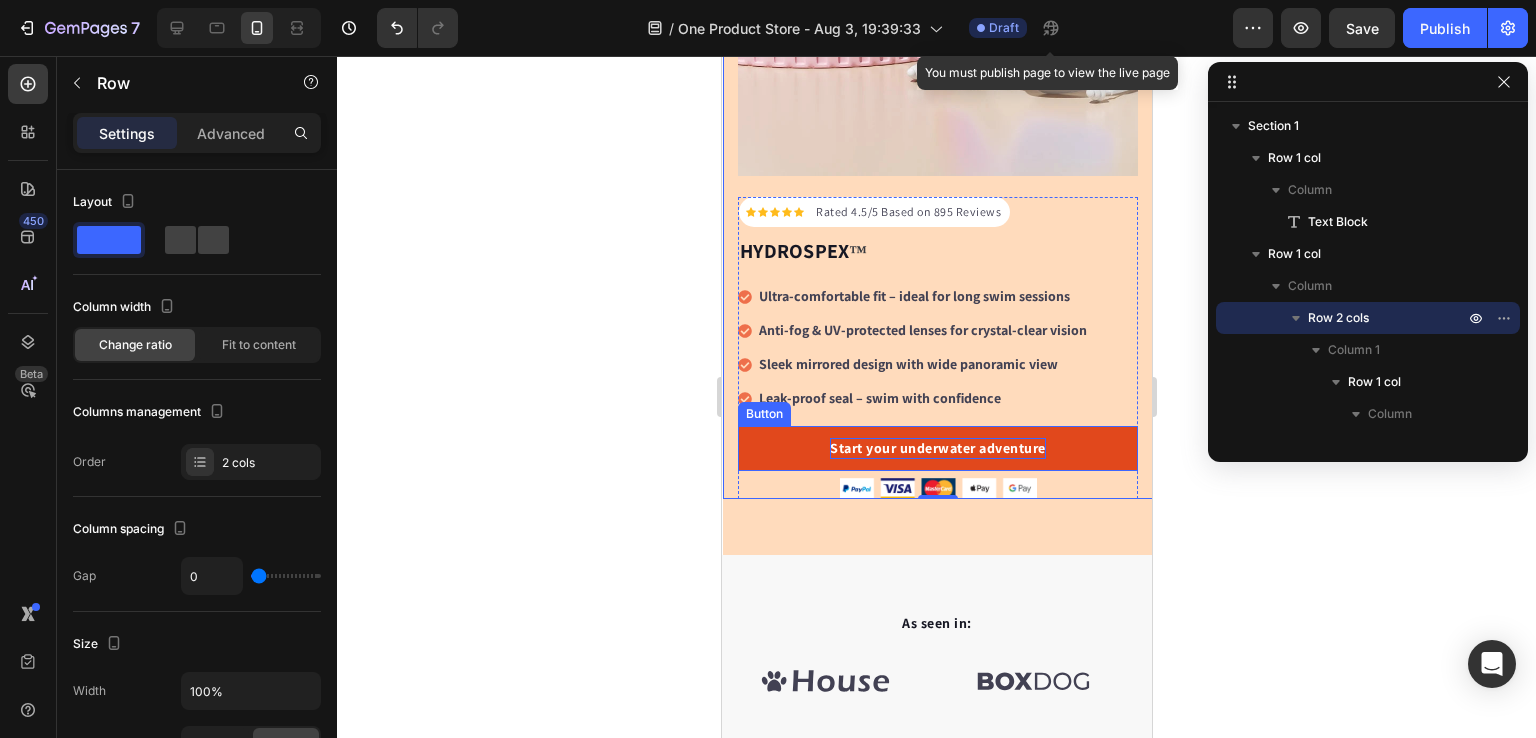 click on "Start your underwater adventure" at bounding box center (937, 448) 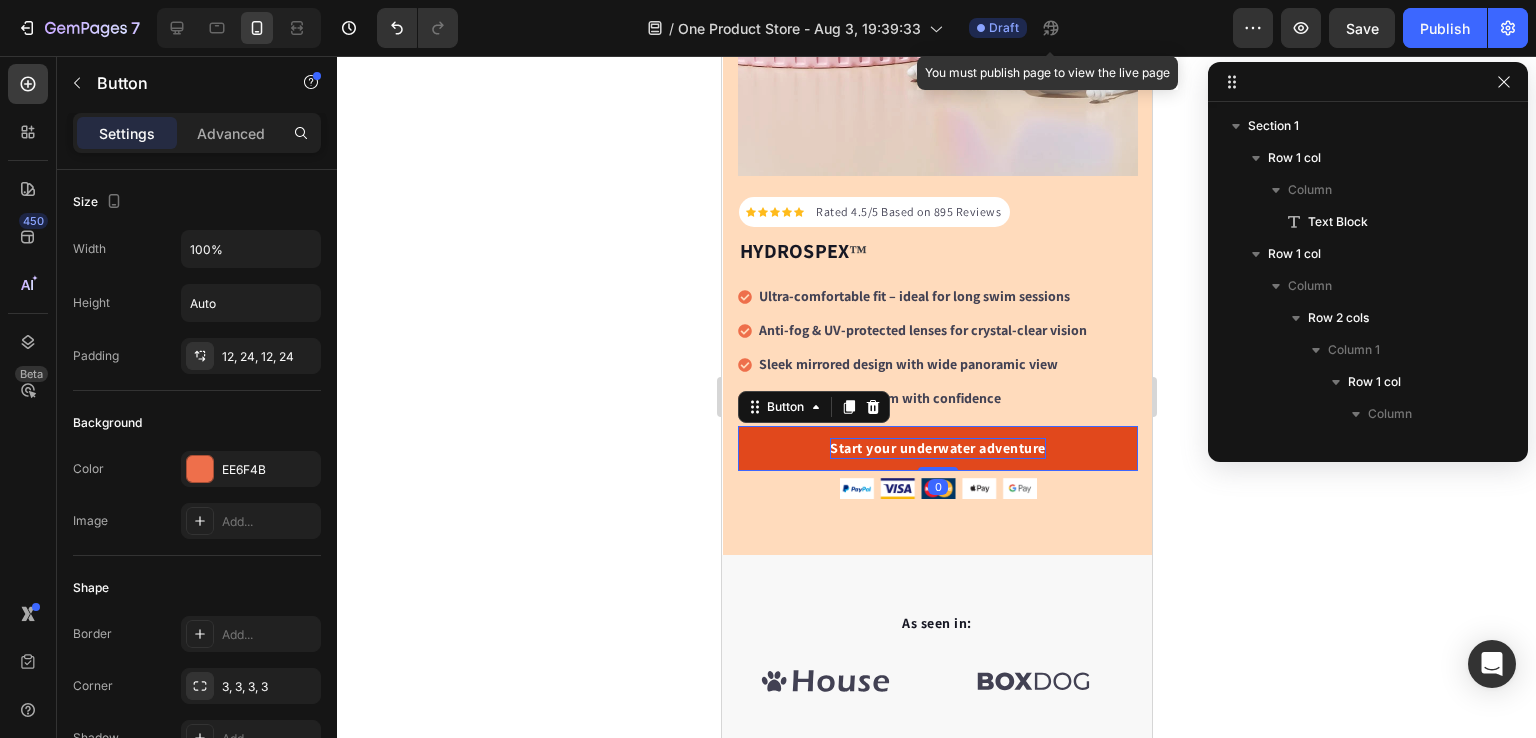 scroll, scrollTop: 730, scrollLeft: 0, axis: vertical 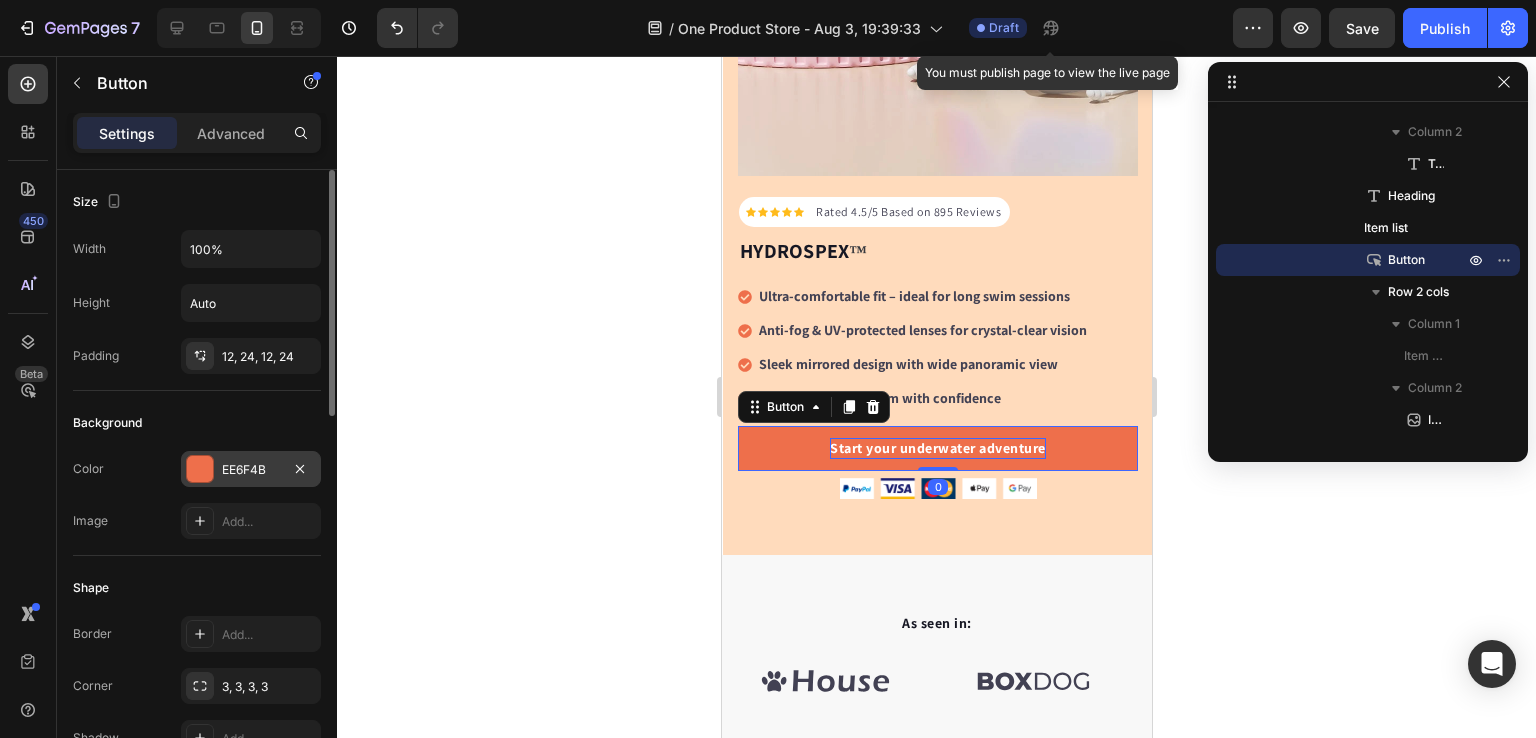 click at bounding box center [200, 469] 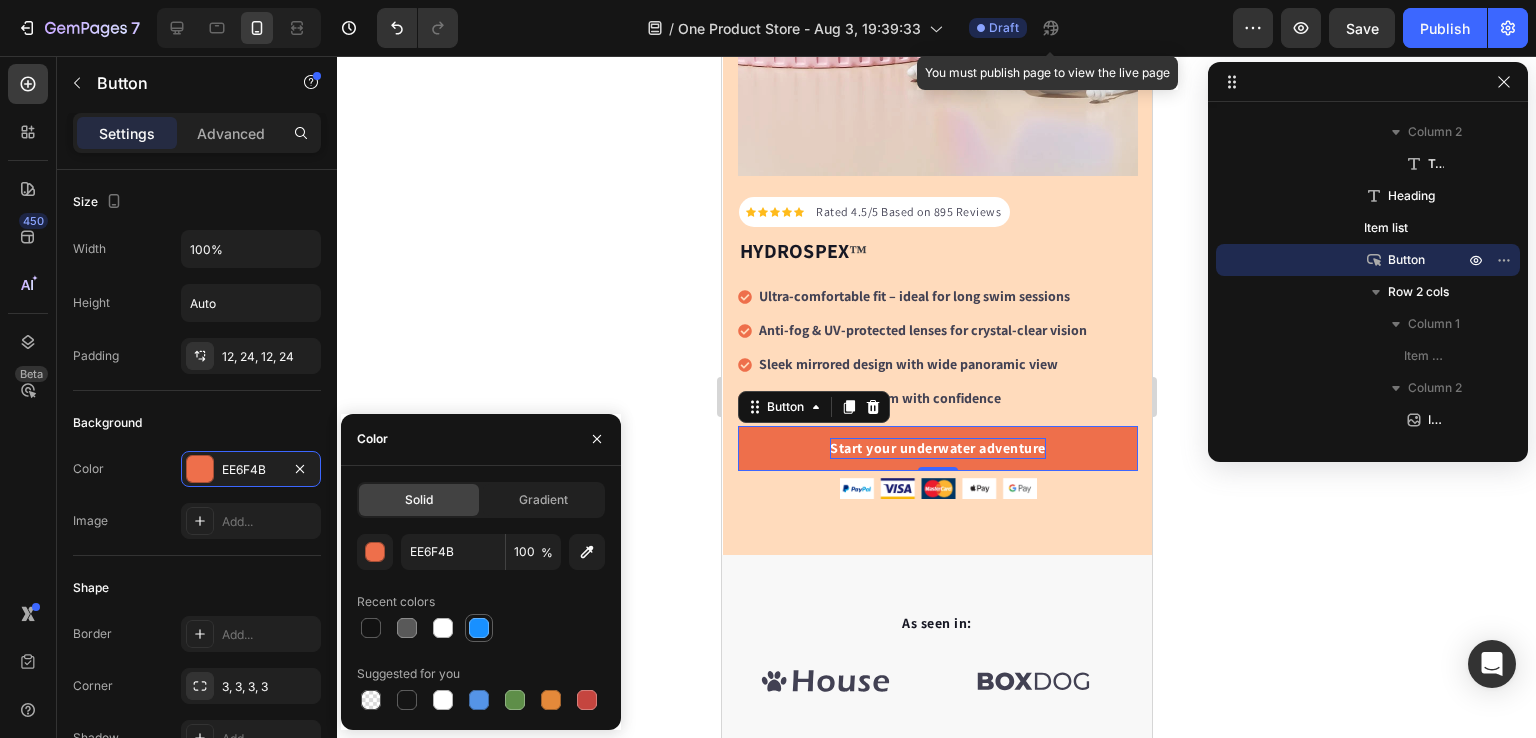 click at bounding box center (479, 628) 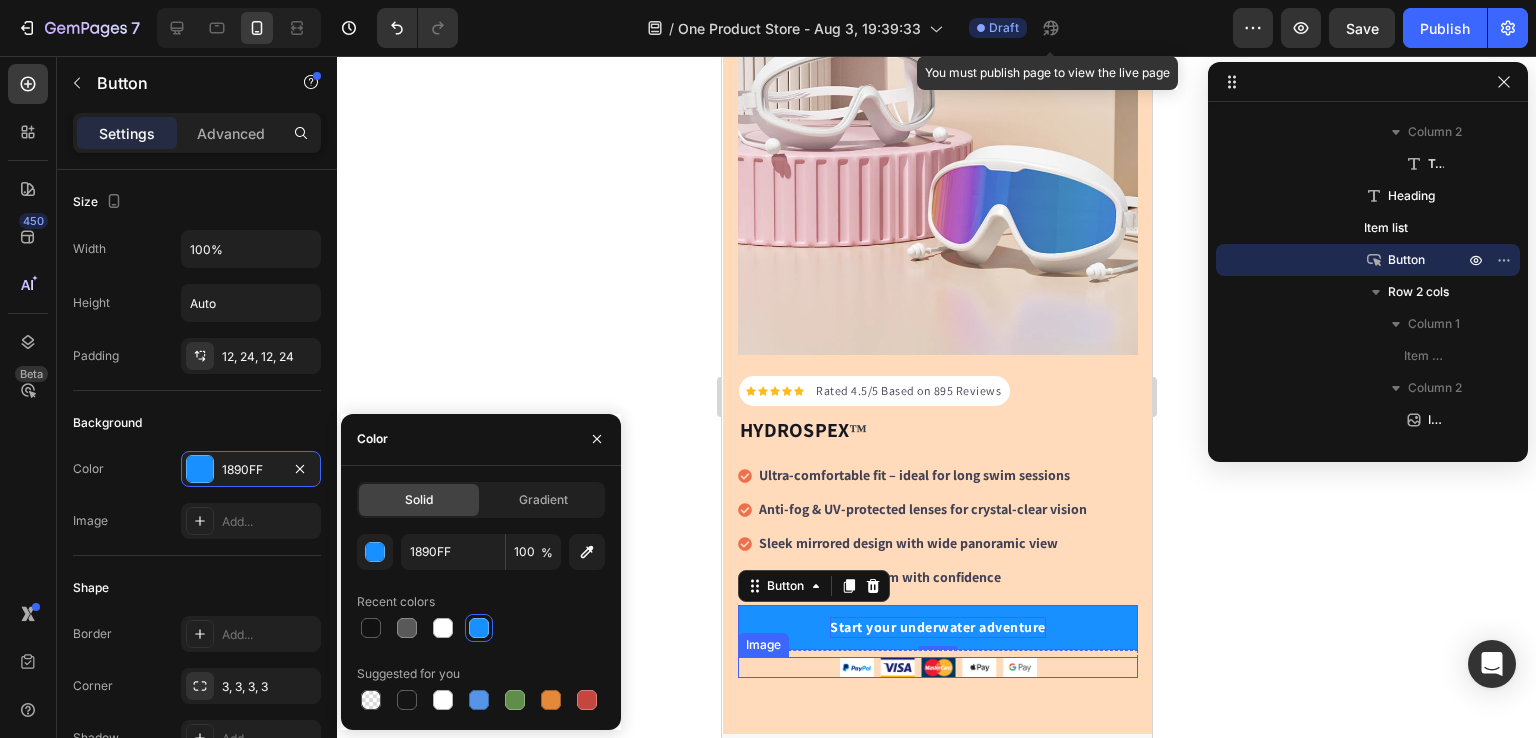 scroll, scrollTop: 235, scrollLeft: 0, axis: vertical 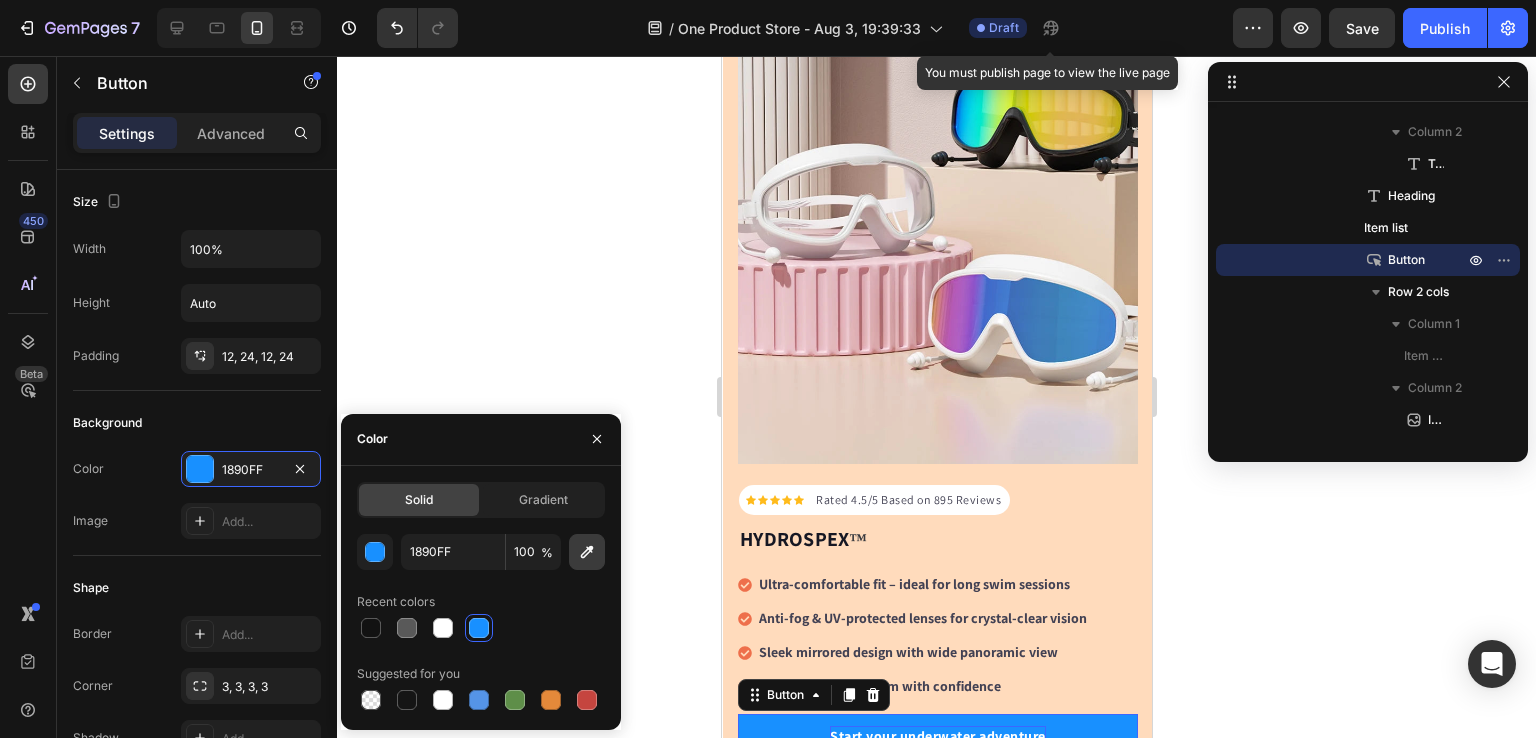 click 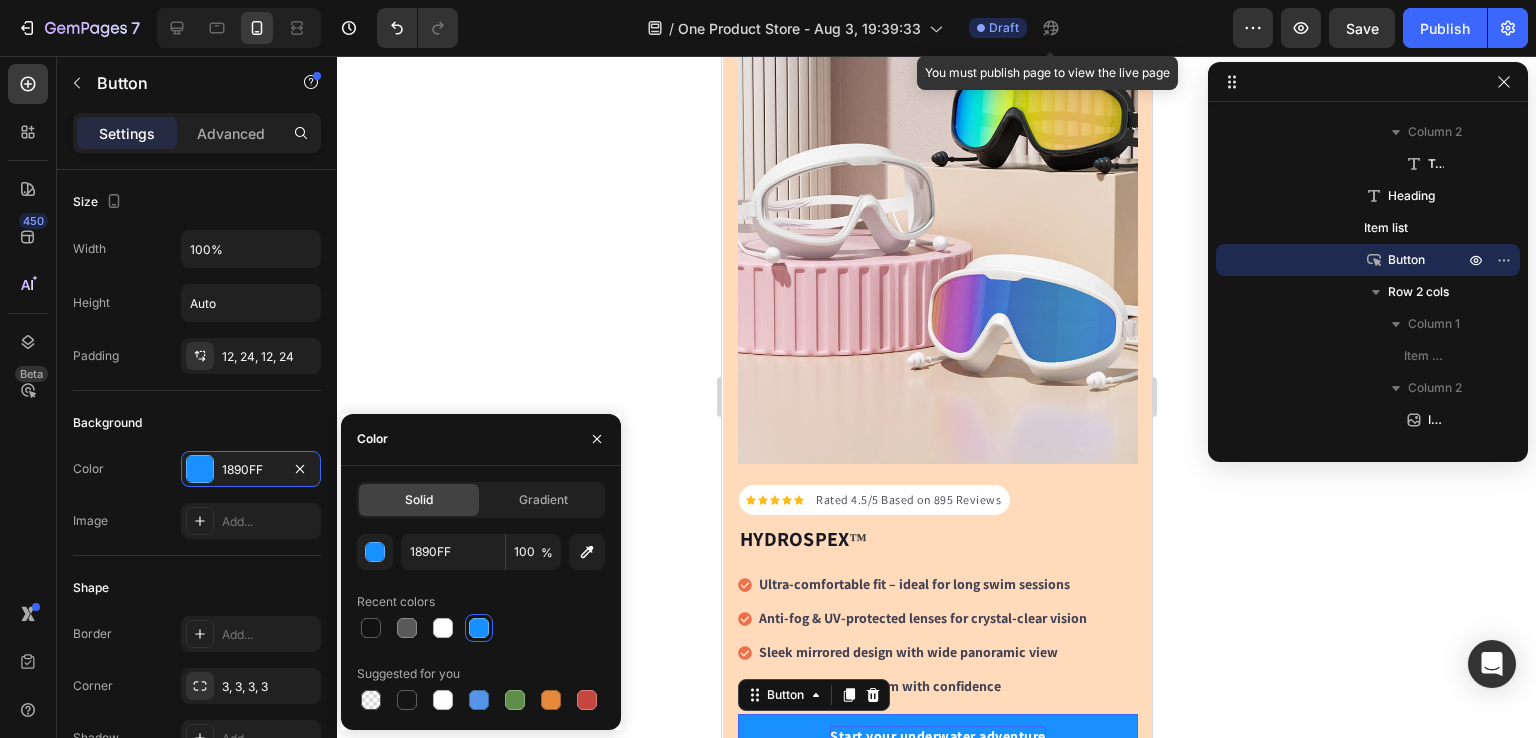 type on "E2BAC1" 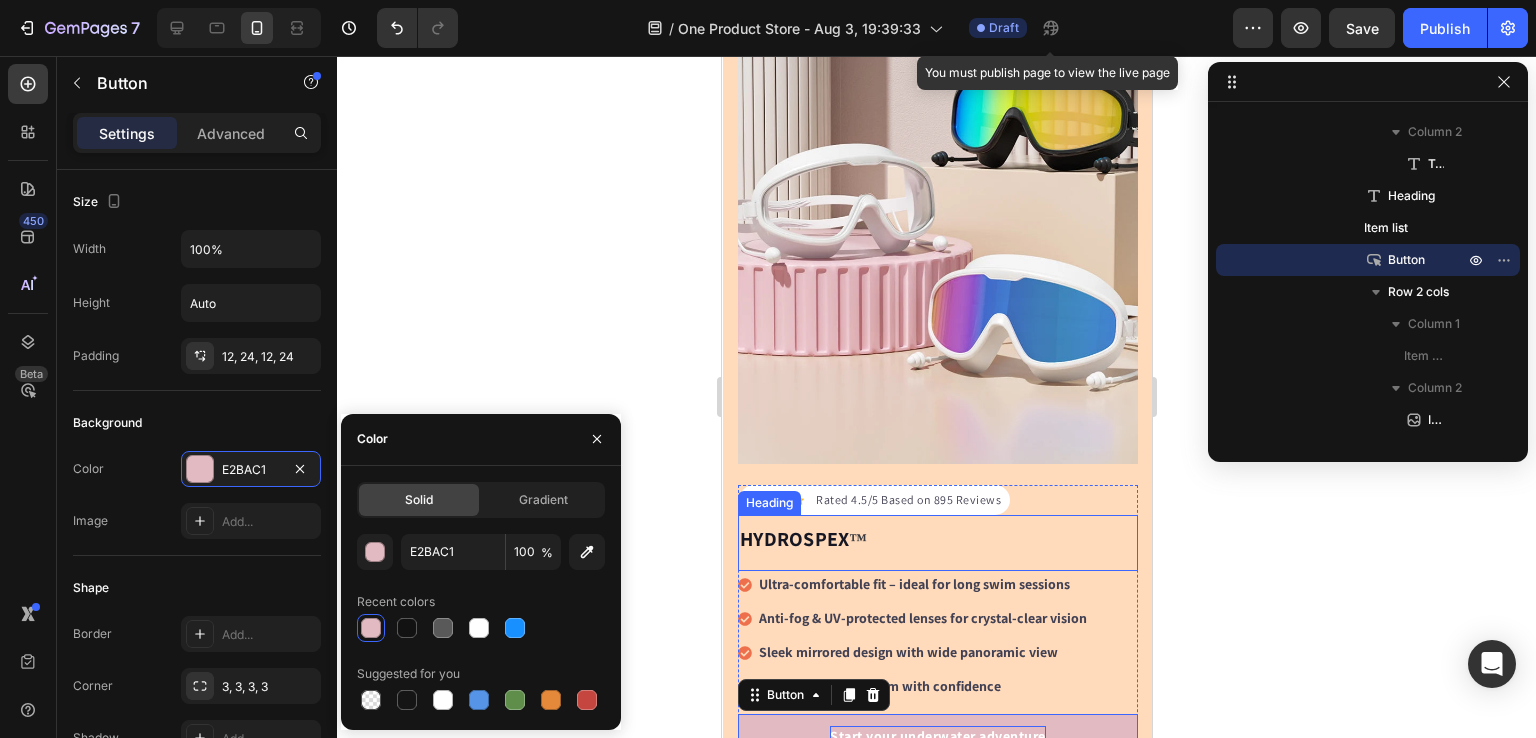 scroll, scrollTop: 340, scrollLeft: 0, axis: vertical 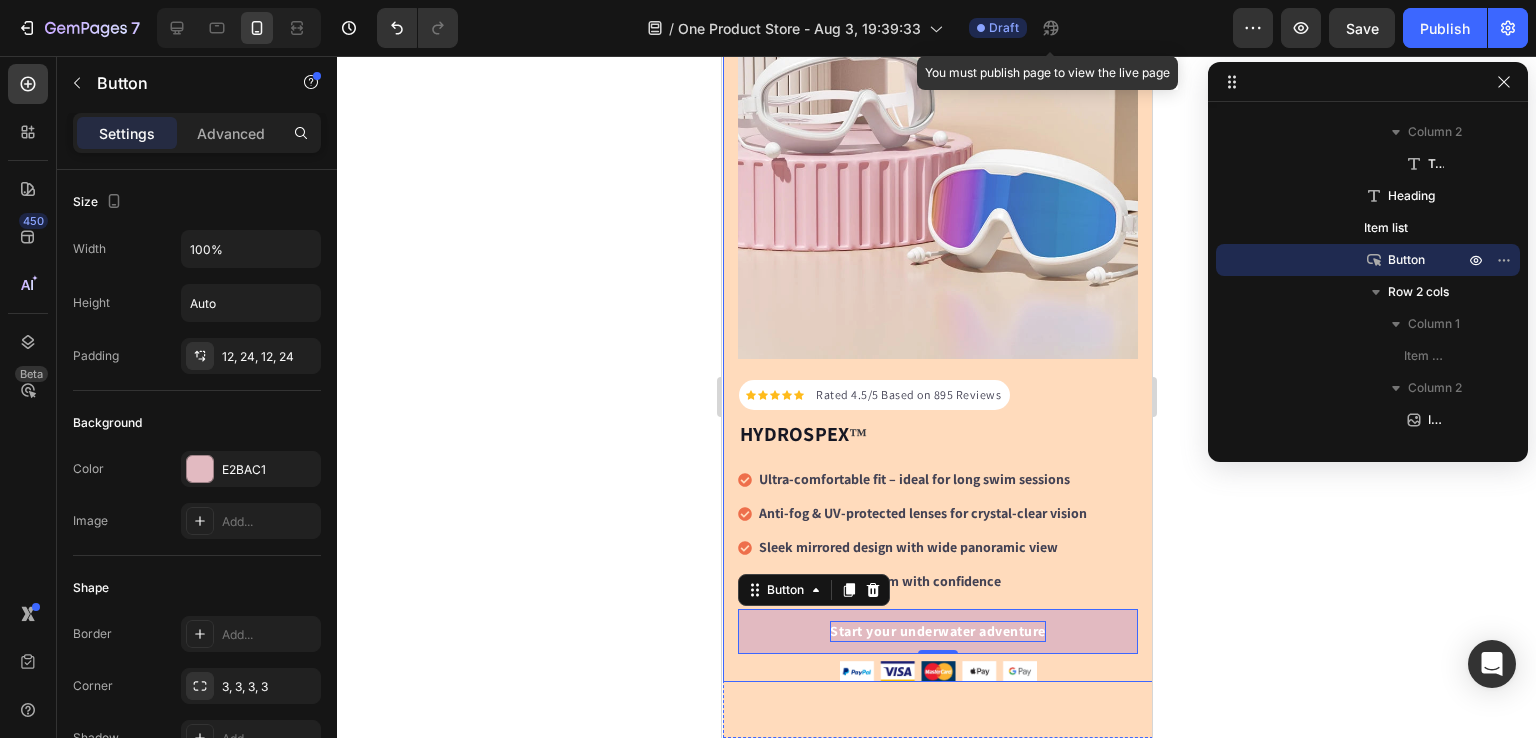 click 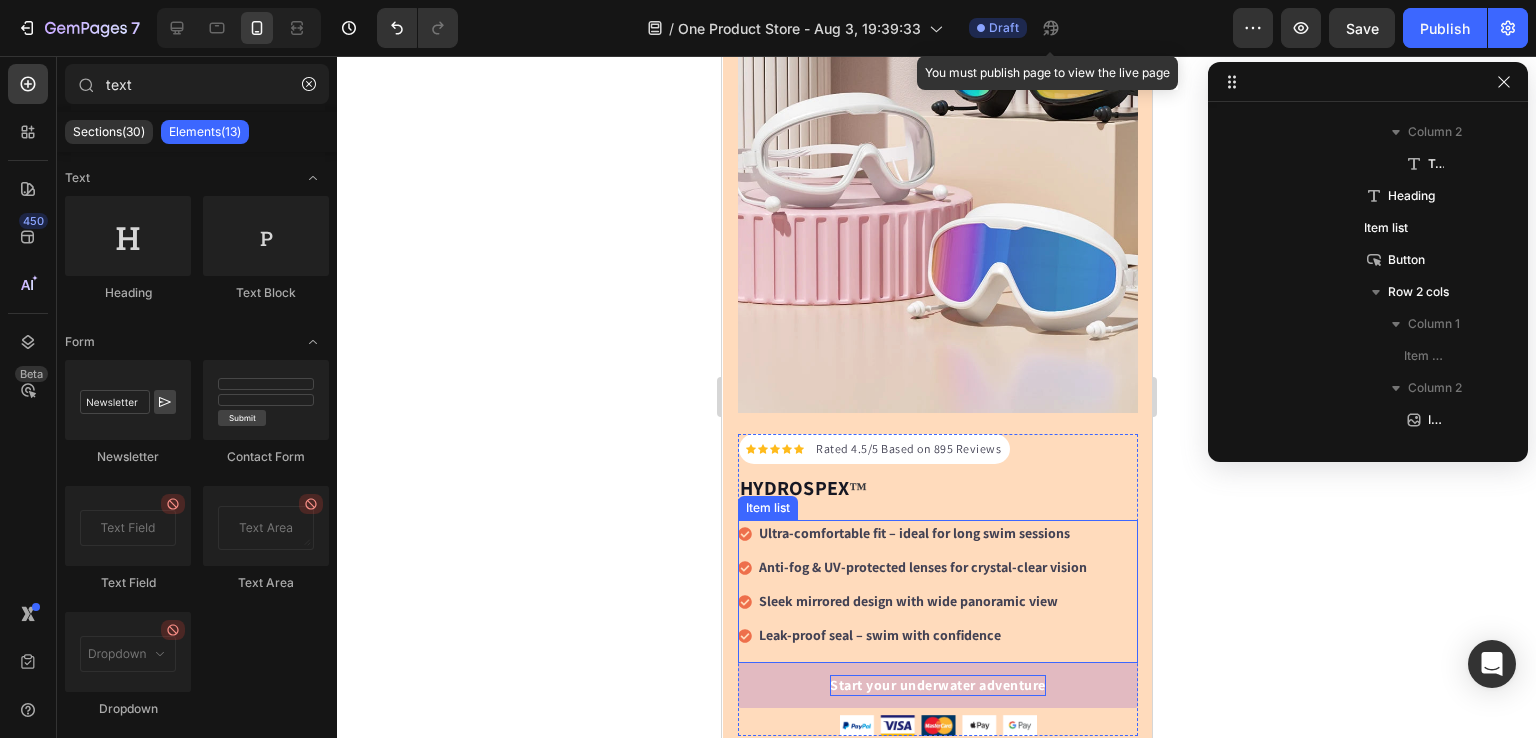 scroll, scrollTop: 294, scrollLeft: 0, axis: vertical 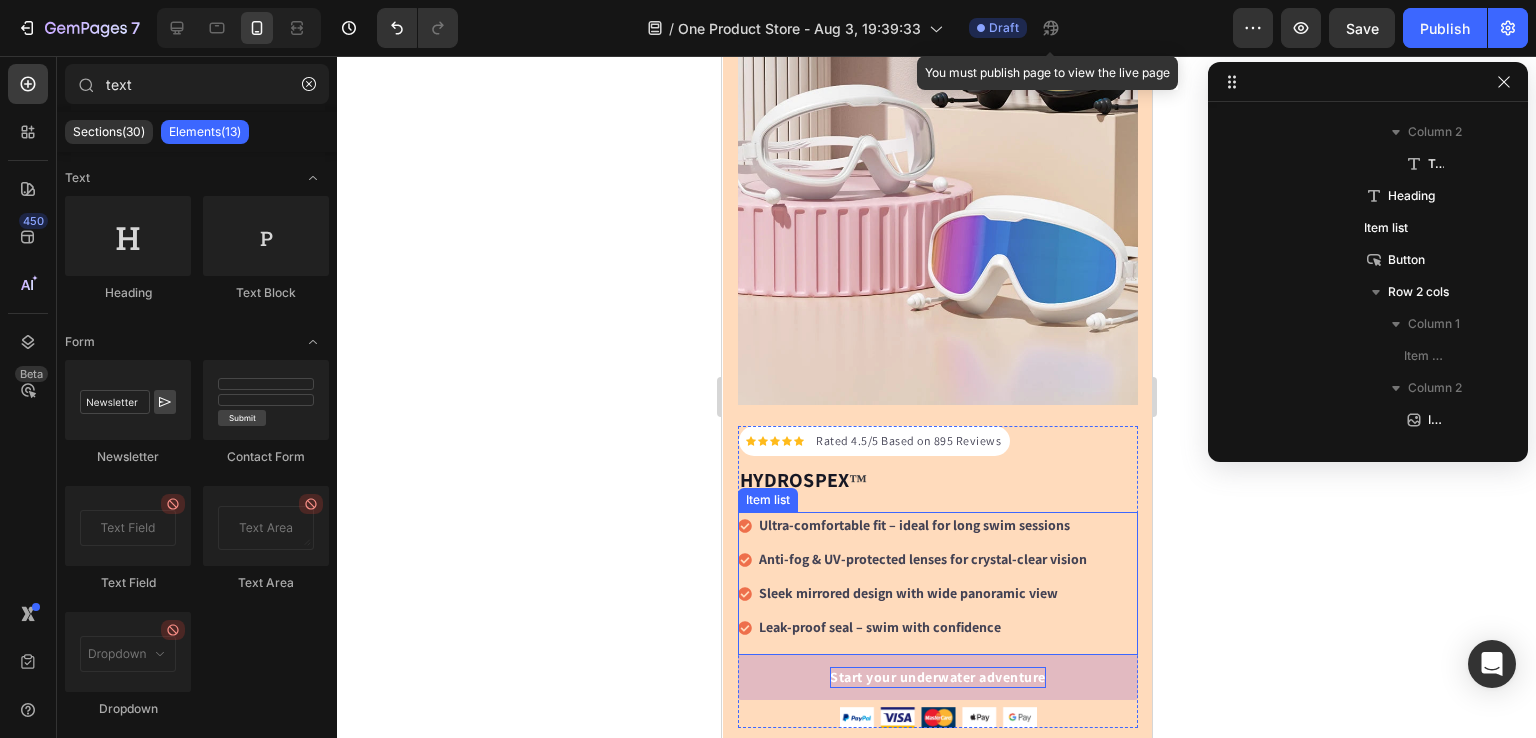 click 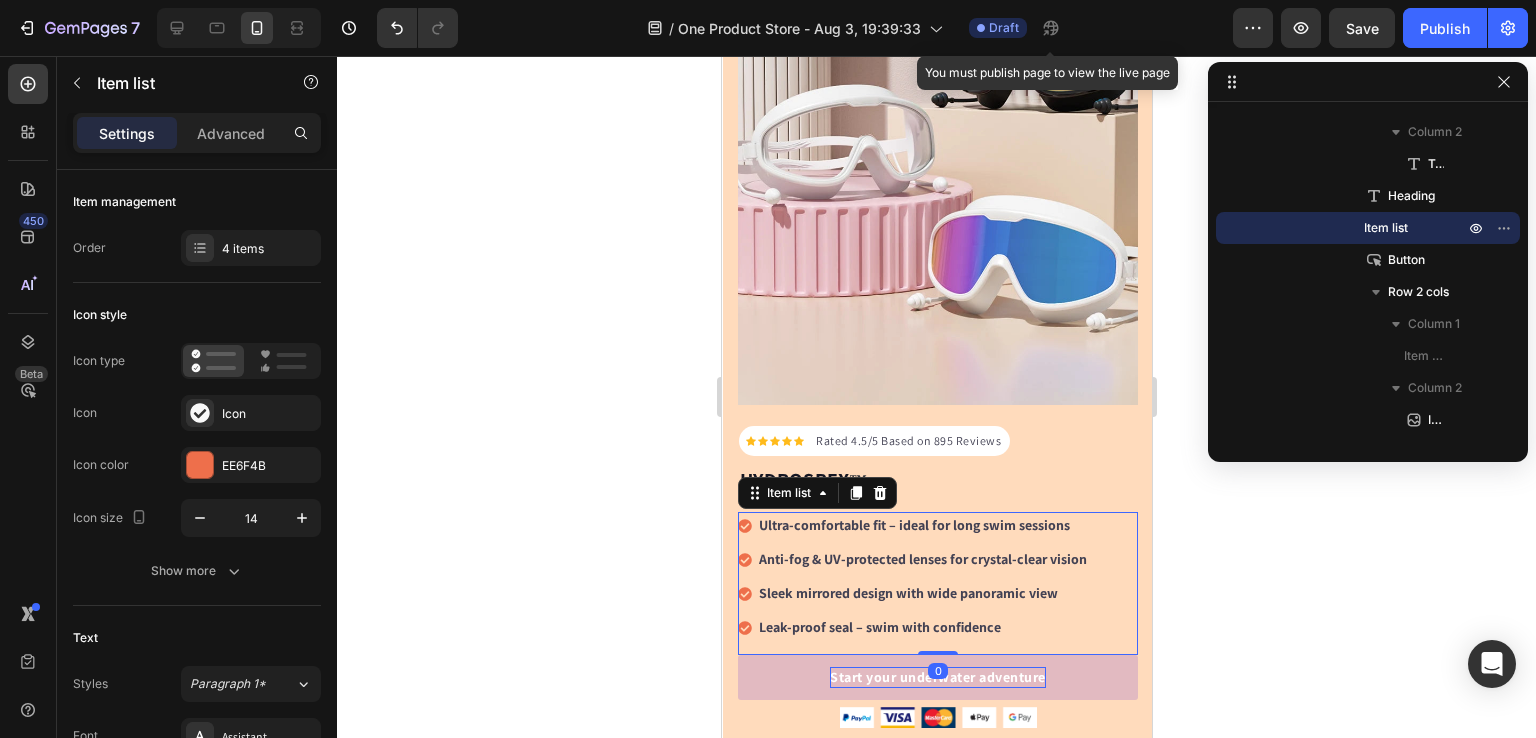 click 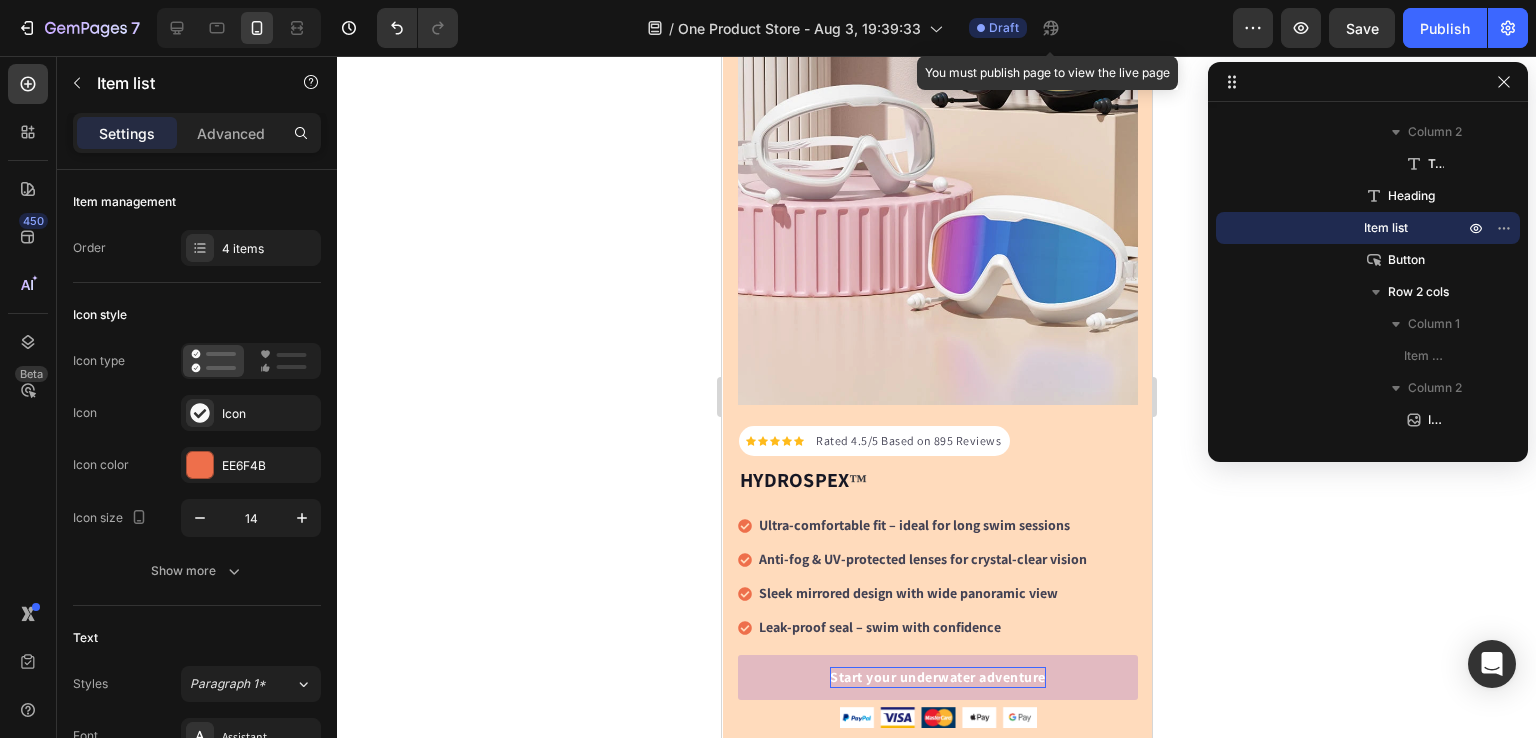 click 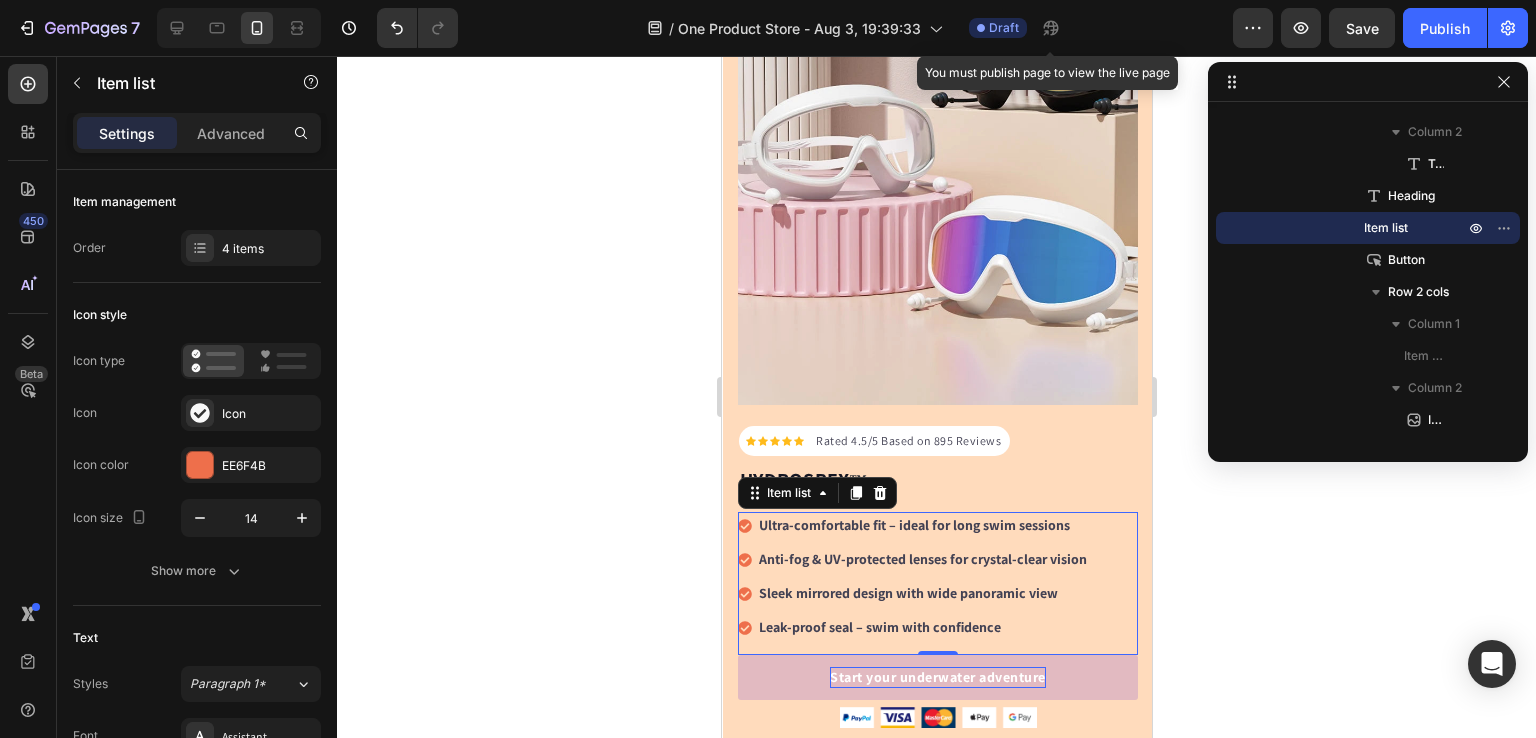 click 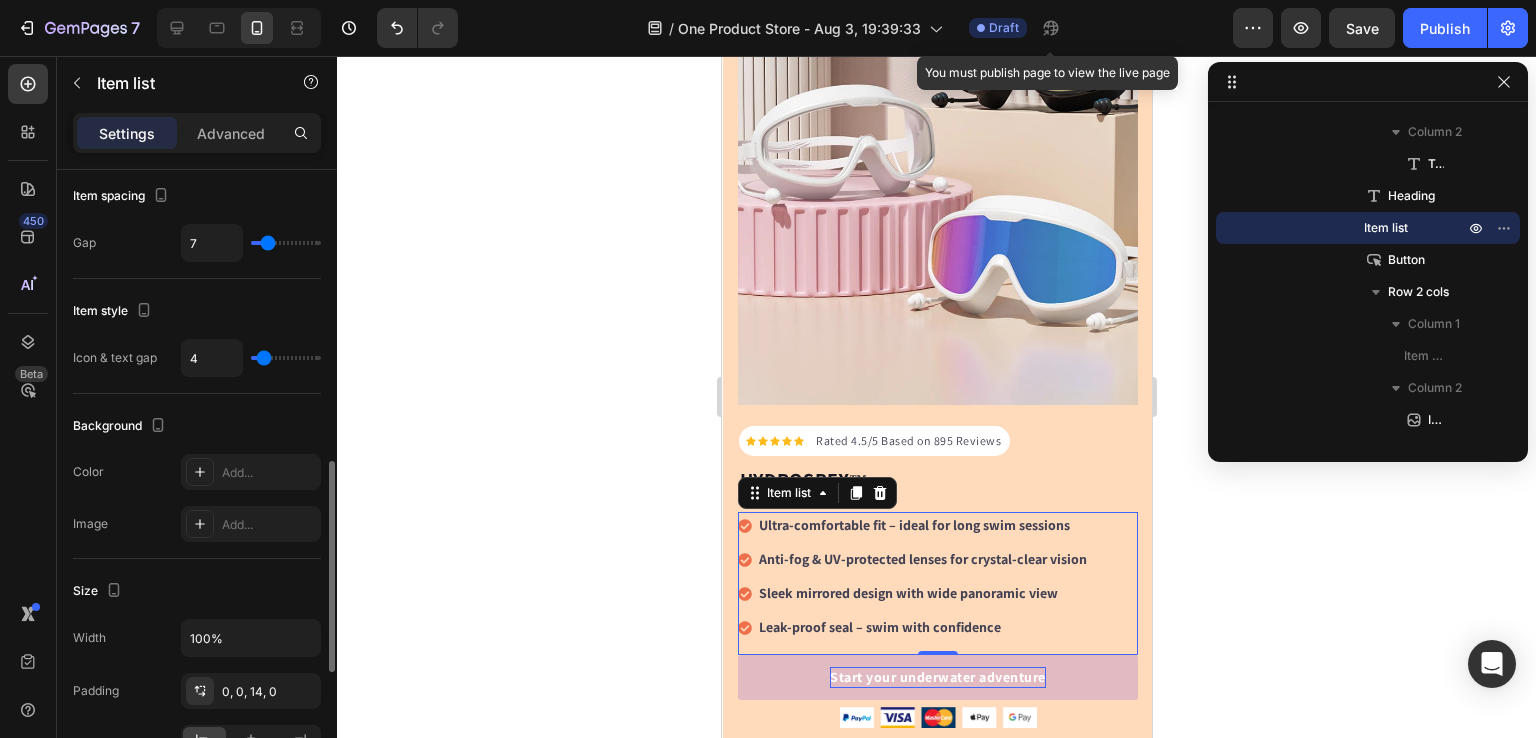 scroll, scrollTop: 828, scrollLeft: 0, axis: vertical 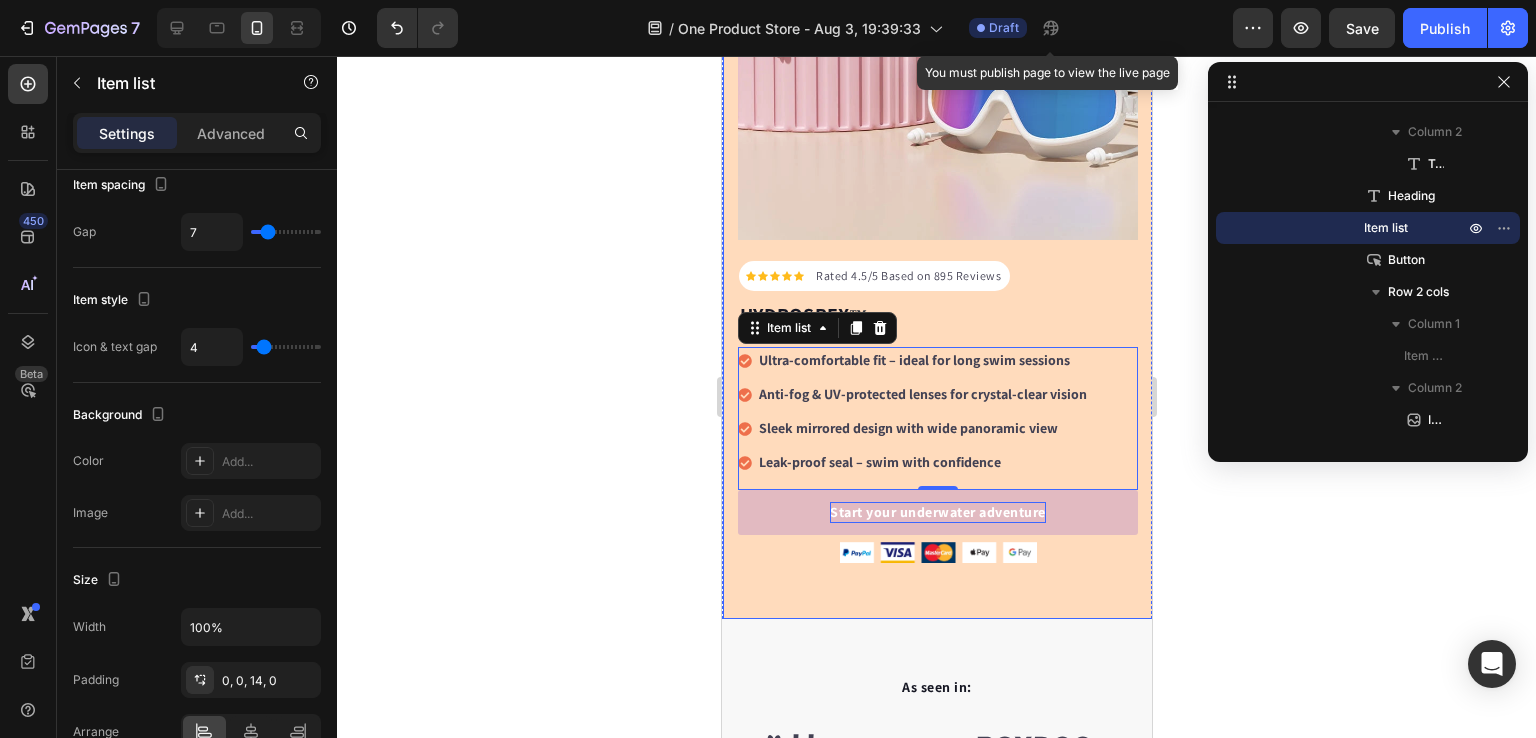 click on "Icon Icon Icon Icon Icon Icon List Hoz Rated 4.5/5 Based on 895 Reviews Text block Row HYDROSPEX ™ Heading  Ultra-comfortable fit – ideal for long swim sessions Anti-fog & UV-protected lenses for crystal-clear vision Sleek mirrored design with wide panoramic view Leak-proof seal – swim with confidence Item list   0 Start your underwater adventure Button
30-day money back guarantee Item list Image Row Row Image Row Row" at bounding box center (937, 151) 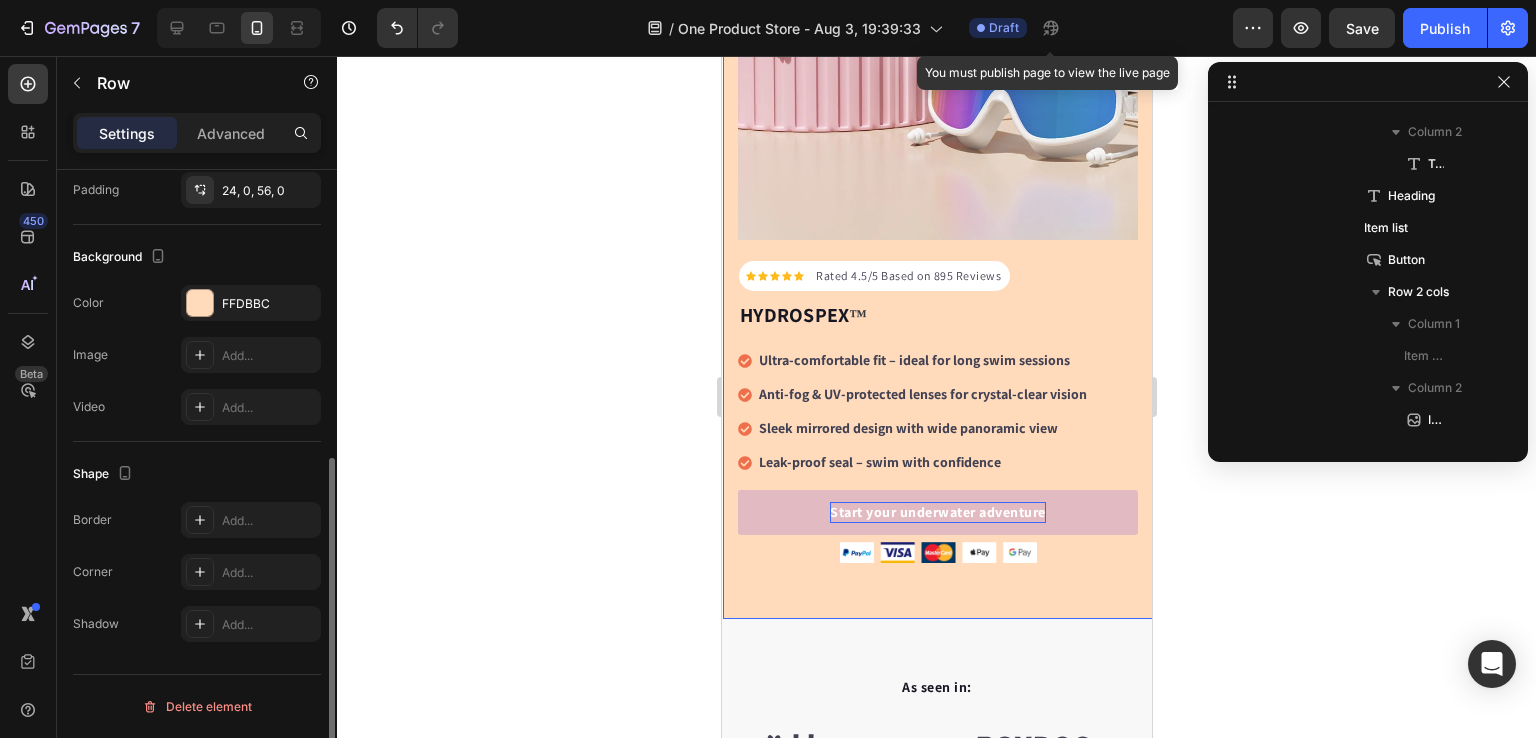 scroll, scrollTop: 0, scrollLeft: 0, axis: both 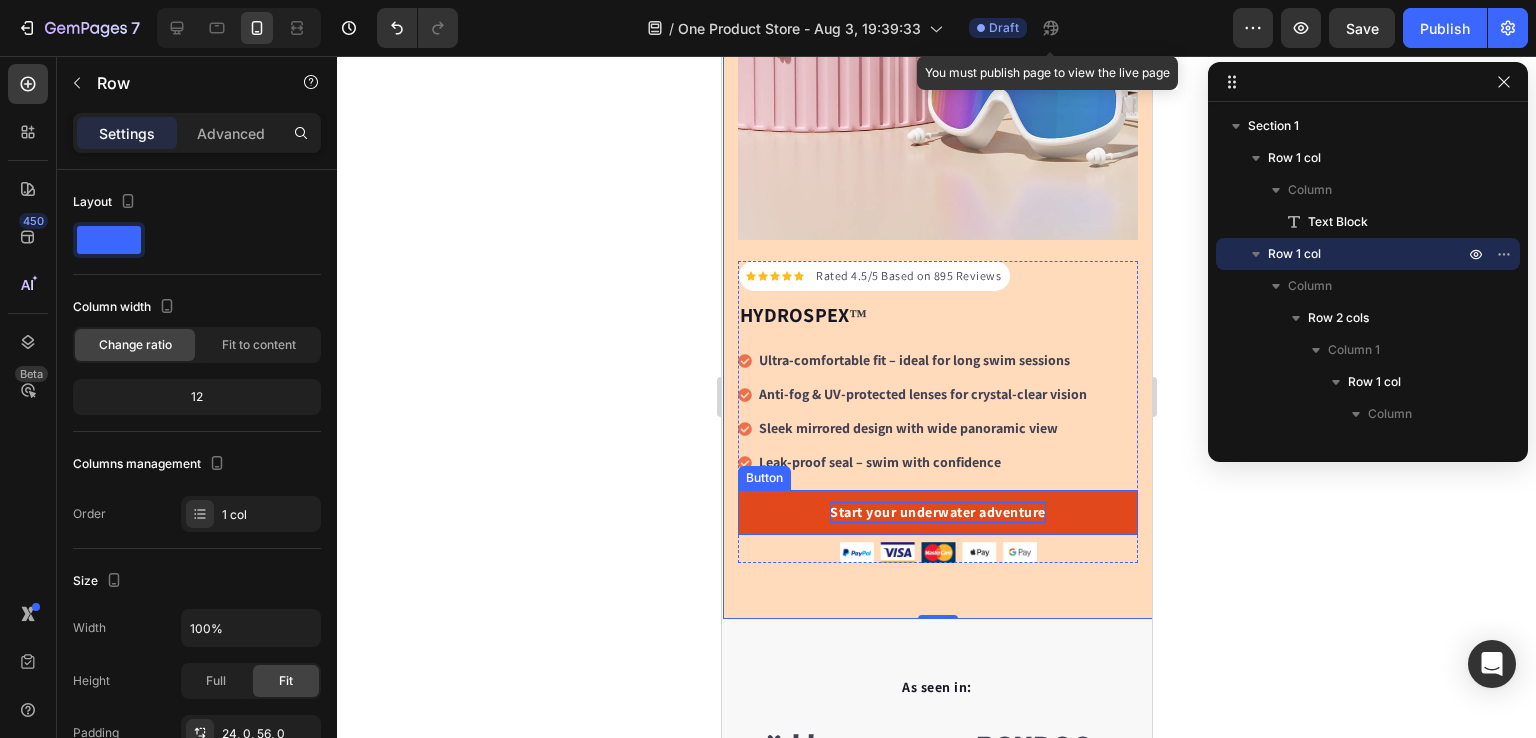 click on "Start your underwater adventure" at bounding box center (937, 512) 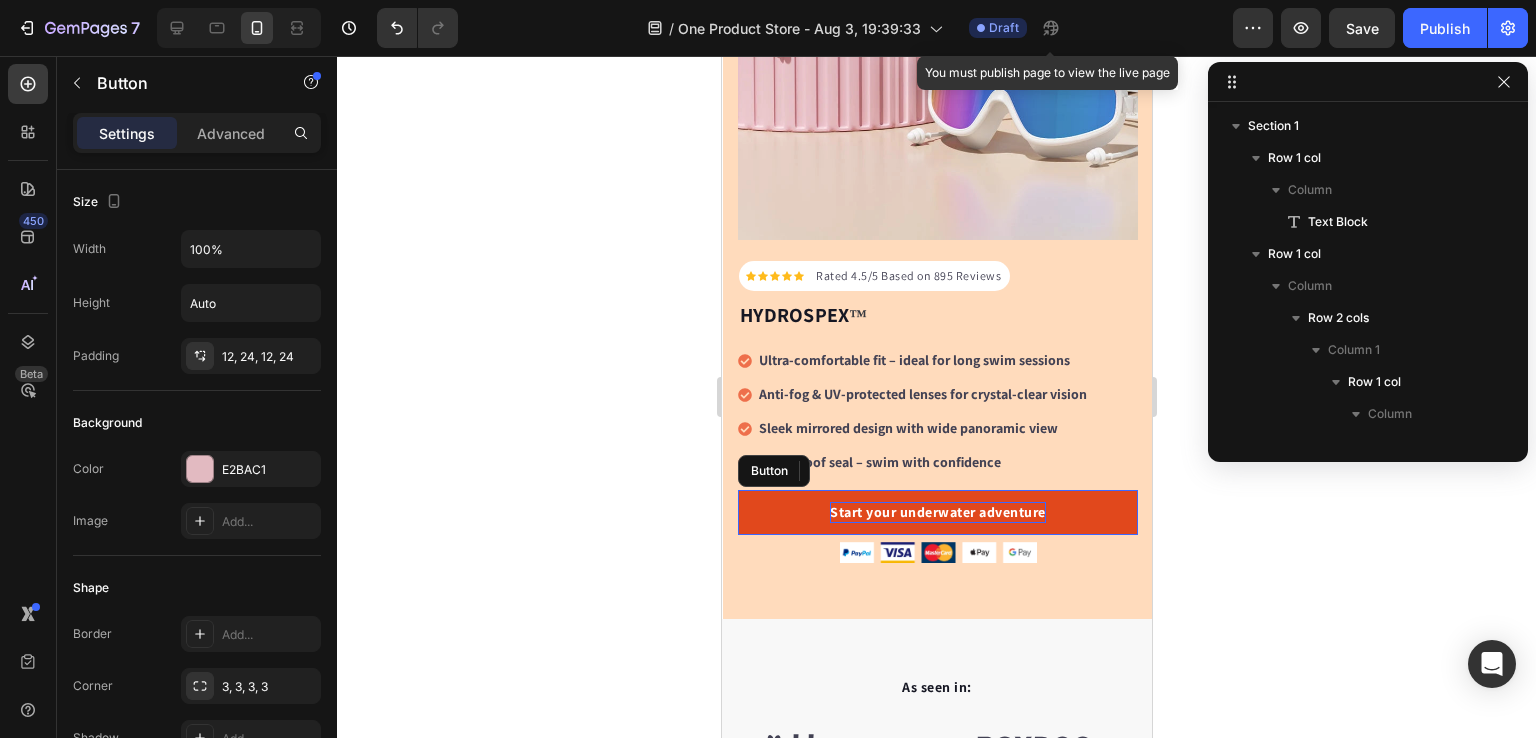 scroll, scrollTop: 730, scrollLeft: 0, axis: vertical 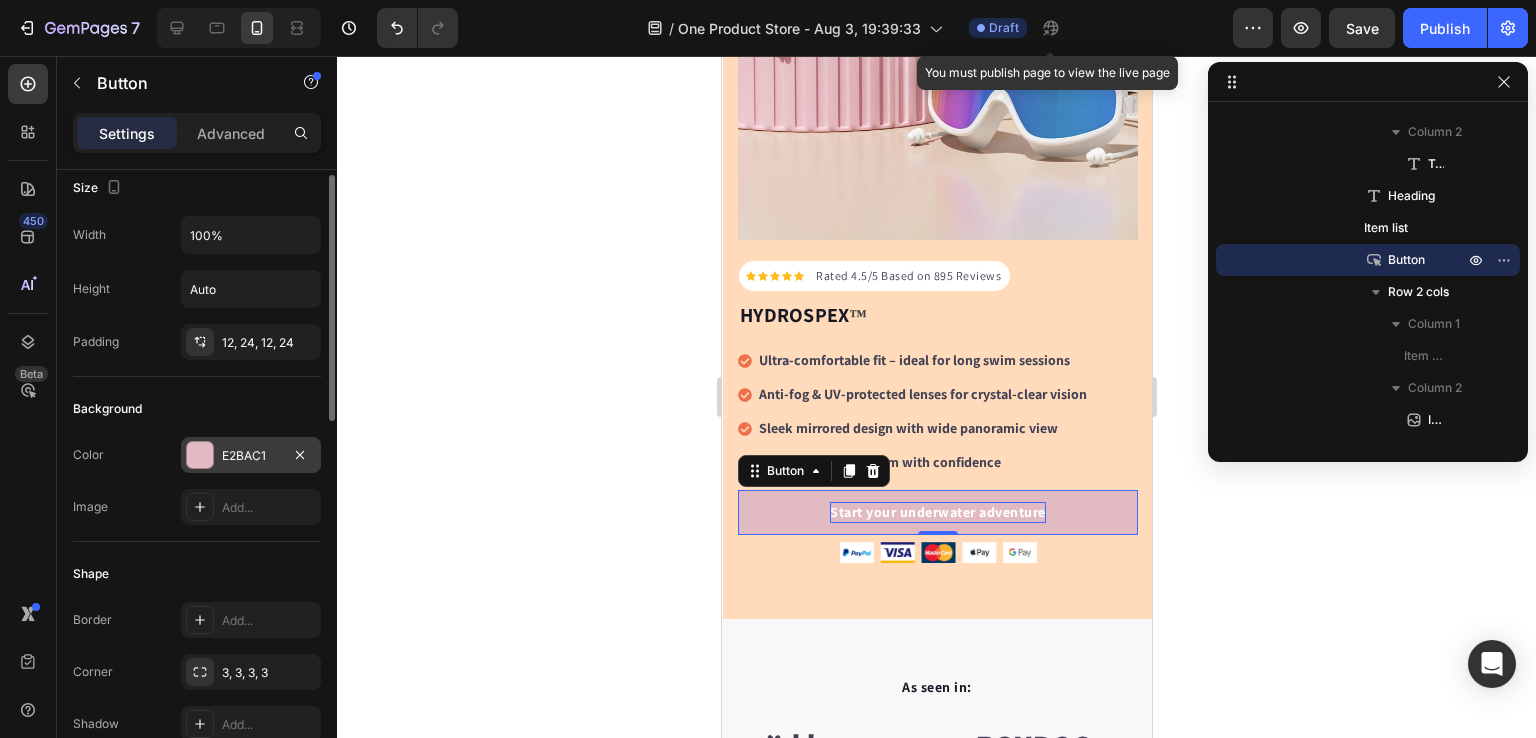 click on "E2BAC1" at bounding box center (251, 456) 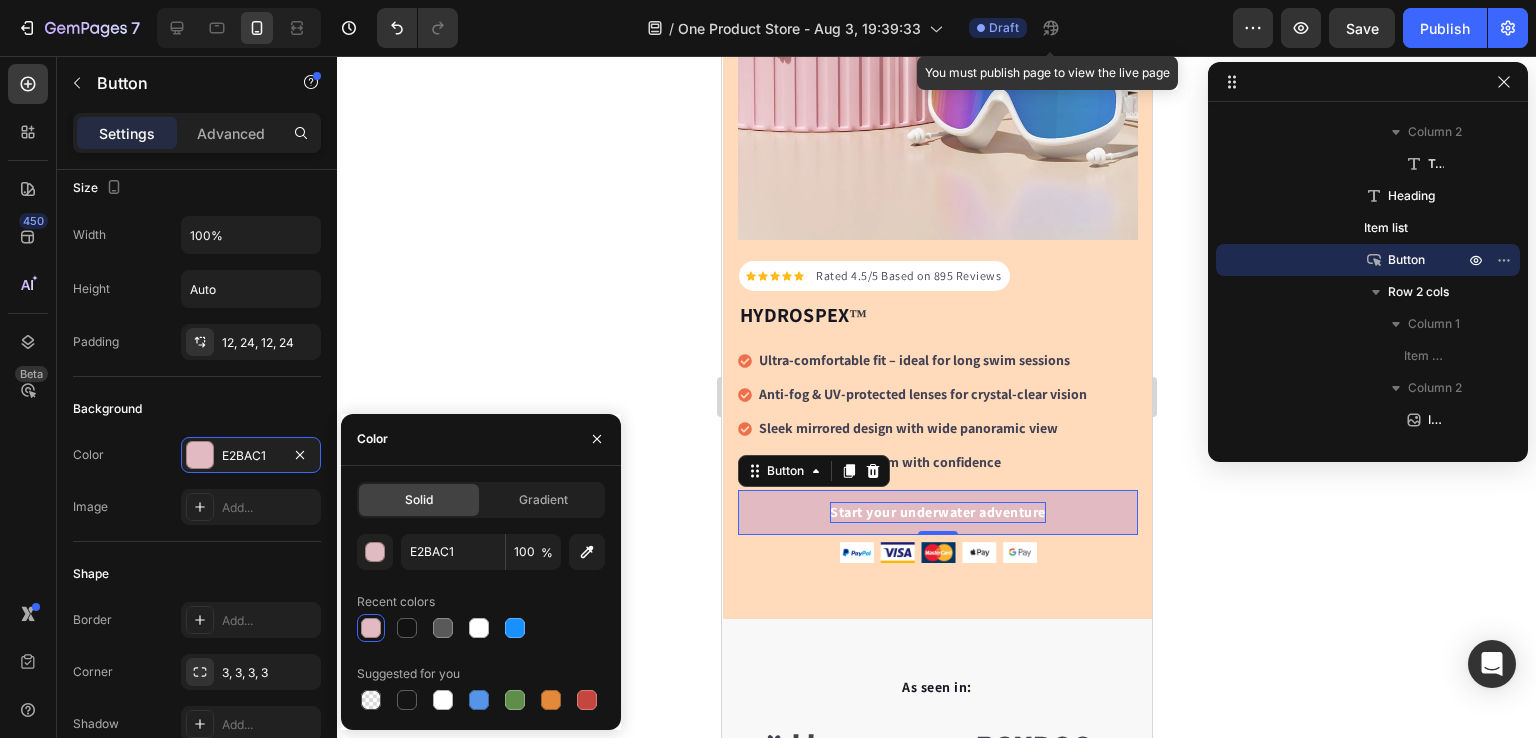 click on "Solid Gradient" at bounding box center (481, 500) 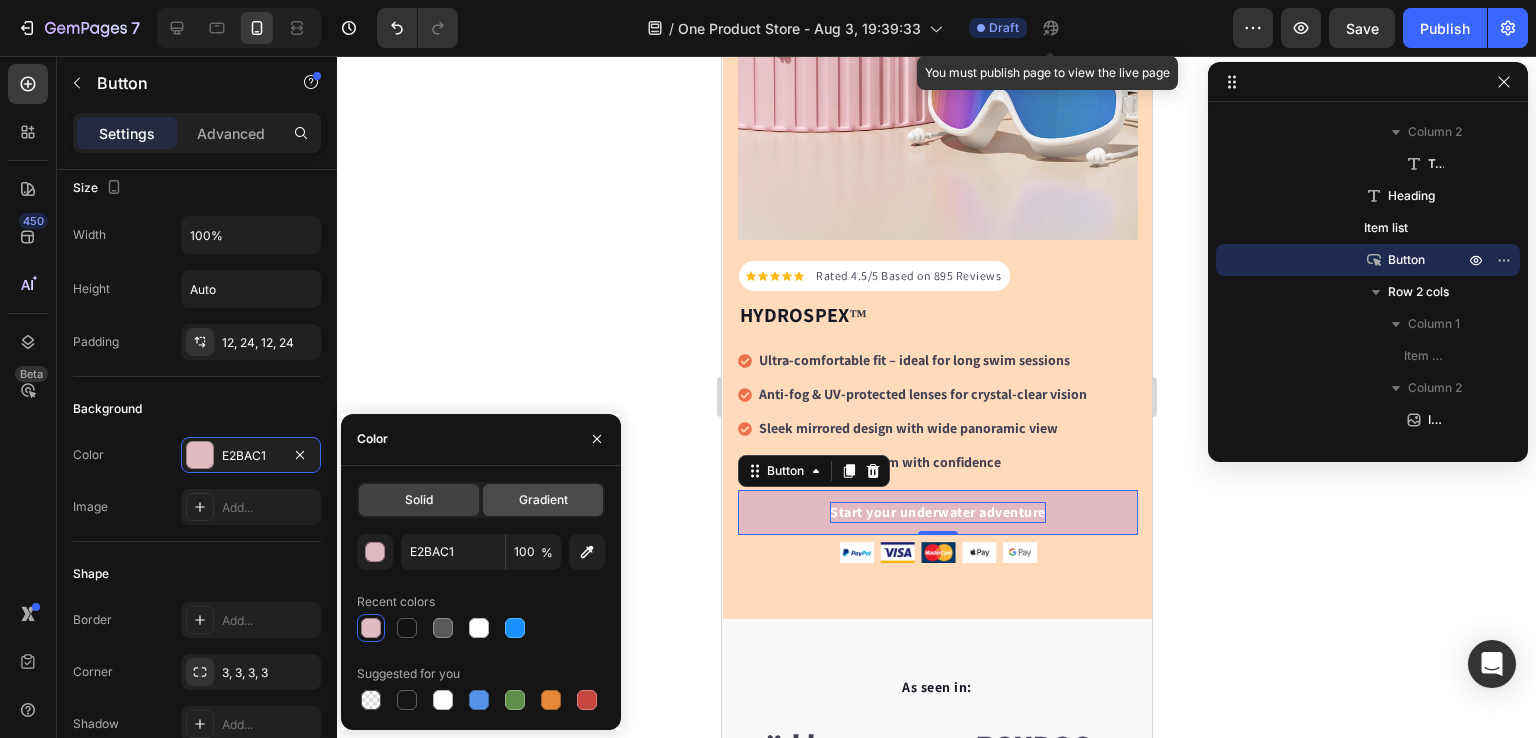 click on "Gradient" 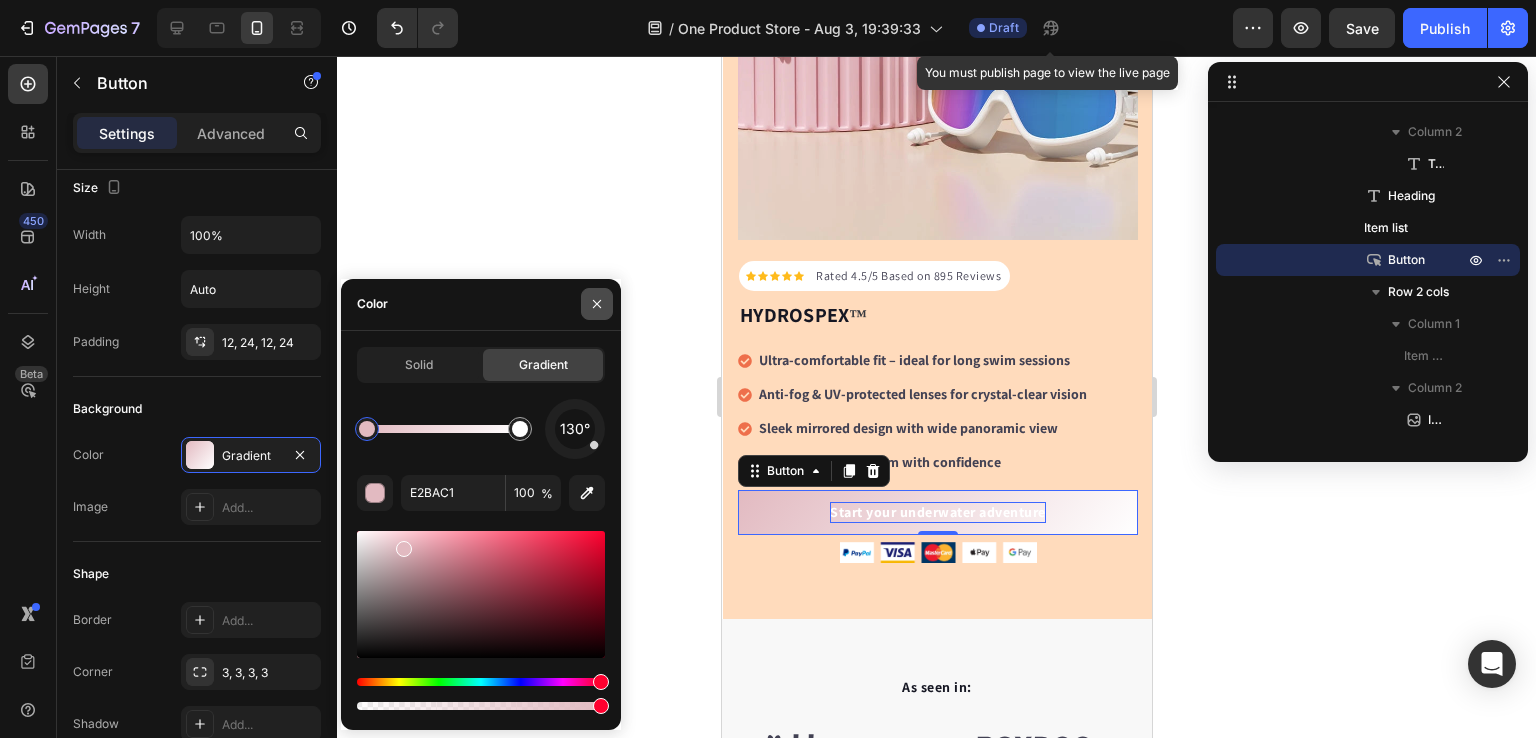 click at bounding box center (597, 304) 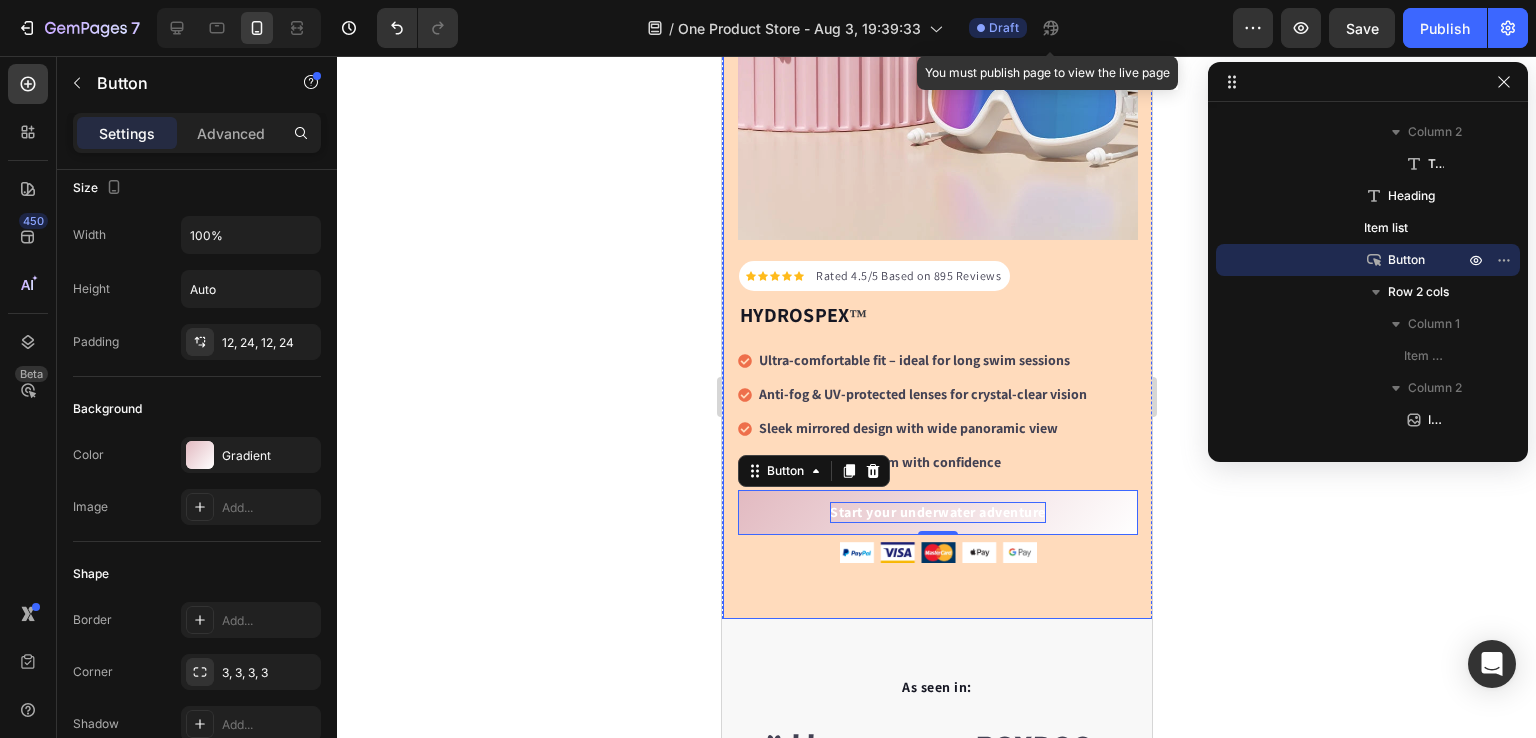 scroll, scrollTop: 543, scrollLeft: 0, axis: vertical 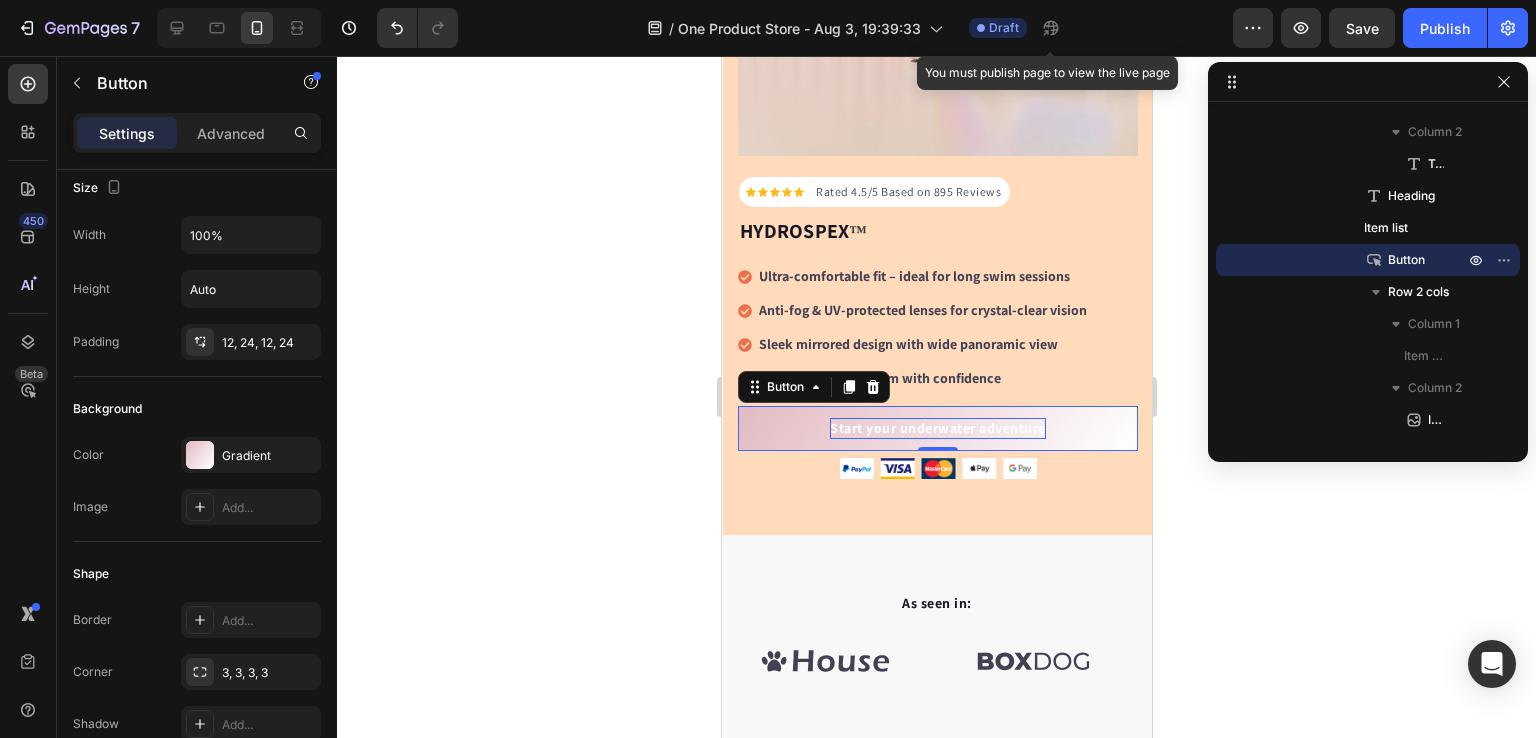 click 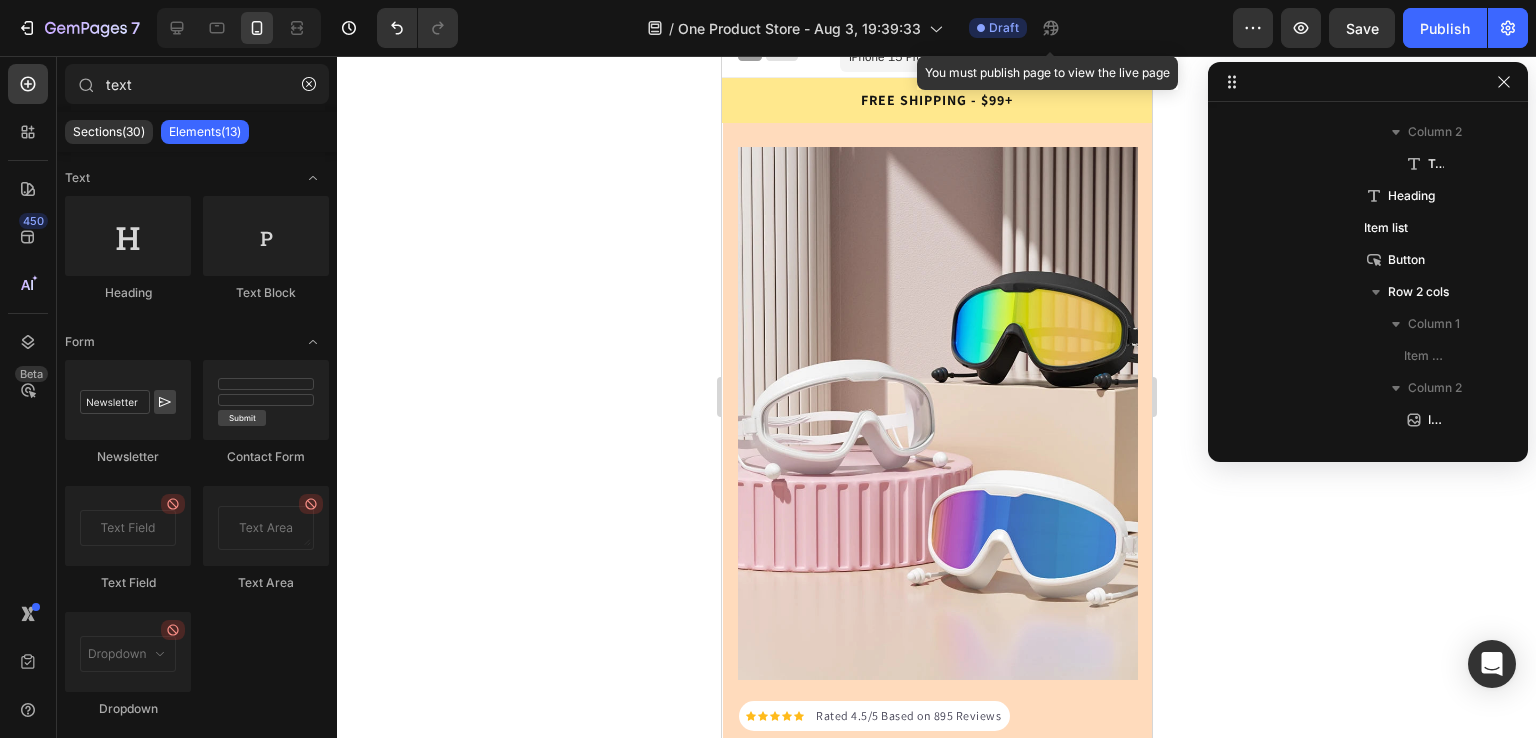 scroll, scrollTop: 350, scrollLeft: 0, axis: vertical 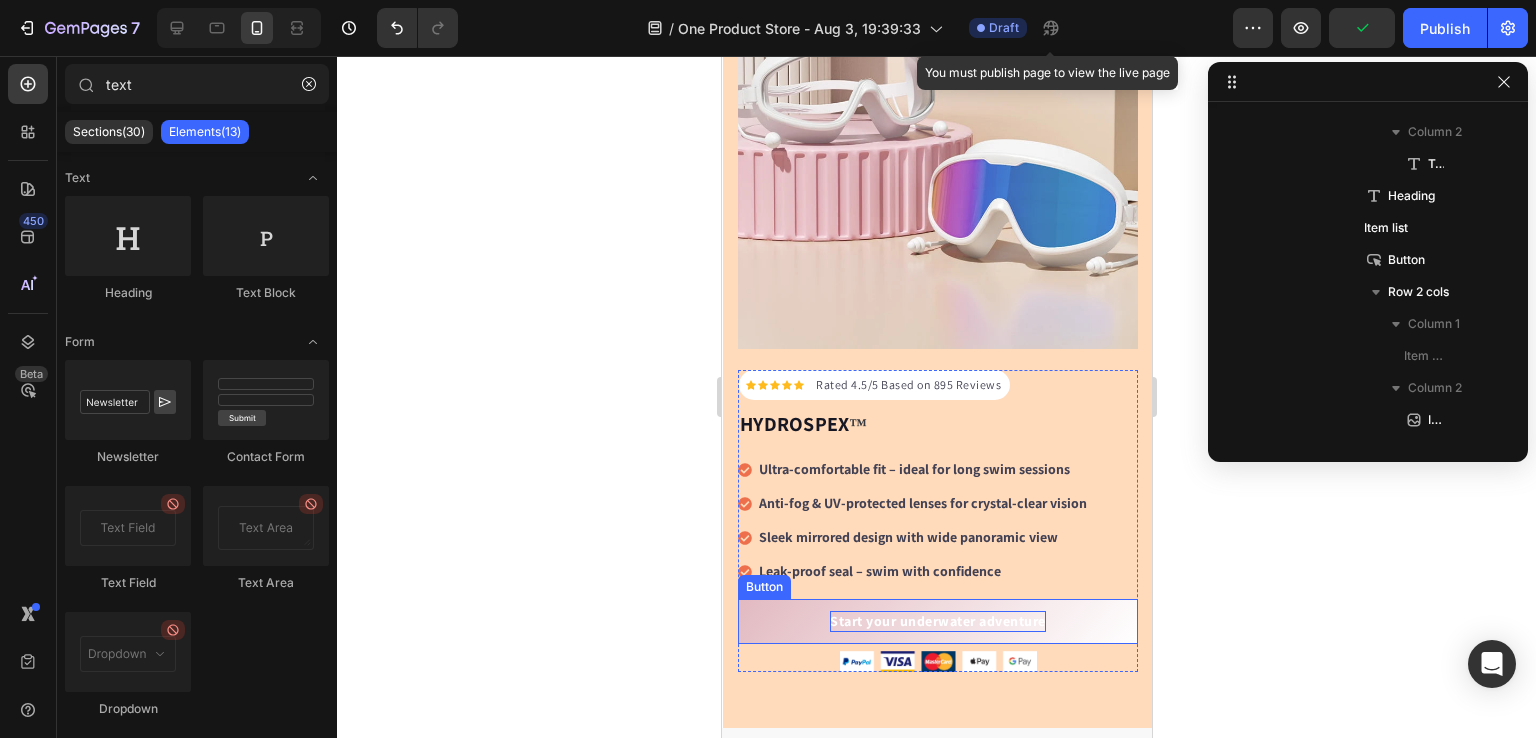 click on "Start your underwater adventure" at bounding box center [937, 621] 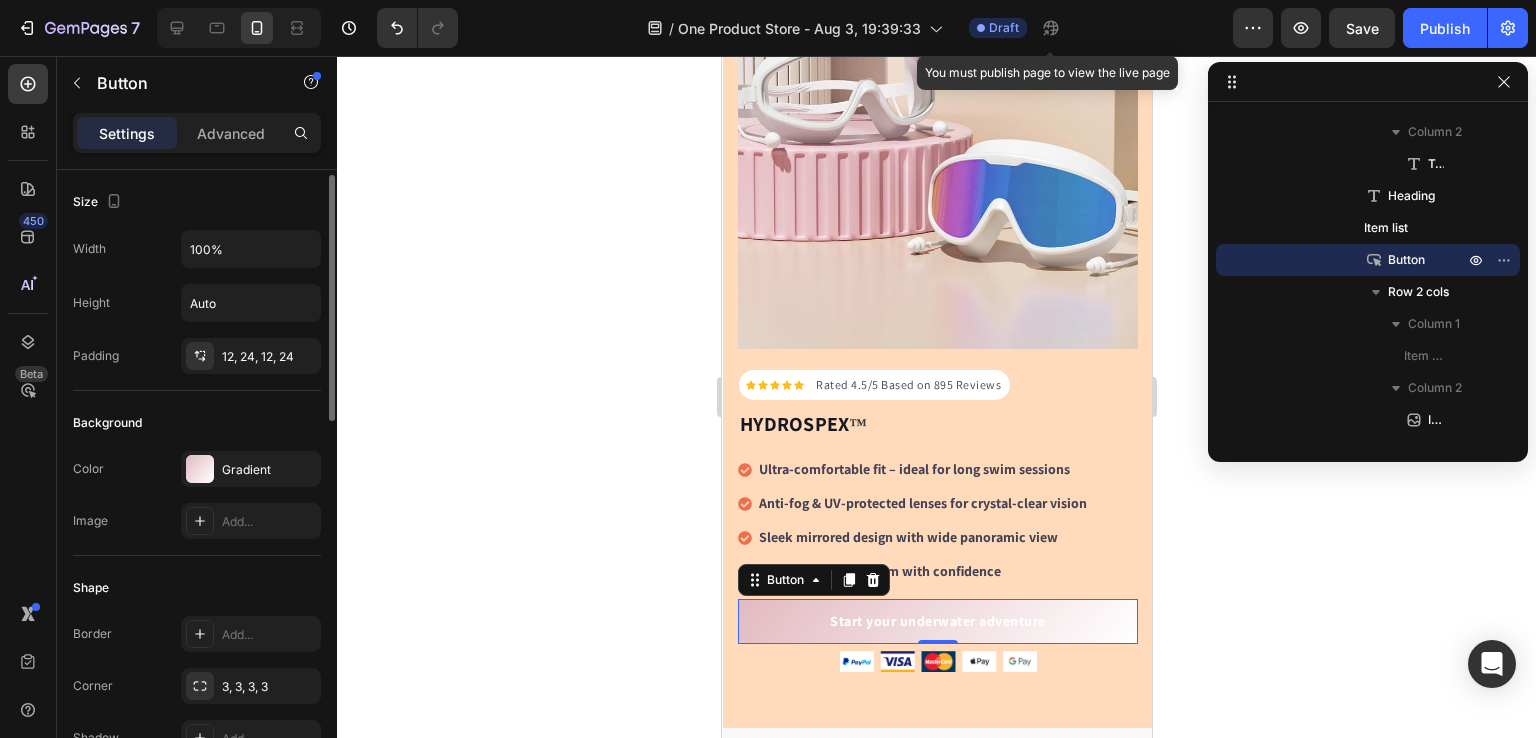 scroll, scrollTop: 175, scrollLeft: 0, axis: vertical 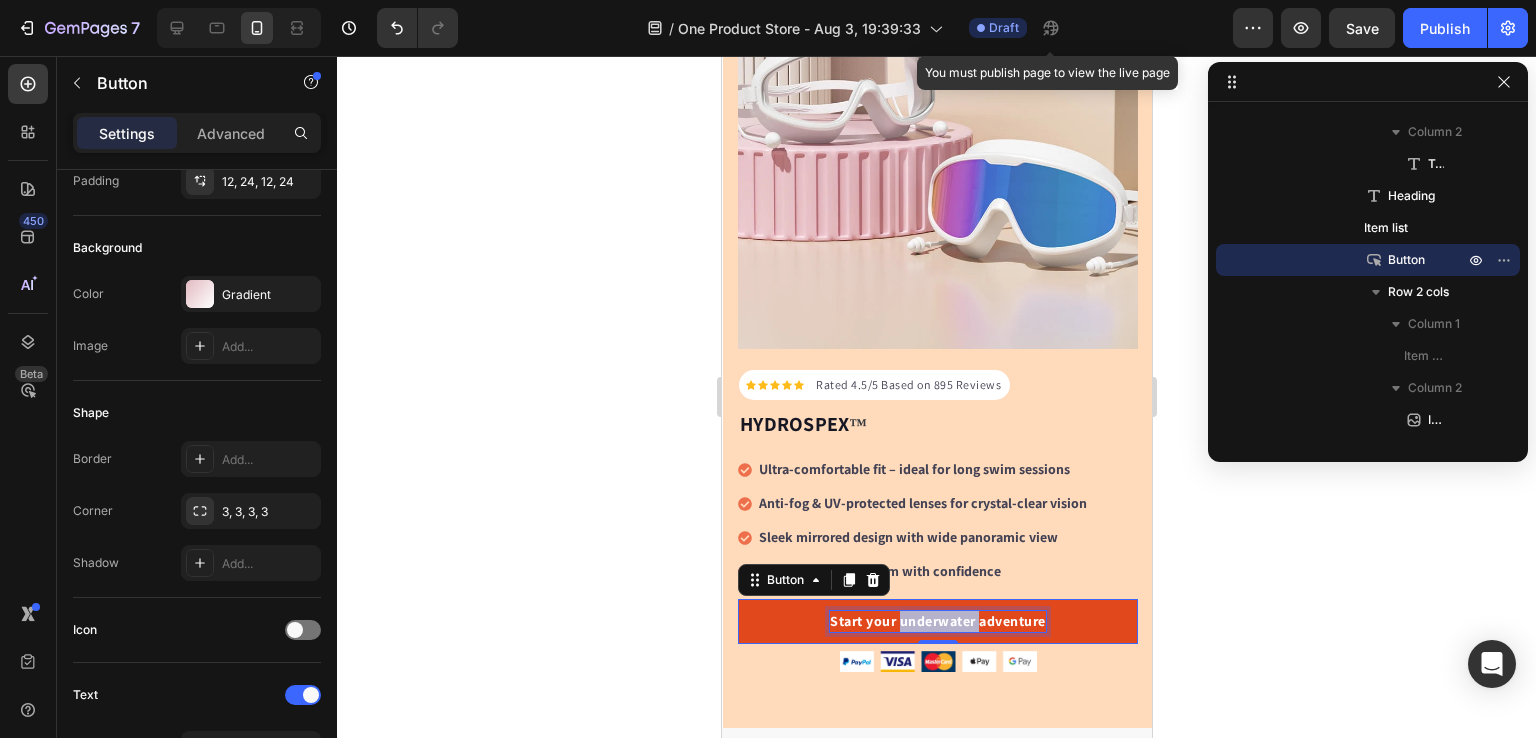 click on "Start your underwater adventure" at bounding box center (937, 621) 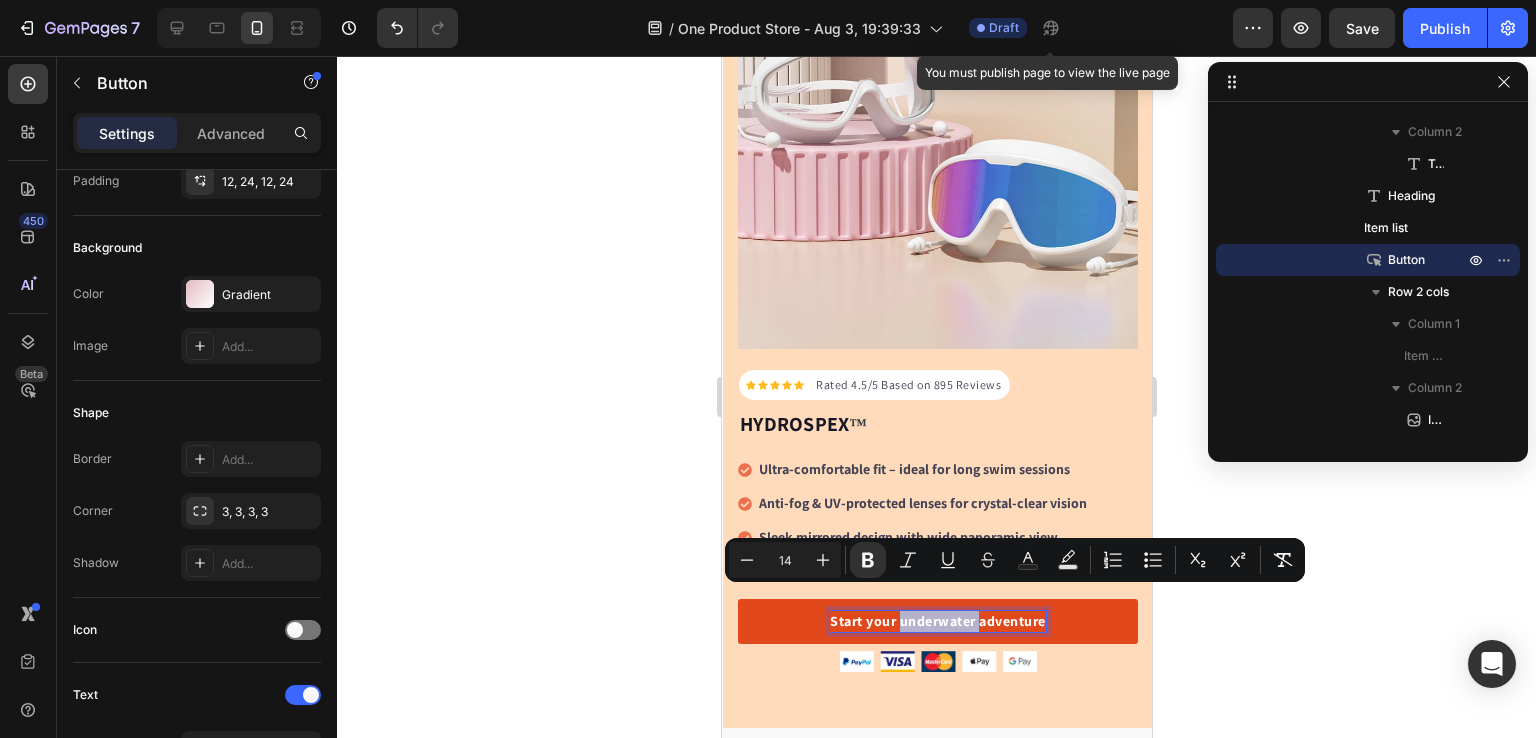 click on "Start your underwater adventure" at bounding box center (937, 621) 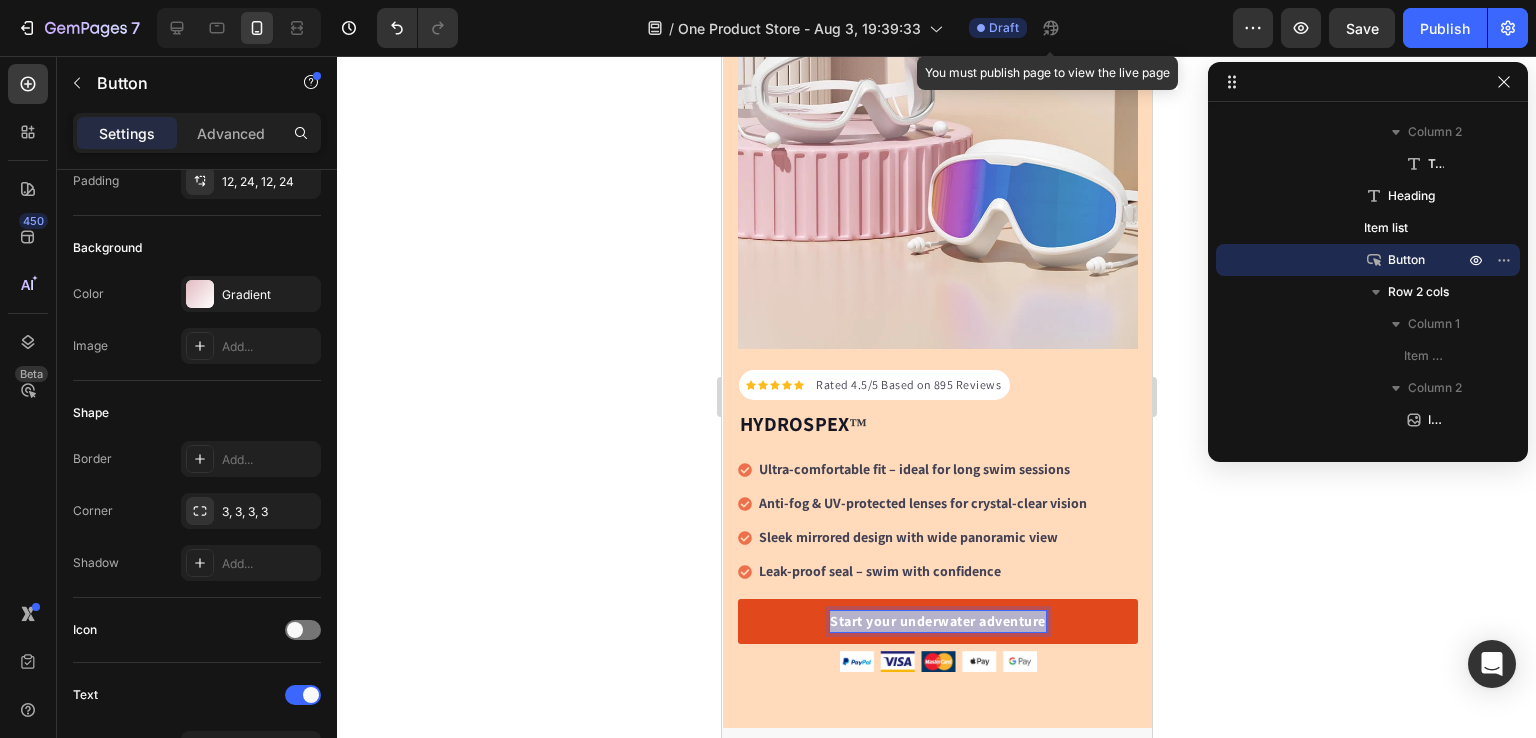 click on "Start your underwater adventure" at bounding box center [937, 621] 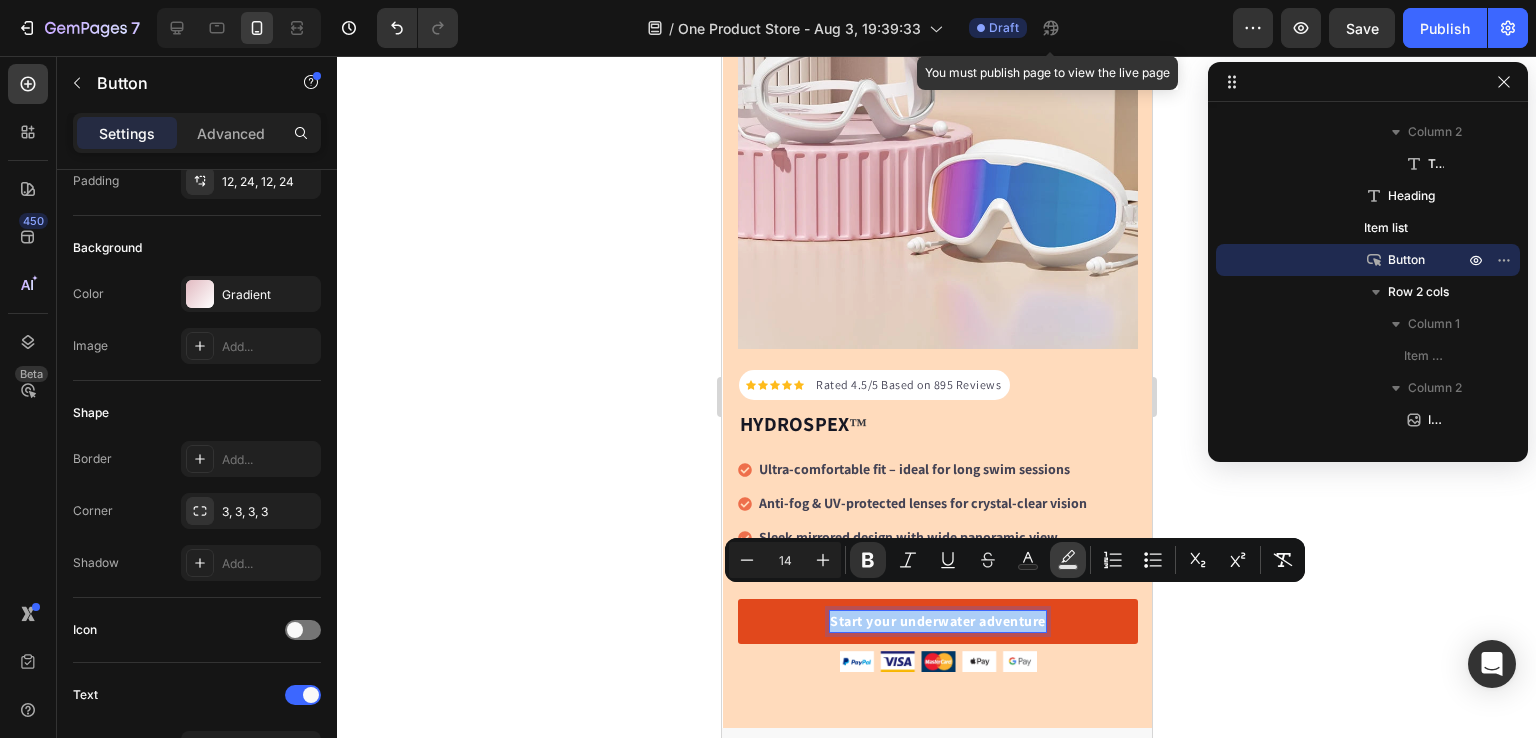 click 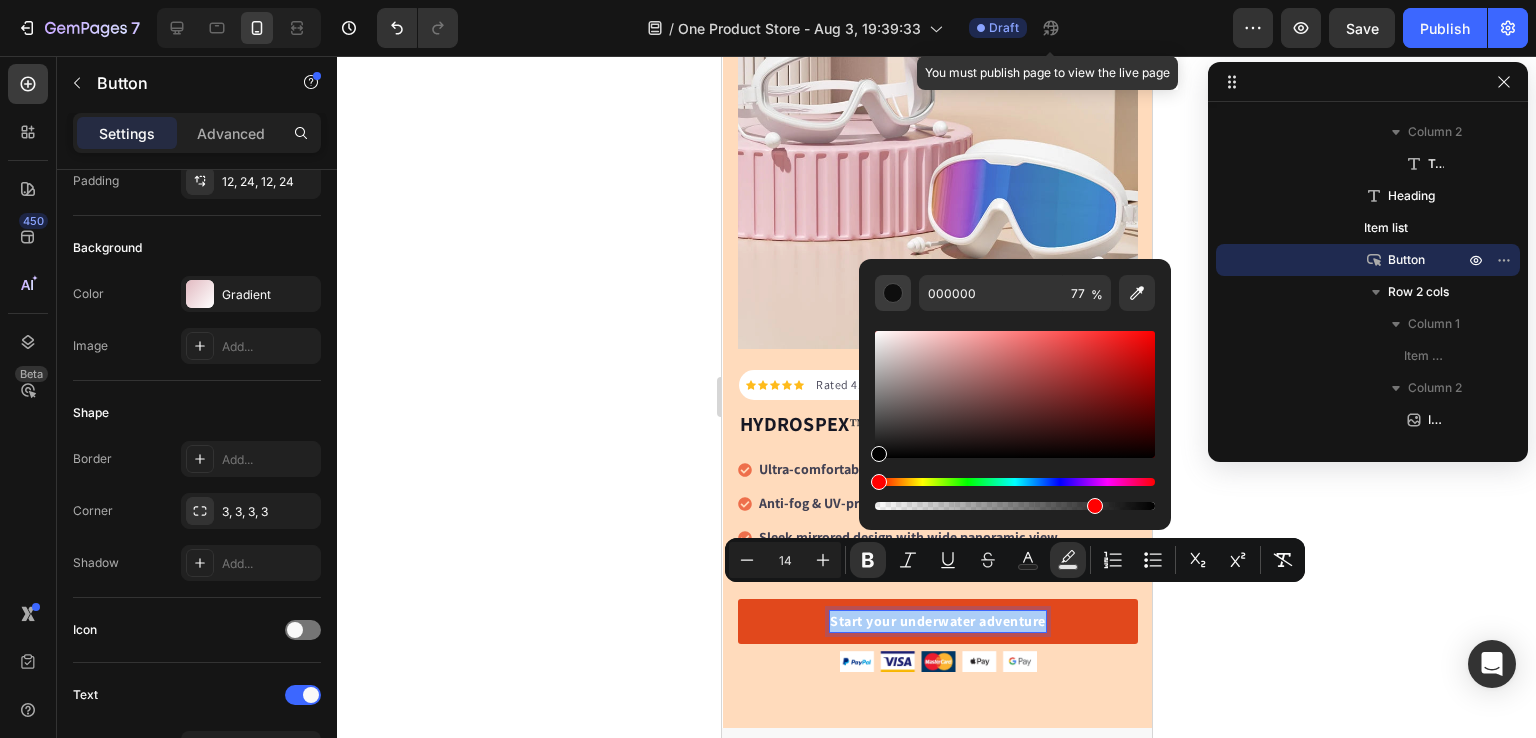 click at bounding box center [893, 293] 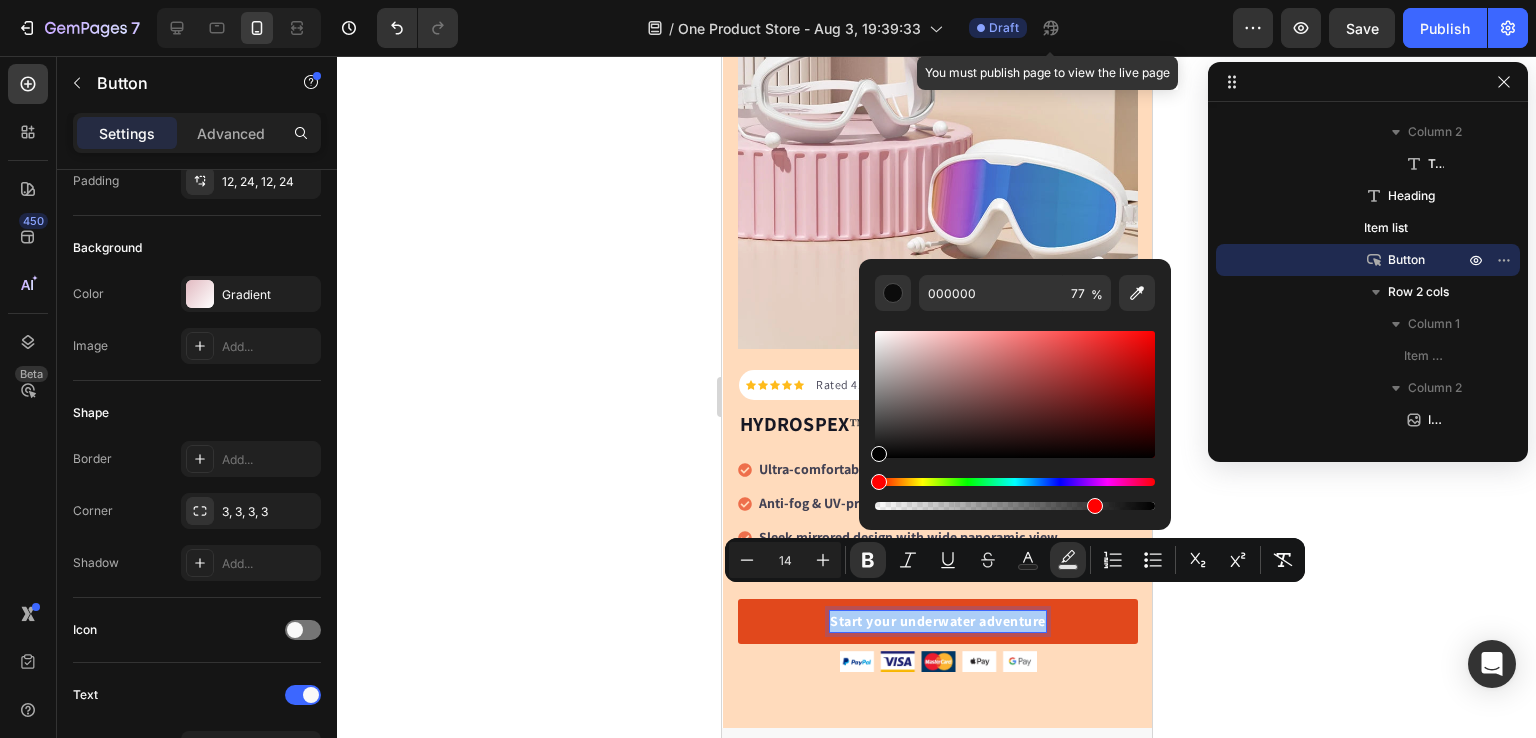 click 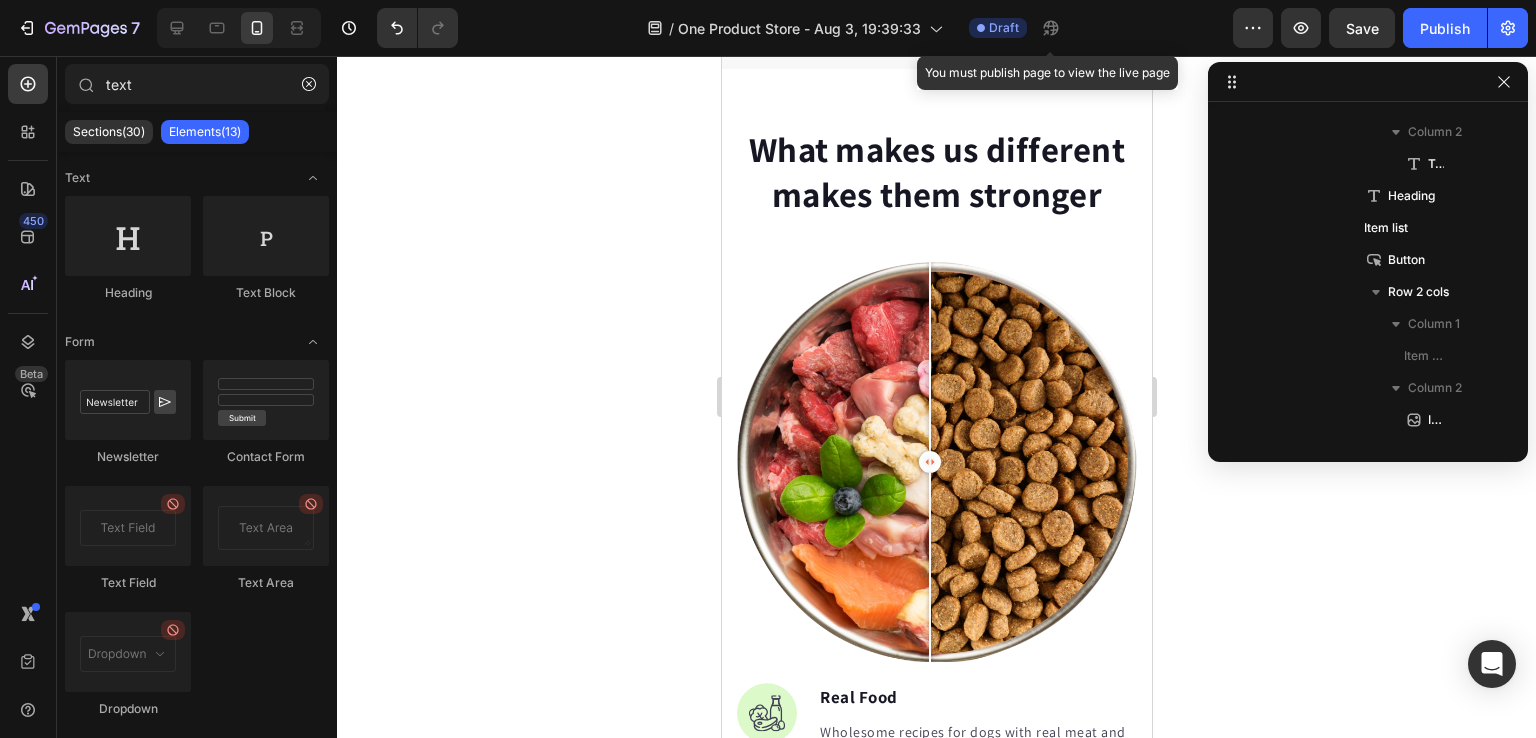 scroll, scrollTop: 1760, scrollLeft: 0, axis: vertical 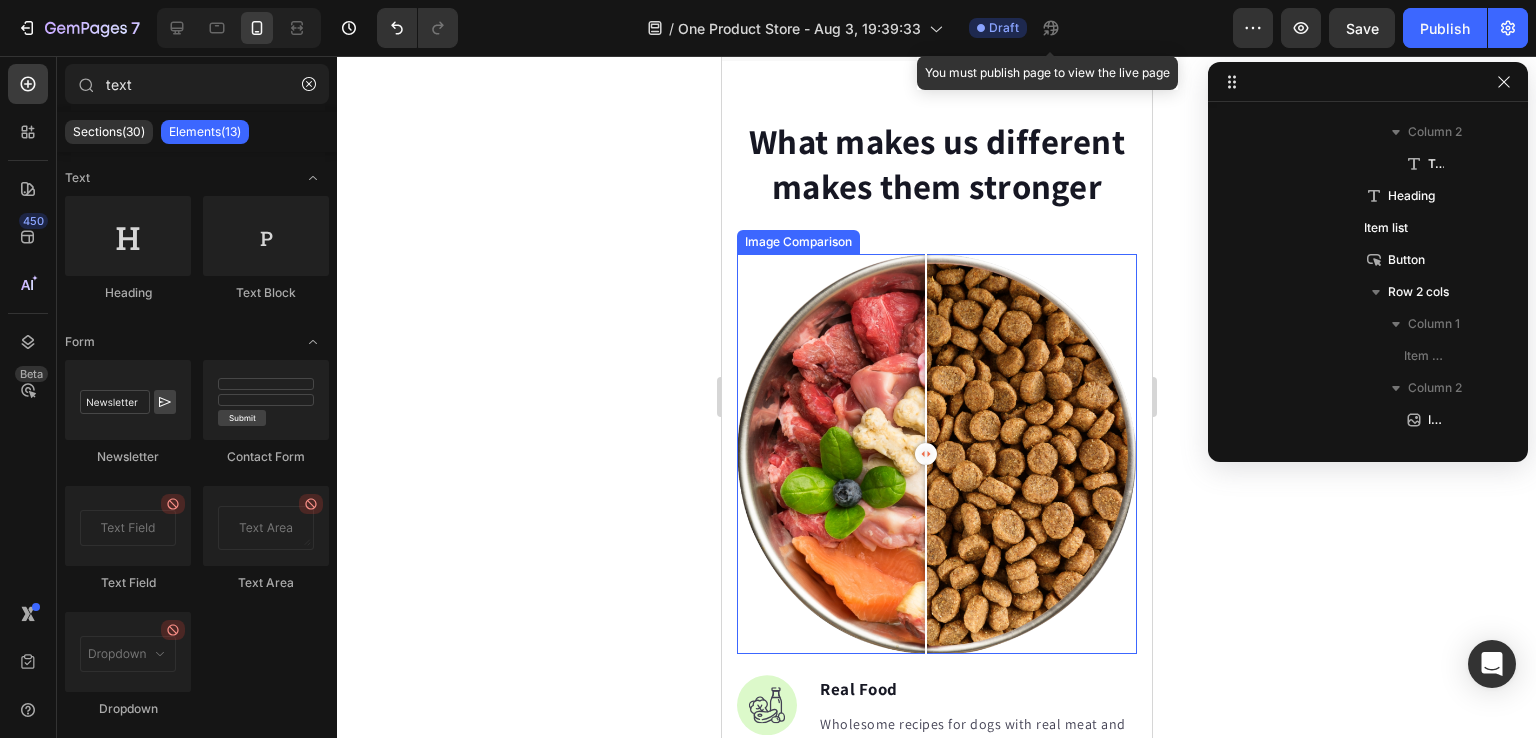 drag, startPoint x: 938, startPoint y: 459, endPoint x: 935, endPoint y: 531, distance: 72.06247 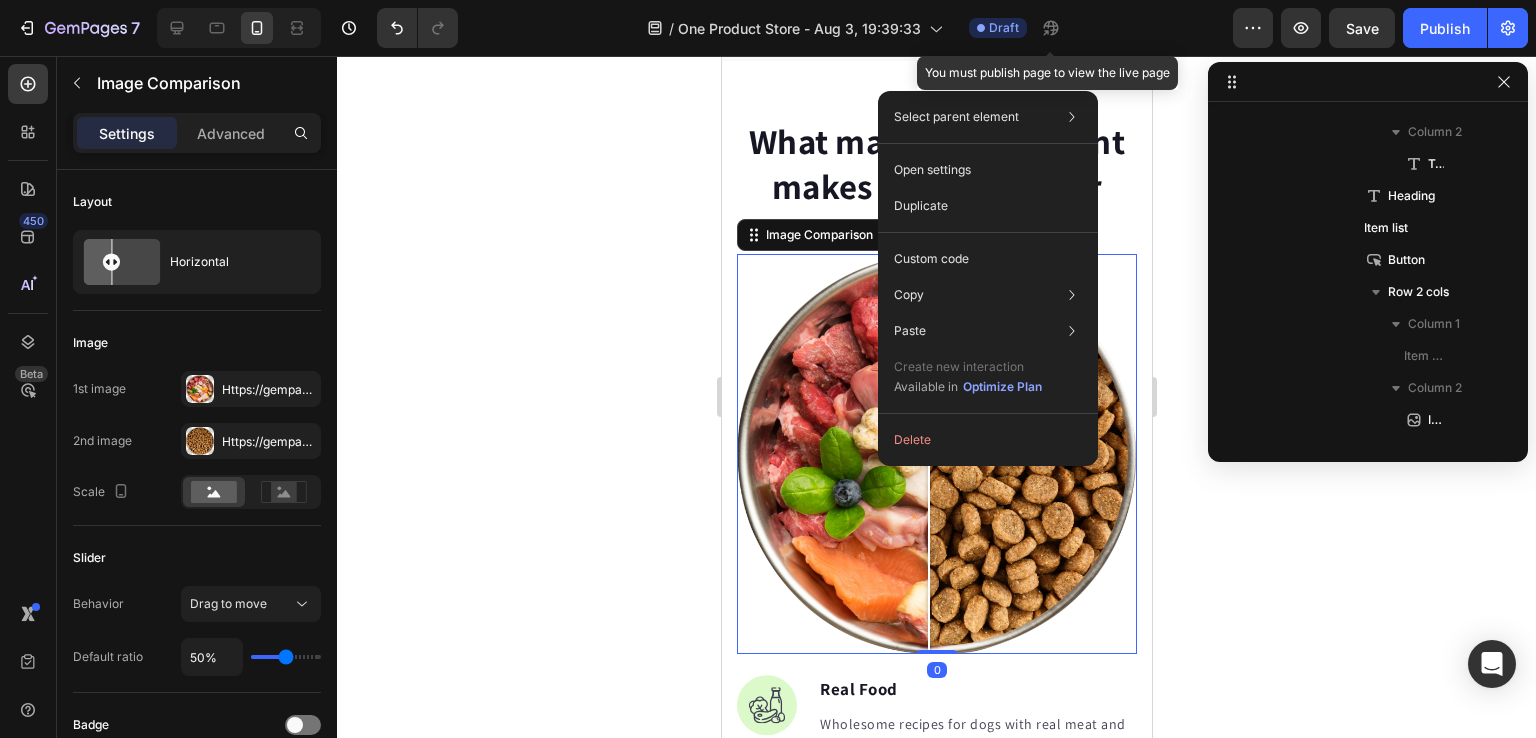scroll, scrollTop: 1402, scrollLeft: 0, axis: vertical 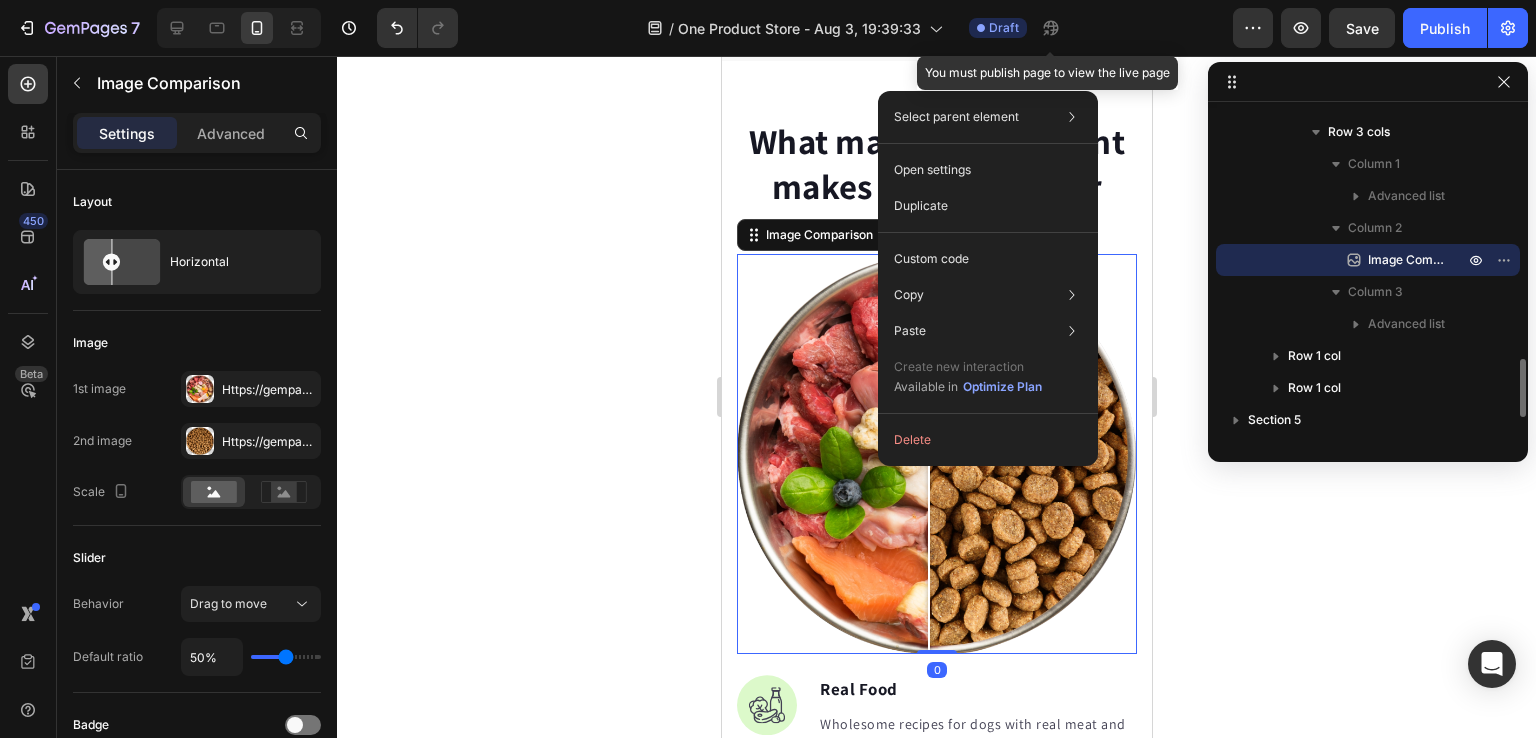 click at bounding box center [936, 454] 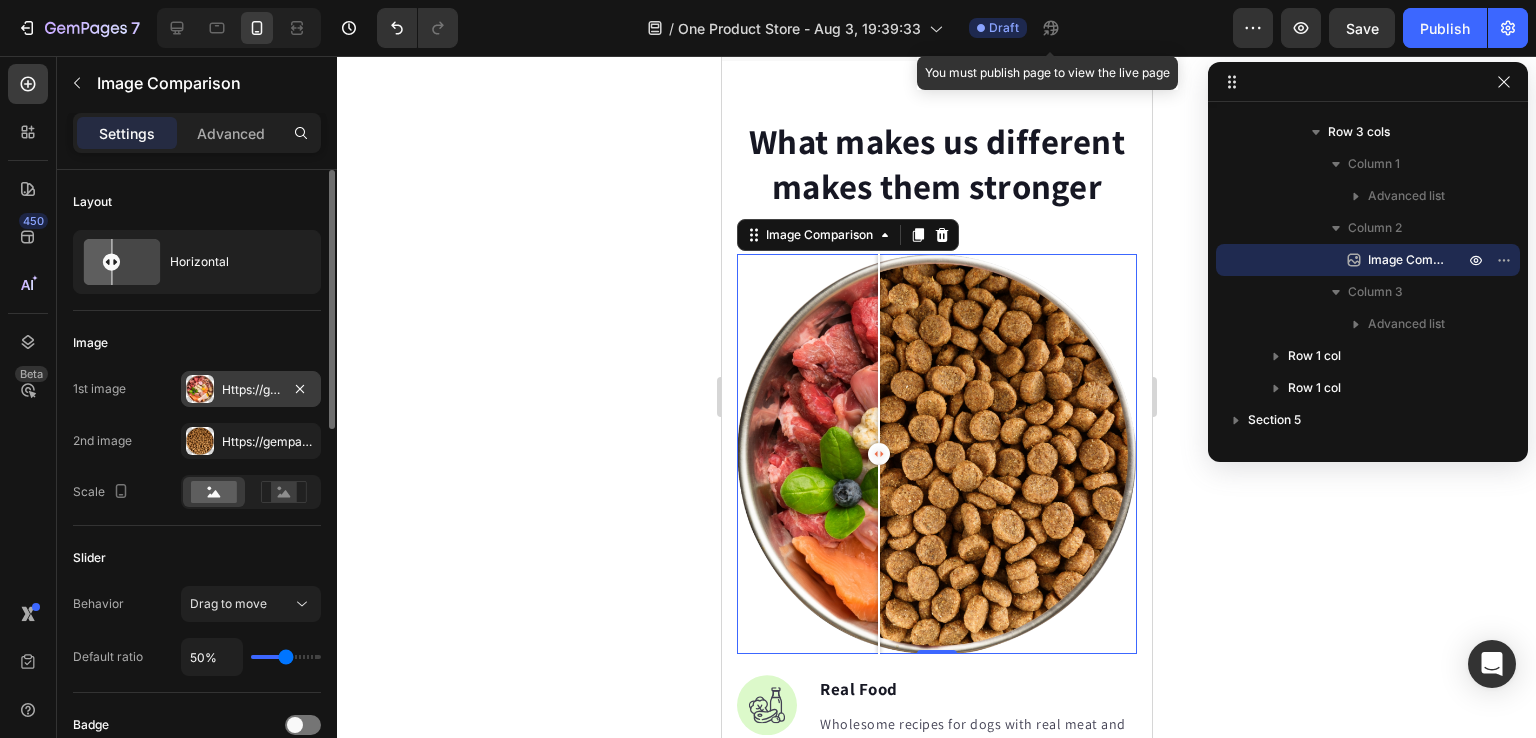 click at bounding box center [200, 389] 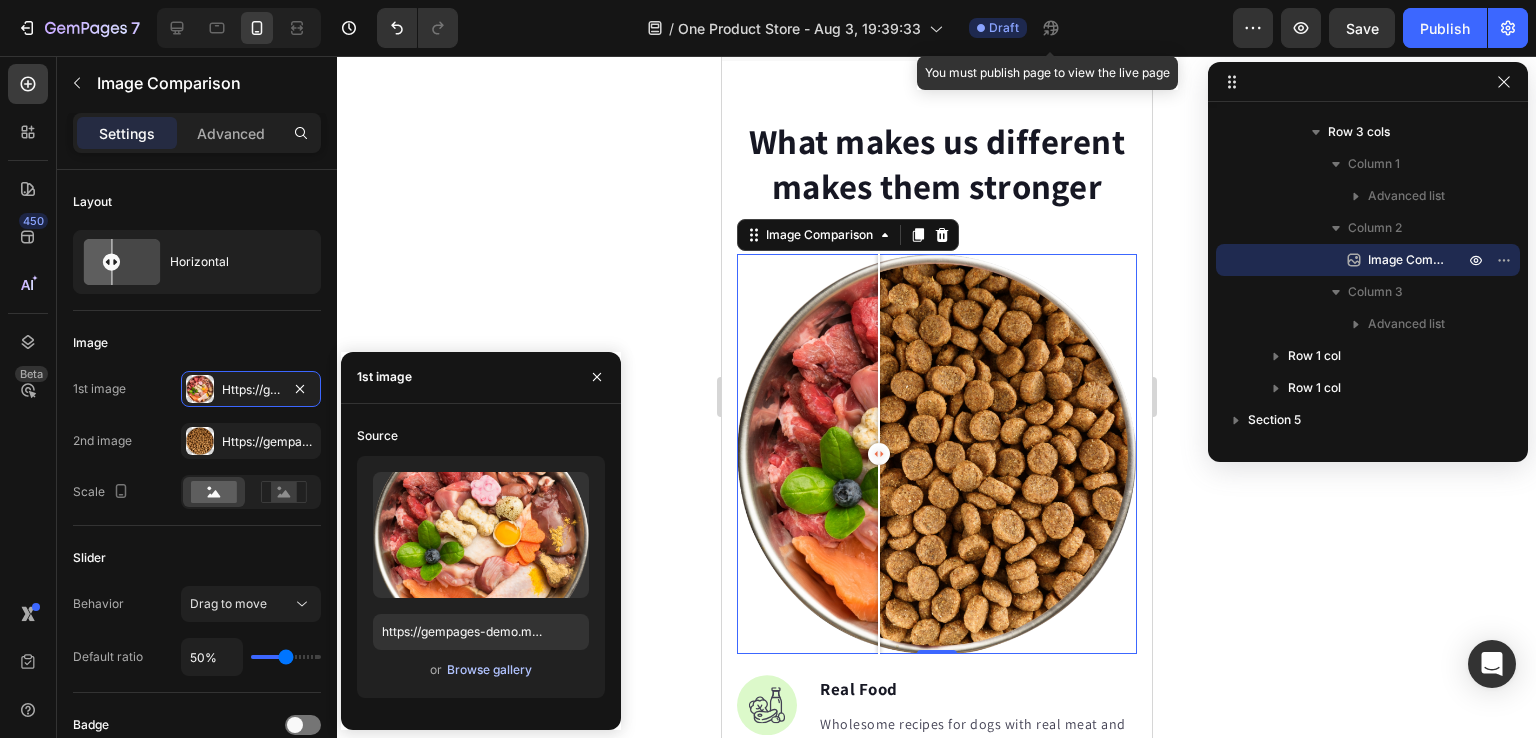 click on "Browse gallery" at bounding box center [489, 670] 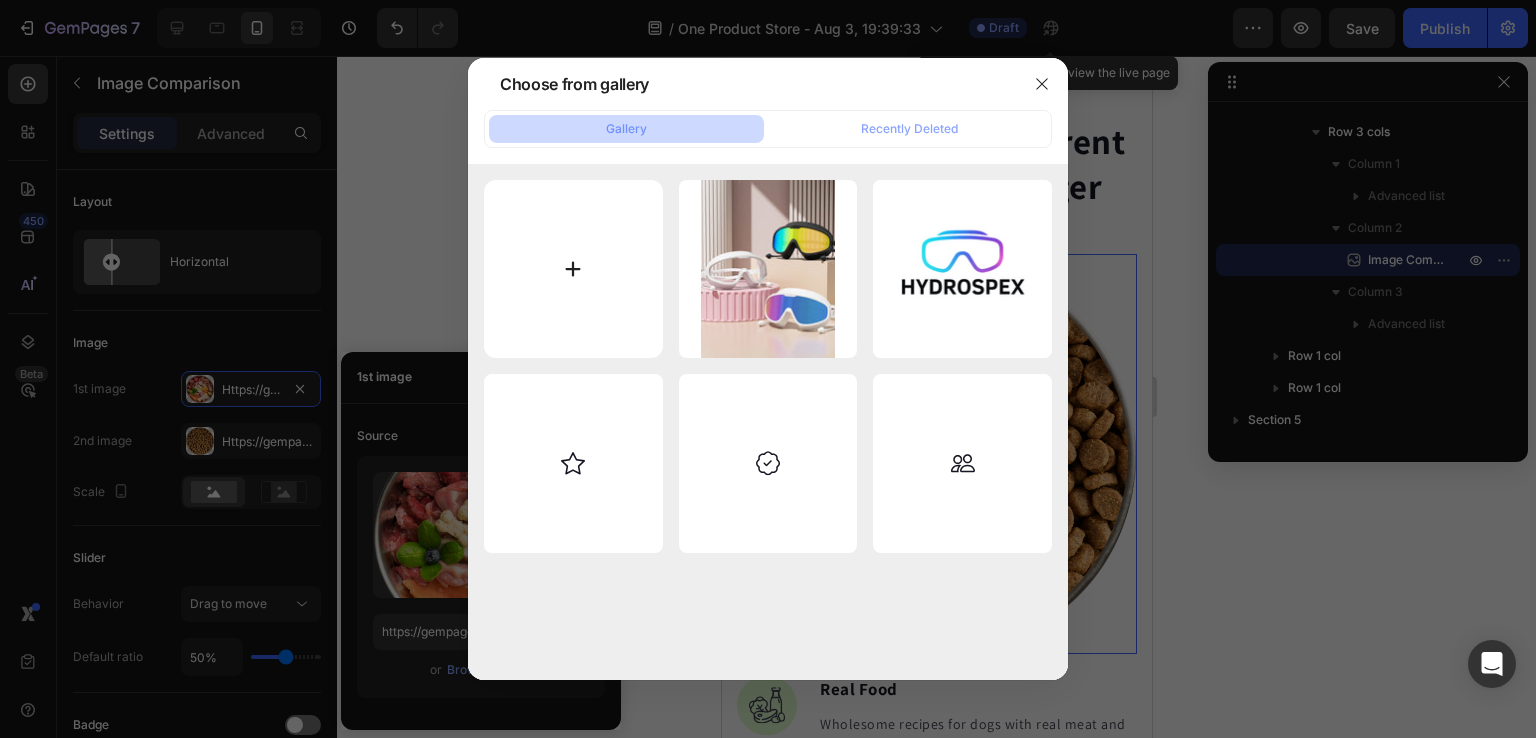 click at bounding box center [573, 269] 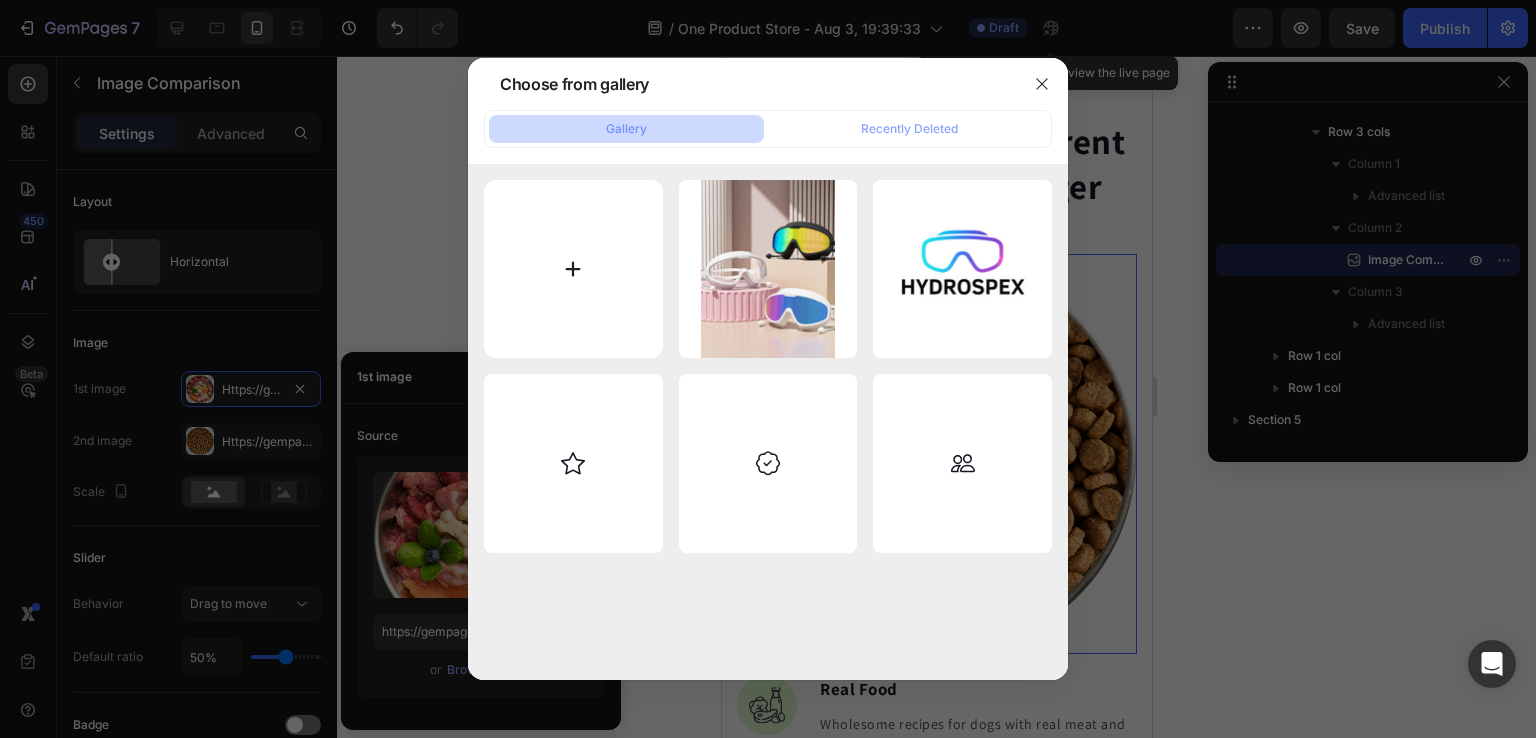 type on "C:\fakepath\S930454e9039848f5af6a630f06fbd5dbL.webp" 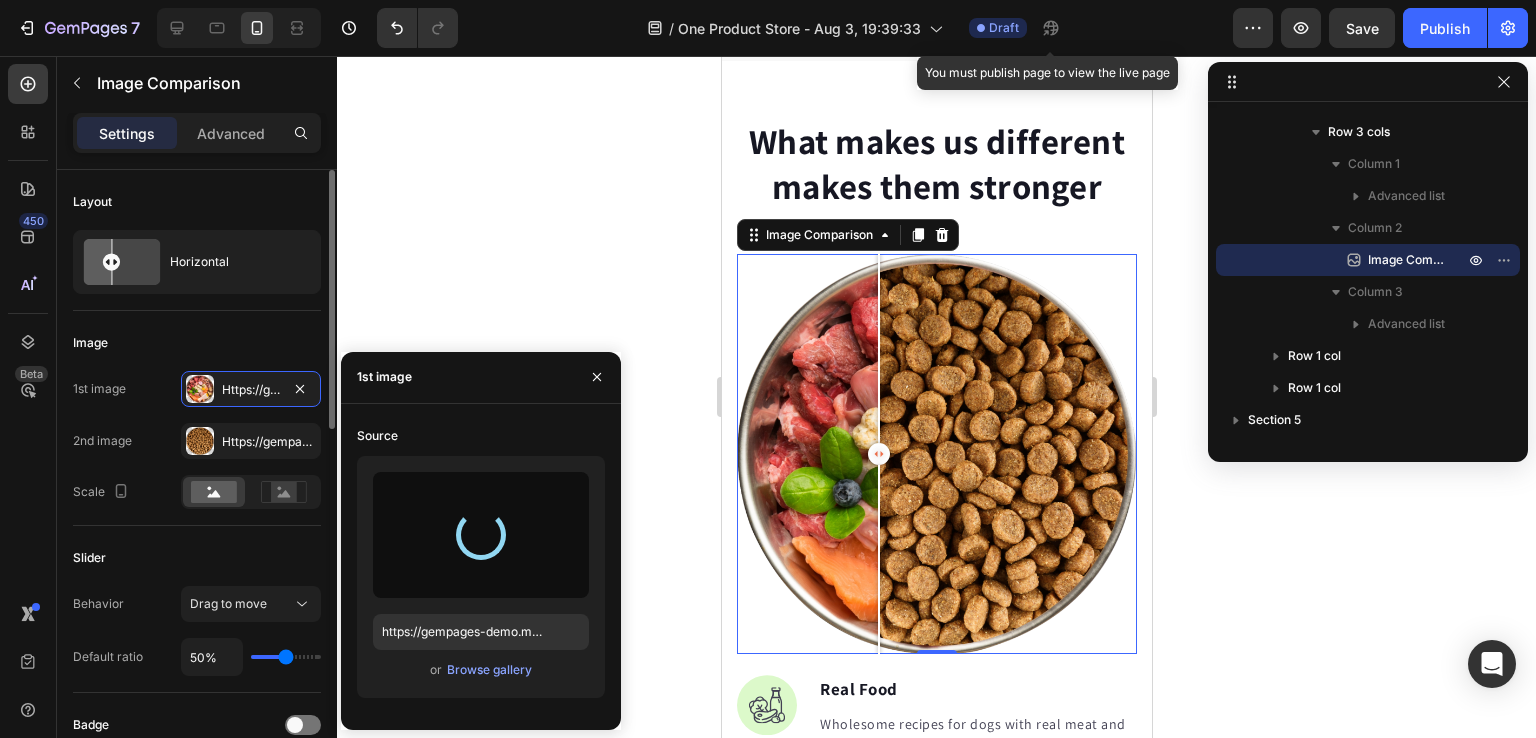 type on "https://cdn.shopify.com/s/files/1/0772/2100/3479/files/[FILENAME].webp" 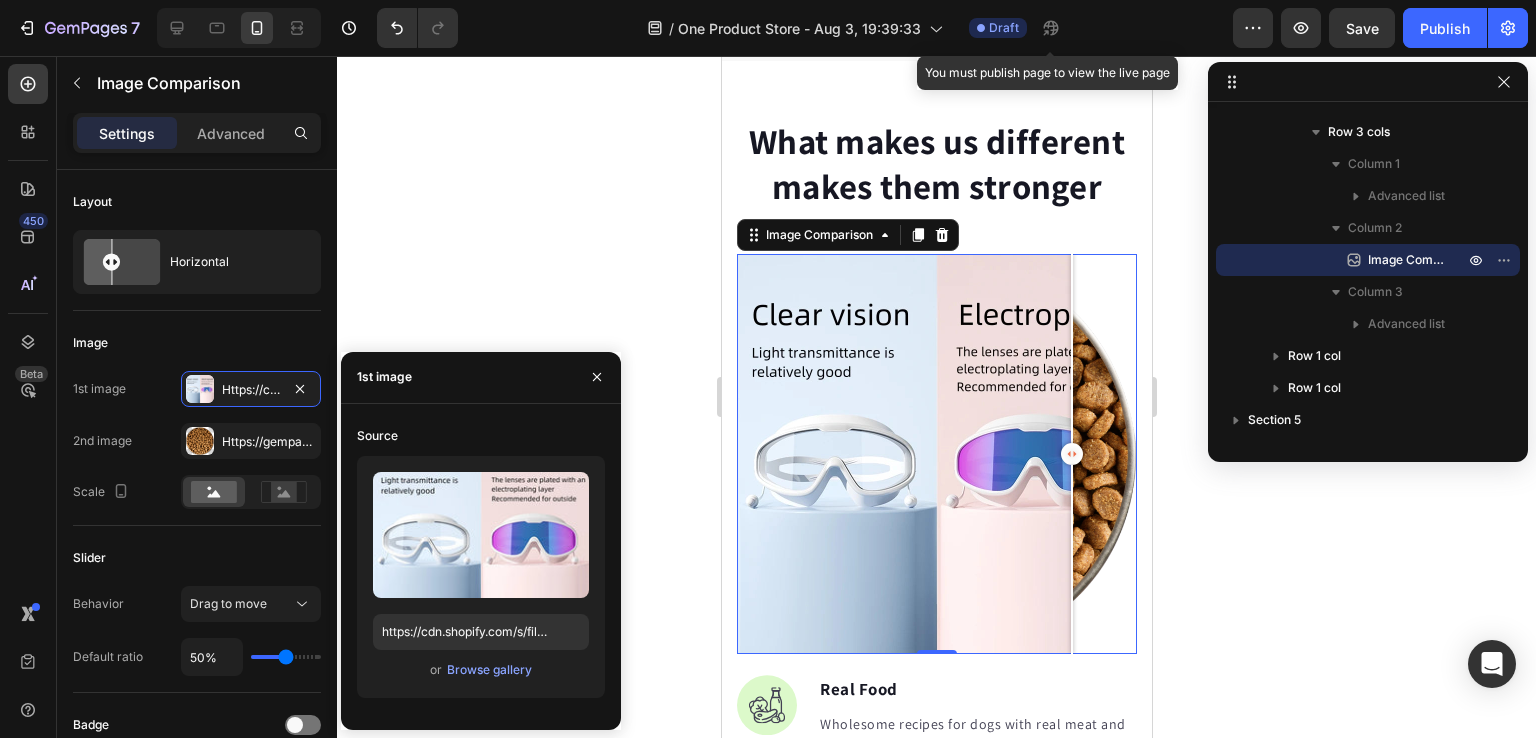 drag, startPoint x: 935, startPoint y: 442, endPoint x: 909, endPoint y: 462, distance: 32.80244 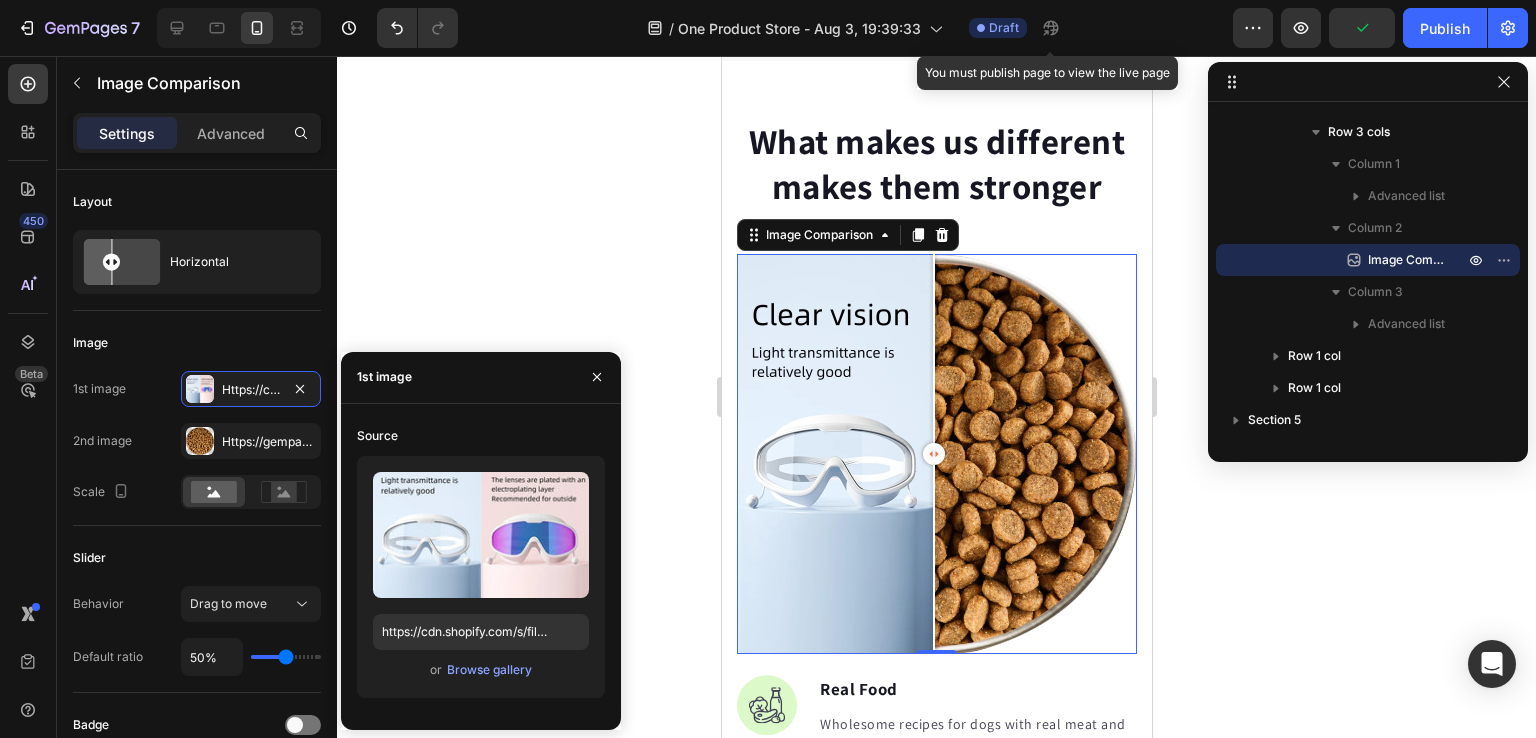 click at bounding box center [936, 454] 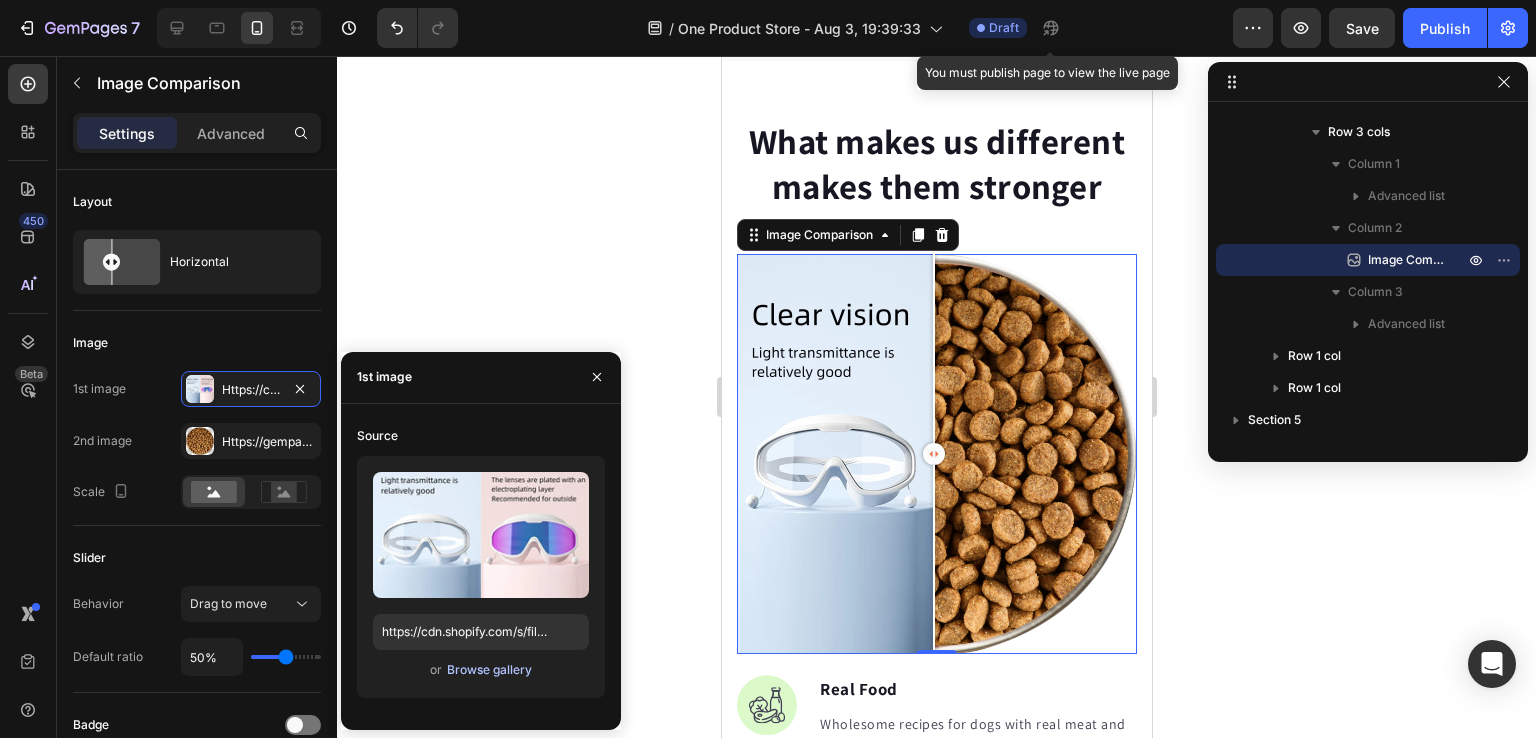 click on "Browse gallery" at bounding box center [489, 670] 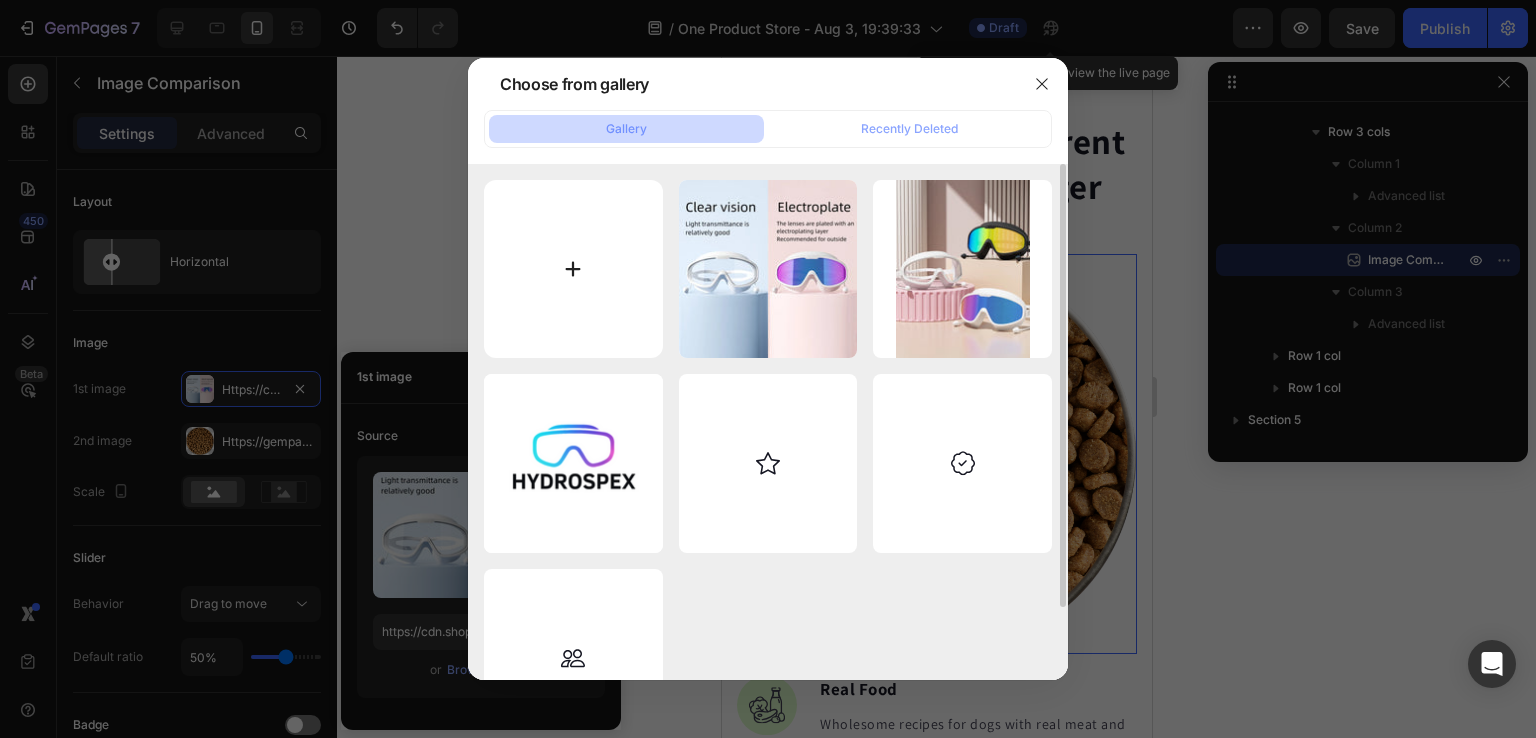 click at bounding box center (573, 269) 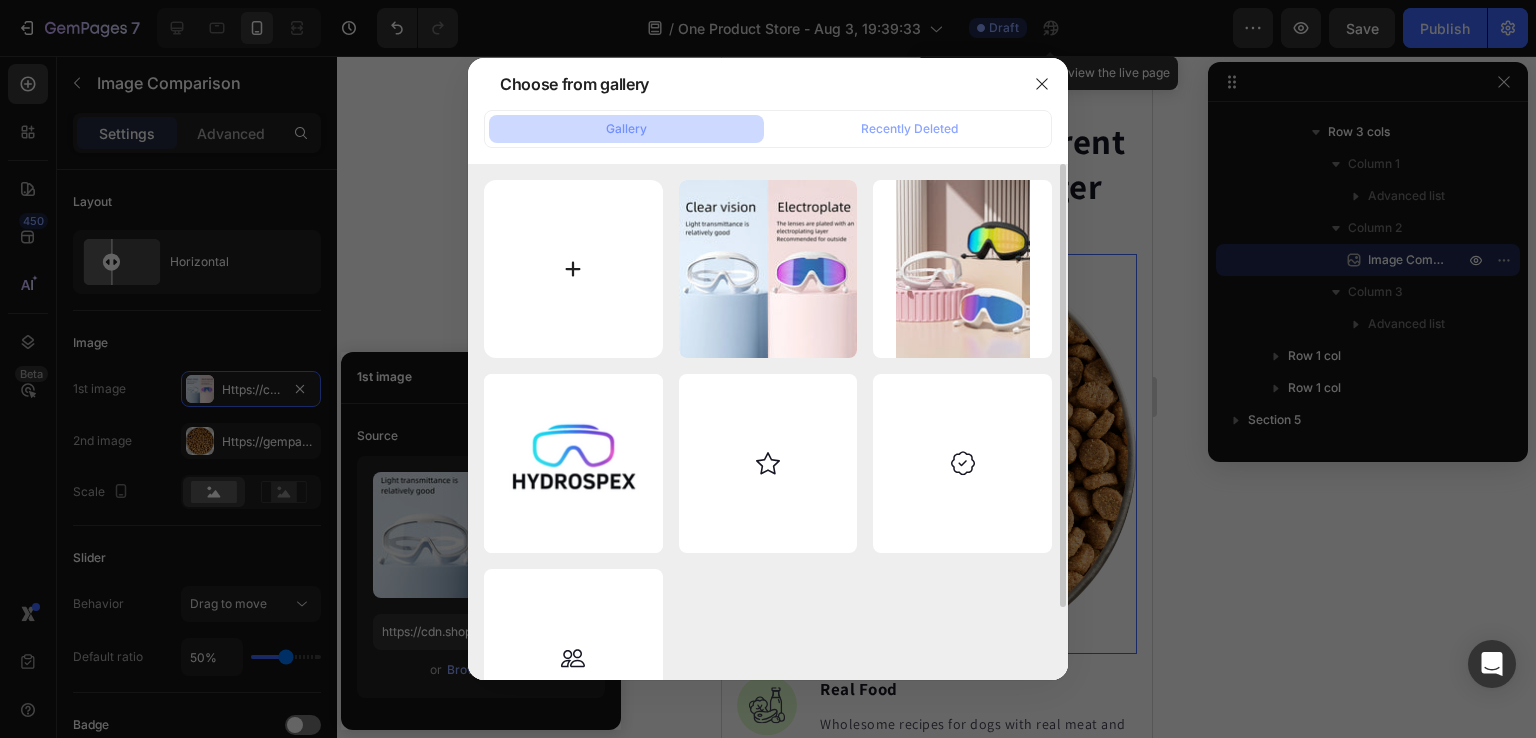 type on "C:\fakepath\Skjermbilde 2025-08-03 200945.png" 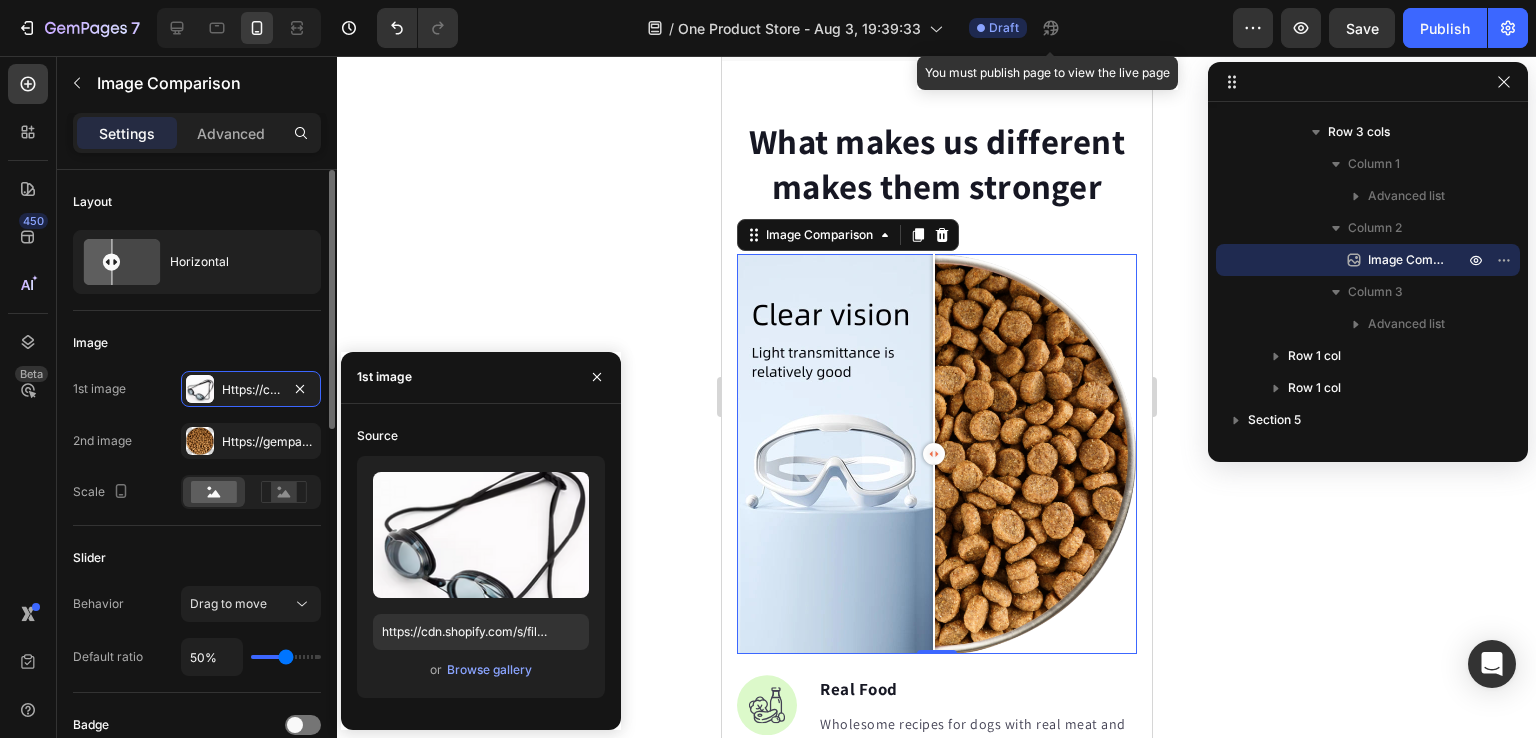 type on "https://cdn.shopify.com/s/files/1/0772/2100/3479/files/gempages_577513519503639443-21d583ff-0281-486b-9c2f-865a2cedc658.png" 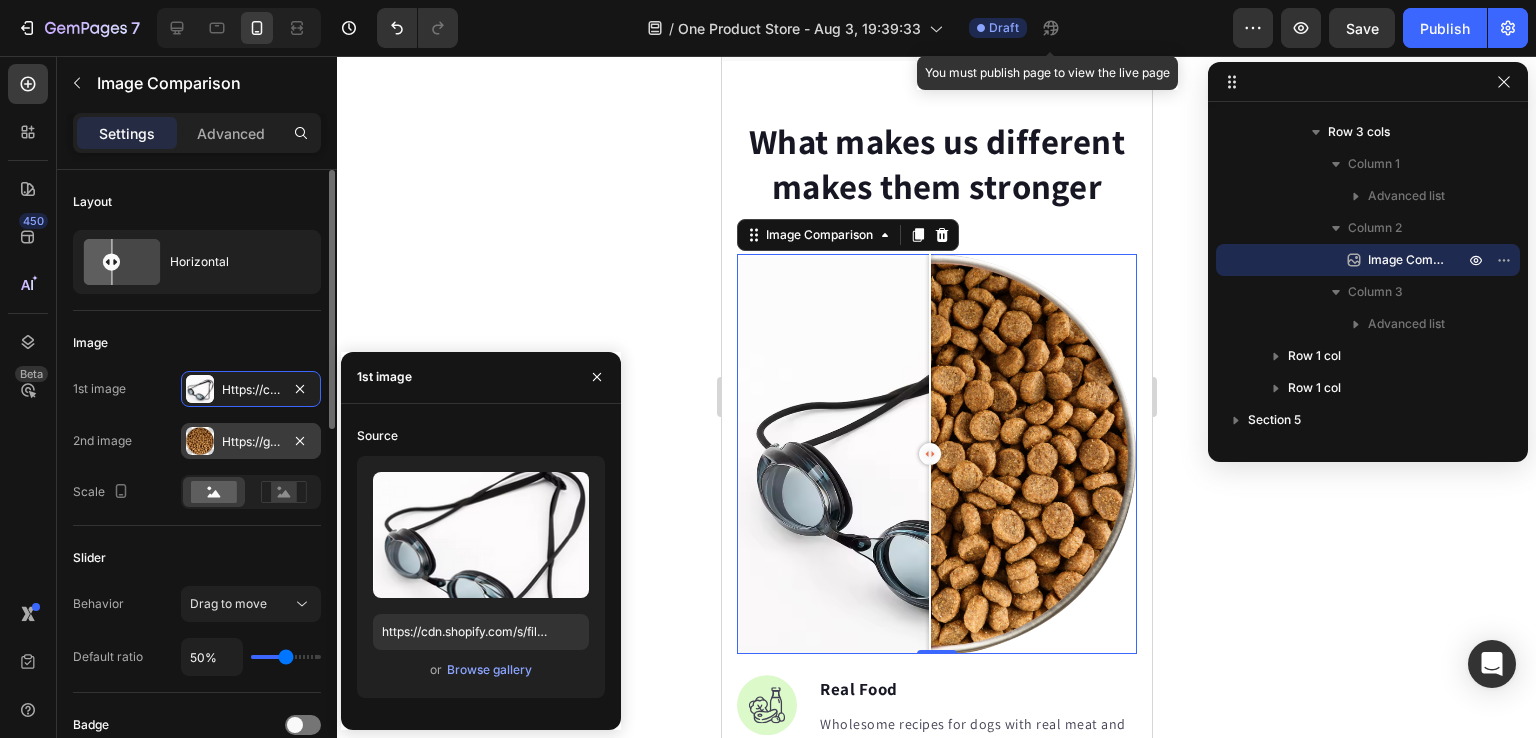 click on "Https://gempages-demo.Myshopify.Com/cdn/shop/t/1/assets/495611768014373769-154b52c9-83c2-4294-a788-e982d9b54662.Png?V=117482908634828584361704945839" at bounding box center (251, 442) 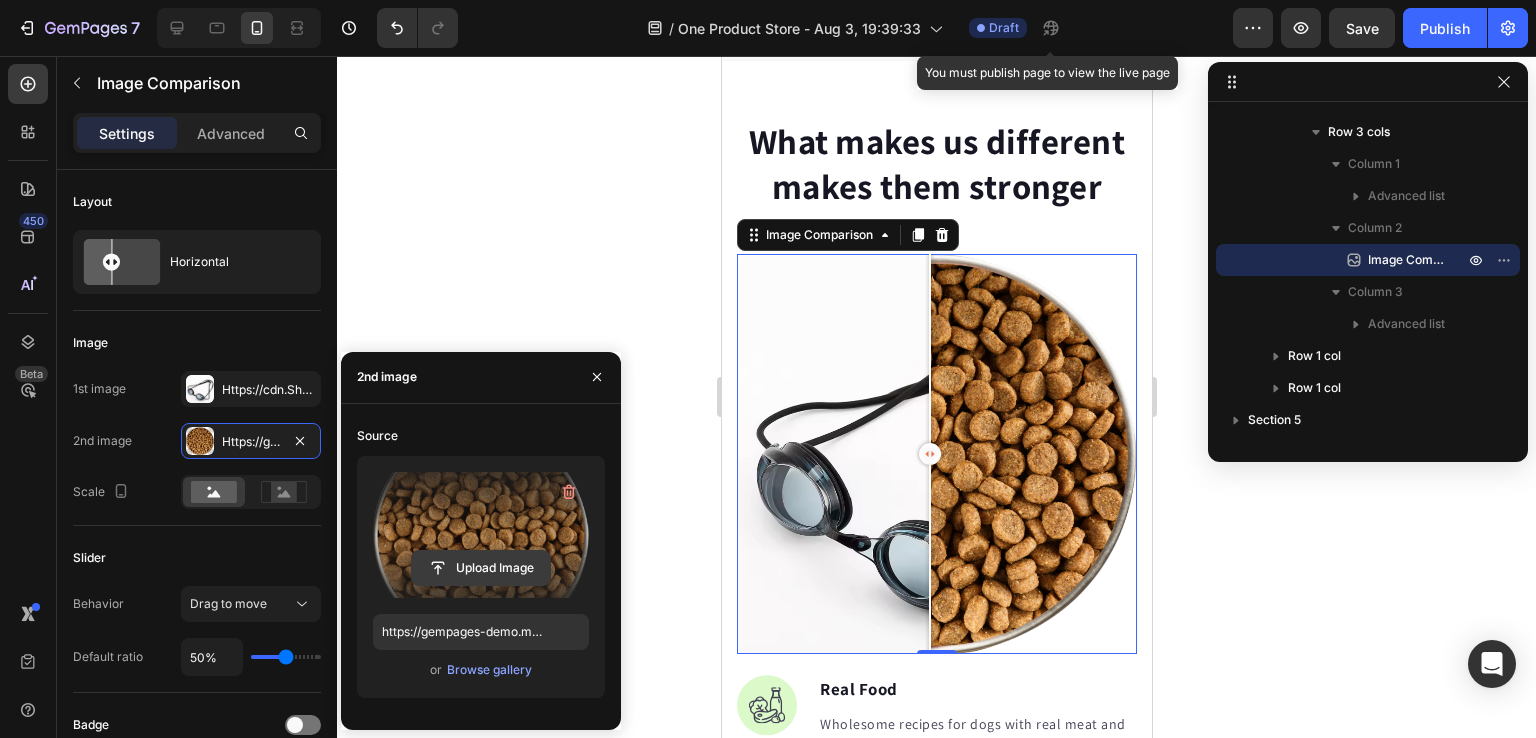 click 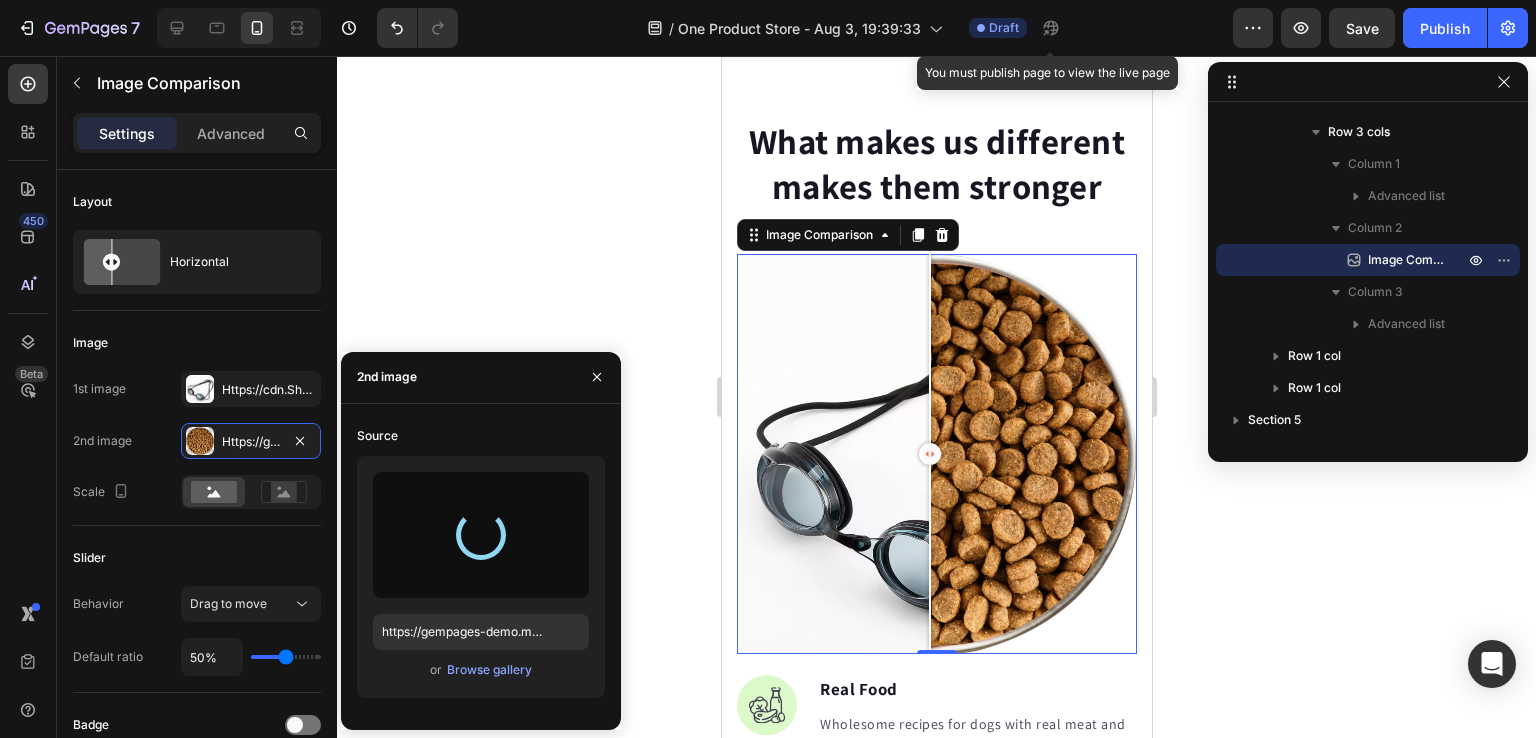 type on "https://cdn.shopify.com/s/files/1/0772/2100/3479/files/gempages_577513519503639443-bfc0b2a5-f409-49a5-8da3-e5c3313ec8a5.webp" 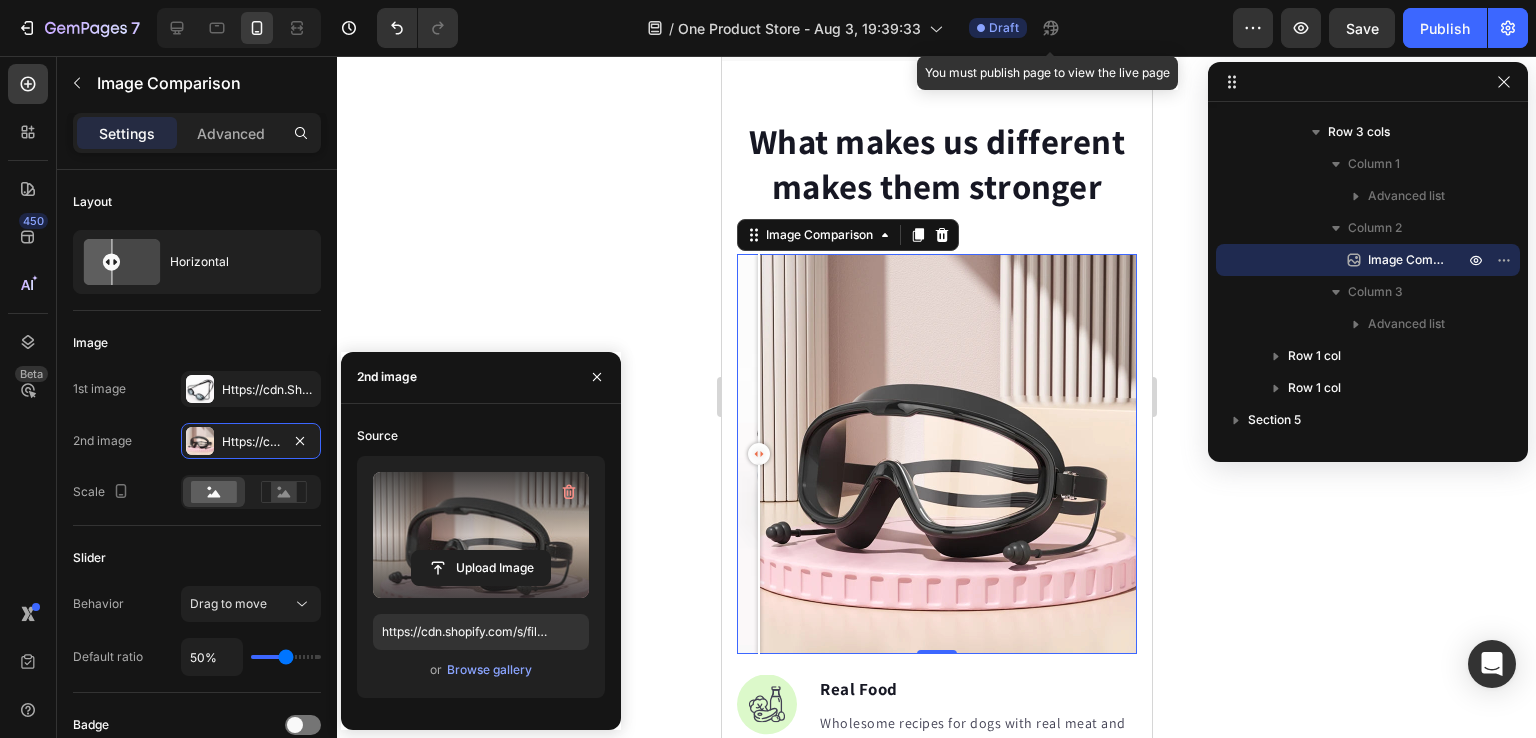 drag, startPoint x: 931, startPoint y: 448, endPoint x: 663, endPoint y: 466, distance: 268.6038 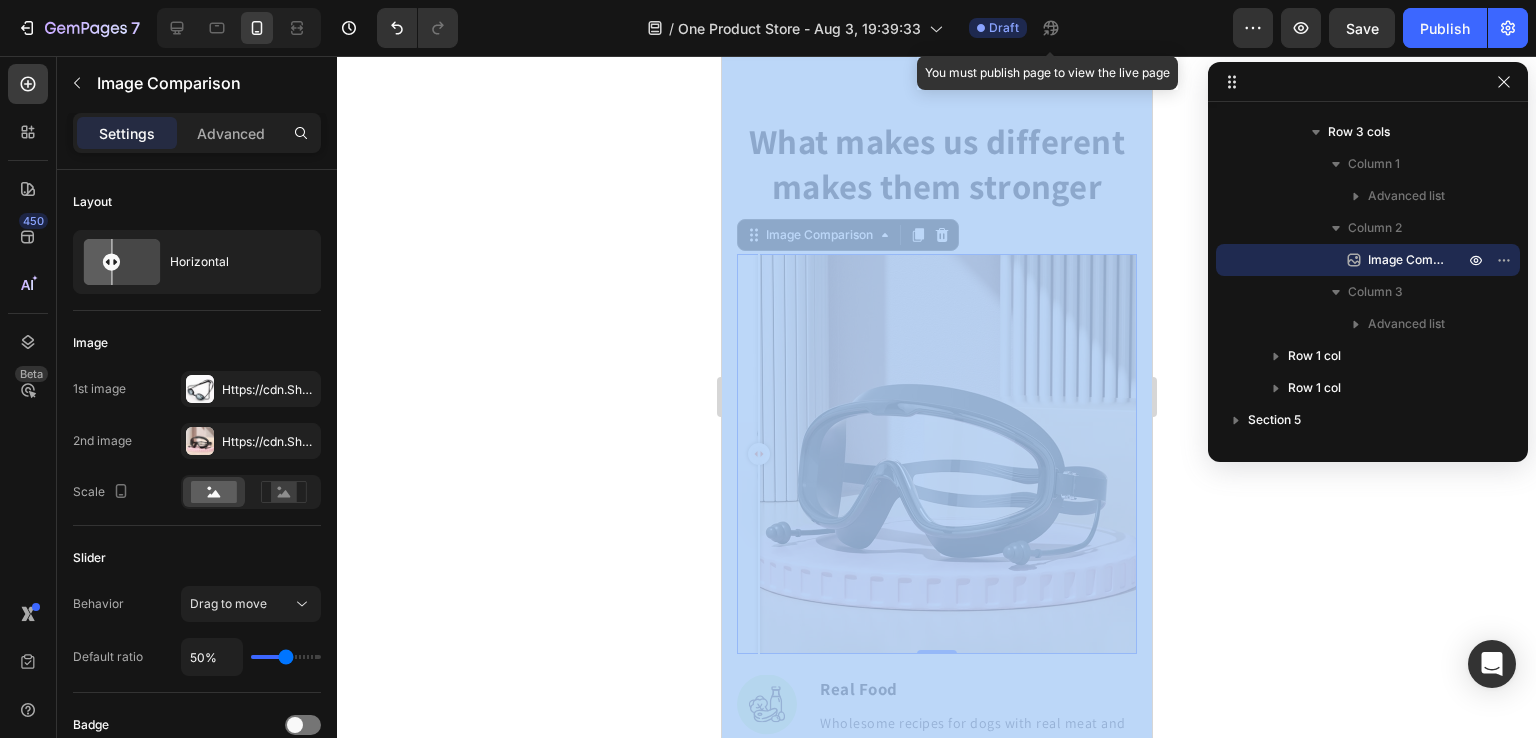 drag, startPoint x: 1385, startPoint y: 522, endPoint x: 1061, endPoint y: 517, distance: 324.03857 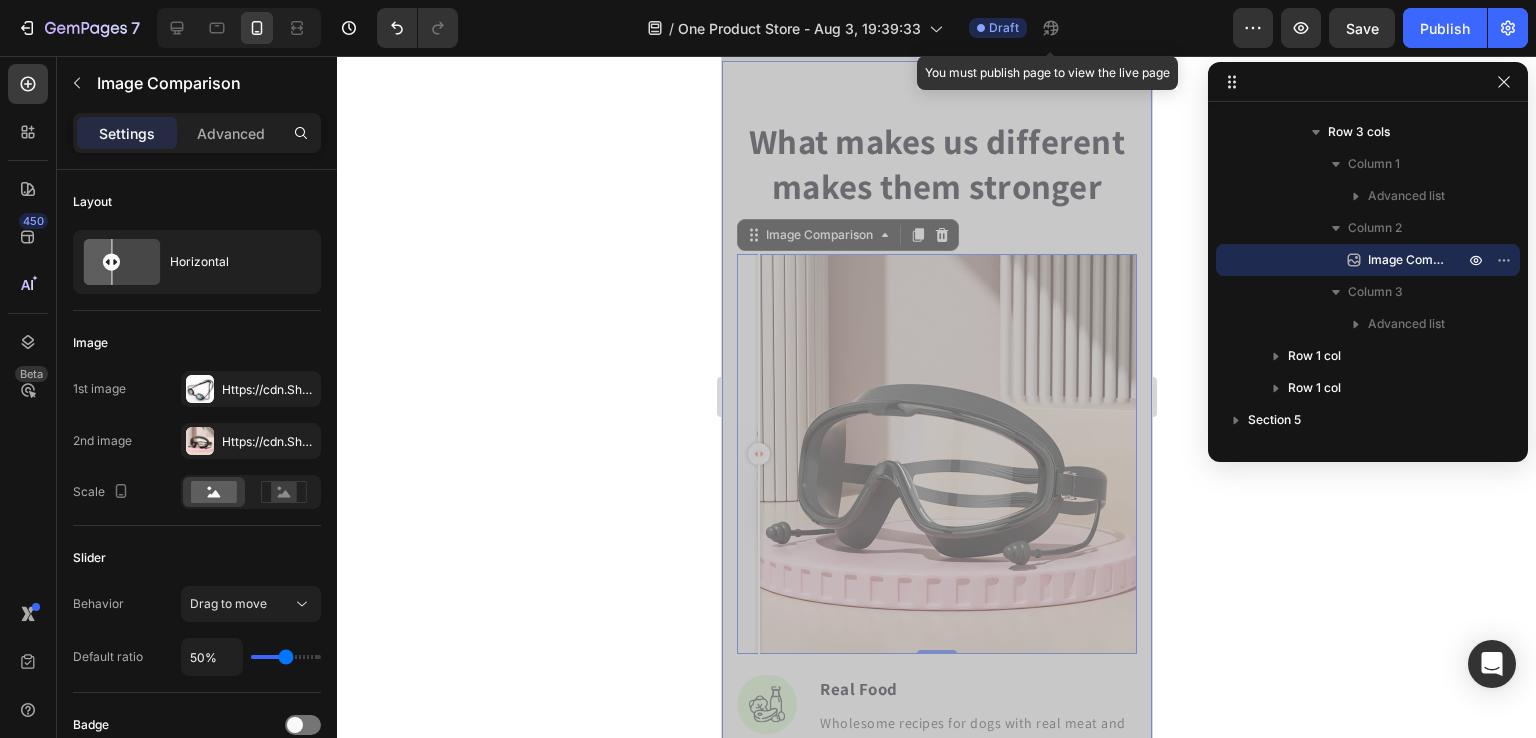 click on "What makes us different makes them stronger Heading Image Real Food Text block Wholesome recipes for dogs with real meat and veggies. Text block Image Premium Ingredient Text block Elevating pet care with unmatched safety and quality. Text block Advanced list Image Comparison   0 Image Made Fresh Text block We prioritize maintaining the integrity of whole foods and nutrition. Text block Image Vet Developed Text block We raise the bar for dog nutrition, surpassing industry expectations. Text block Advanced list Row Row Image Real Food Text block Wholesome recipes for dogs with real meat and veggies. Text block Image Premium Ingredient Text block Elevating pet care with unmatched safety and quality. Text block Advanced list Image Made Fresh Text block We prioritize maintaining the integrity of whole foods and nutrition. Text block Image Vet Developed Text block We raise the bar for dog nutrition, surpassing industry expectations. Text block Advanced list Row Get your dog's healthy meal today! Button" at bounding box center (936, 671) 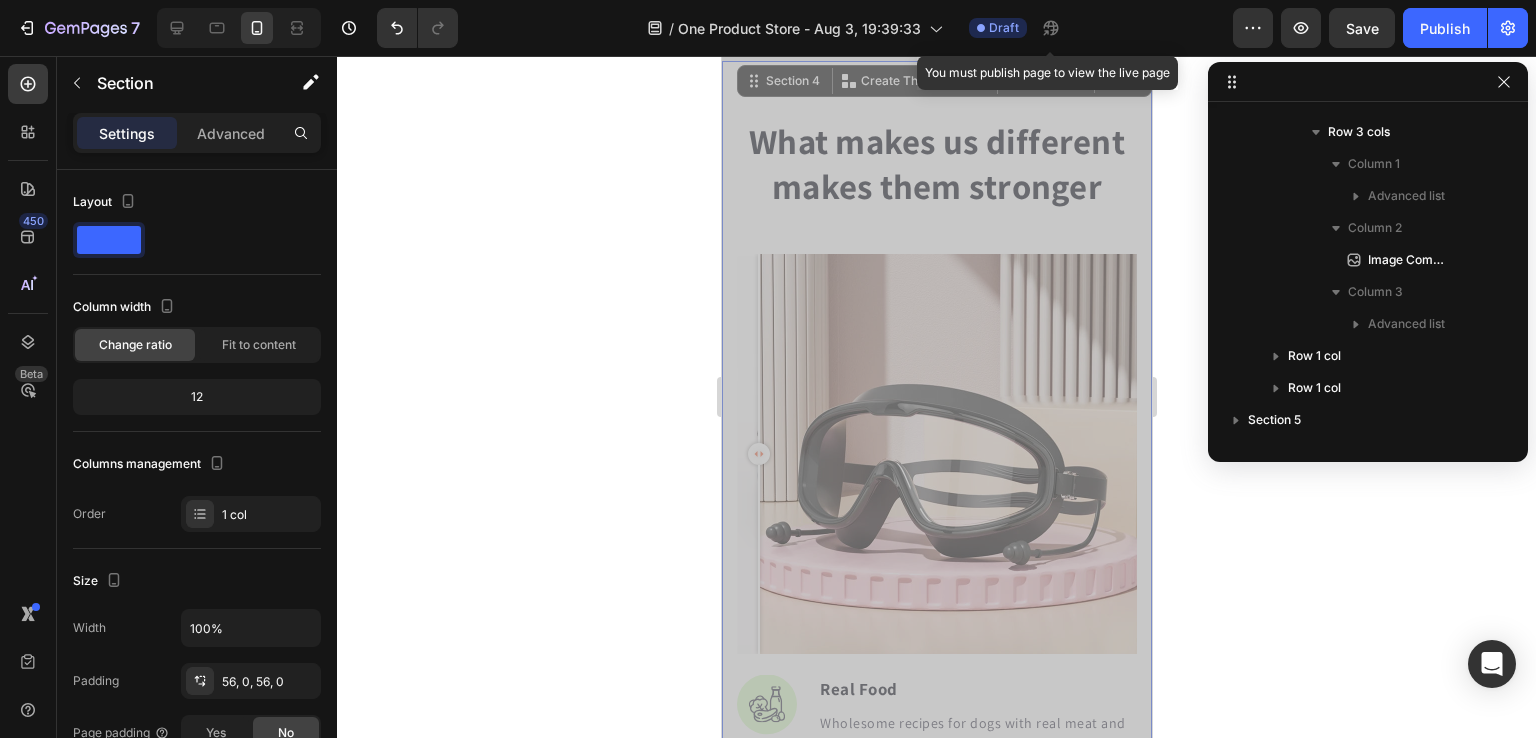 scroll, scrollTop: 1114, scrollLeft: 0, axis: vertical 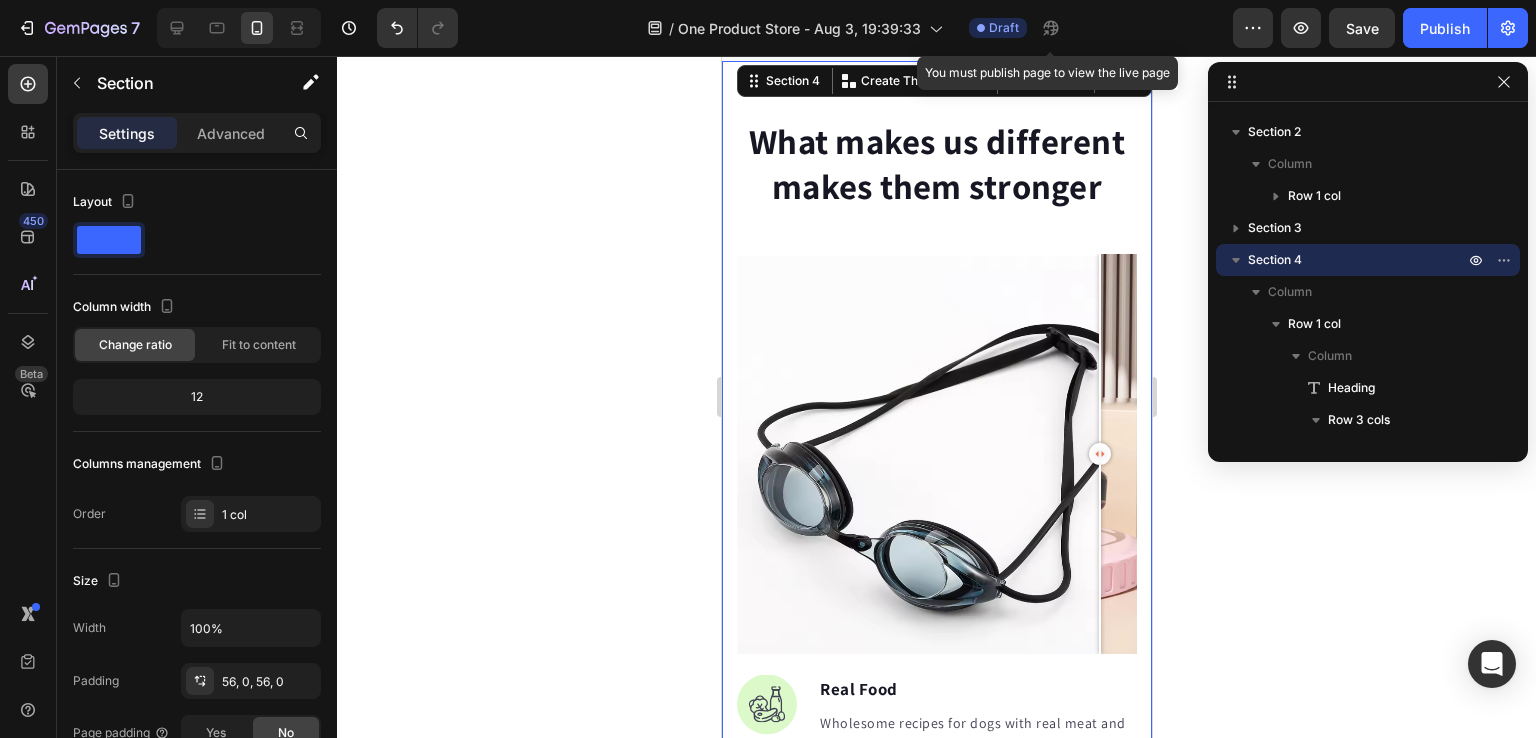 drag, startPoint x: 757, startPoint y: 438, endPoint x: 1240, endPoint y: 695, distance: 547.1179 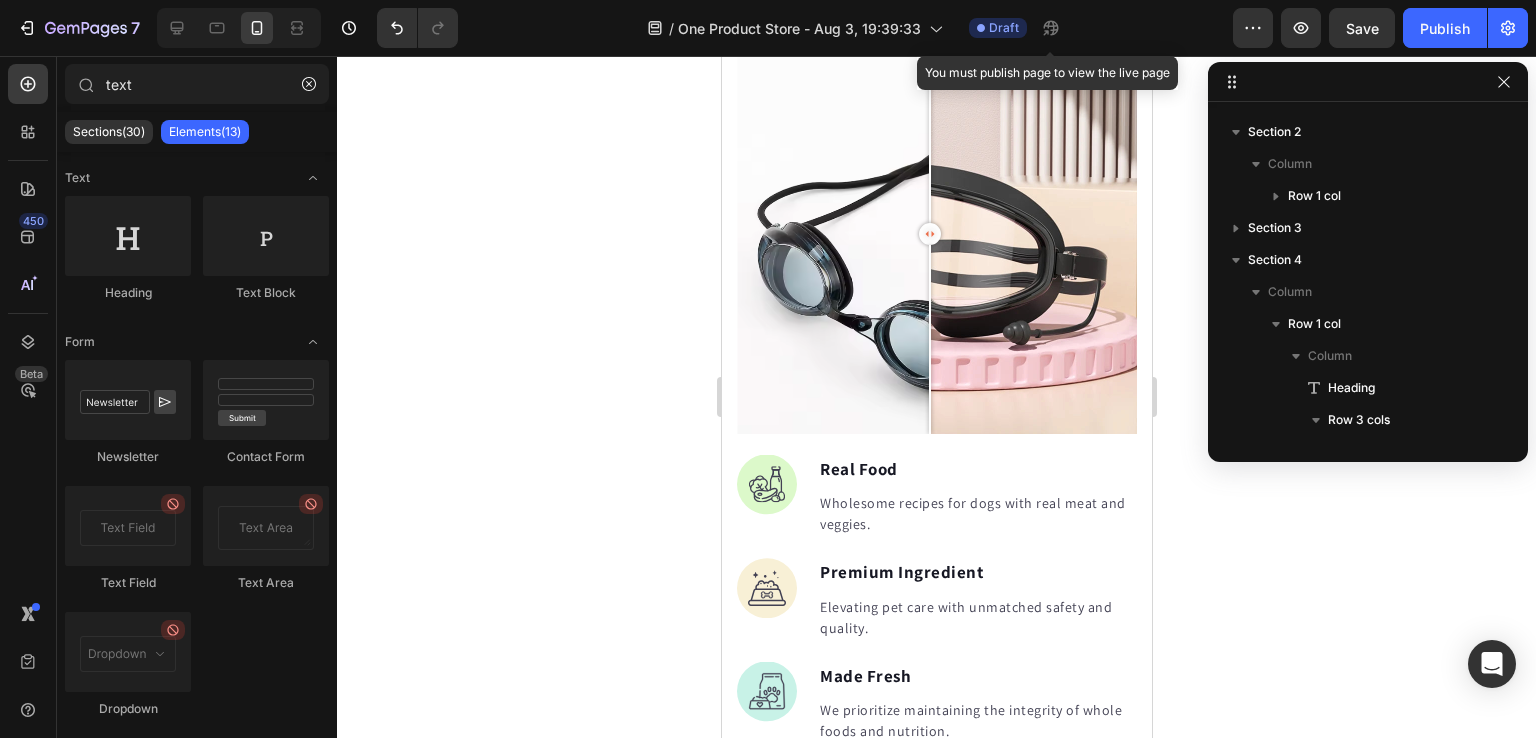 scroll, scrollTop: 1754, scrollLeft: 0, axis: vertical 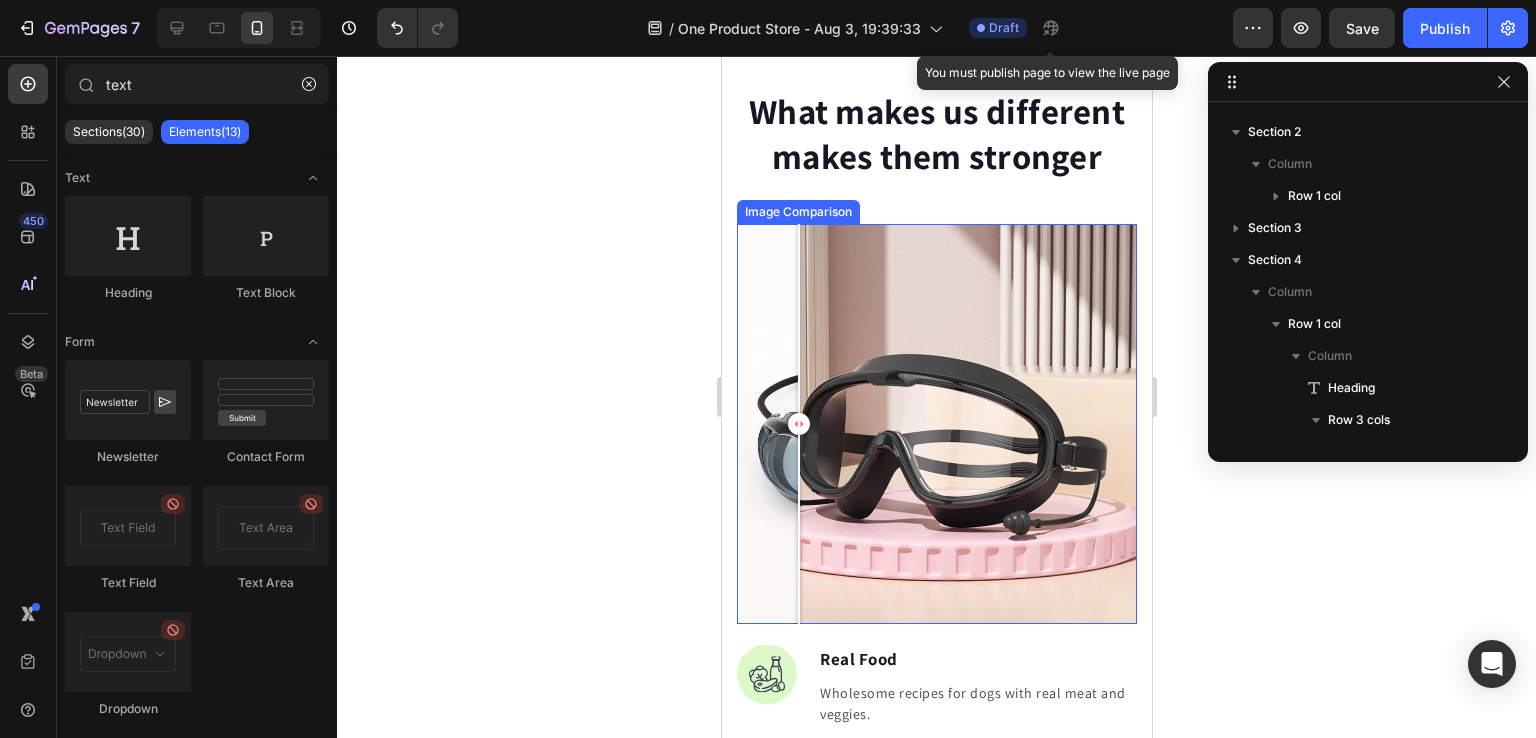 click at bounding box center (936, 424) 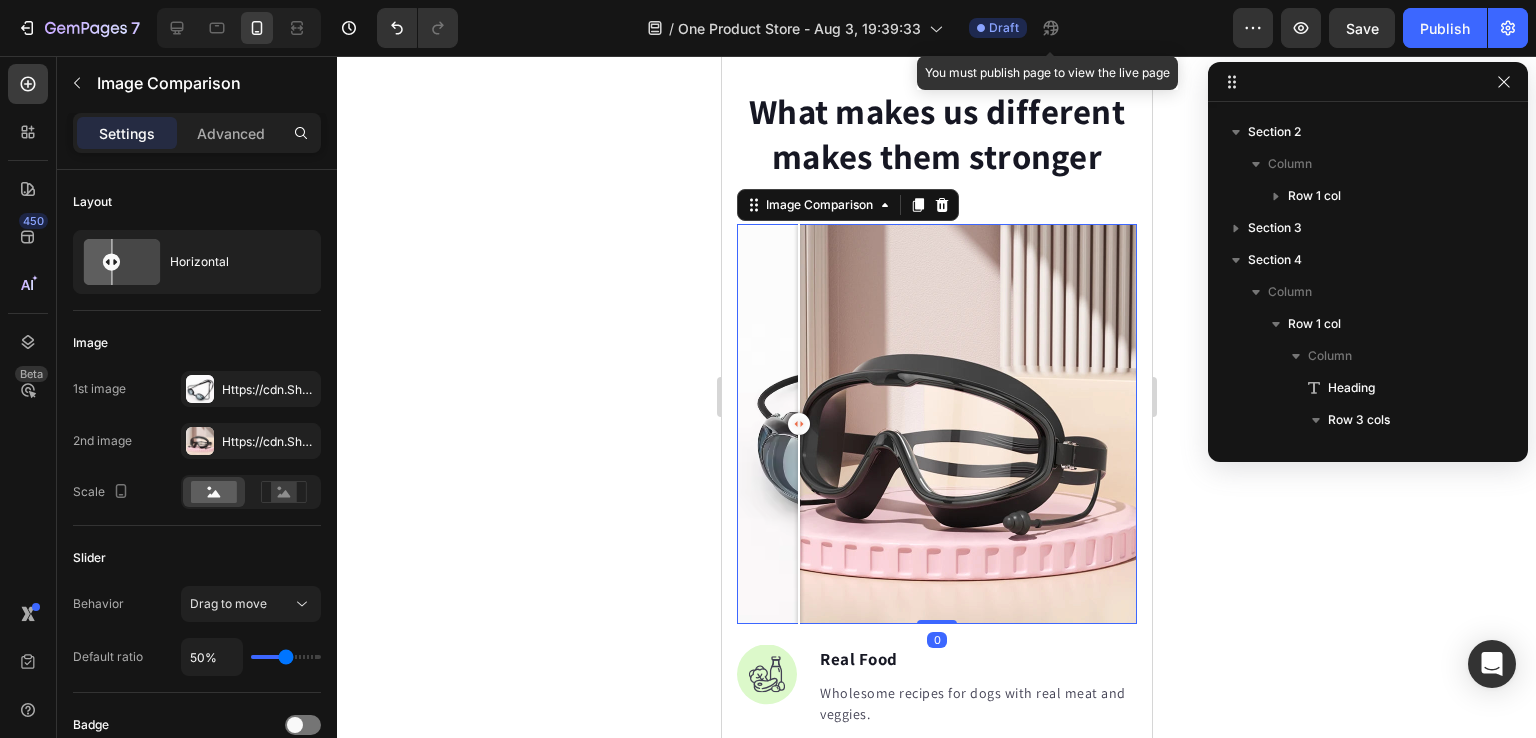 scroll, scrollTop: 1402, scrollLeft: 0, axis: vertical 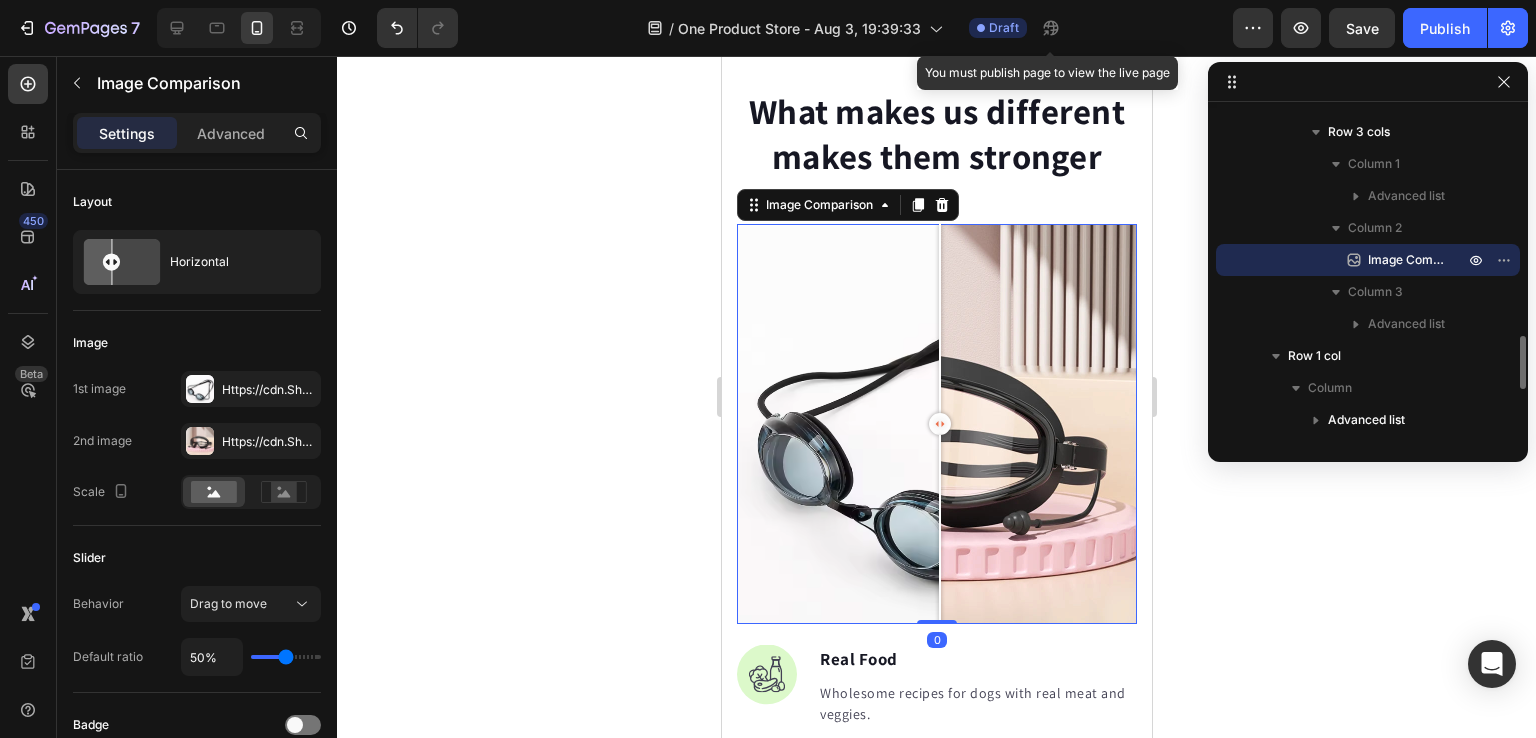 click at bounding box center (936, 424) 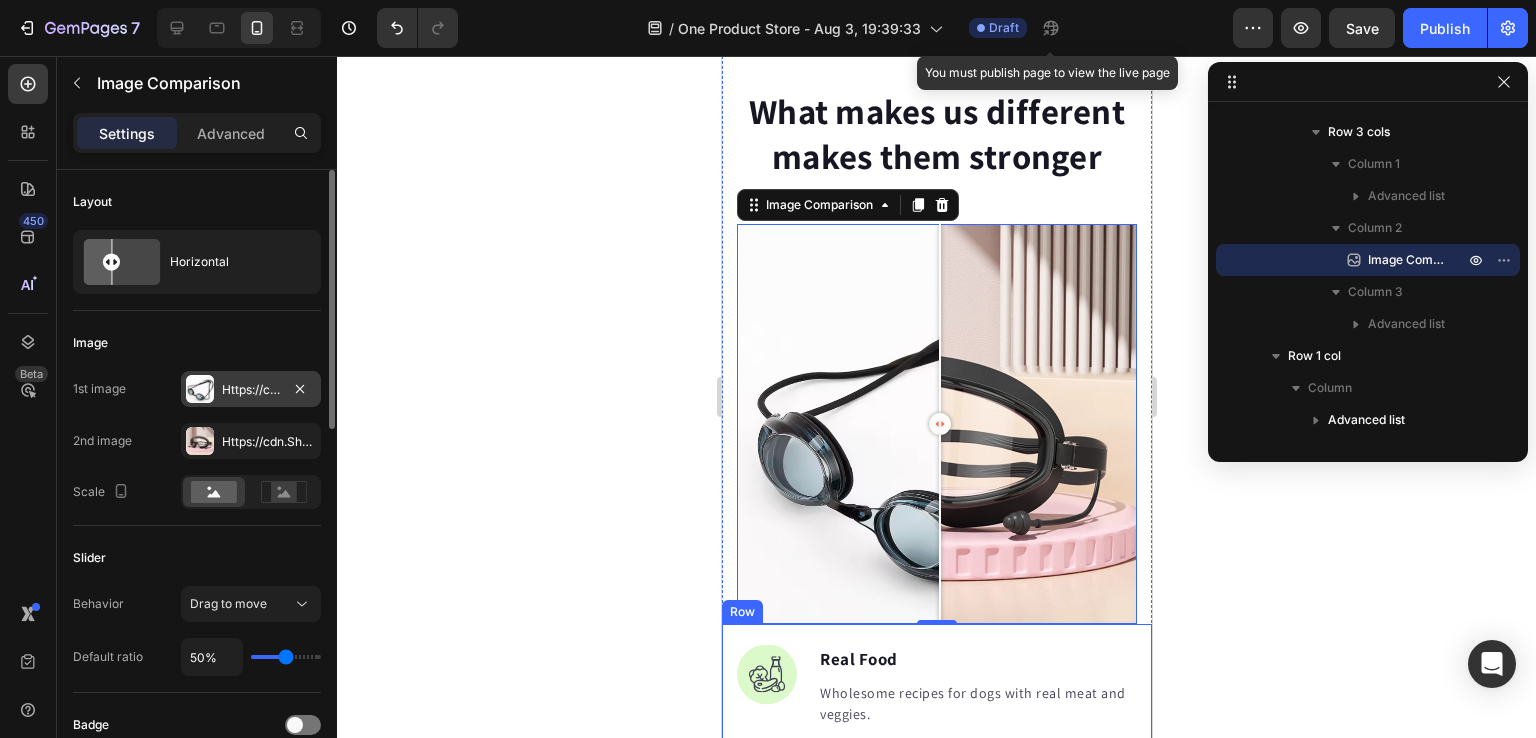 click on "Https://cdn.Shopify.Com/s/files/1/0772/2100/3479/files/gempages_577513519503639443-21d583ff-0281-486b-9c2f-865a2cedc658.Png" at bounding box center [251, 389] 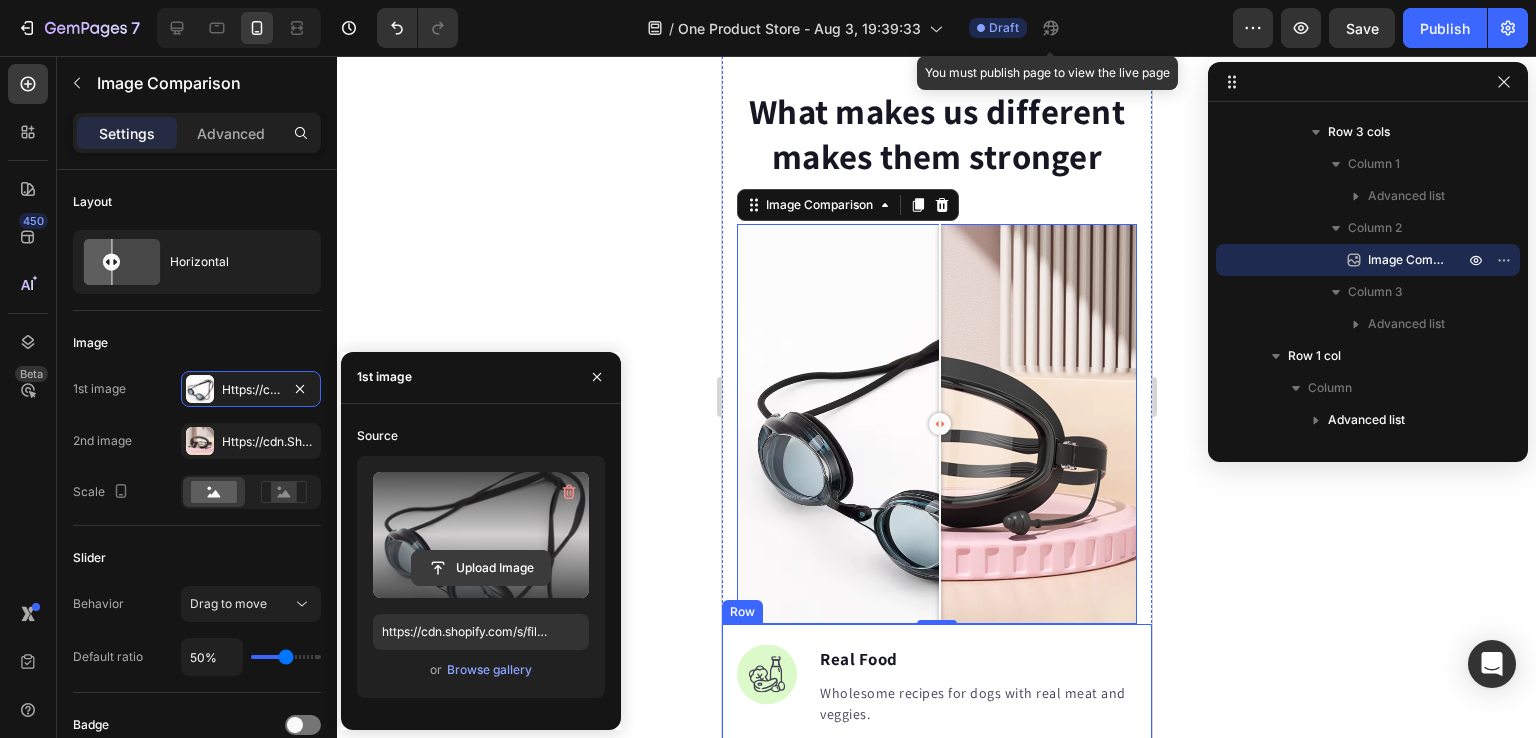 click 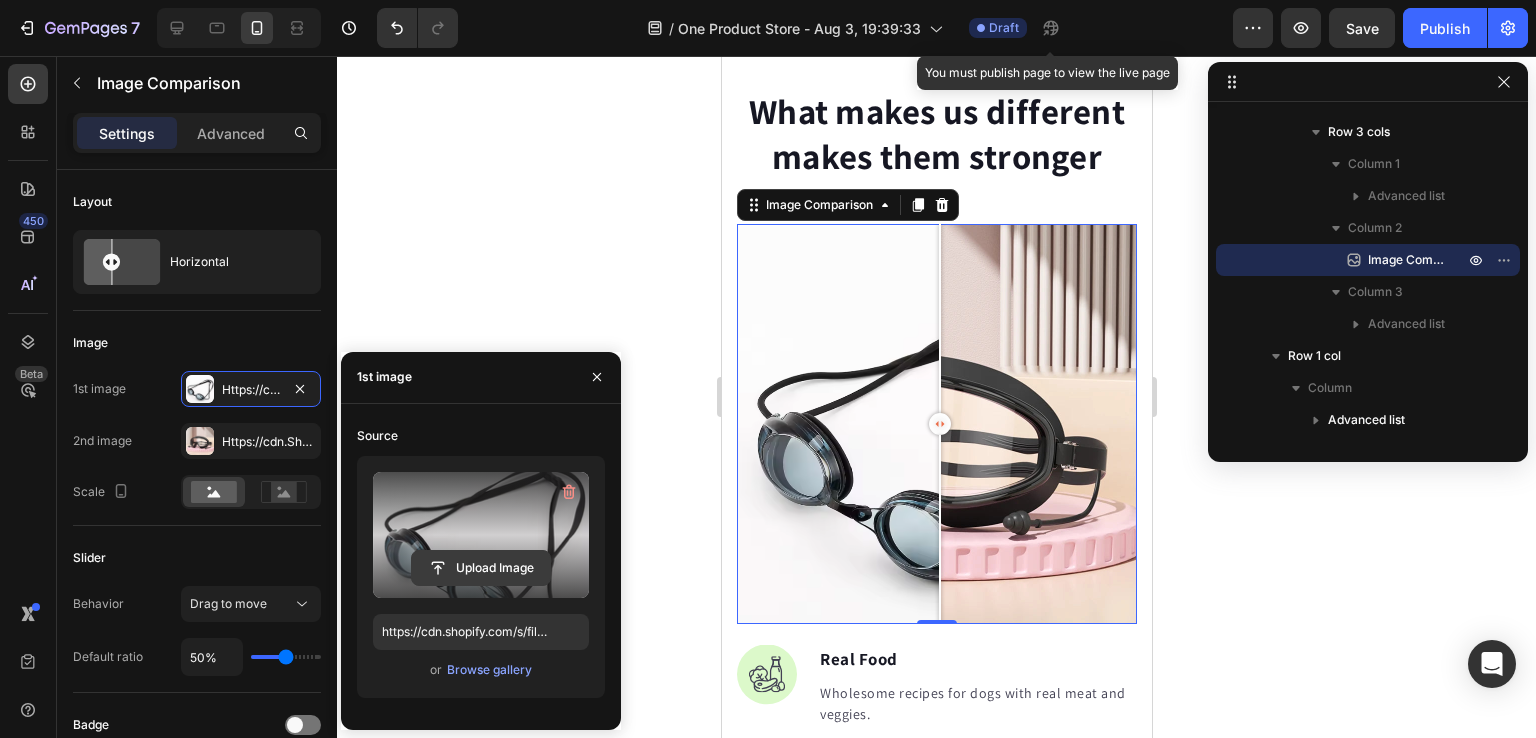 click 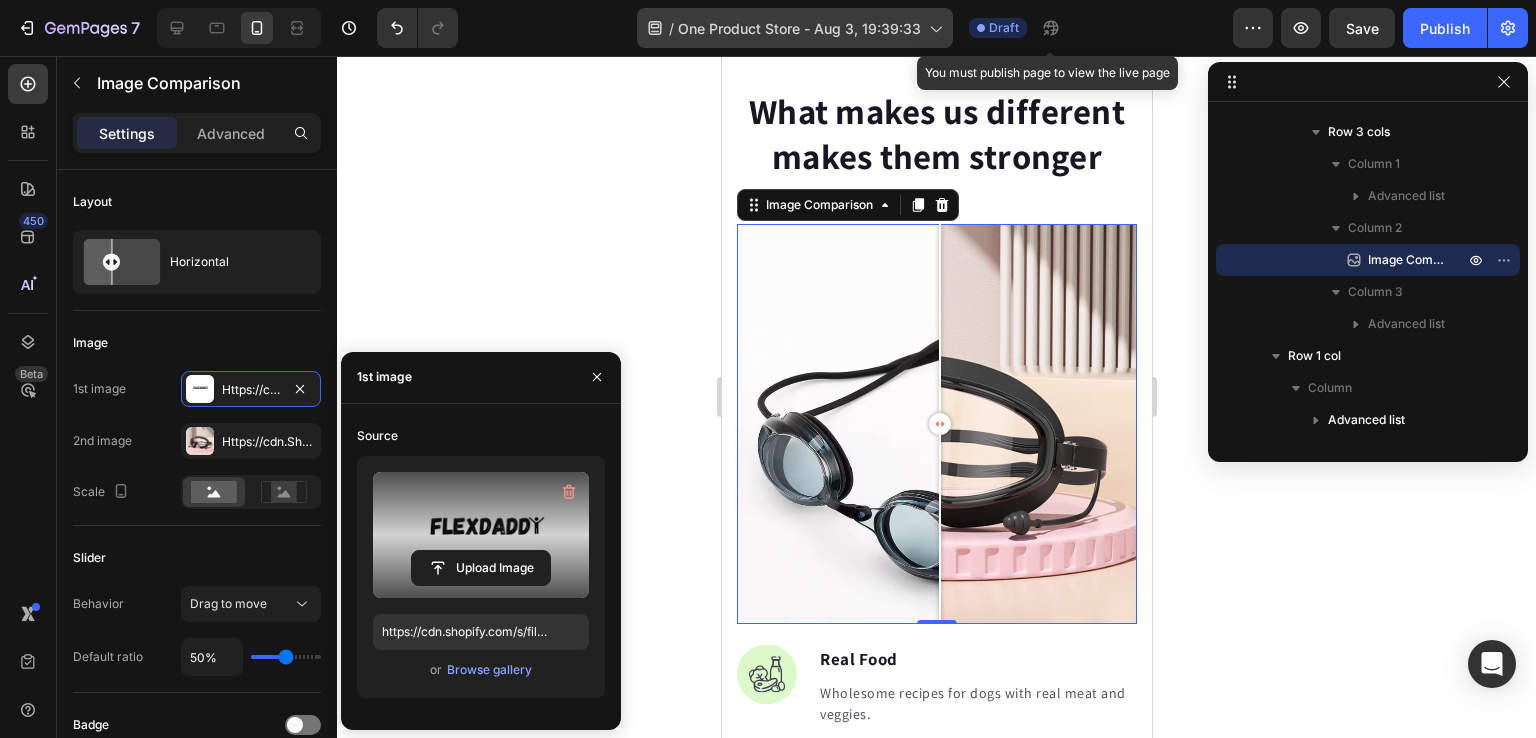 type on "https://cdn.shopify.com/s/files/1/0772/2100/3479/files/gempages_577513519503639443-7f8a4607-103d-4388-897b-2bba79aea89c.png" 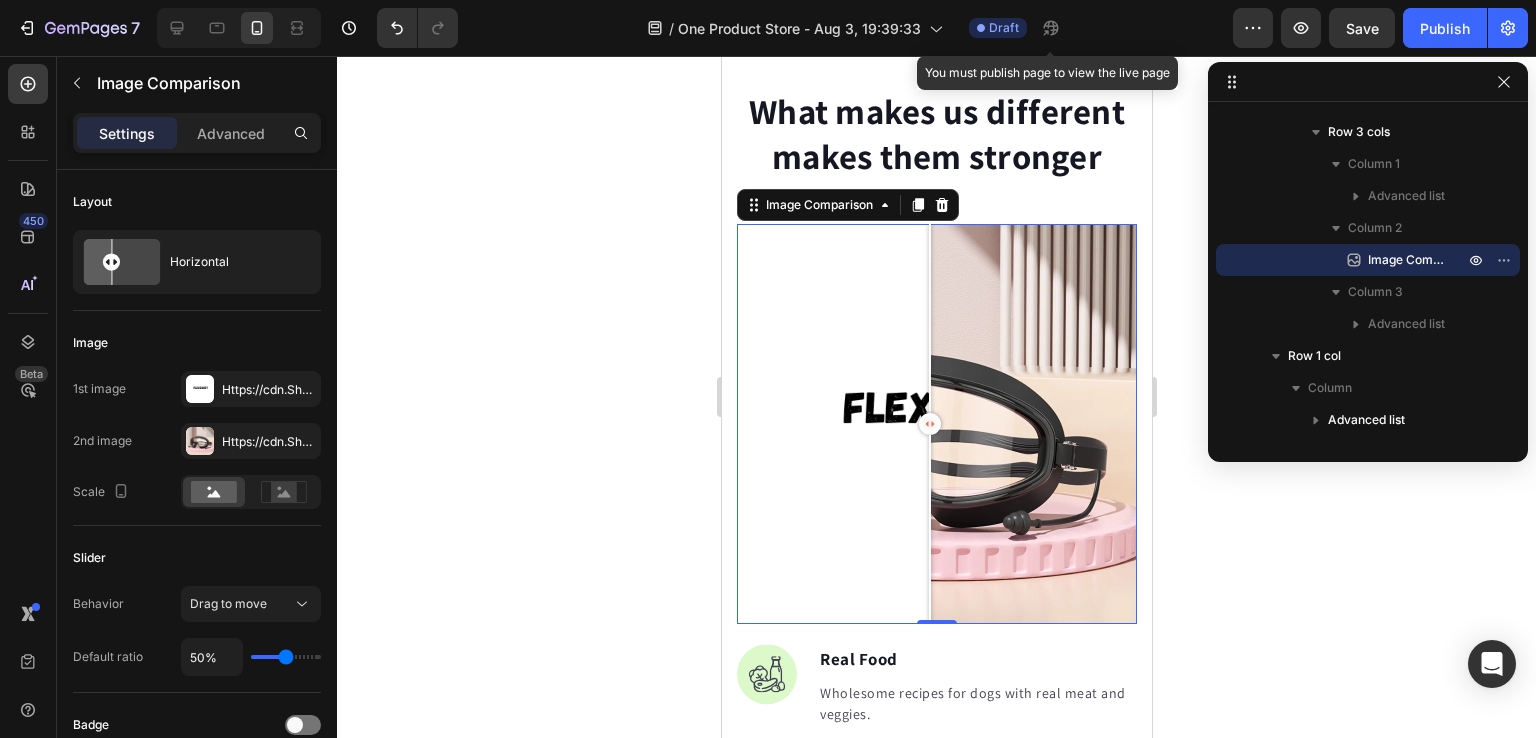 click 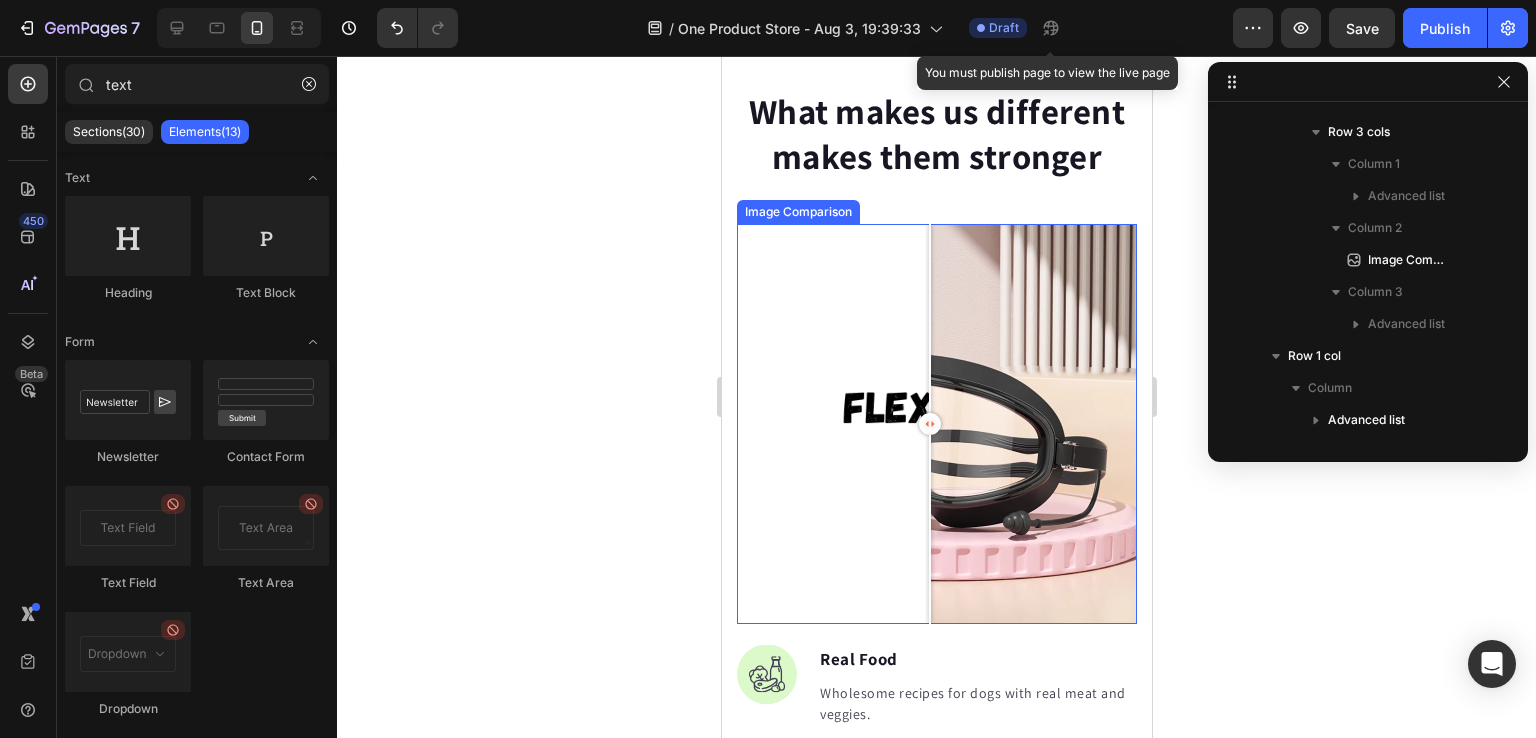 click at bounding box center [936, 424] 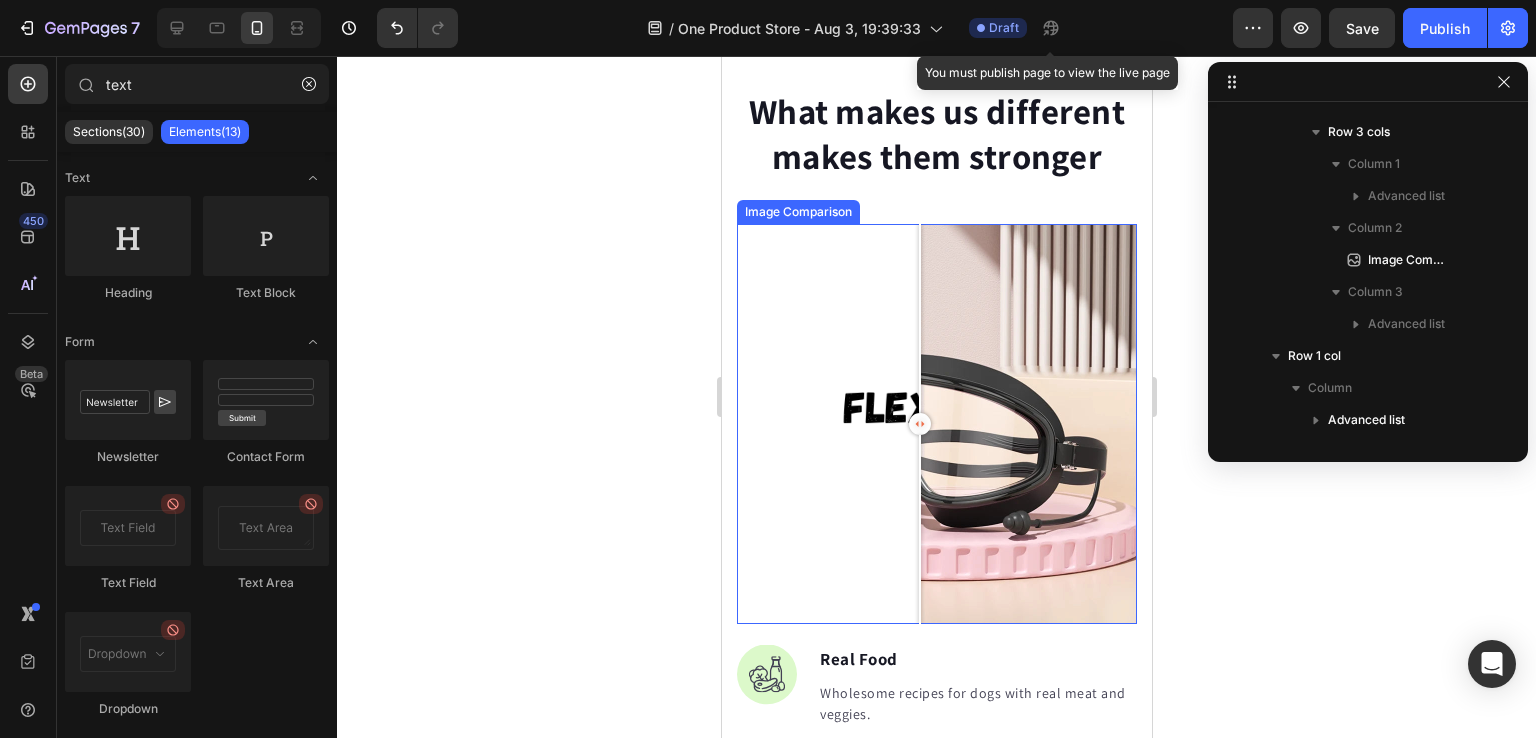 click at bounding box center (936, 424) 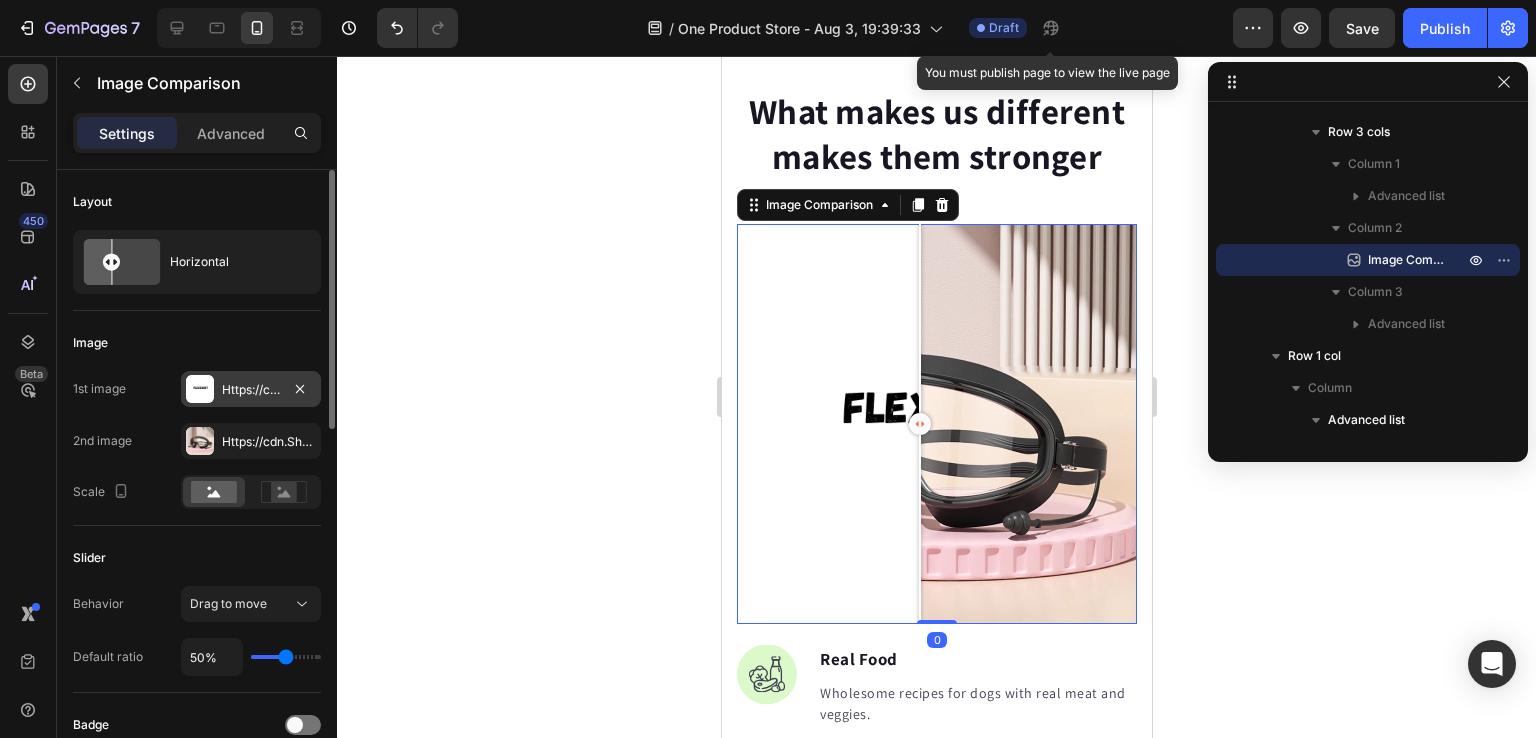 click at bounding box center (200, 389) 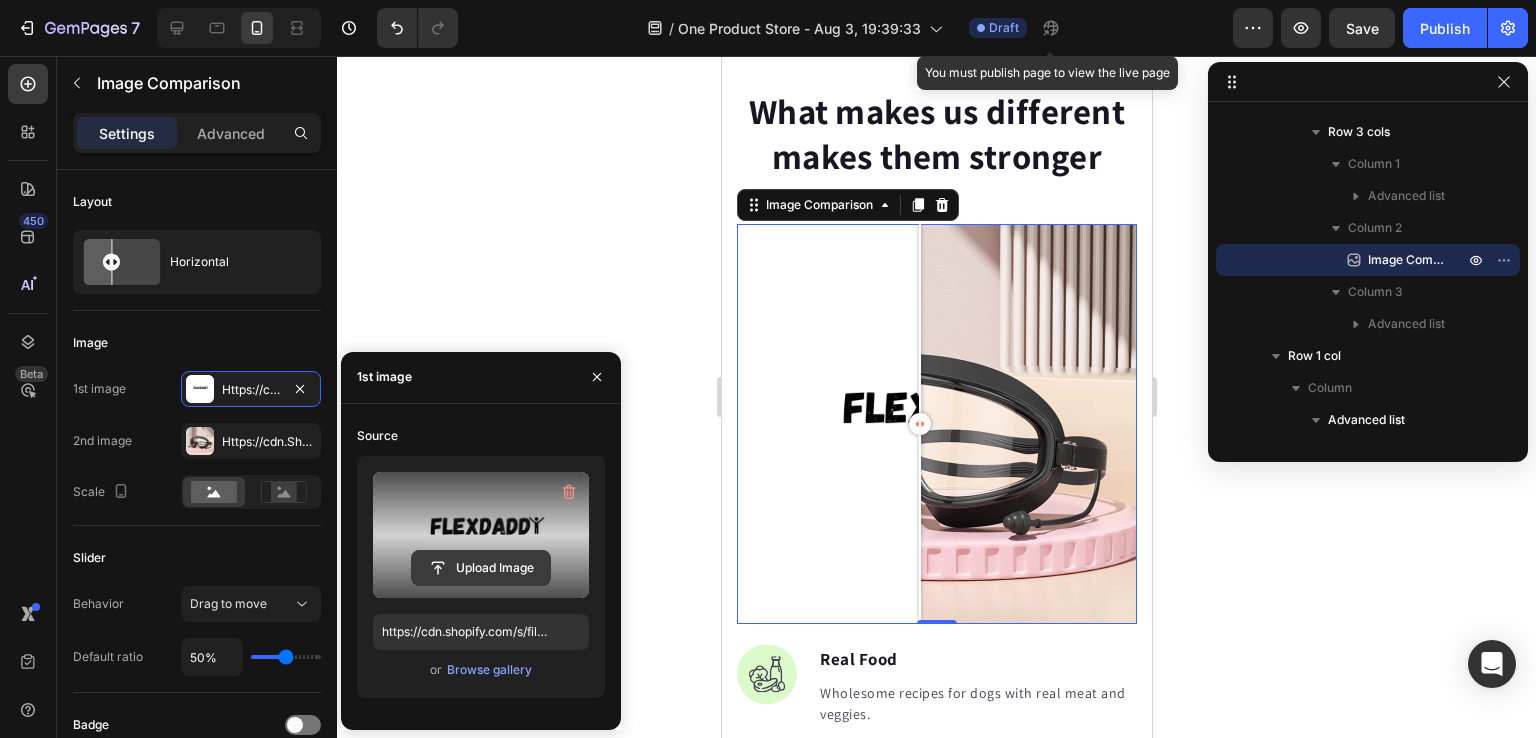 click 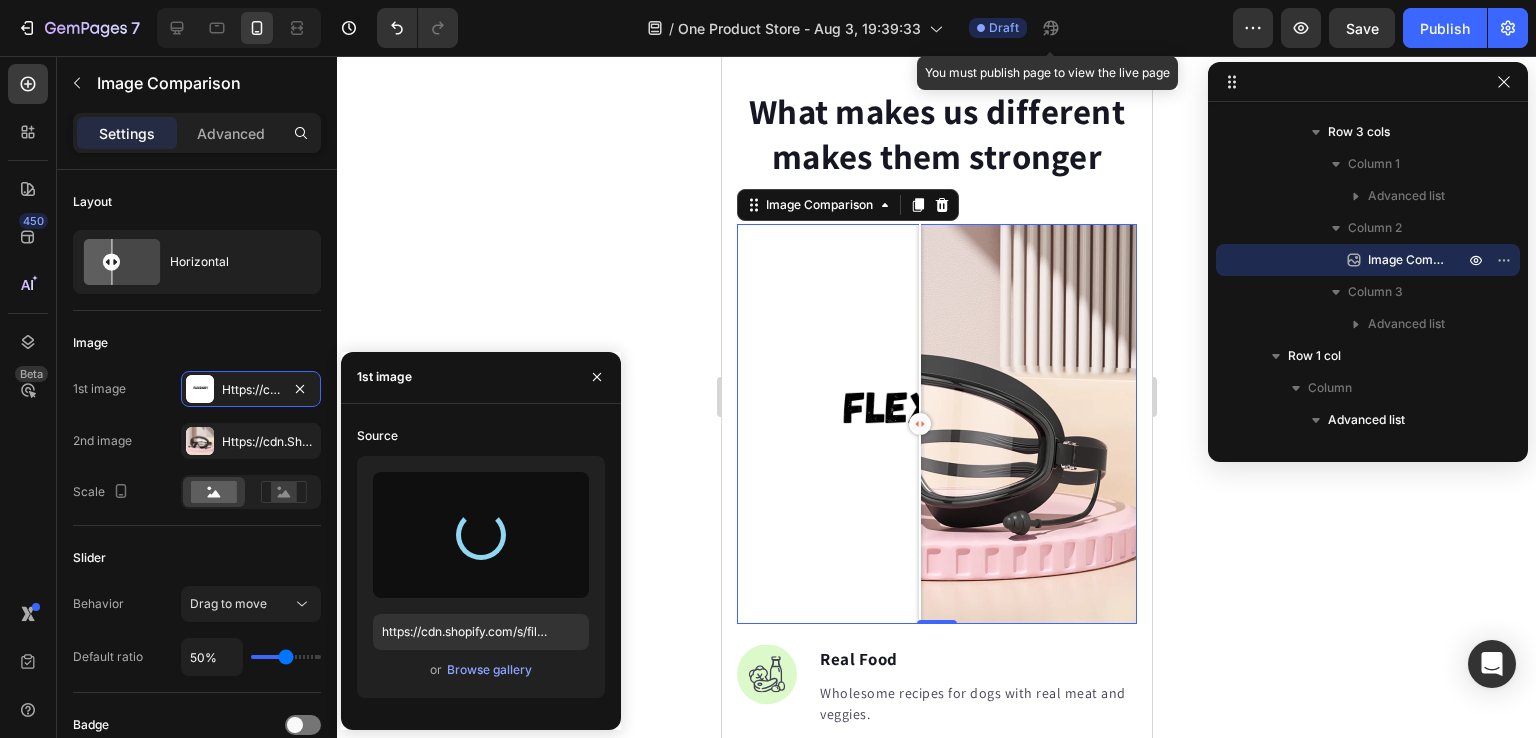 type on "https://cdn.shopify.com/s/files/1/0772/2100/3479/files/gempages_577513519503639443-28df4207-c26b-4619-8e26-6c1ebff62451.png" 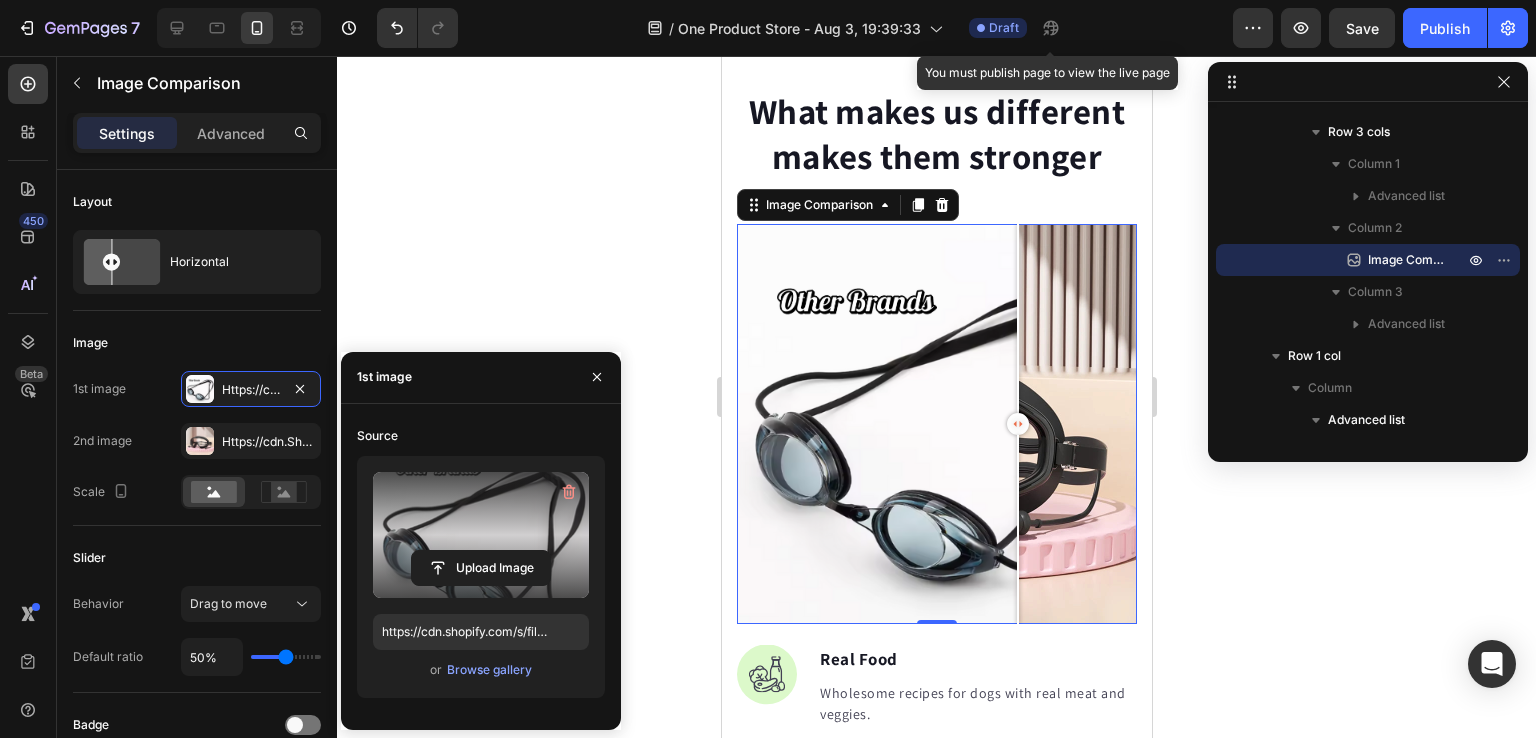click at bounding box center (936, 424) 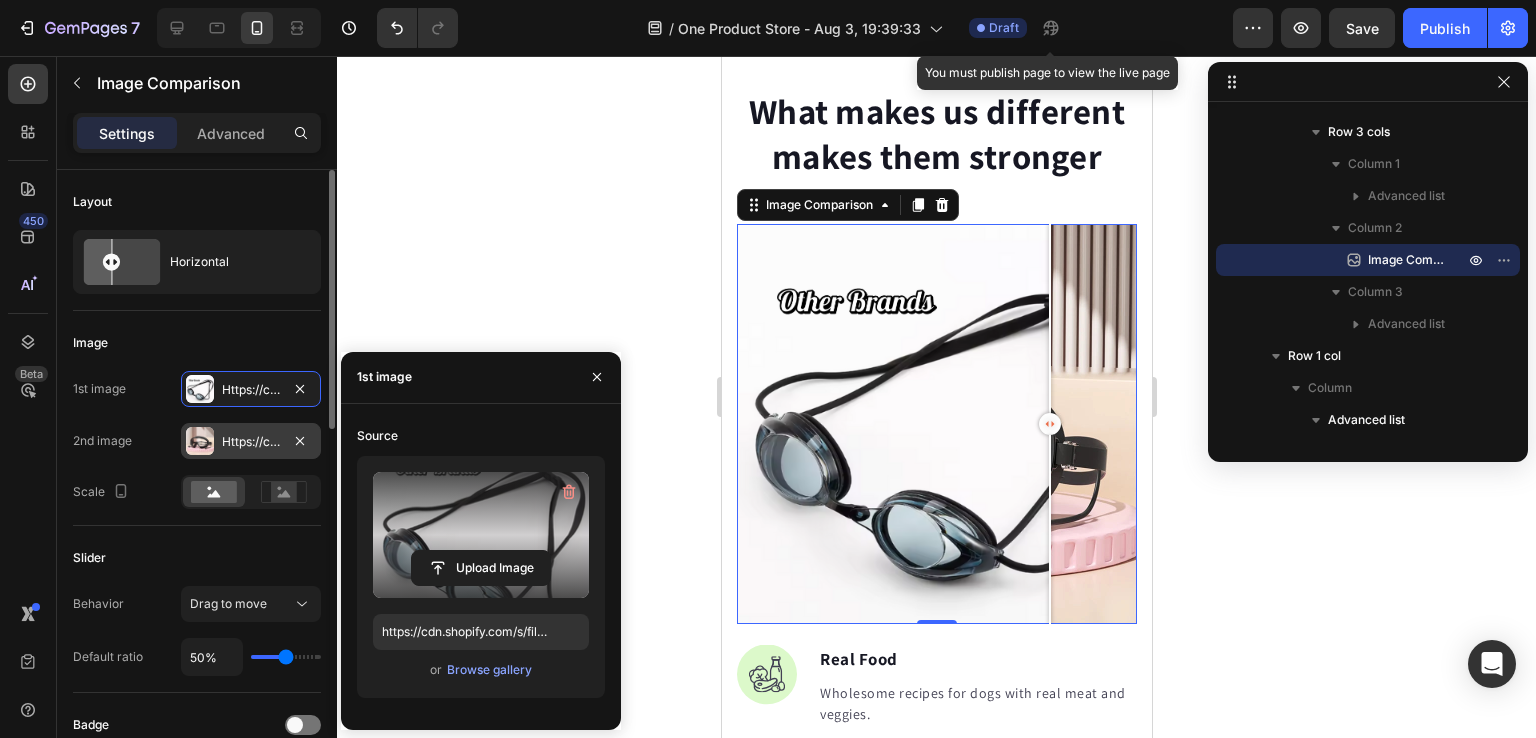 click on "Https://cdn.Shopify.Com/s/files/1/0772/2100/3479/files/gempages_577513519503639443-bfc0b2a5-f409-49a5-8da3-e5c3313ec8a5.Webp" at bounding box center (251, 441) 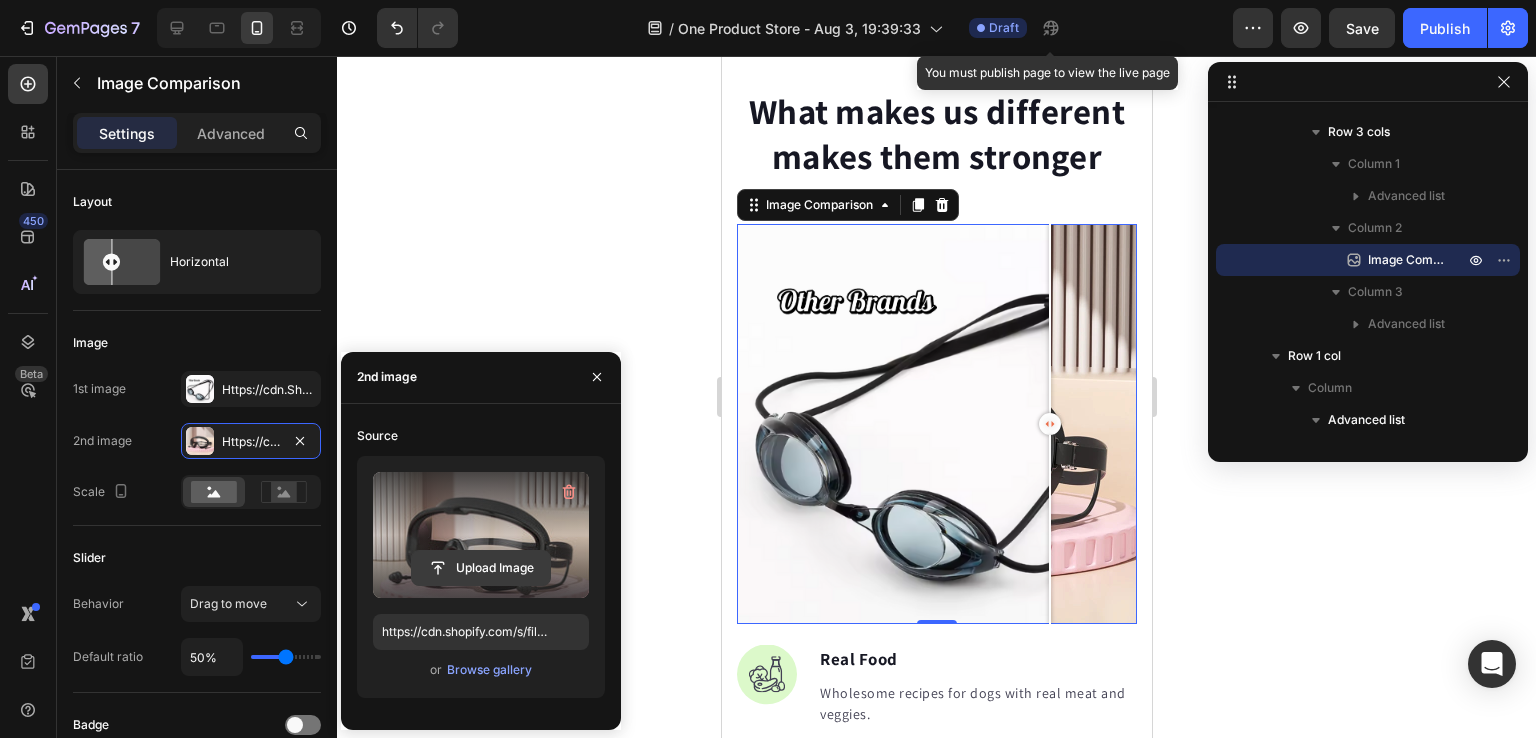 click 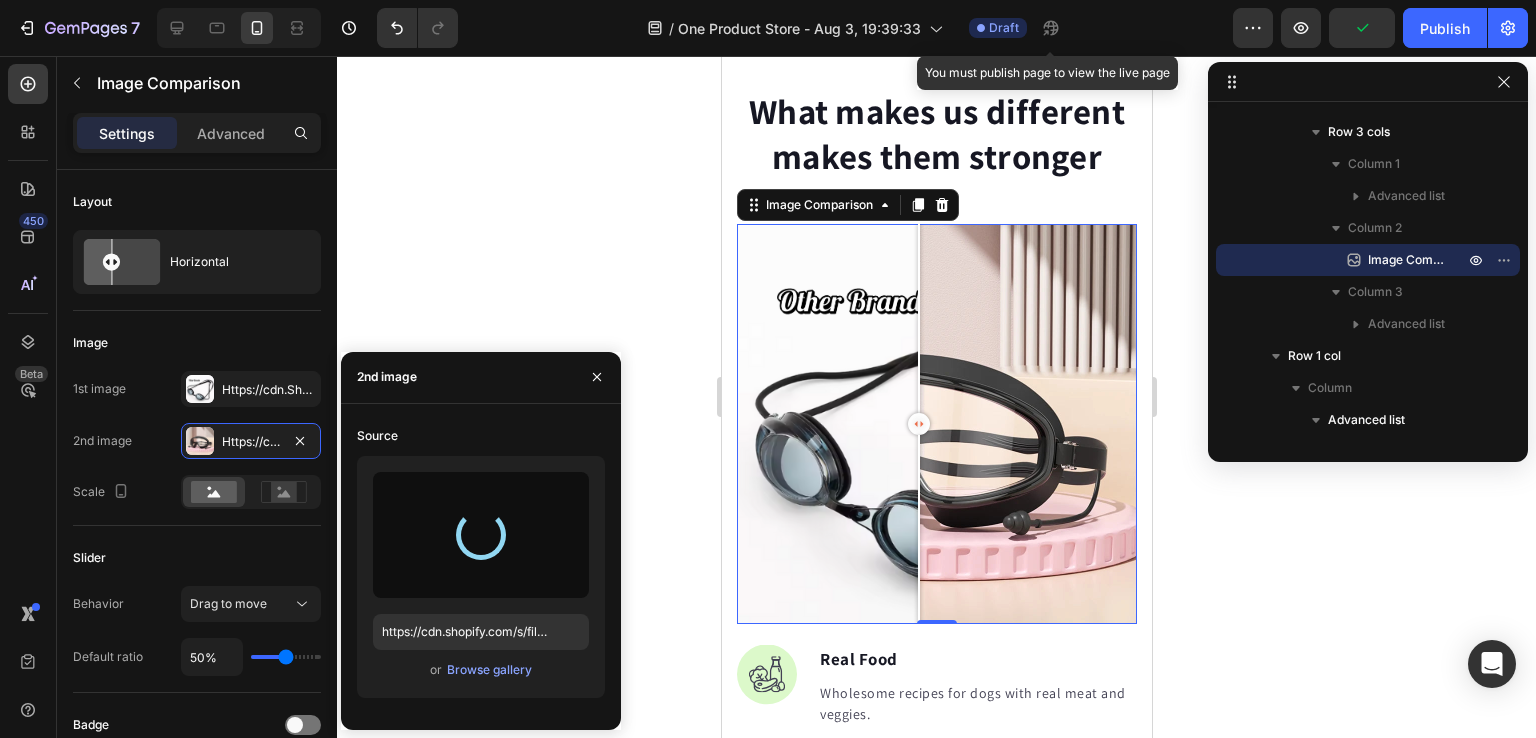type on "https://cdn.shopify.com/s/files/1/0772/2100/3479/files/gempages_577513519503639443-c3e24c39-18d9-458a-a72d-c85172f6232f.png" 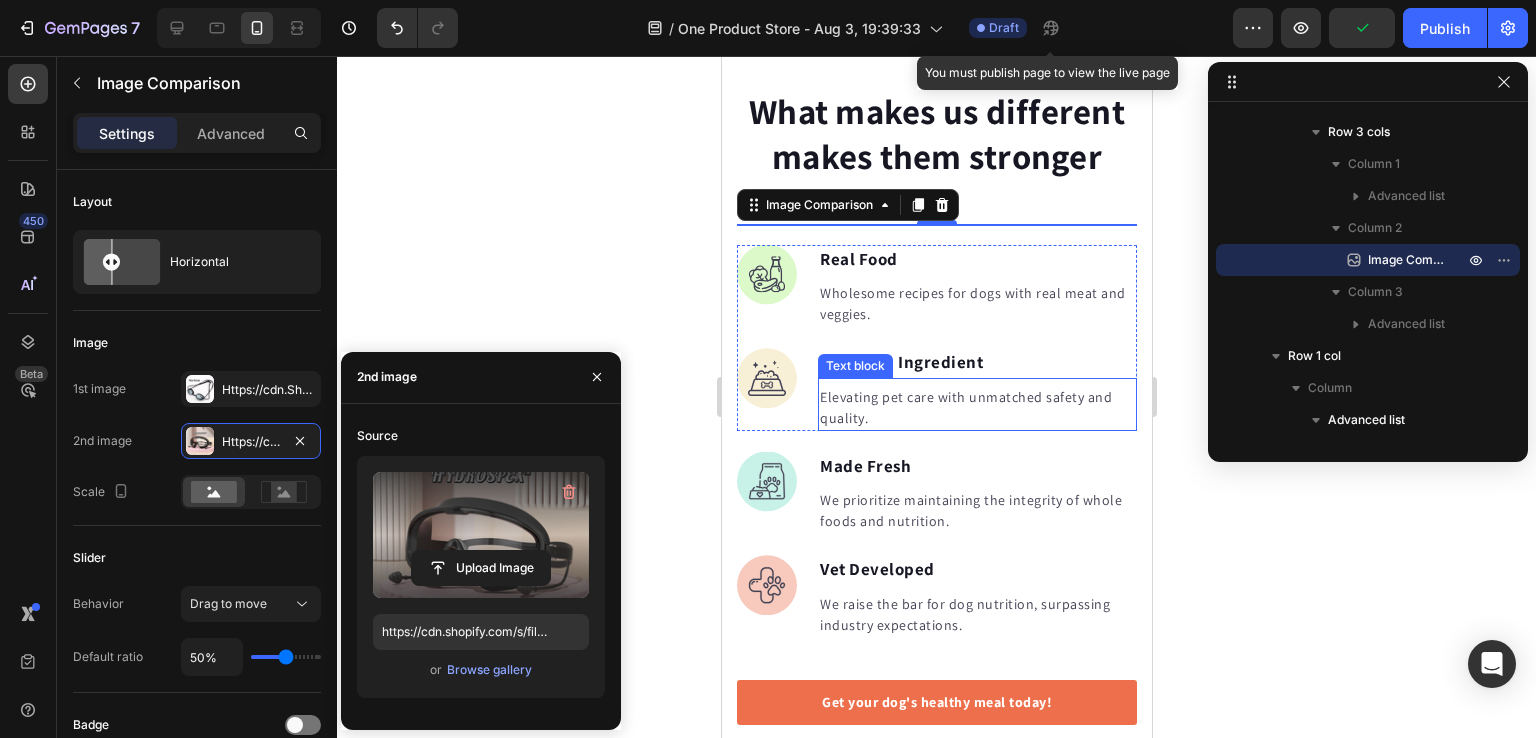 drag, startPoint x: 1061, startPoint y: 416, endPoint x: 912, endPoint y: 402, distance: 149.65627 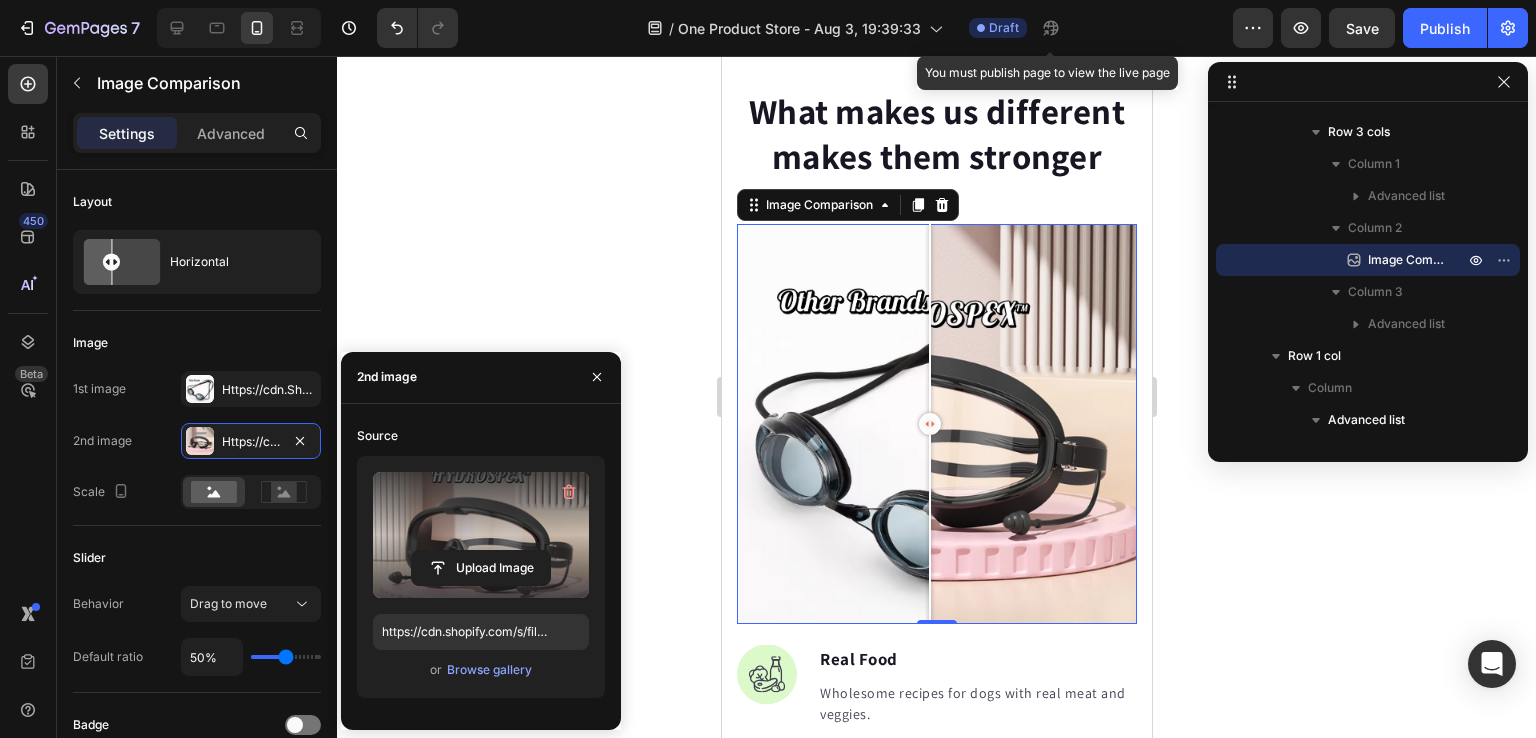 click at bounding box center (929, 424) 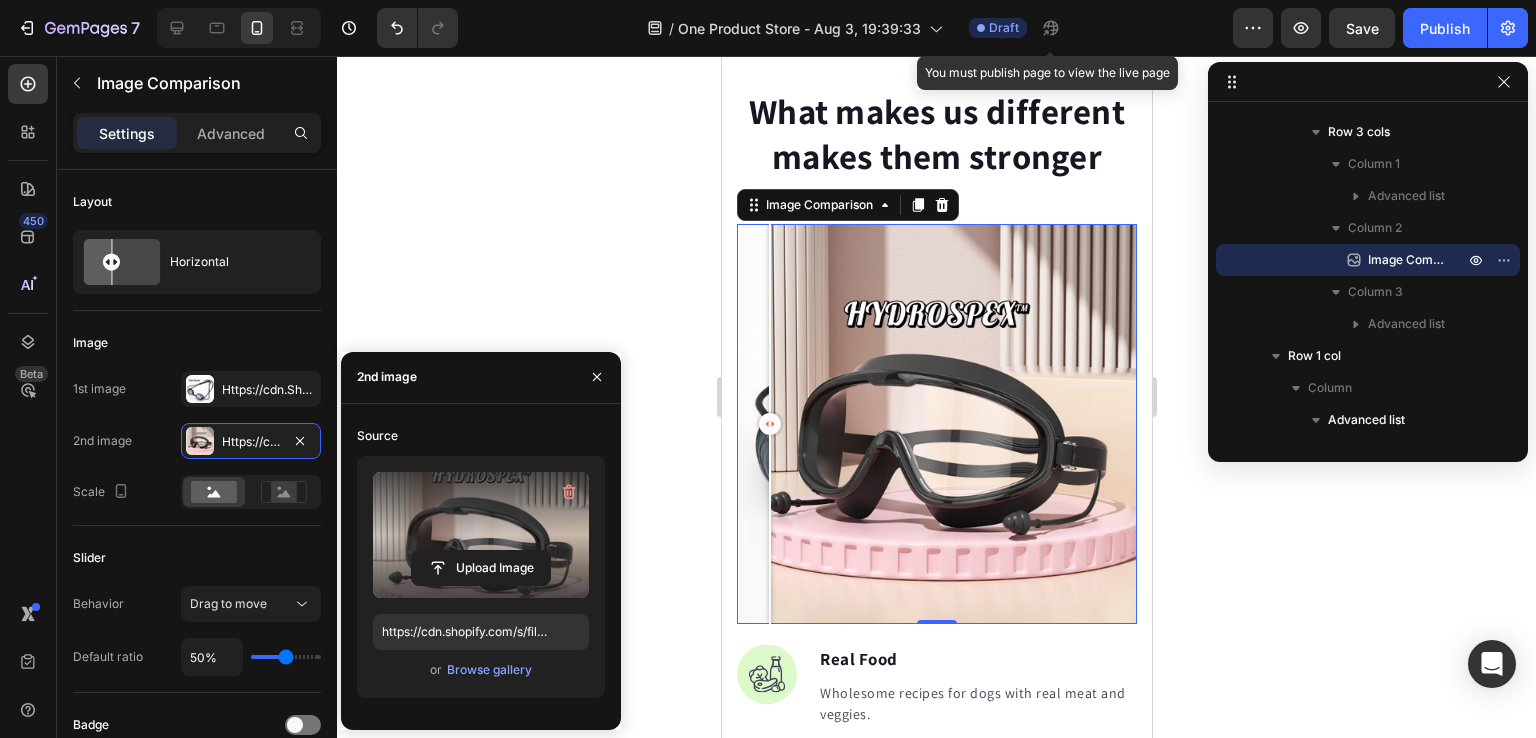 drag, startPoint x: 916, startPoint y: 422, endPoint x: 769, endPoint y: 362, distance: 158.77342 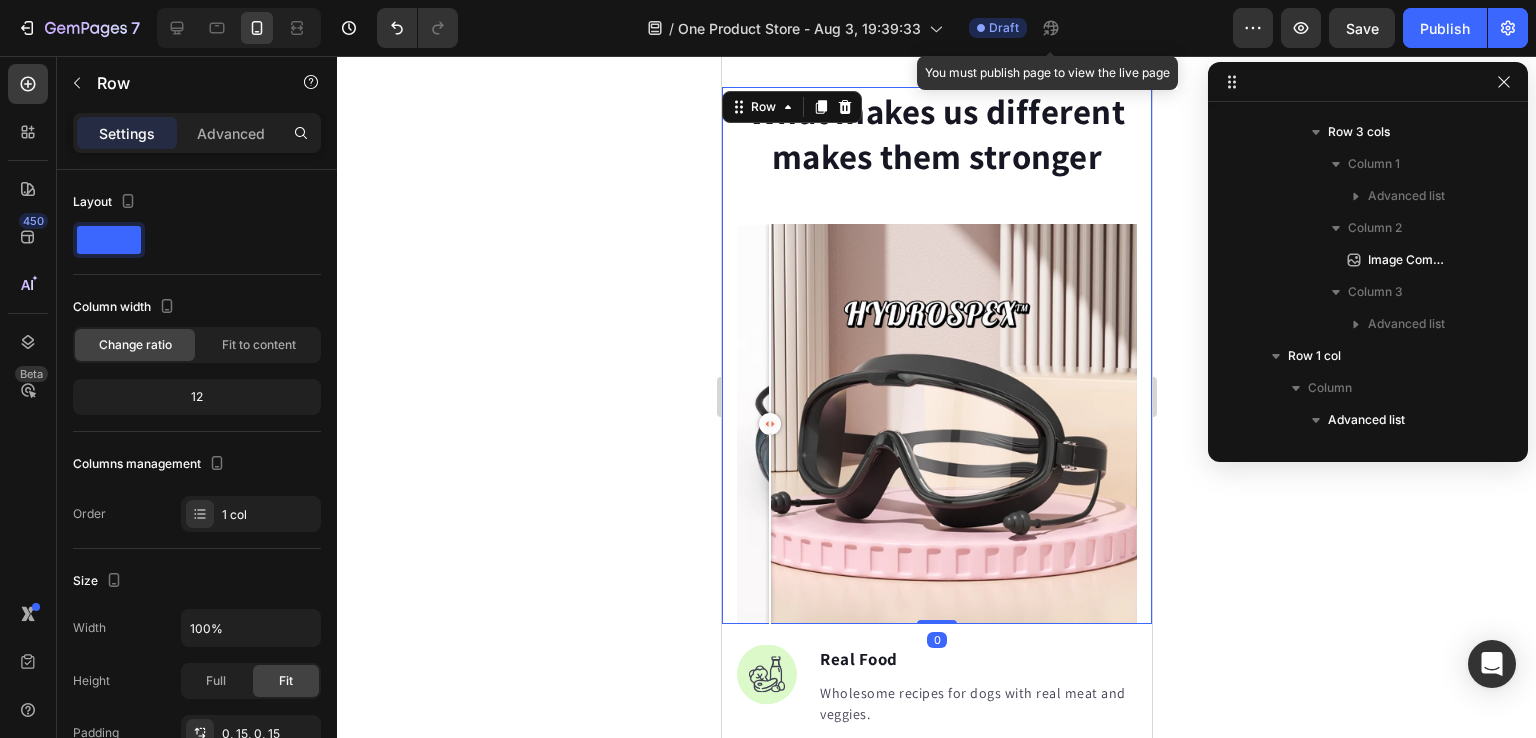 click on "What makes us different makes them stronger Heading Image Real Food Text block Wholesome recipes for dogs with real meat and veggies. Text block Image Premium Ingredient Text block Elevating pet care with unmatched safety and quality. Text block Advanced list Image Comparison Image Made Fresh Text block We prioritize maintaining the integrity of whole foods and nutrition. Text block Image Vet Developed Text block We raise the bar for dog nutrition, surpassing industry expectations. Text block Advanced list Row Row   0" at bounding box center (936, 355) 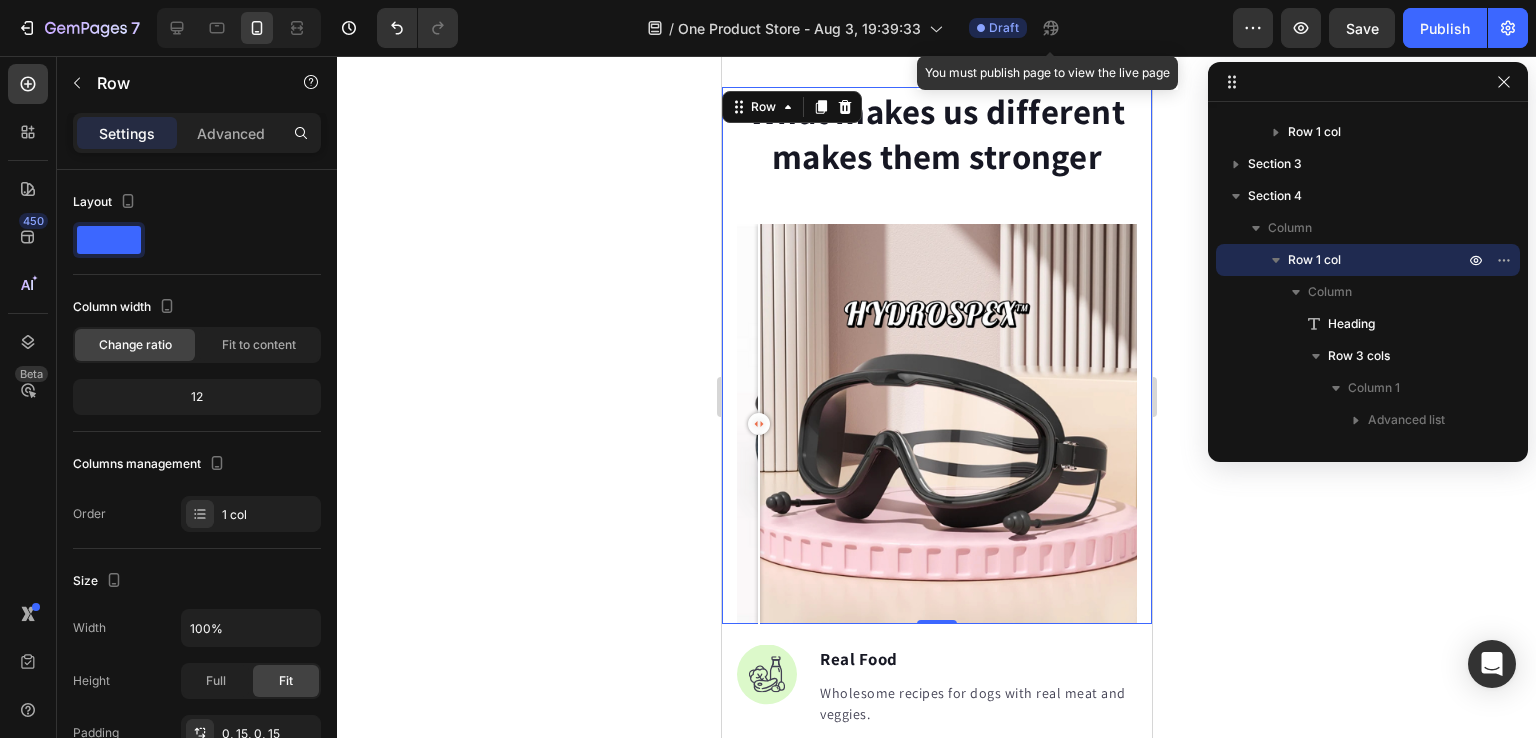 drag, startPoint x: 773, startPoint y: 404, endPoint x: 829, endPoint y: 399, distance: 56.22277 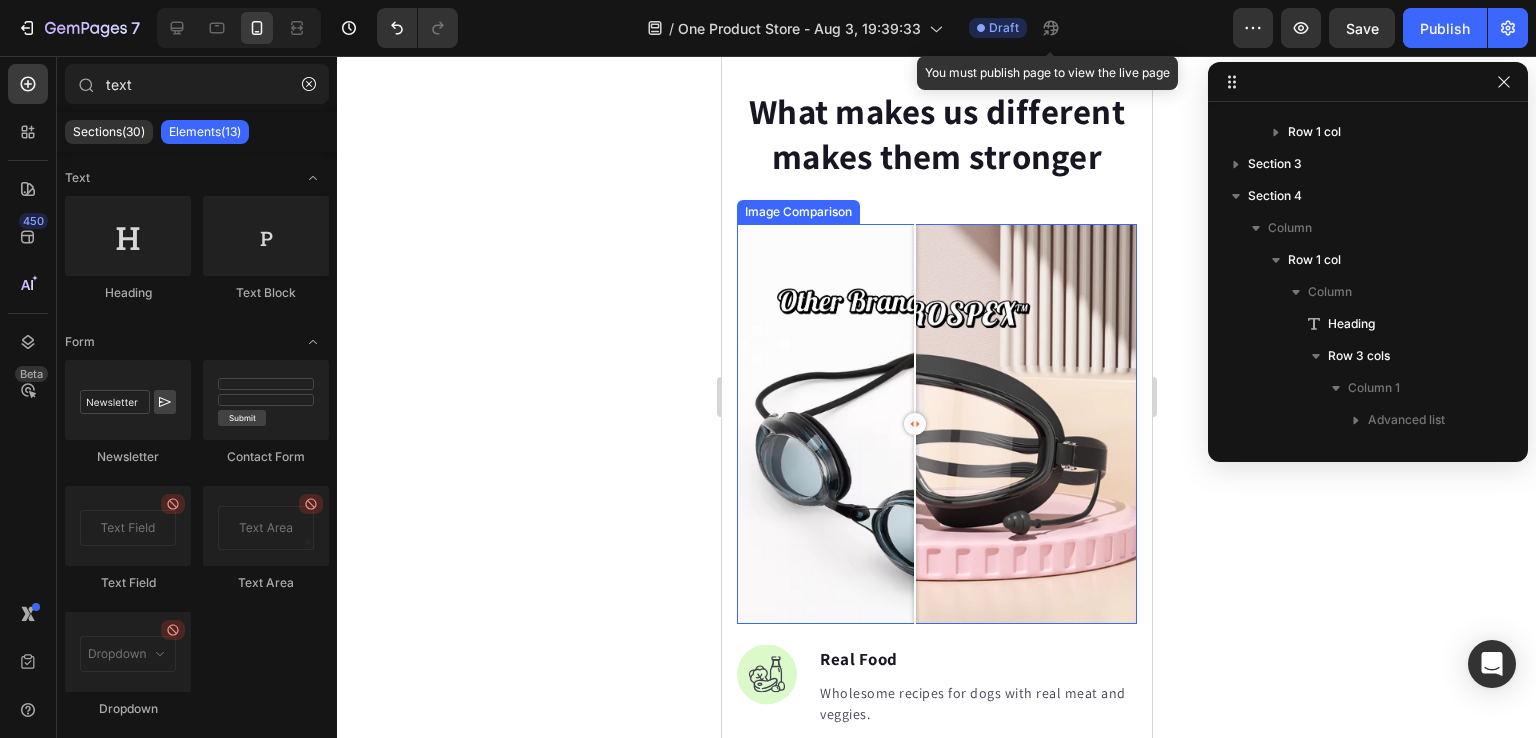drag, startPoint x: 829, startPoint y: 399, endPoint x: 915, endPoint y: 465, distance: 108.40664 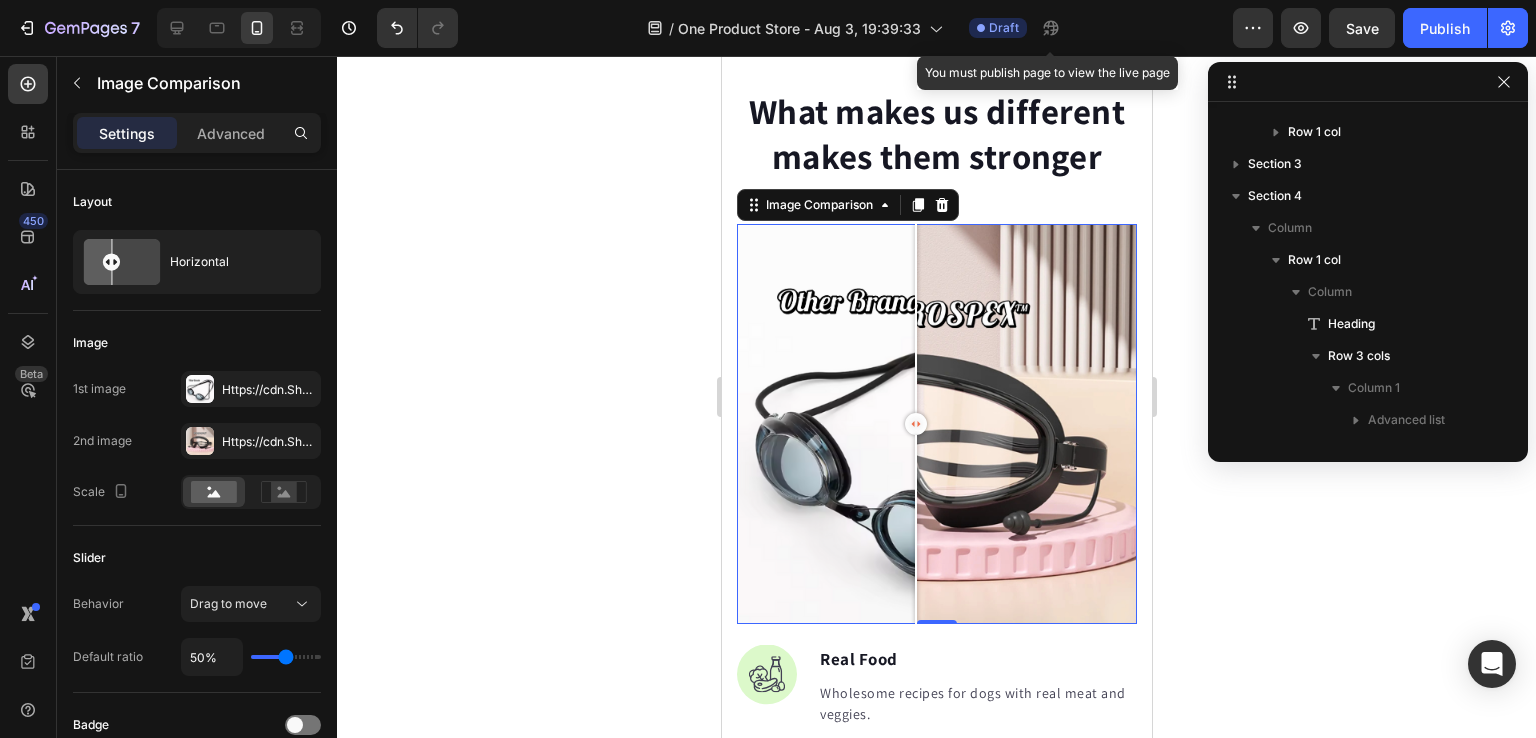 scroll, scrollTop: 1402, scrollLeft: 0, axis: vertical 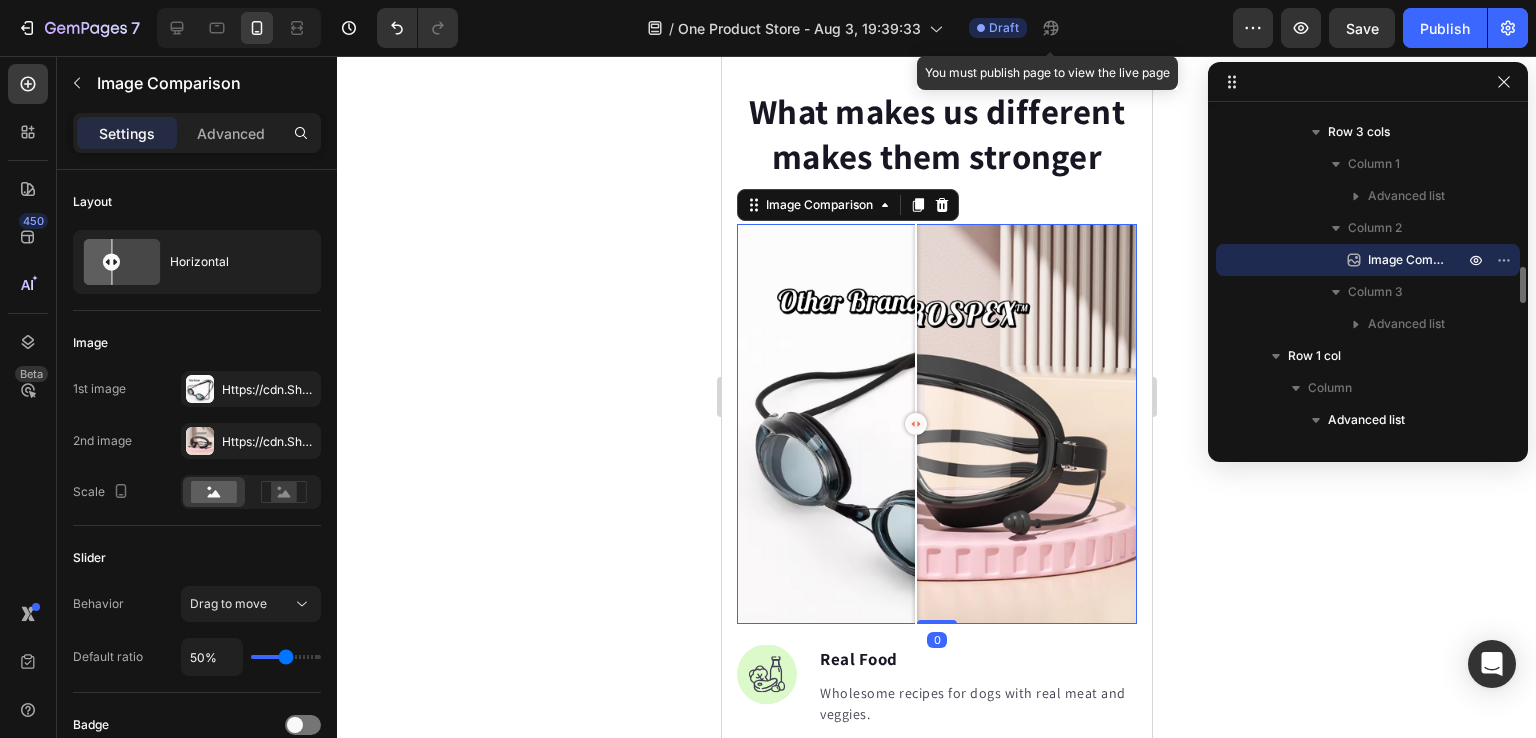 click 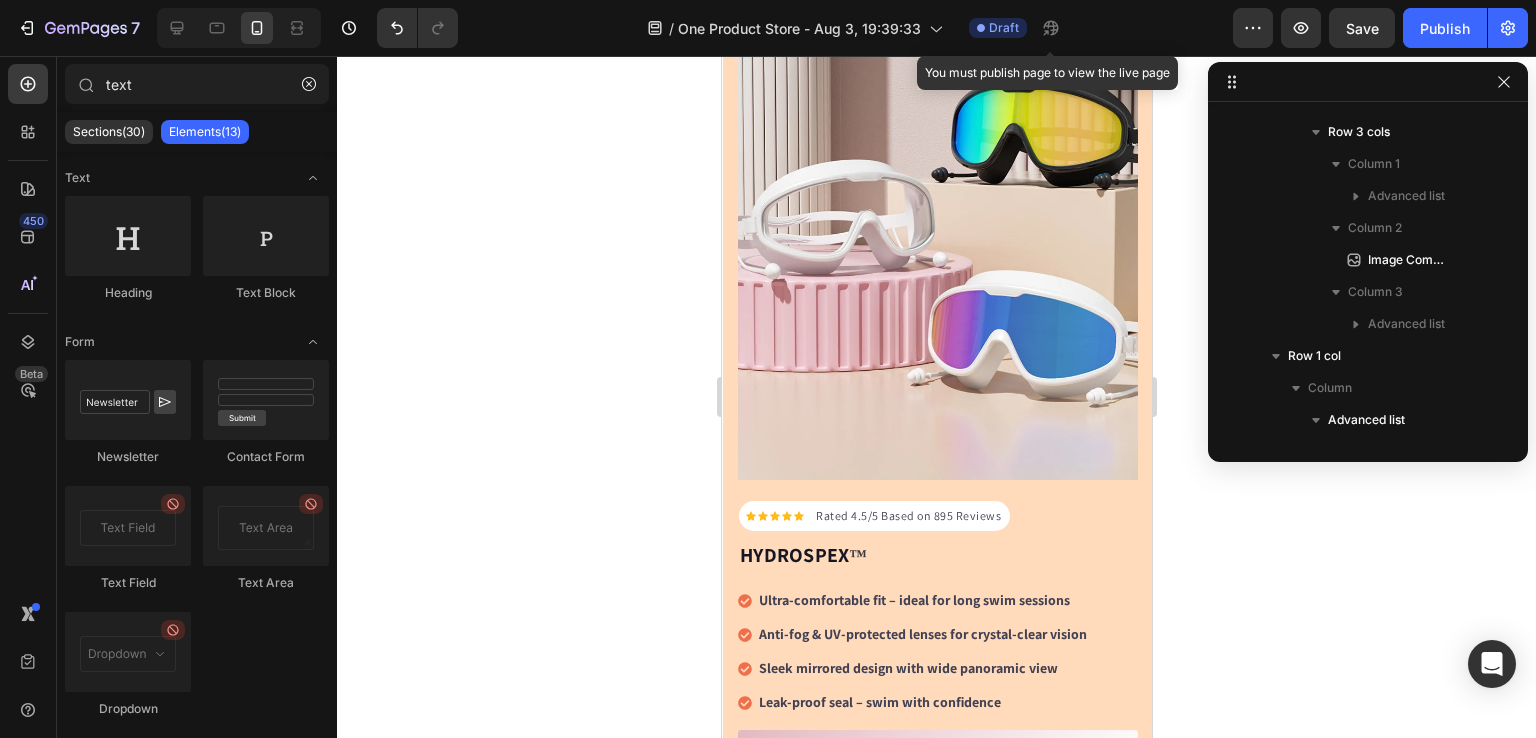 scroll, scrollTop: 0, scrollLeft: 0, axis: both 